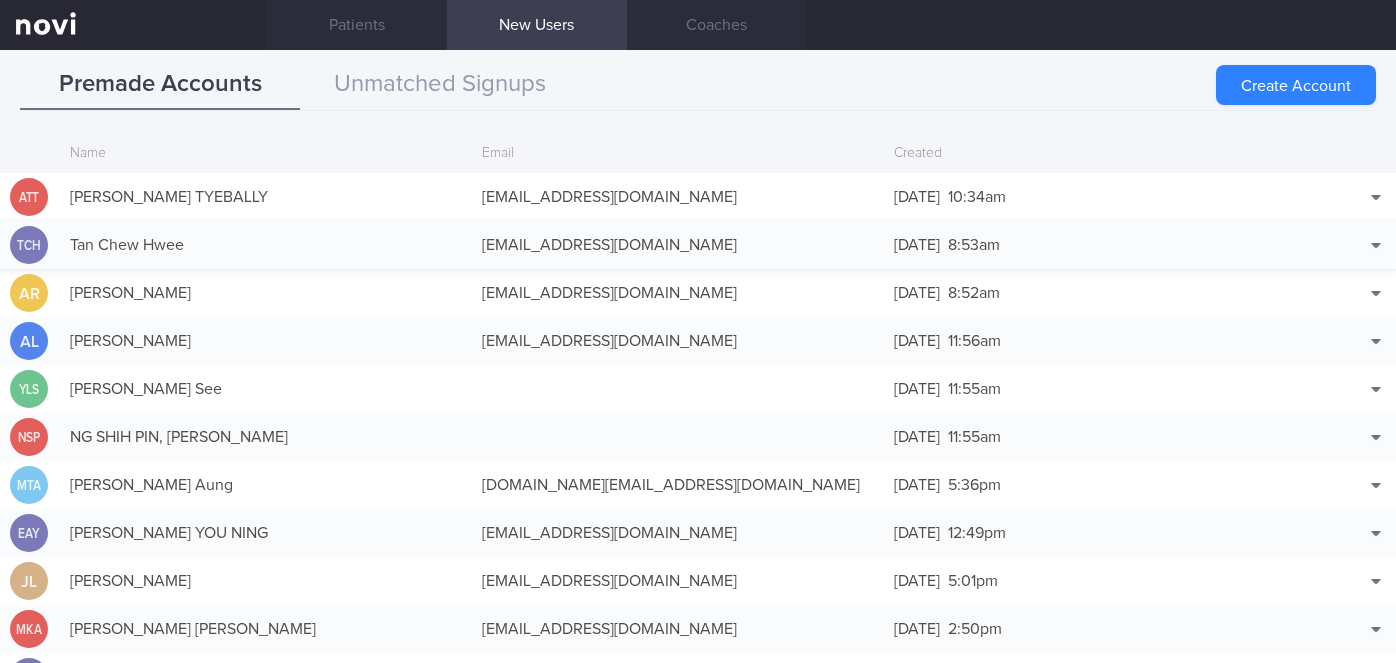 scroll, scrollTop: 0, scrollLeft: 0, axis: both 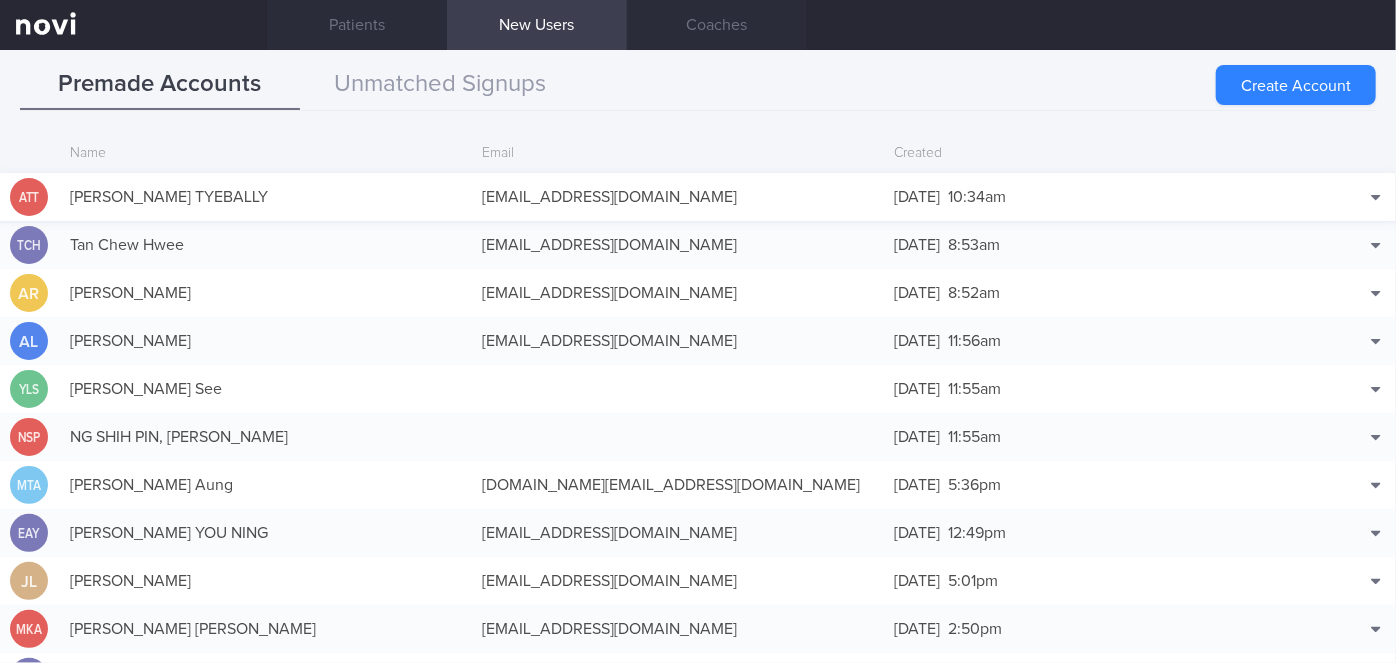 click on "[EMAIL_ADDRESS][DOMAIN_NAME]" at bounding box center [678, 197] 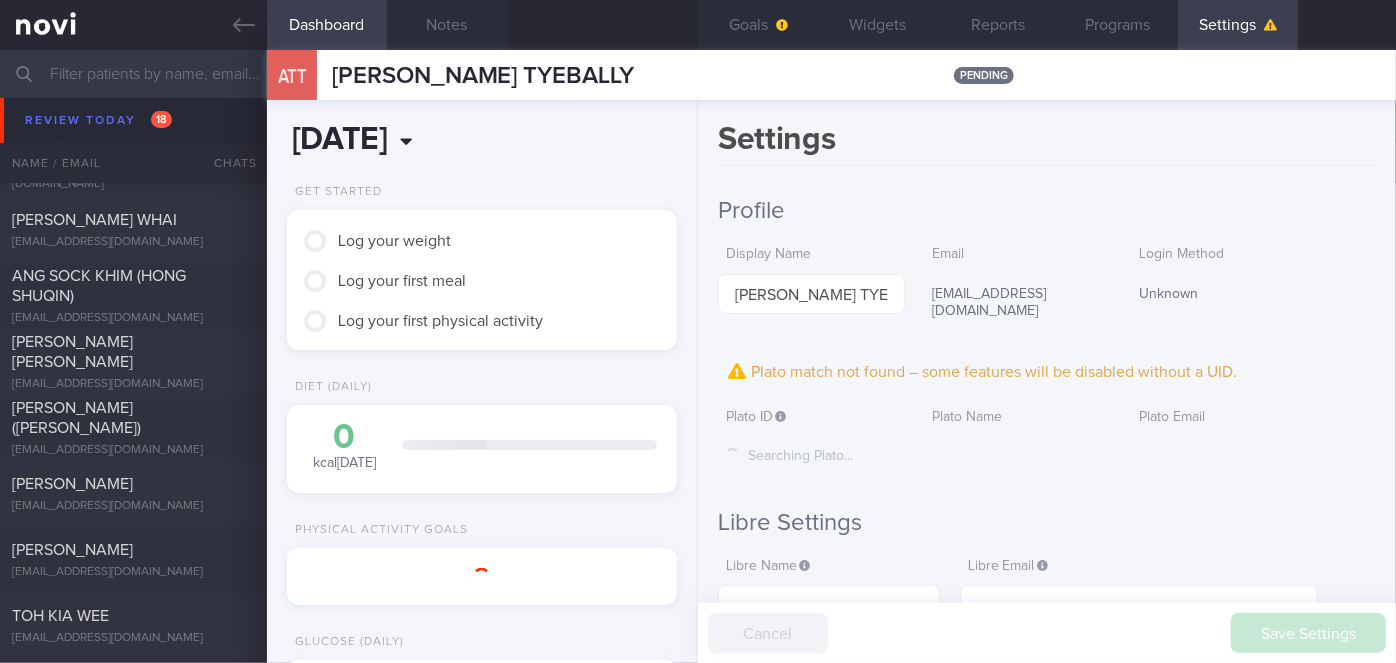 scroll, scrollTop: 999826, scrollLeft: 999650, axis: both 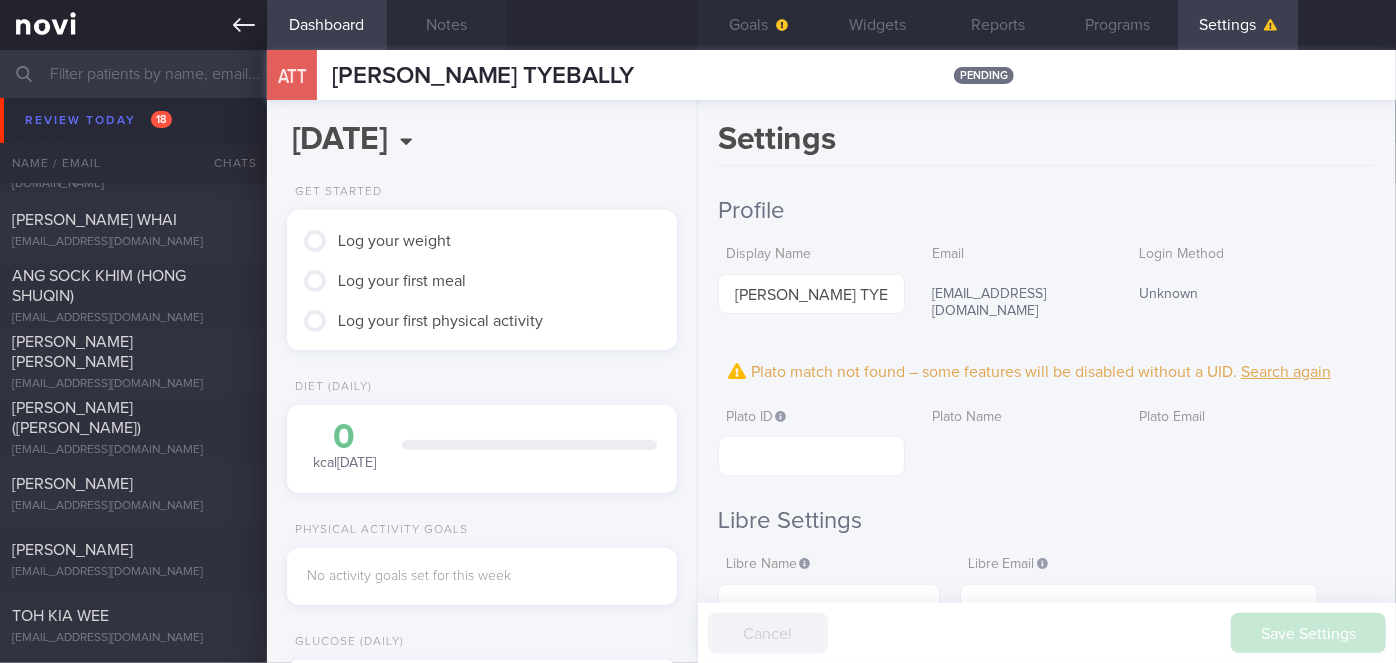 click 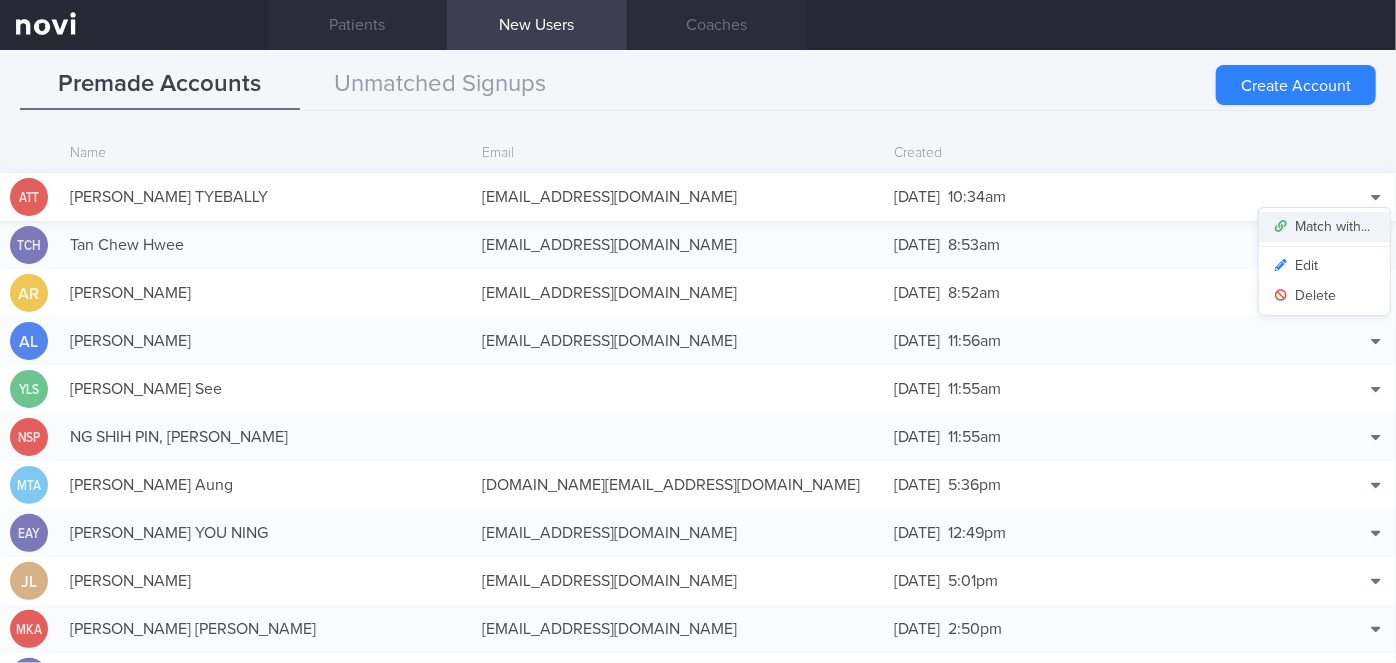 click on "Match with..." at bounding box center (1324, 227) 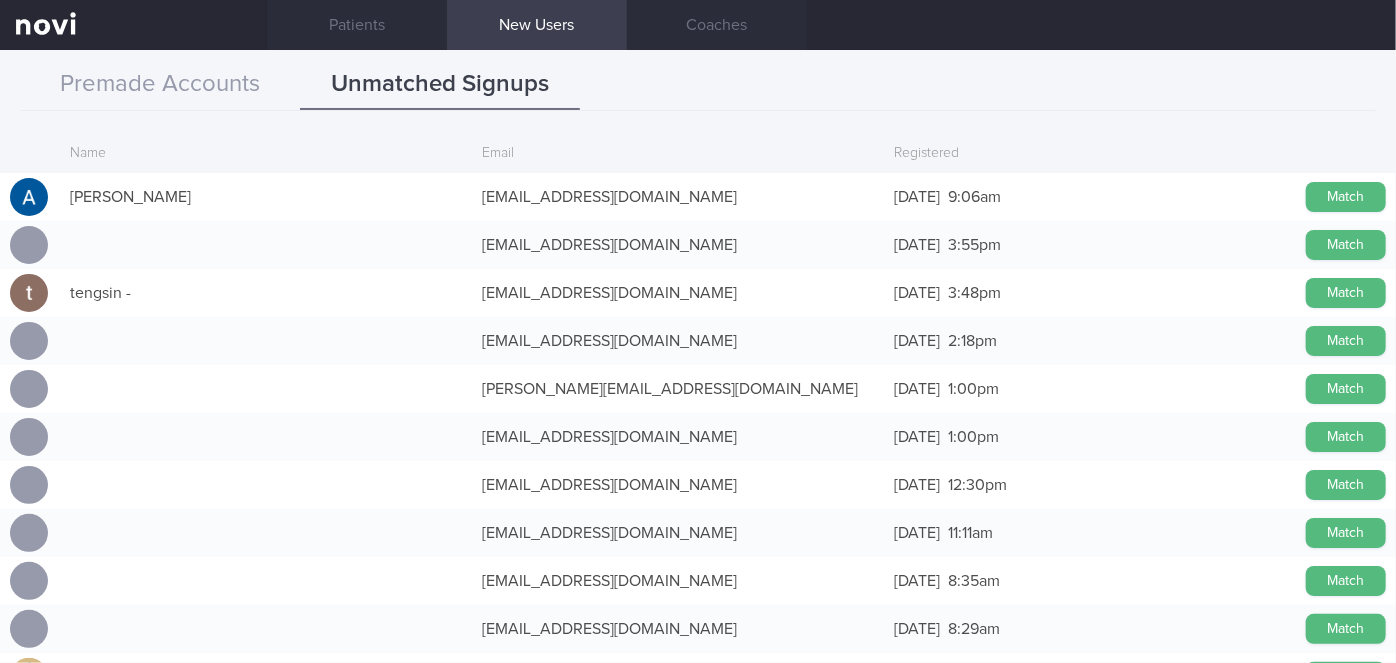 click on "Match" at bounding box center (1346, 197) 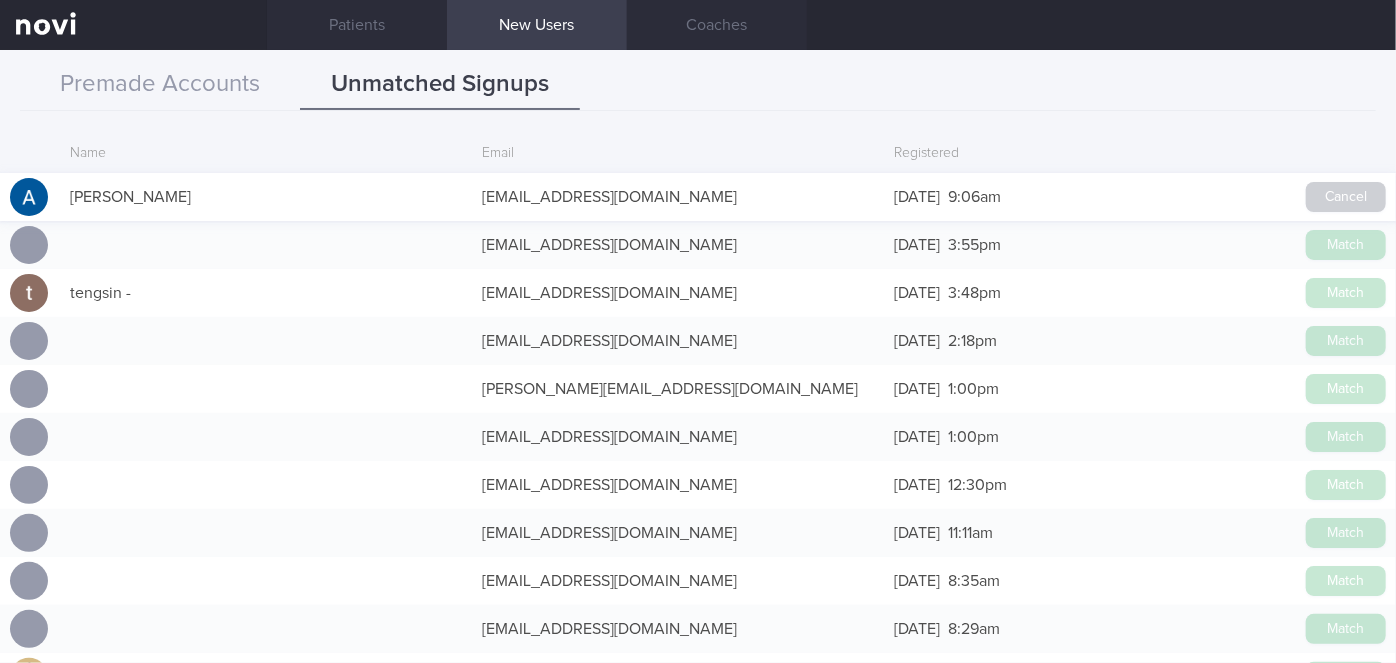 scroll, scrollTop: 48, scrollLeft: 0, axis: vertical 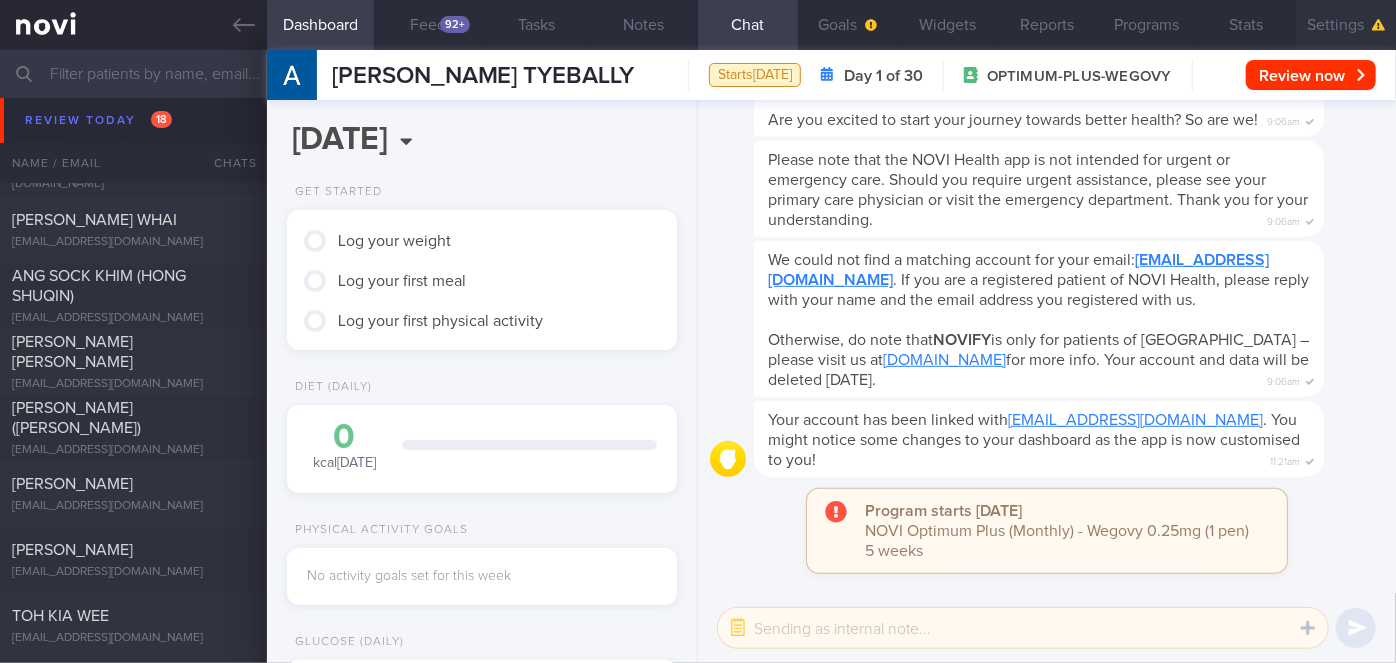 click on "Settings" at bounding box center [1346, 25] 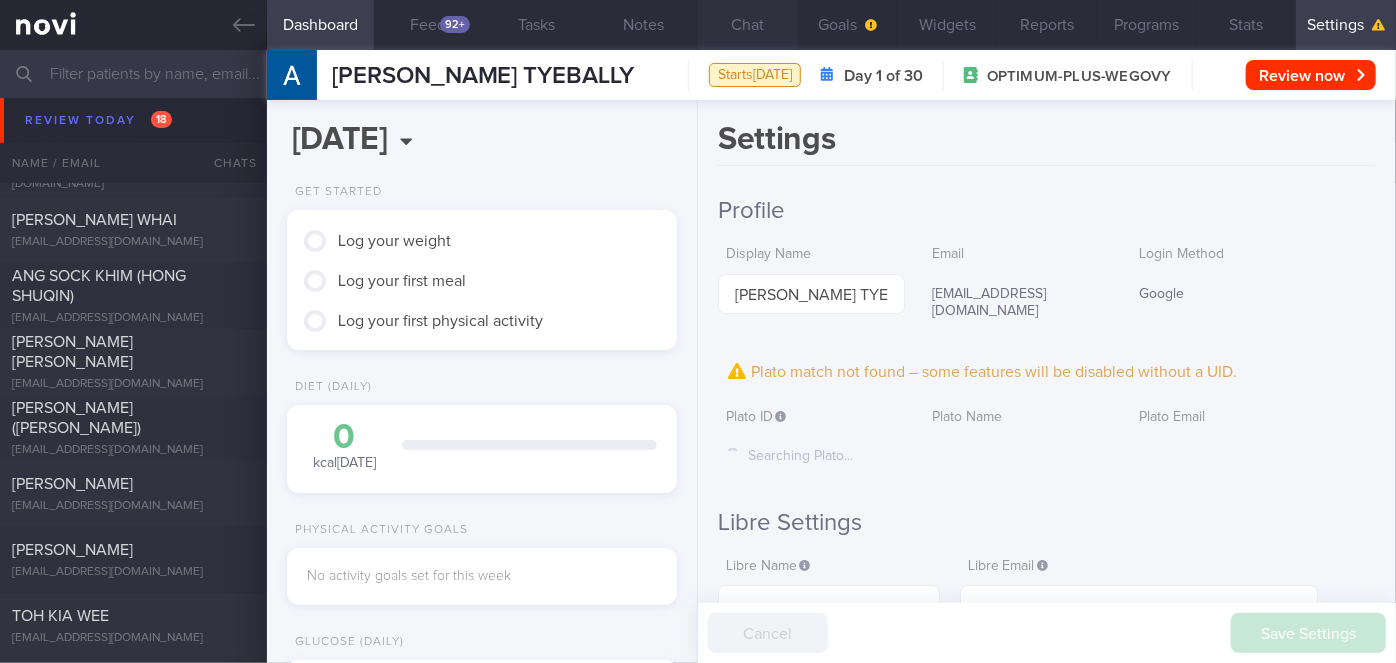 click on "Chat" at bounding box center (748, 25) 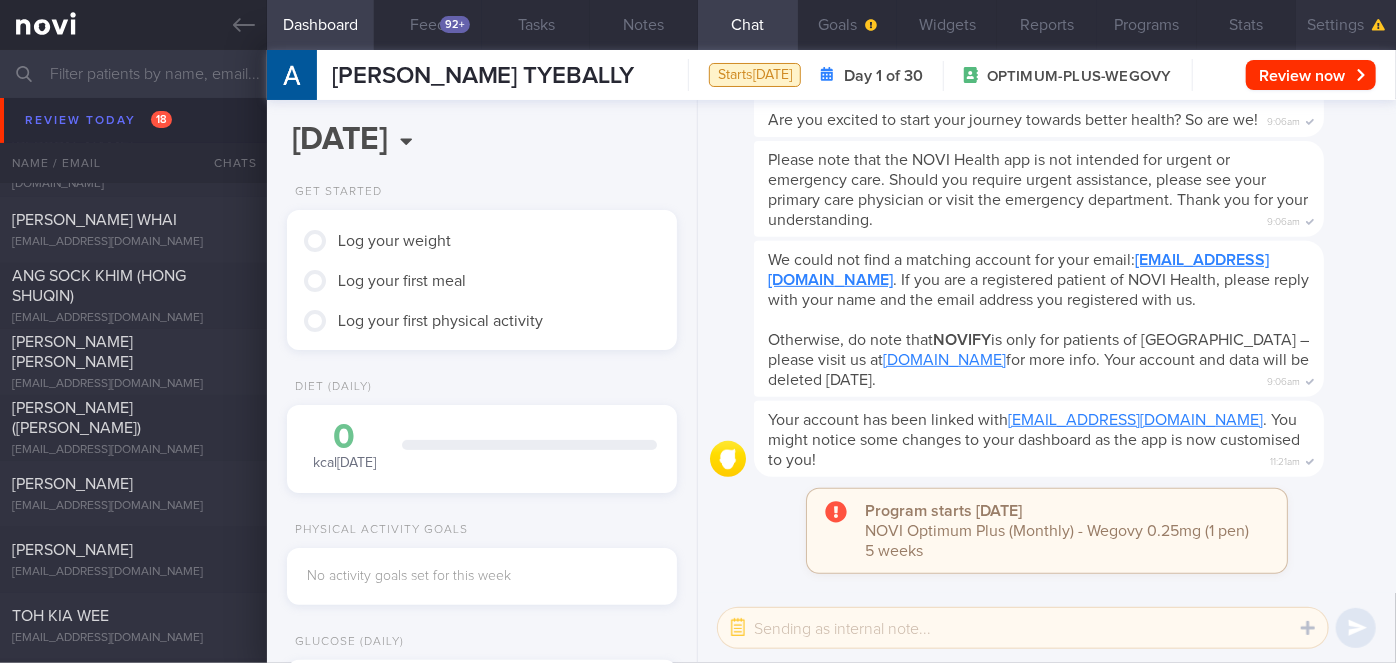click on "Settings" at bounding box center [1346, 25] 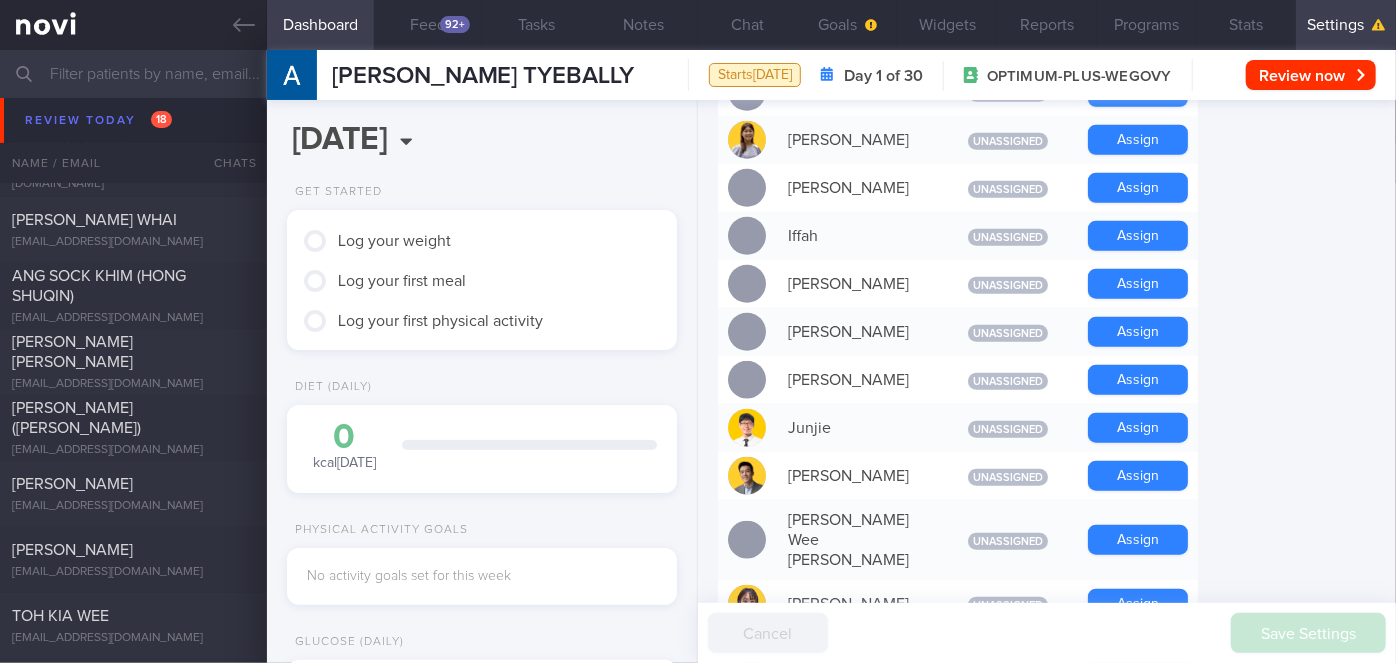 scroll, scrollTop: 1000, scrollLeft: 0, axis: vertical 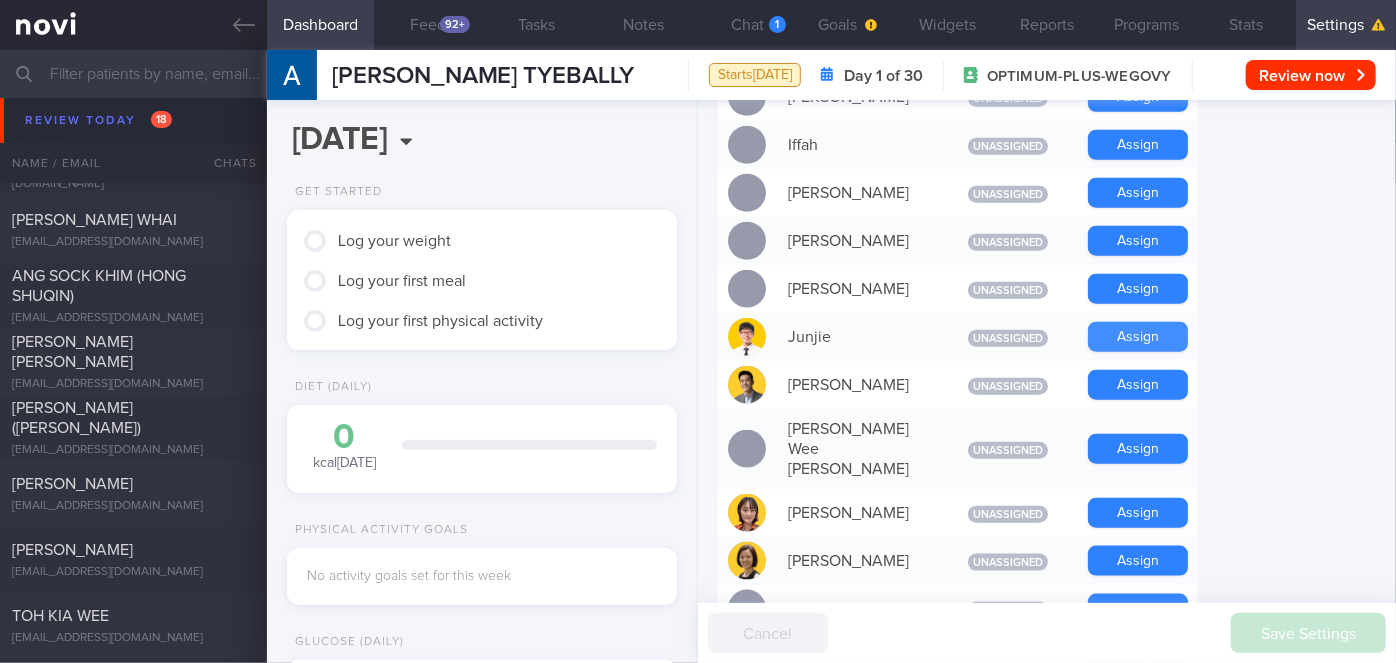 click on "Assign" at bounding box center [1138, 337] 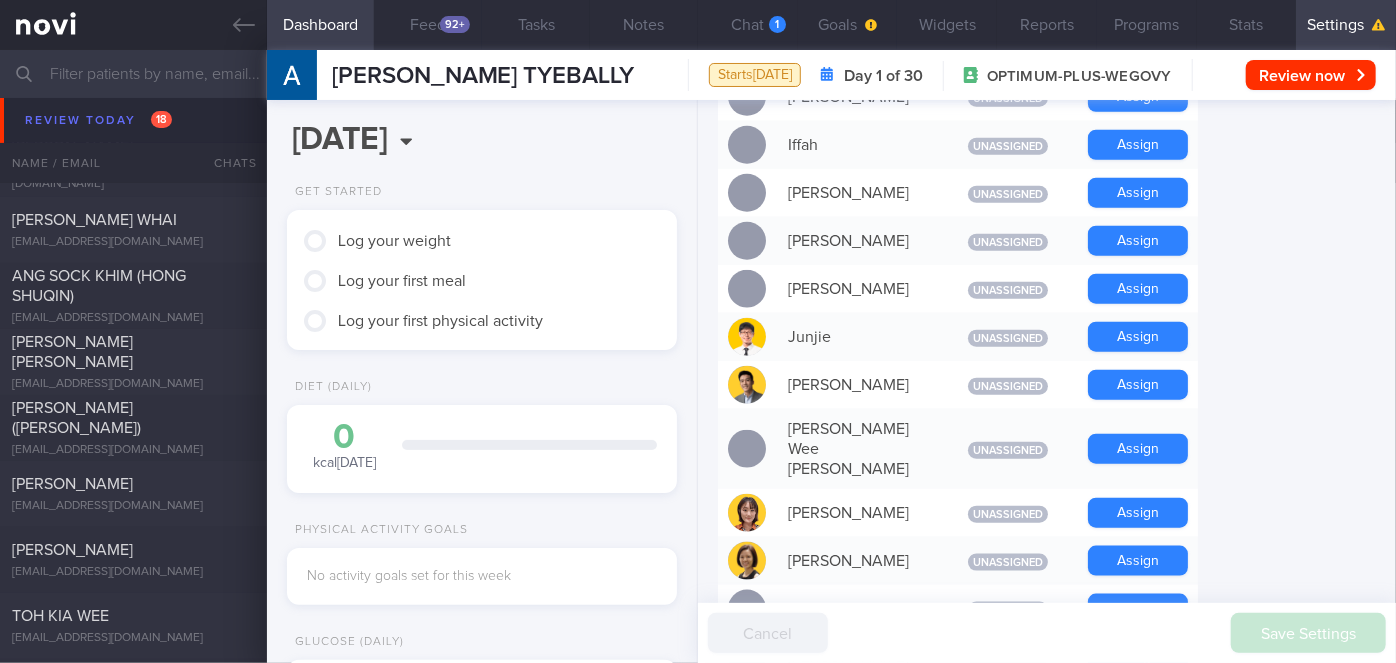 scroll, scrollTop: 0, scrollLeft: 0, axis: both 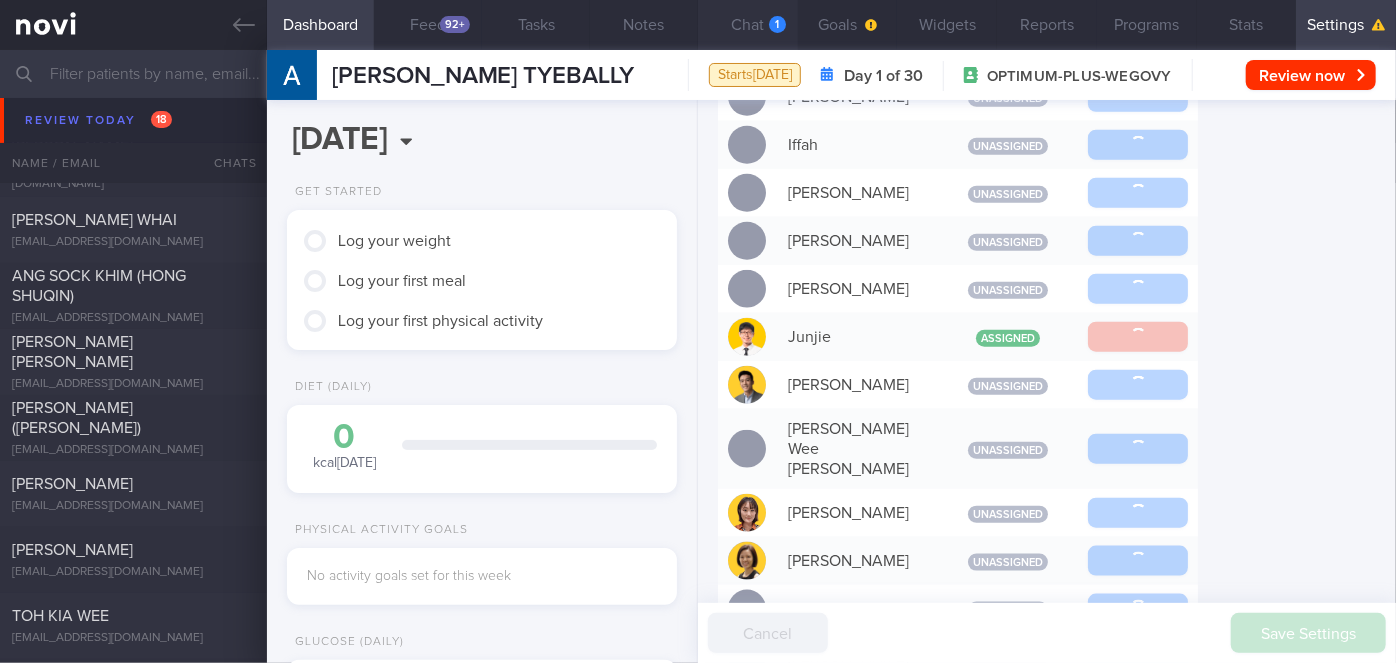 click on "Chat
1" at bounding box center (748, 25) 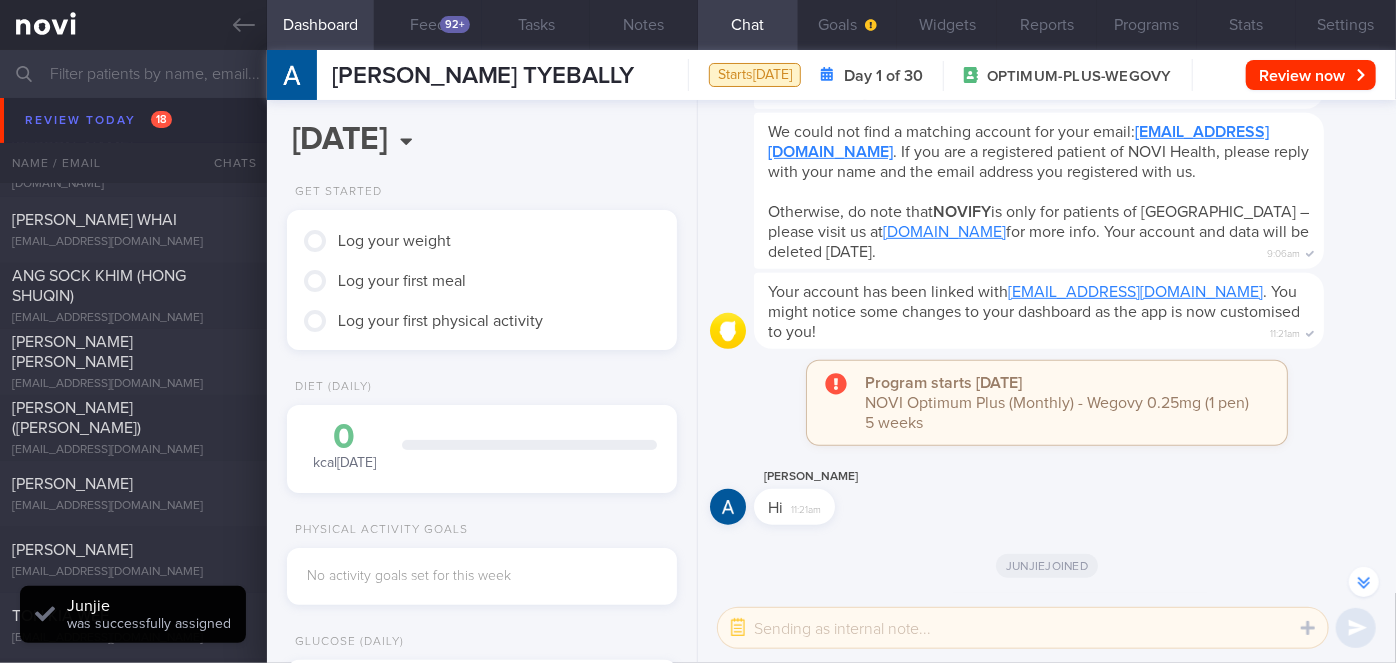 scroll, scrollTop: -55, scrollLeft: 0, axis: vertical 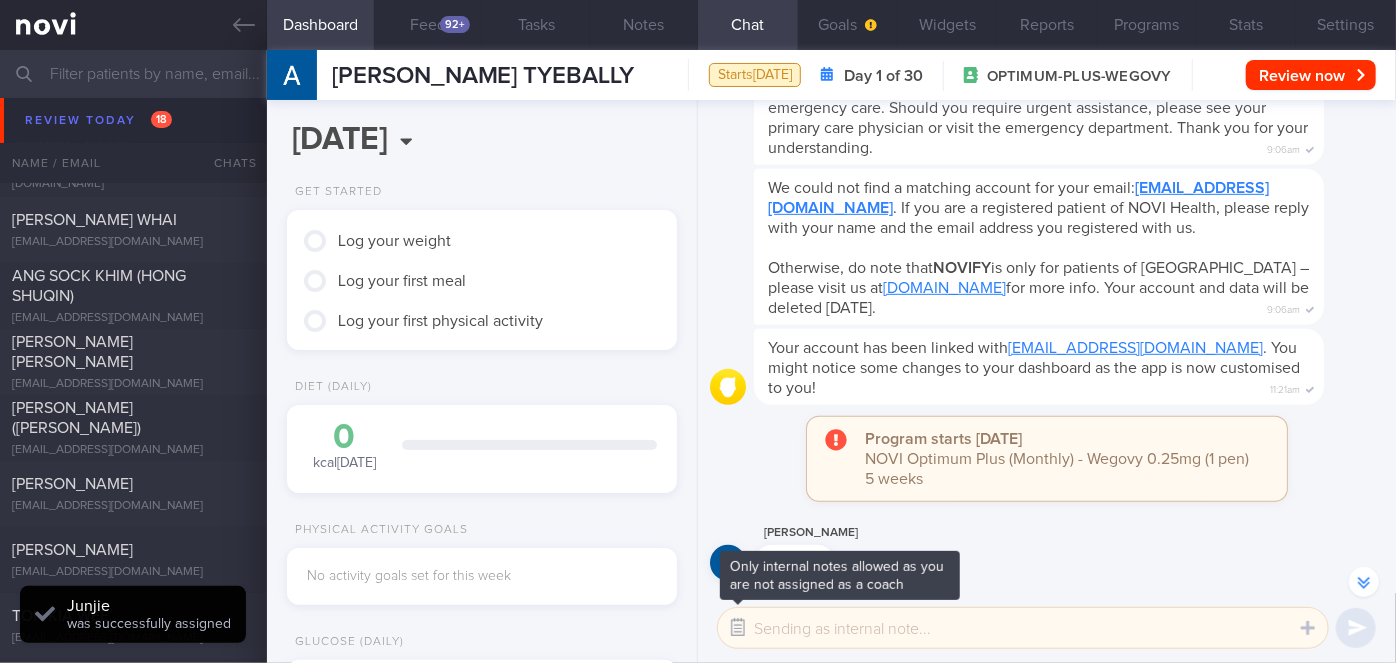click at bounding box center (738, 628) 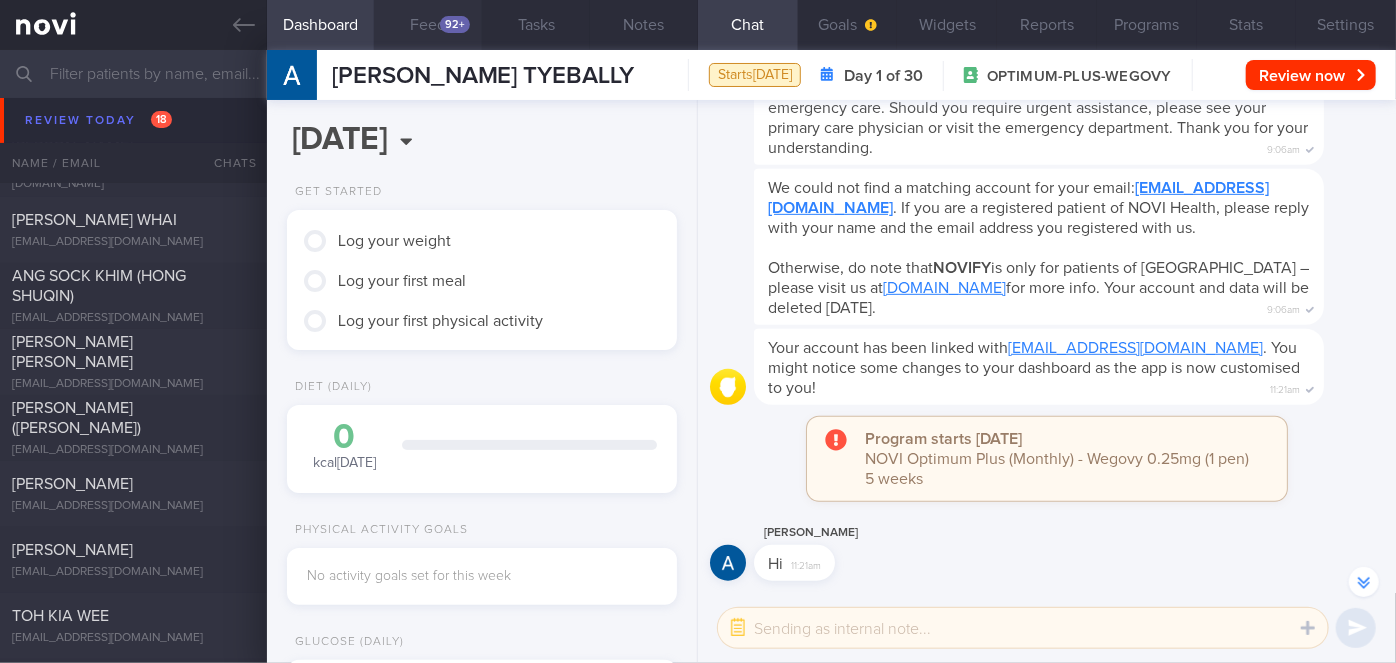 click on "92+" at bounding box center [455, 24] 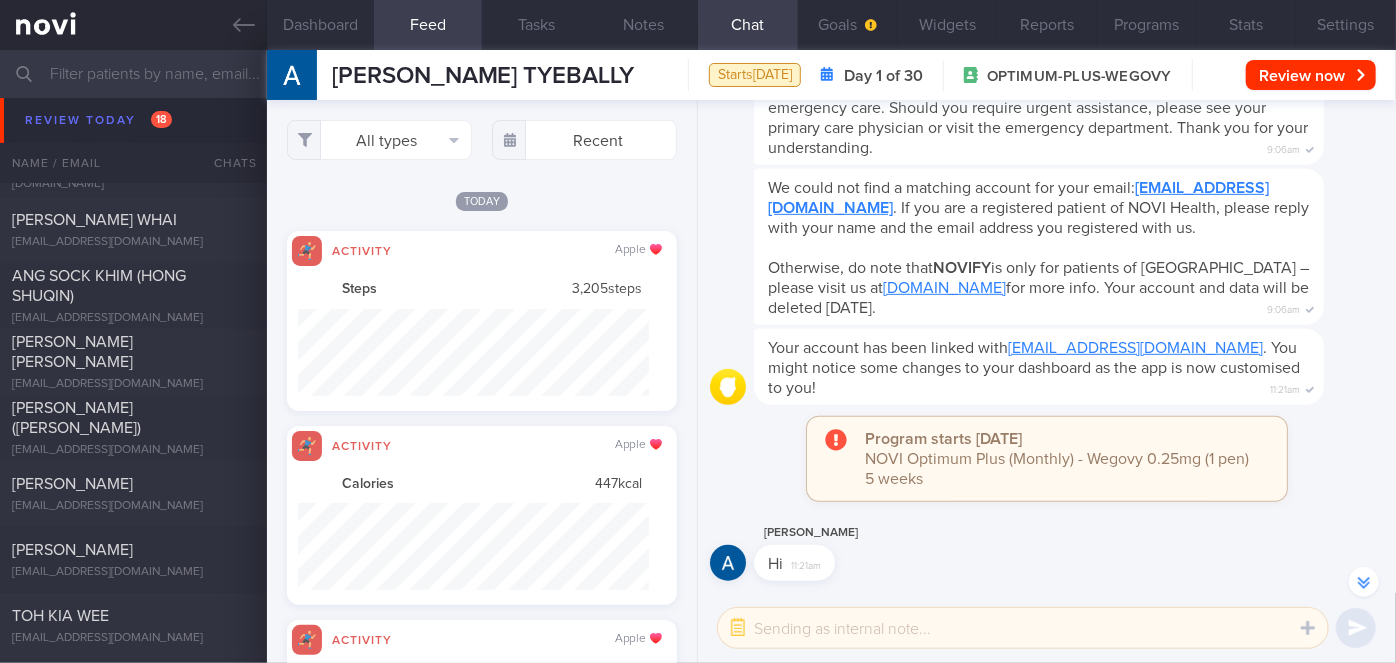 scroll, scrollTop: 999912, scrollLeft: 999648, axis: both 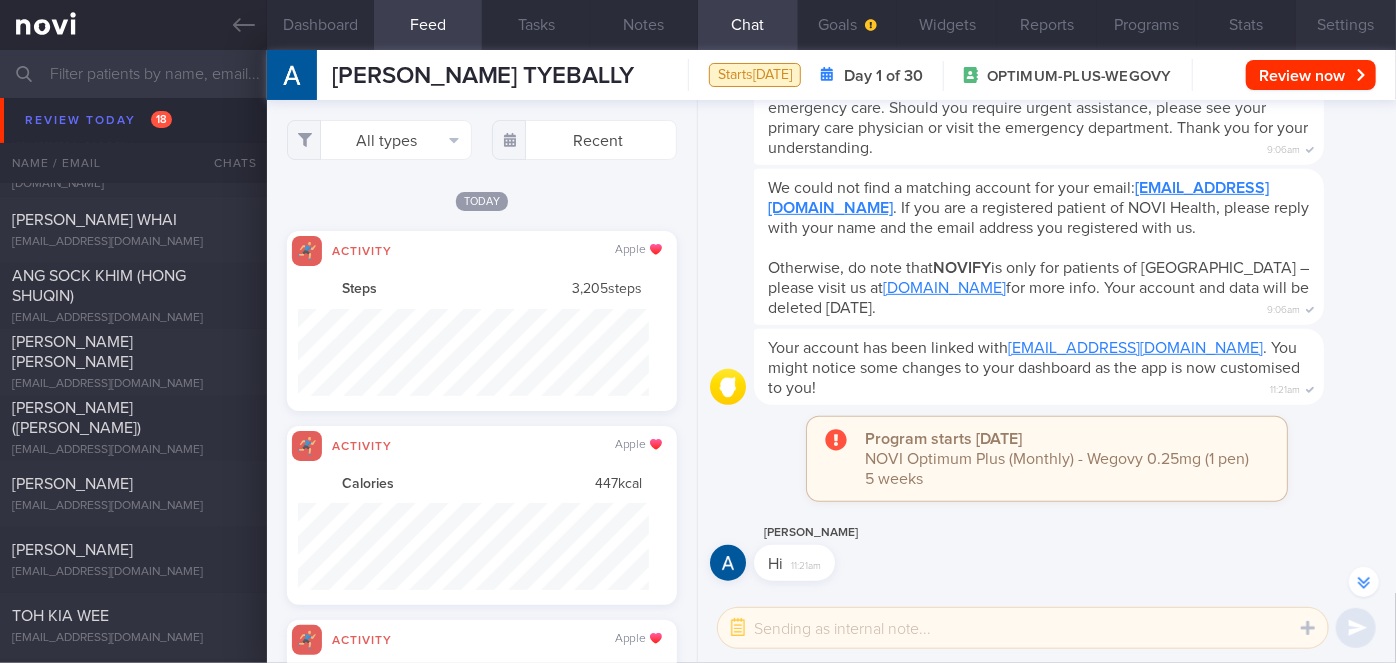 click on "Settings" at bounding box center (1346, 25) 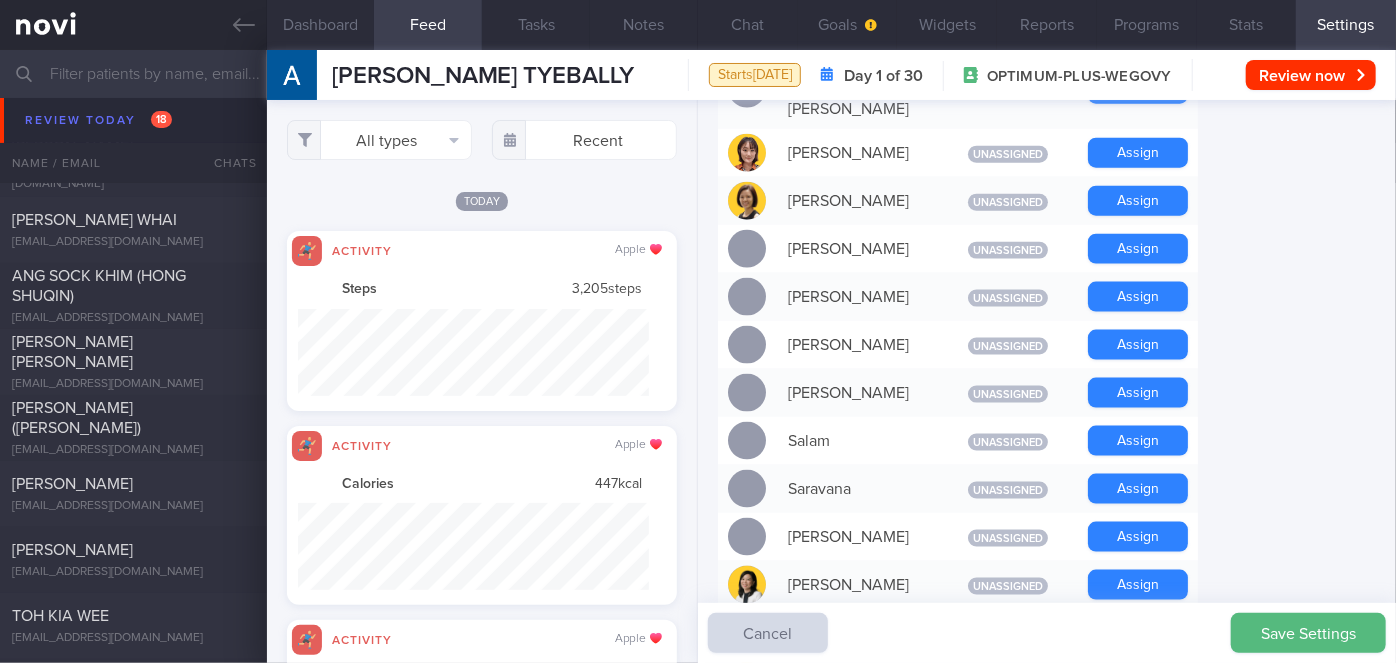scroll, scrollTop: 1296, scrollLeft: 0, axis: vertical 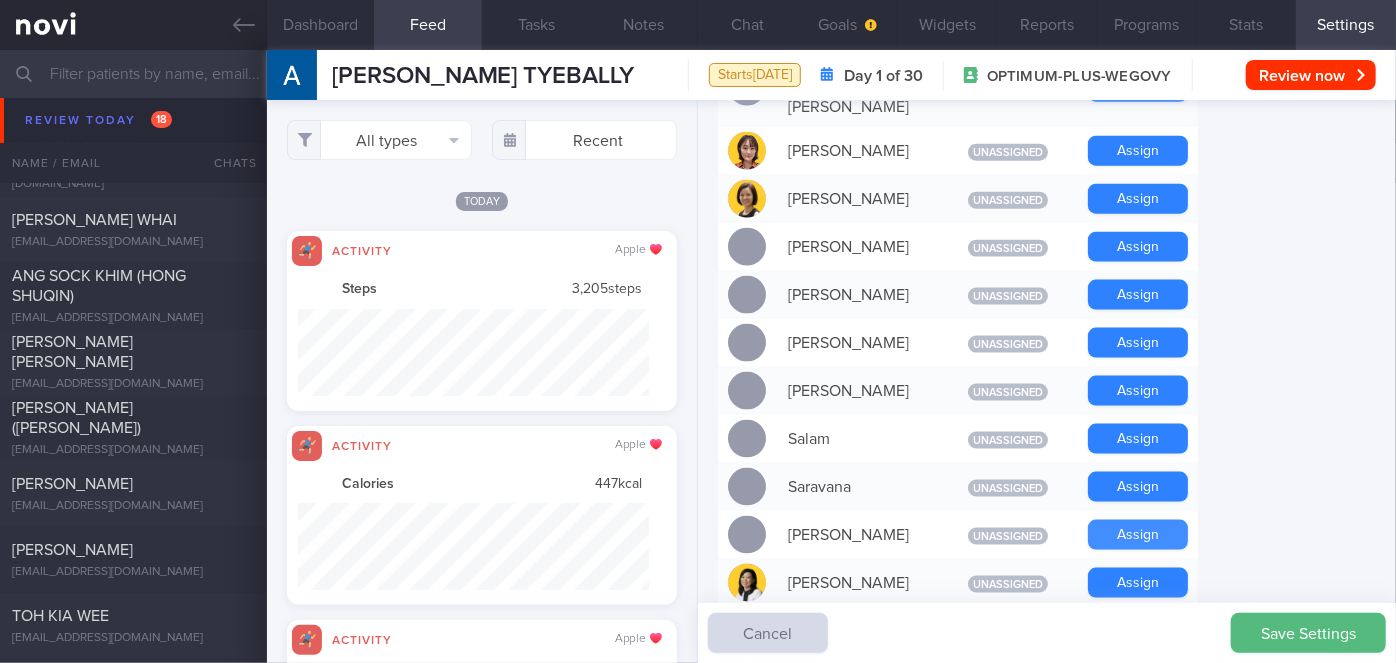 drag, startPoint x: 1161, startPoint y: 479, endPoint x: 909, endPoint y: 171, distance: 397.95477 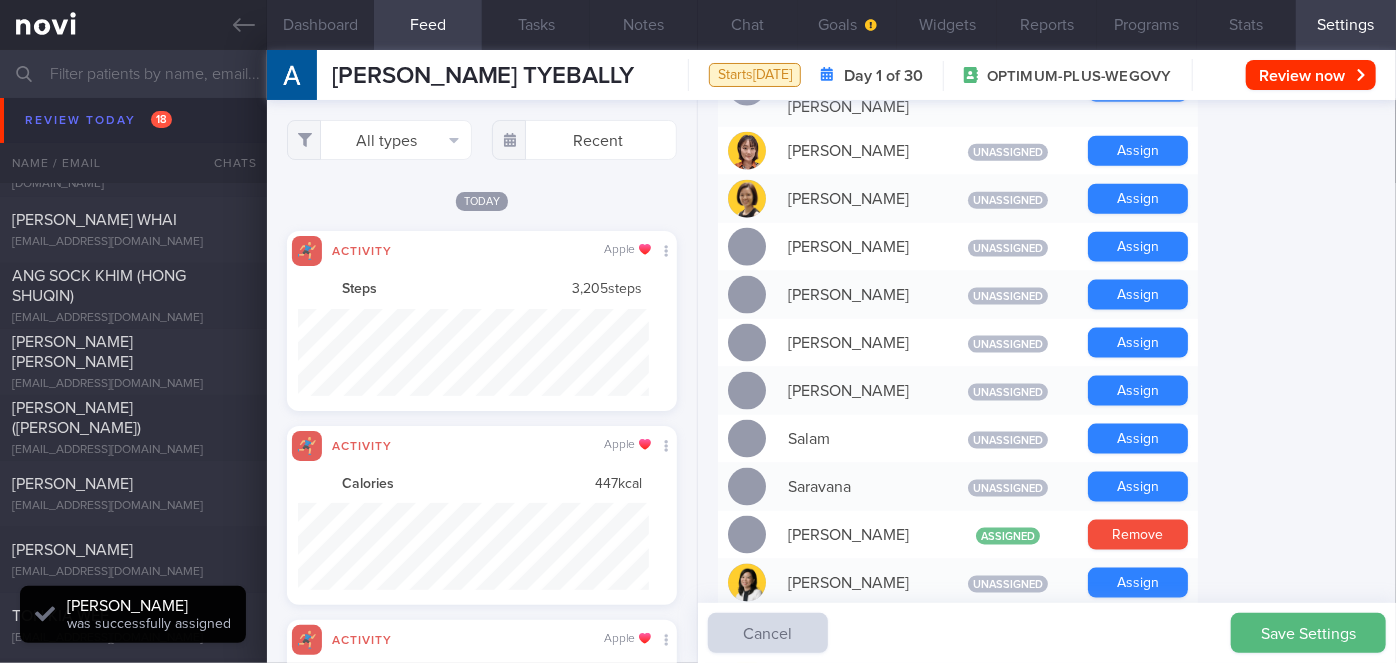 scroll, scrollTop: -96, scrollLeft: 0, axis: vertical 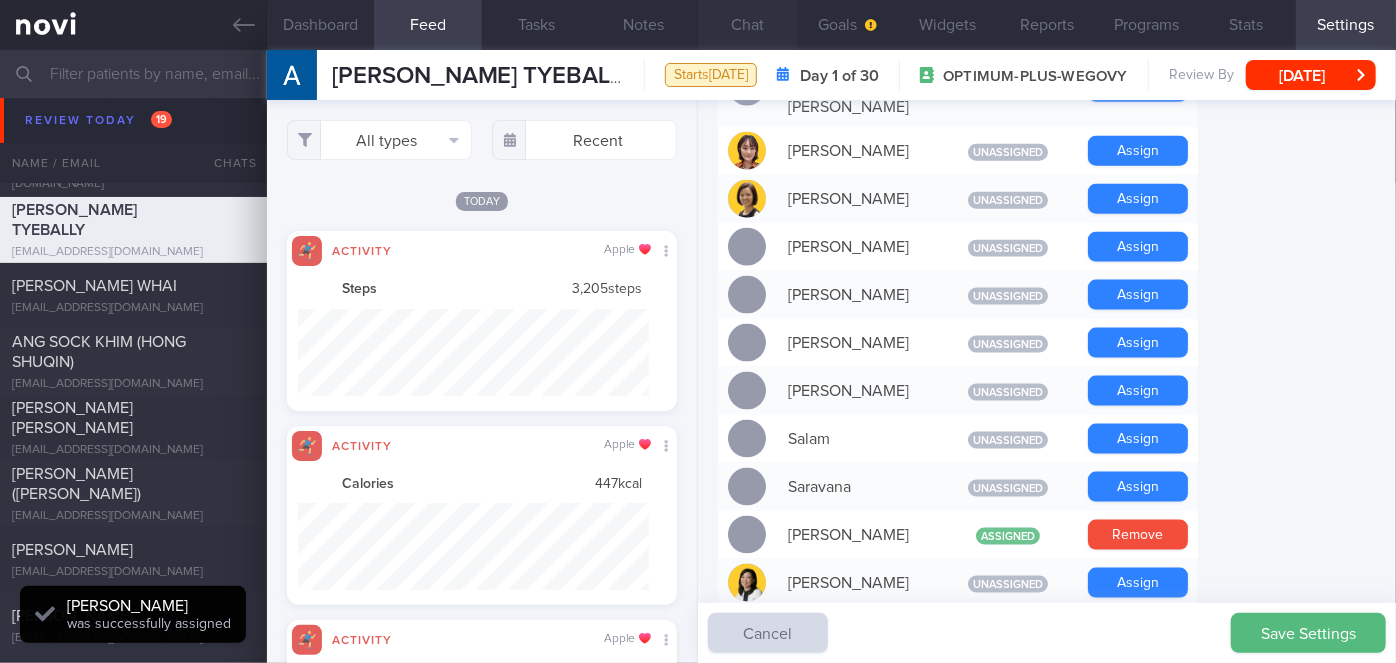 click on "Chat" at bounding box center [748, 25] 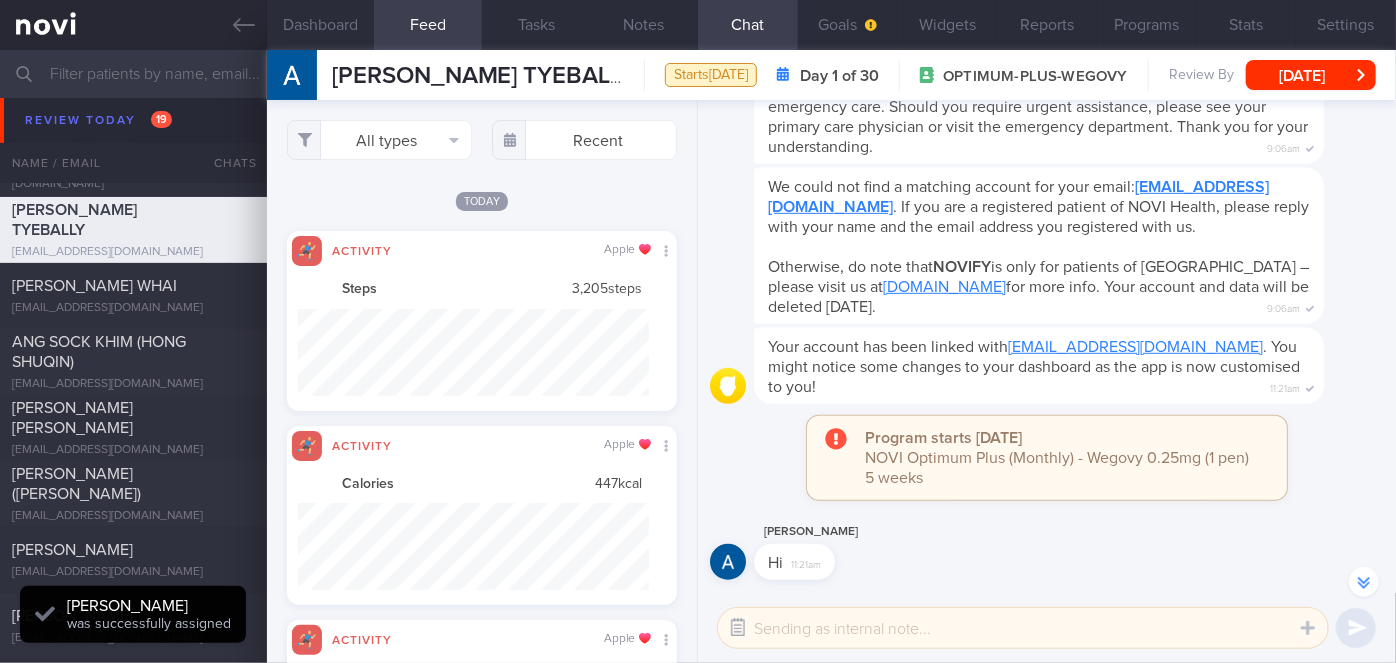 click at bounding box center (738, 628) 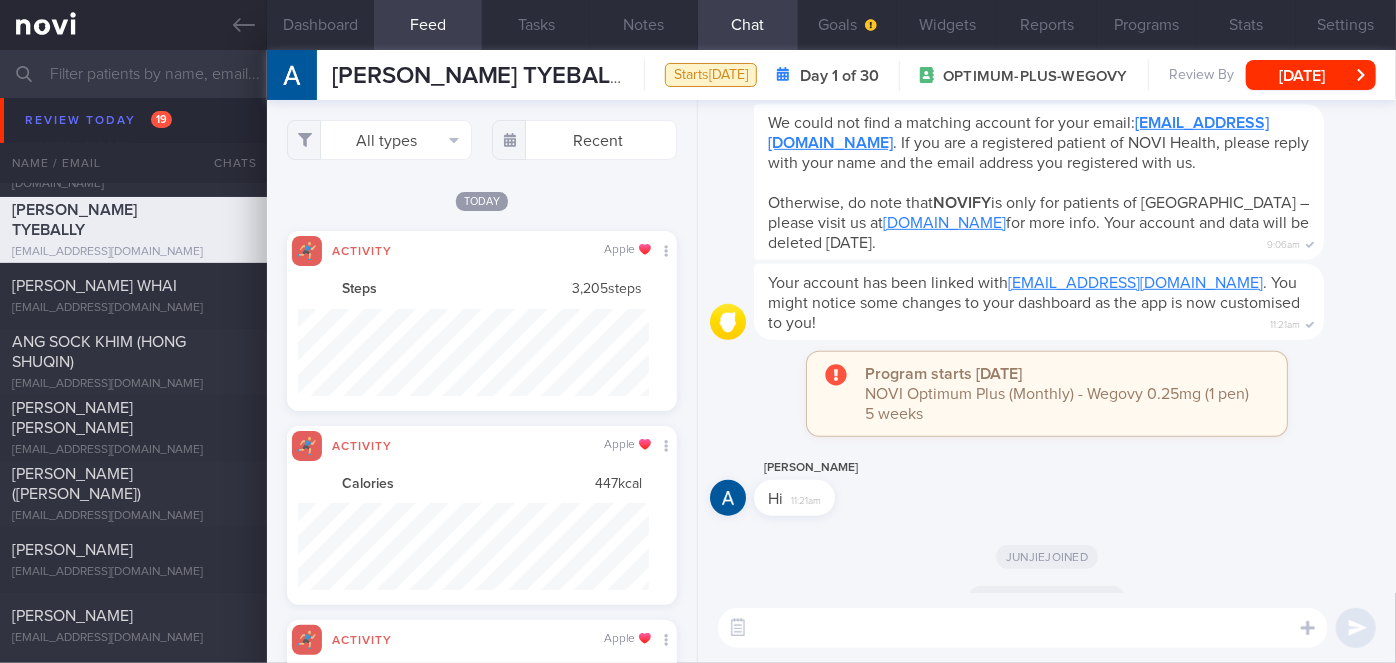 scroll, scrollTop: 0, scrollLeft: 0, axis: both 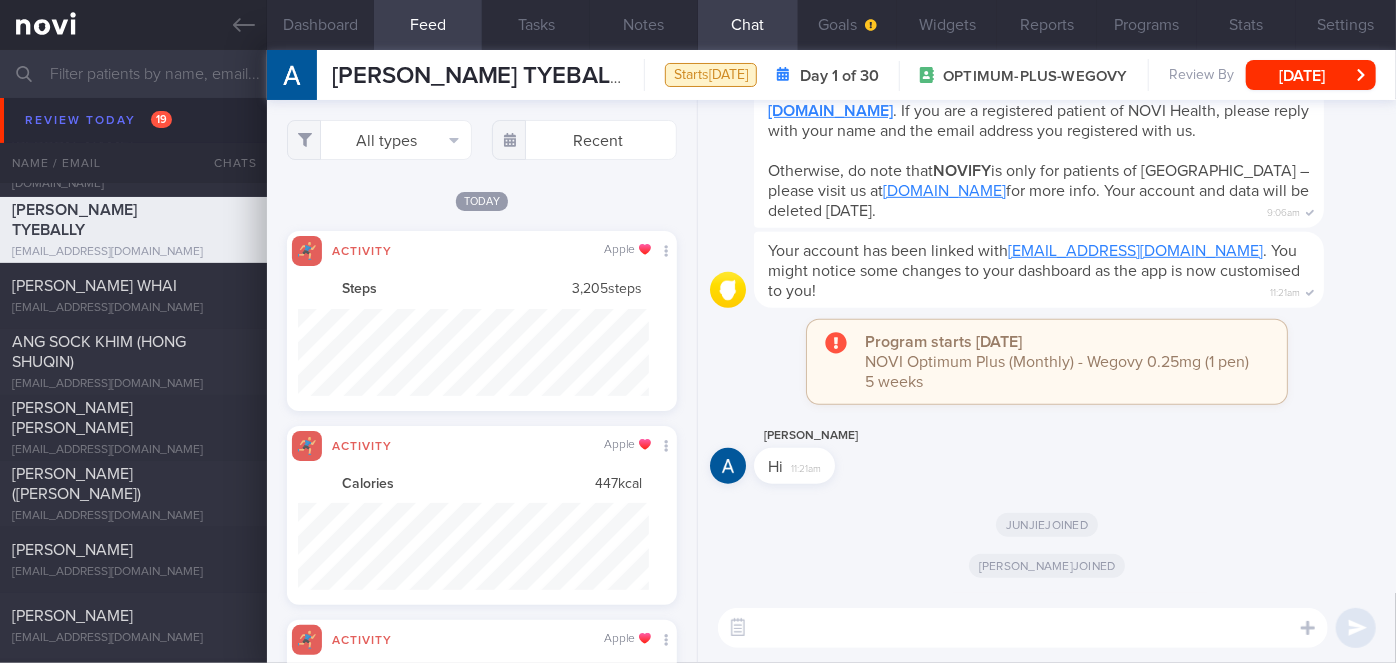 click at bounding box center [1023, 628] 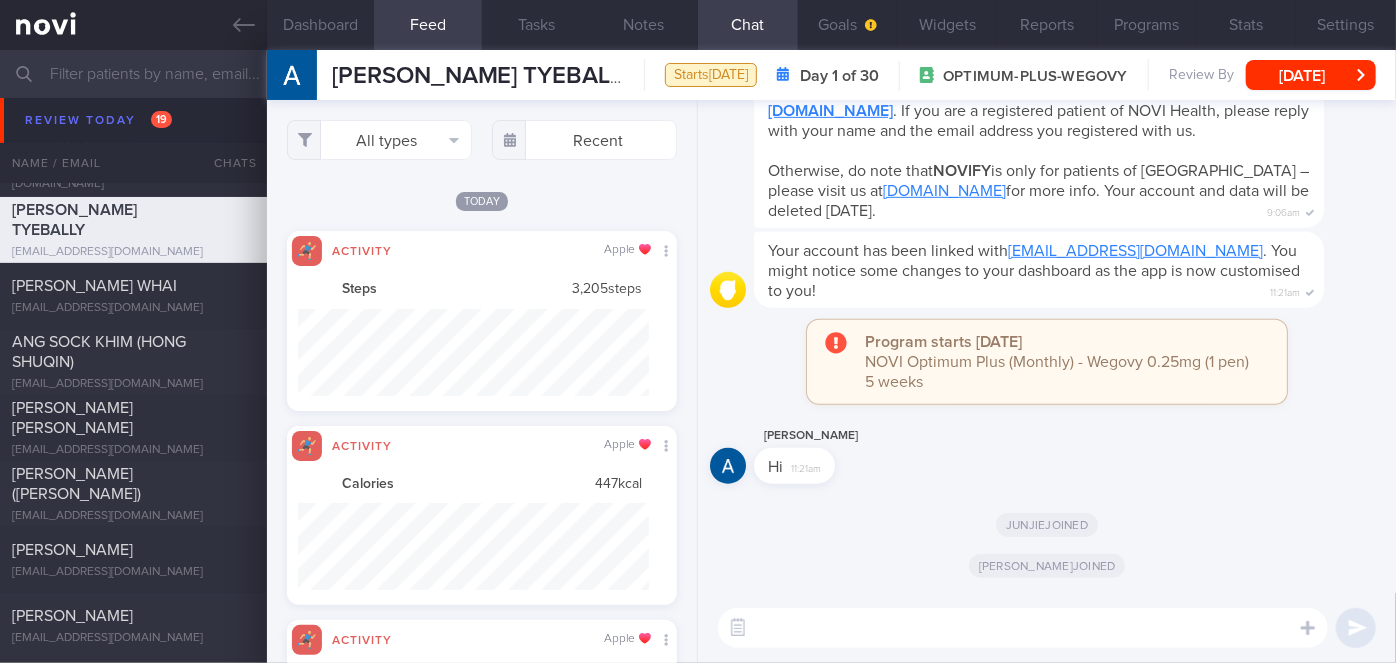 paste on "Hi Ms [PERSON_NAME], I'm [PERSON_NAME], your Health Coach. It was nice speaking with you just now. I will be in touch with you on the app to provide you with guidance and support. Feel free to drop me a message should you have any questions at any time.
In the meantime, please log in all your meals and beverages, as well as the exercise that you do so that I can provide you with more specific feedback. Please weigh yourself once a week and log it into the app so that we can also track your weight loss progress. Your most accurate weight will be your weight in the morning after you use the toilet, in light clothing, before taking any food/drink
- To learn more about AI food logging, please click on the following [link]([URL][DOMAIN_NAME])
- To ensure you don't miss notifications, please go to the "Settings" section of the app, then select "Account Settings" > "Notifications," and toggle on all options for "General" and "Coaching."
- Since ..." 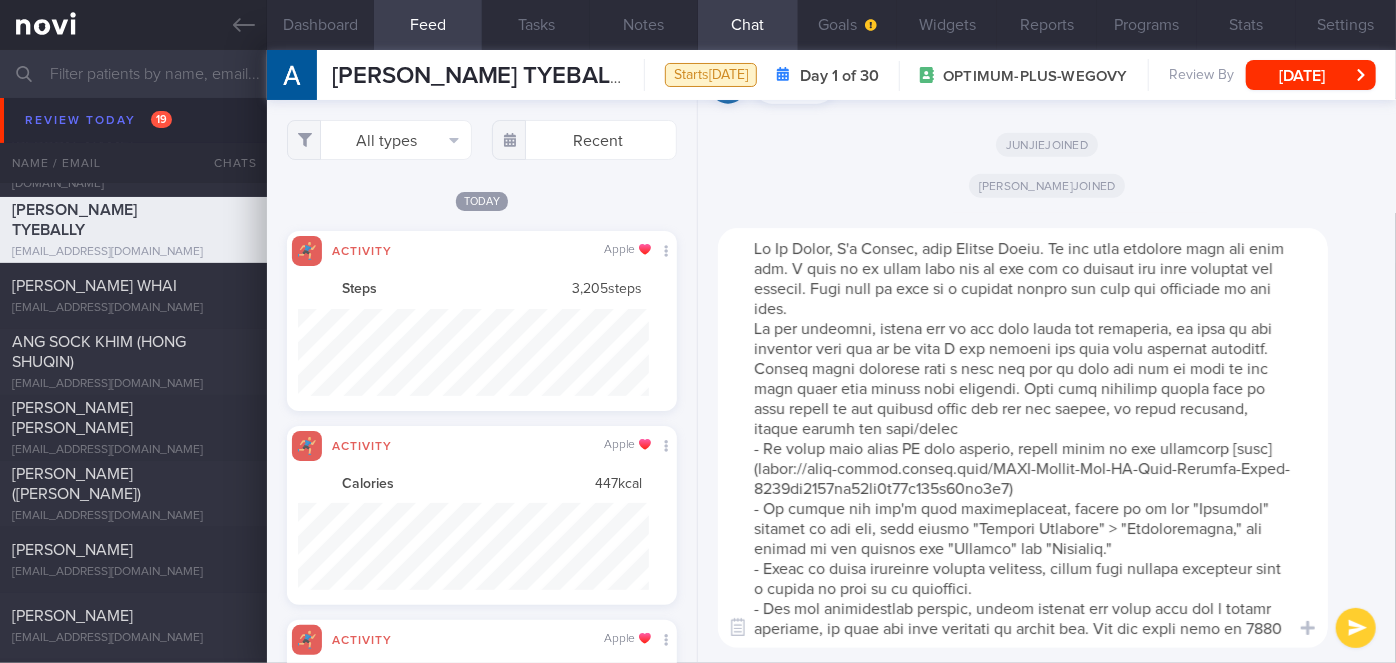 scroll, scrollTop: 119, scrollLeft: 0, axis: vertical 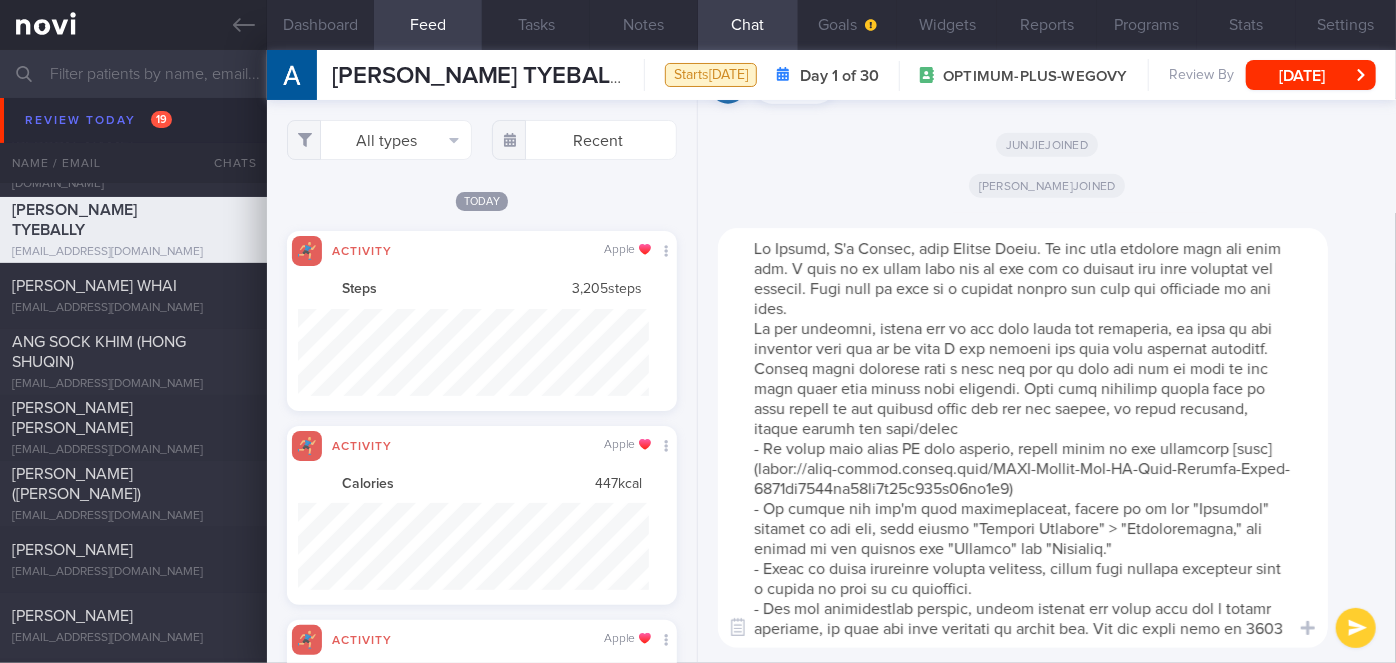 click at bounding box center (1023, 438) 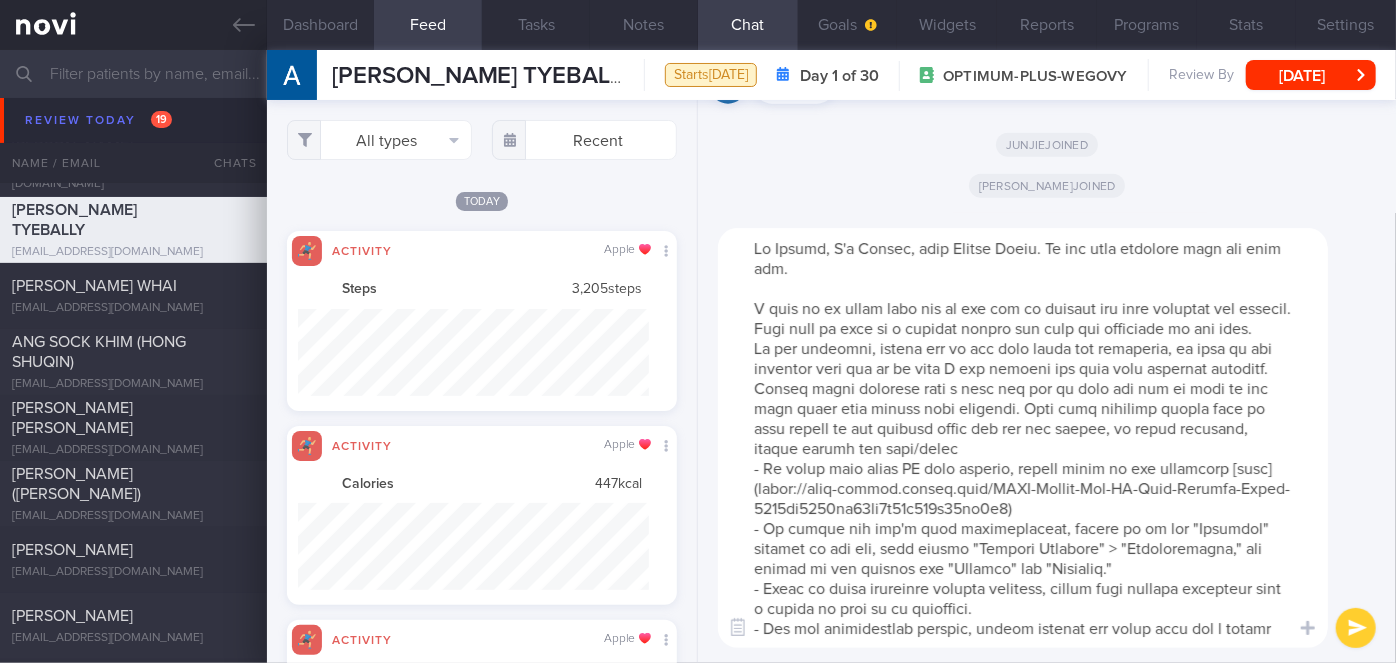 click at bounding box center (1023, 438) 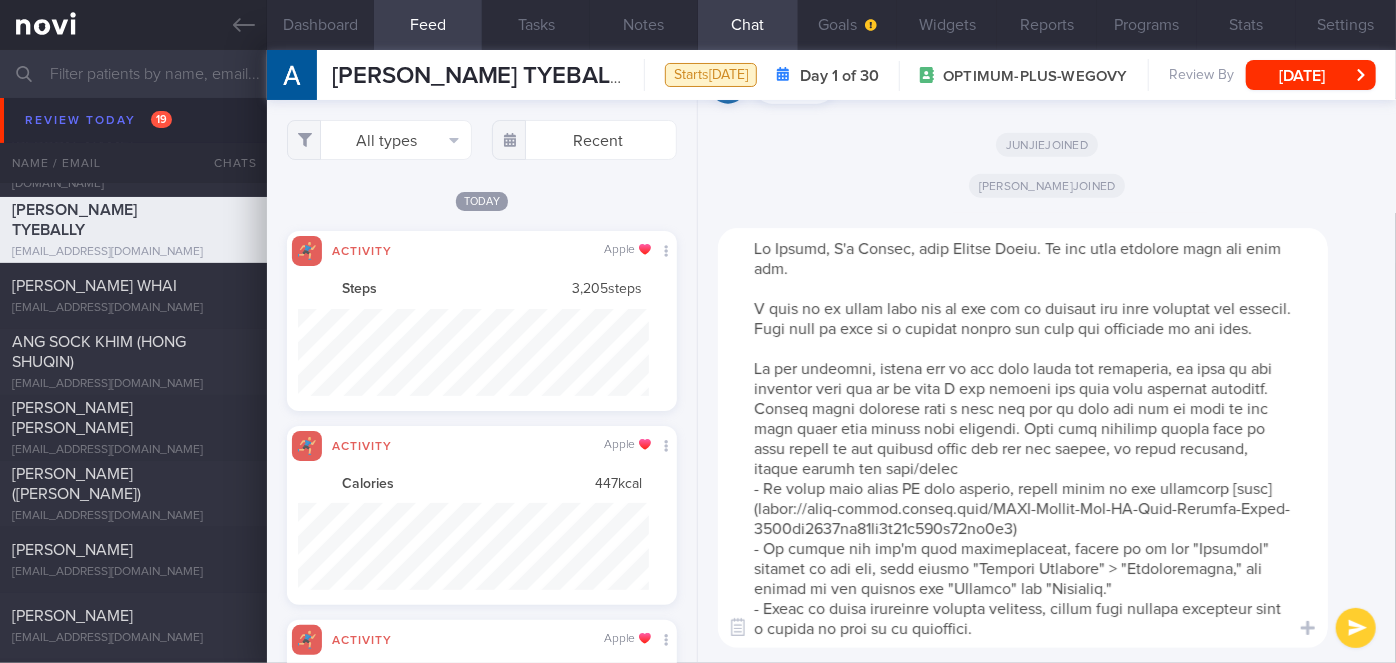 scroll, scrollTop: 179, scrollLeft: 0, axis: vertical 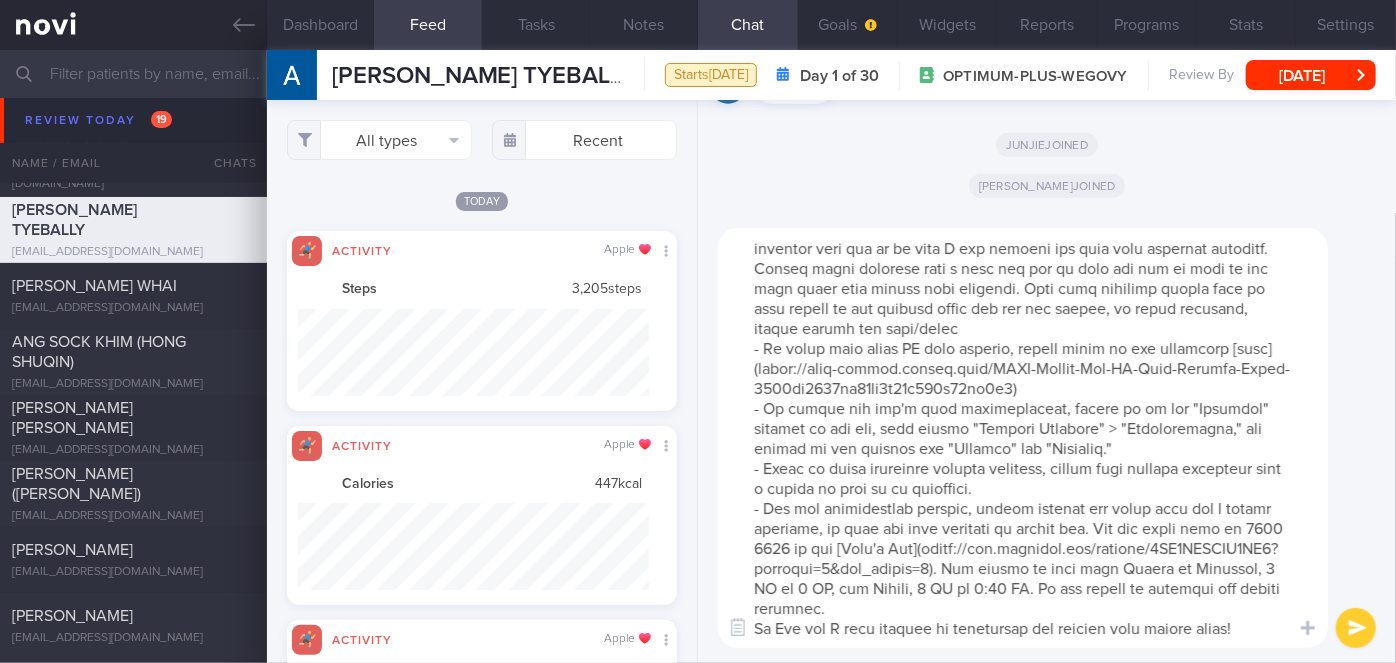 click at bounding box center (1023, 438) 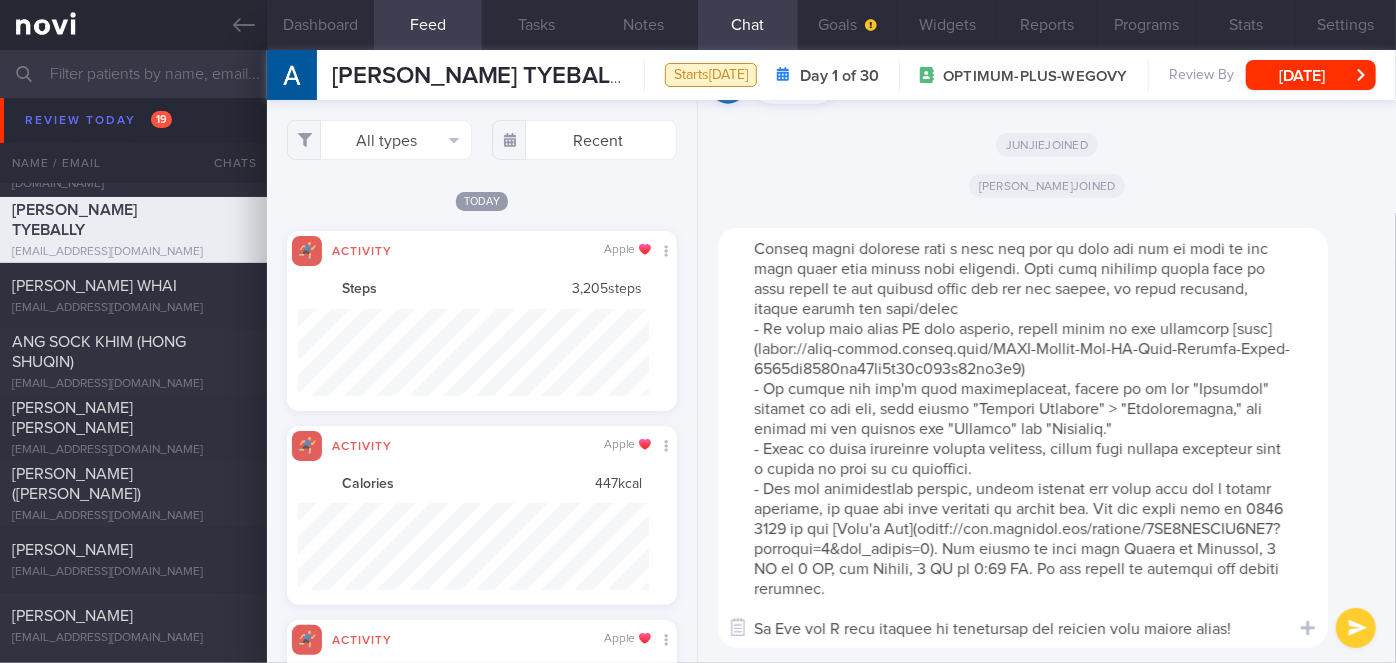 scroll, scrollTop: 192, scrollLeft: 0, axis: vertical 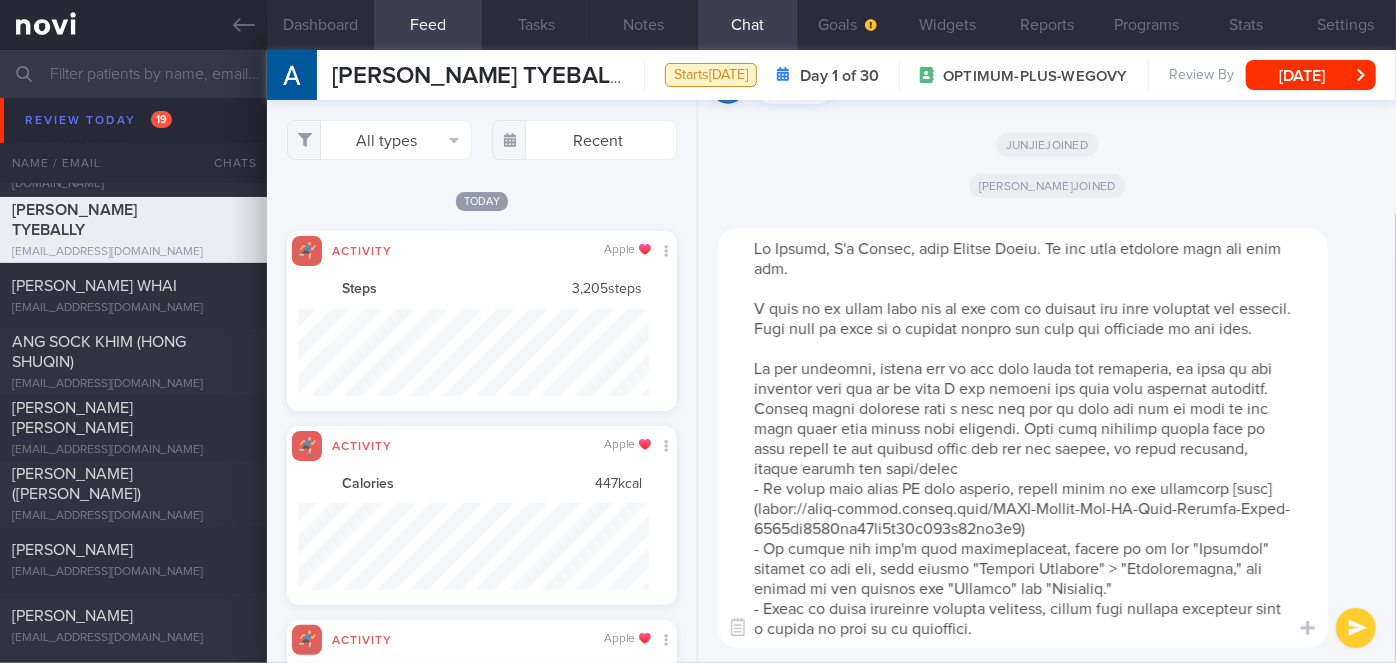 type on "Hi [PERSON_NAME], I'm [PERSON_NAME], your Health Coach. It was nice speaking with you just now.
I will be in touch with you on the app to provide you with guidance and support. Feel free to drop me a message should you have any questions at any time.
In the meantime, please log in all your meals and beverages, as well as the exercise that you do so that I can provide you with more specific feedback. Please weigh yourself once a week and log it into the app so that we can also track your weight loss progress. Your most accurate weight will be your weight in the morning after you use the toilet, in light clothing, before taking any food/drink
- To learn more about AI food logging, please click on the following [link]([URL][DOMAIN_NAME])
- To ensure you don't miss notifications, please go to the "Settings" section of the app, then select "Account Settings" > "Notifications," and toggle on all options for "General" and "Coaching."
- Since..." 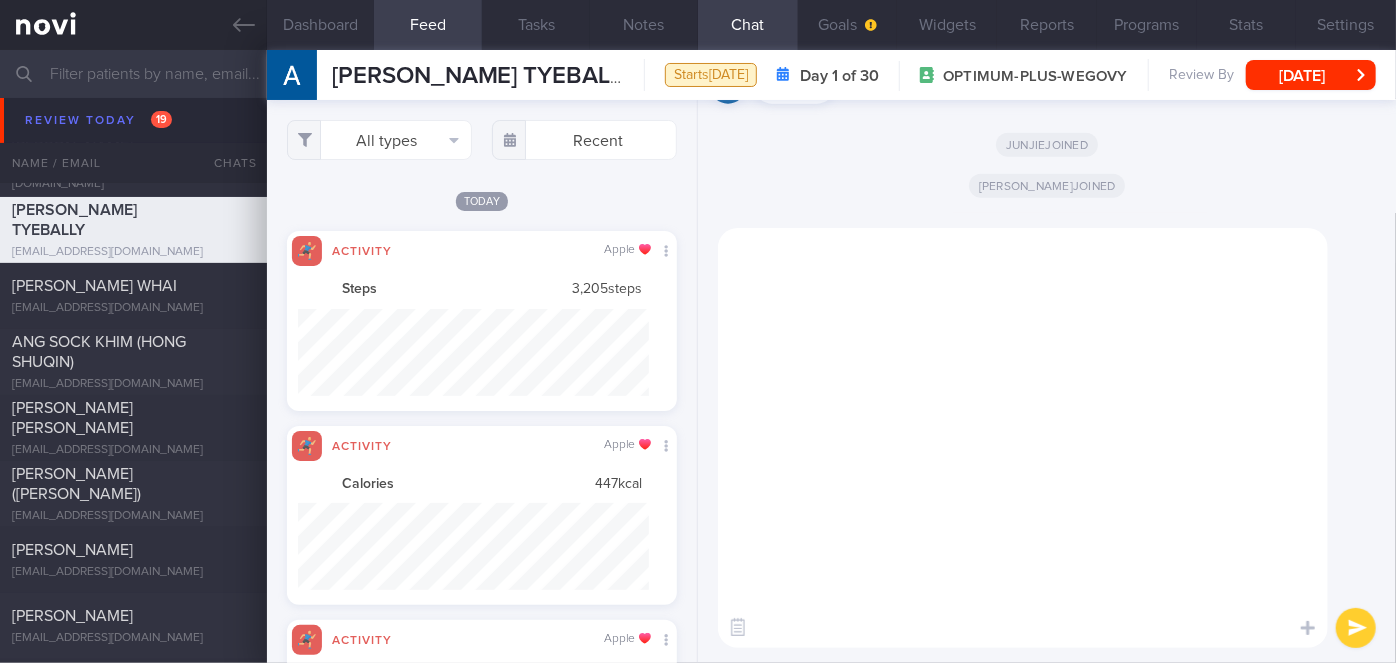 scroll, scrollTop: 0, scrollLeft: 0, axis: both 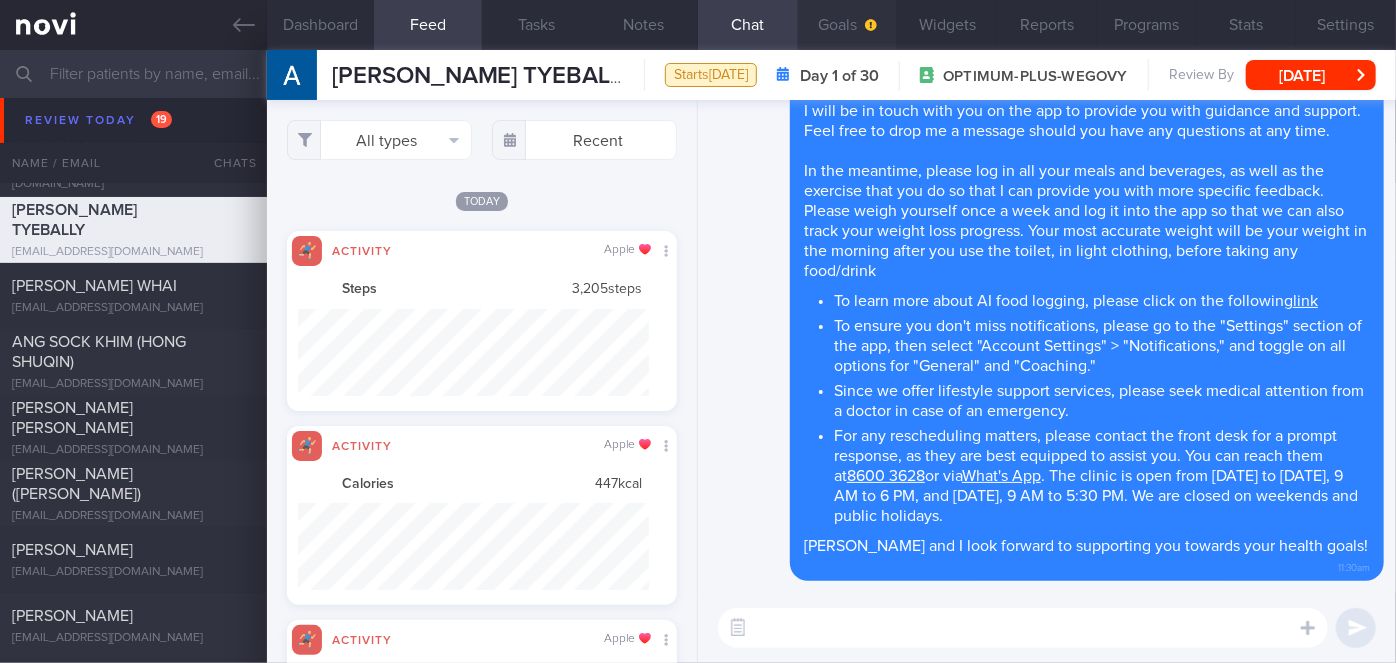 click on "Goals" at bounding box center (848, 25) 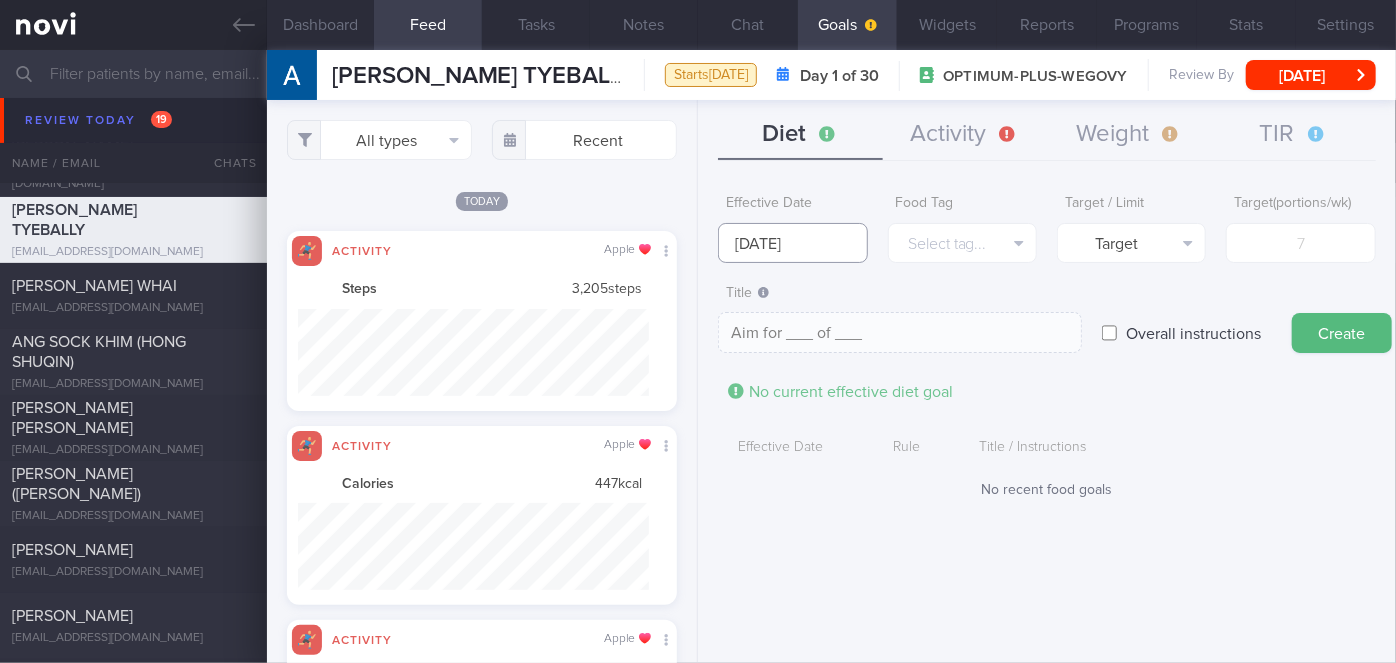 click on "You are offline!  Some functionality will be unavailable
Patients
New Users
Coaches
Assigned patients
Assigned patients
All active patients
Archived patients
Needs setup
70
Name / Email
Chats" at bounding box center [698, 331] 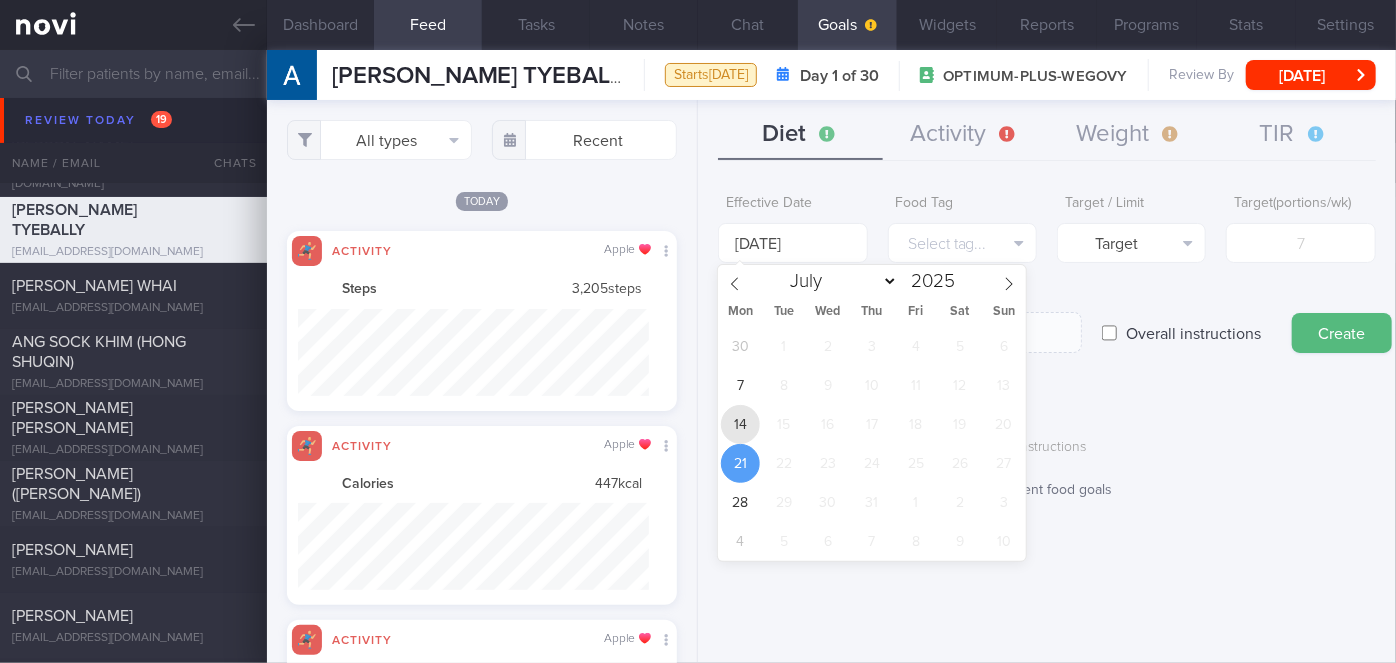 click on "14" at bounding box center [740, 424] 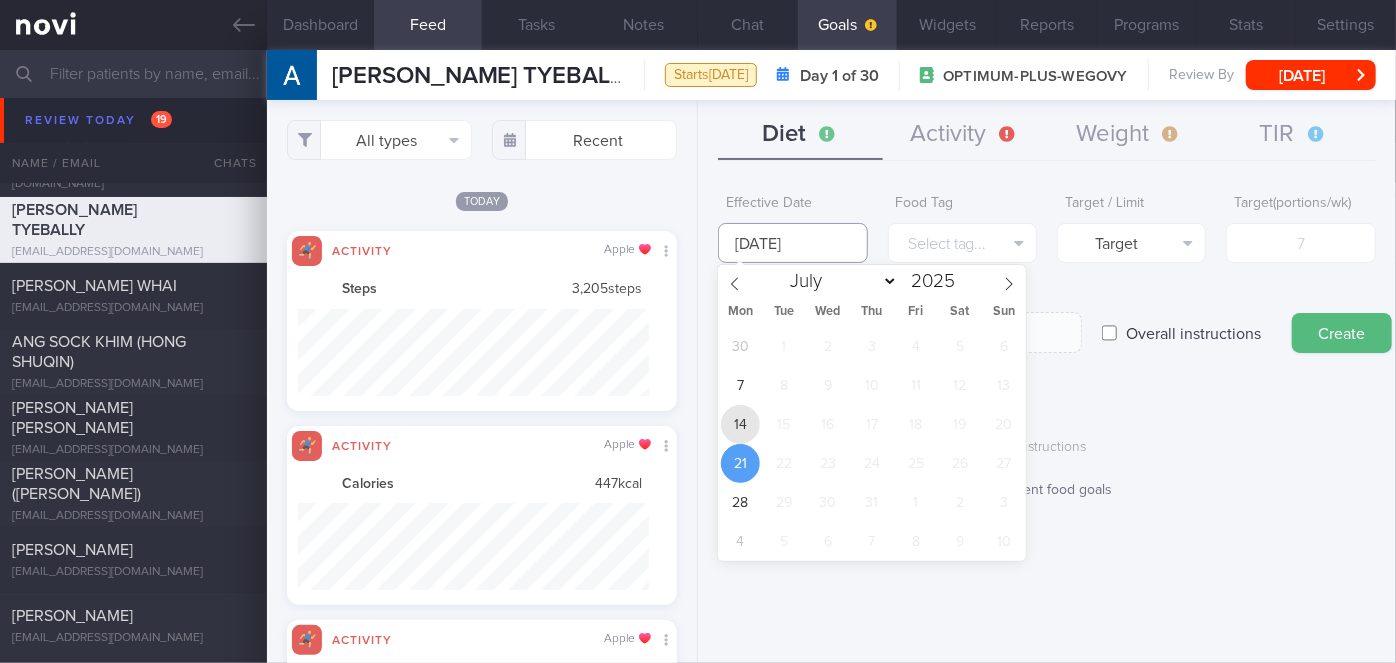 type on "[DATE]" 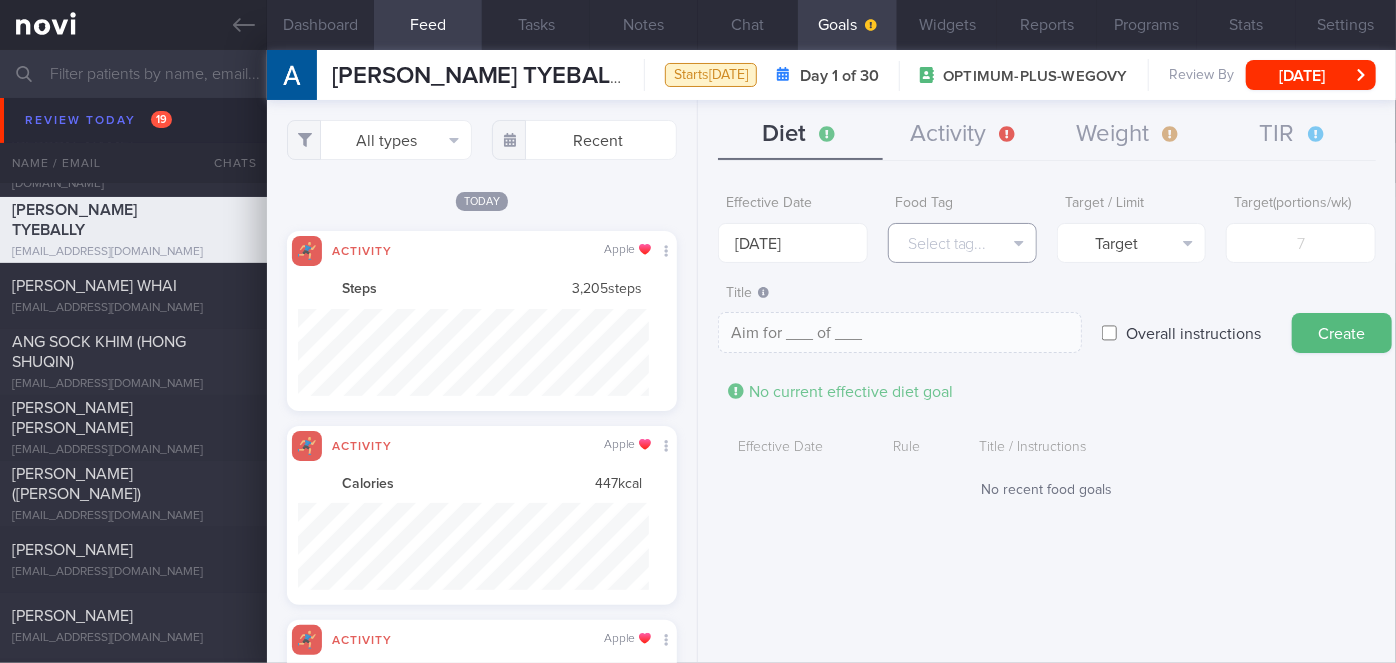 click on "Select tag..." at bounding box center [962, 243] 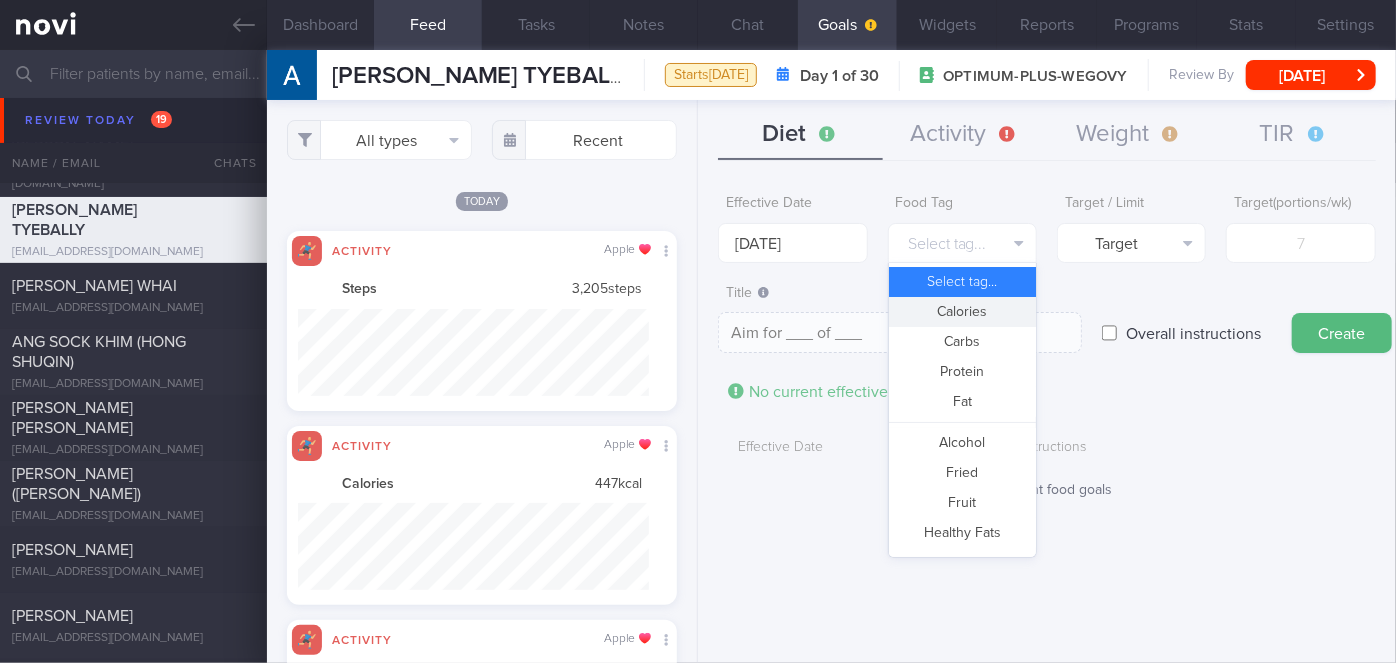 click on "Calories" at bounding box center [962, 312] 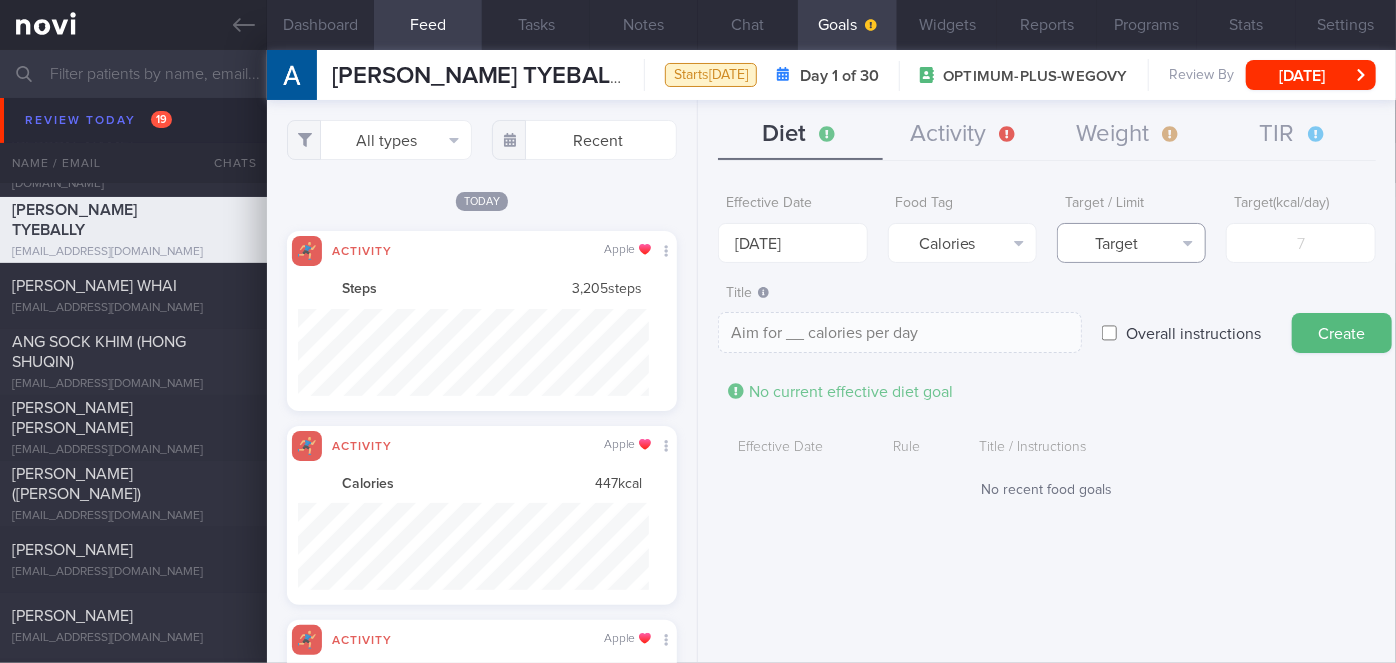 click on "Target" at bounding box center (1131, 243) 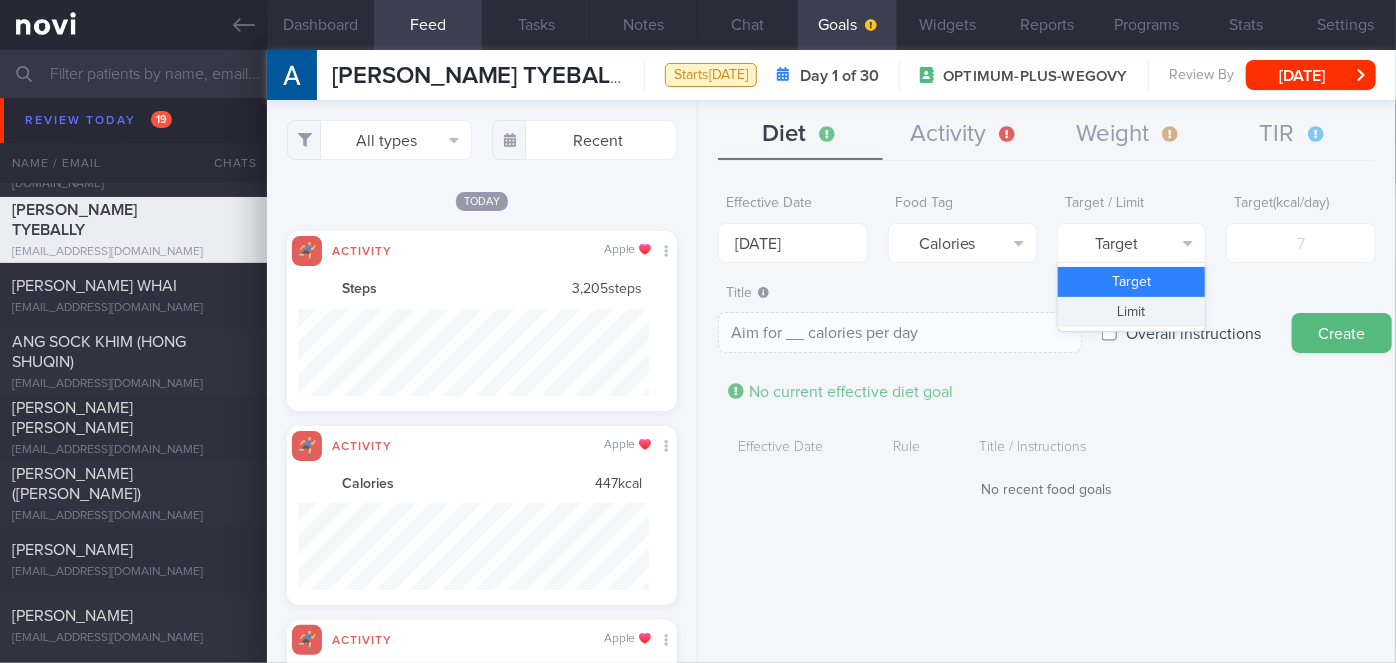 click on "Limit" at bounding box center [1131, 312] 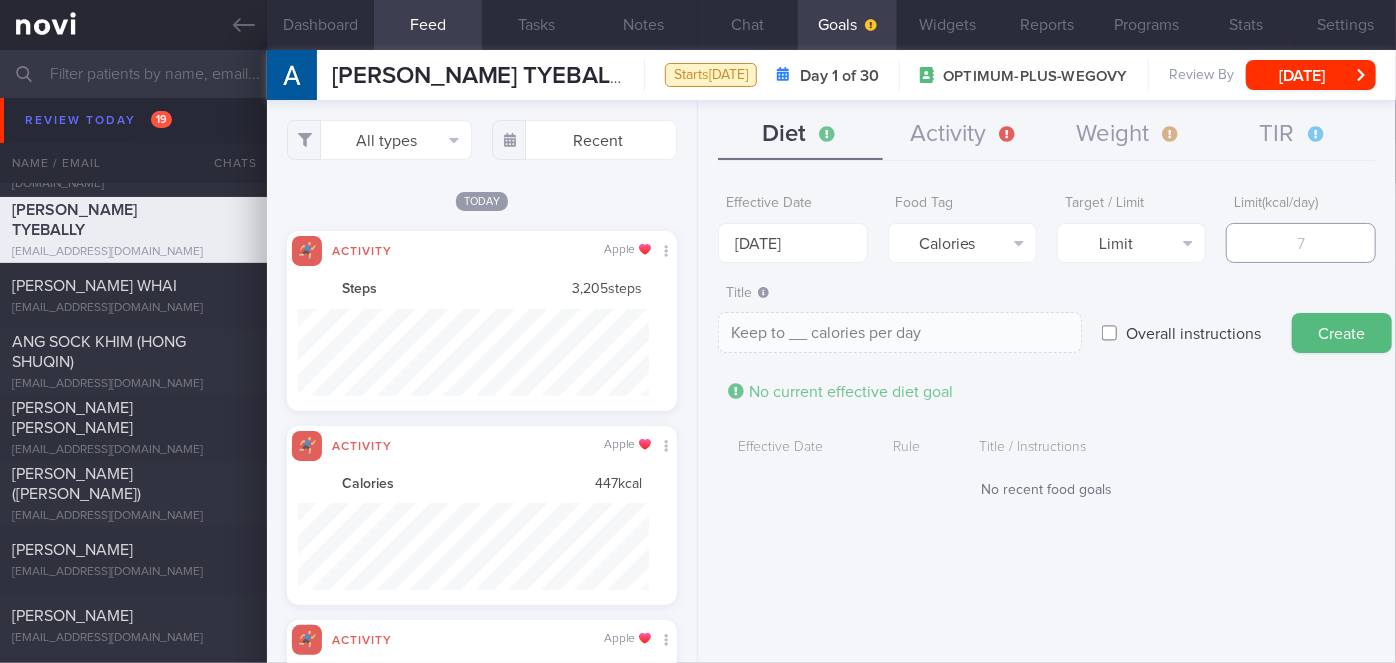 click at bounding box center [1300, 243] 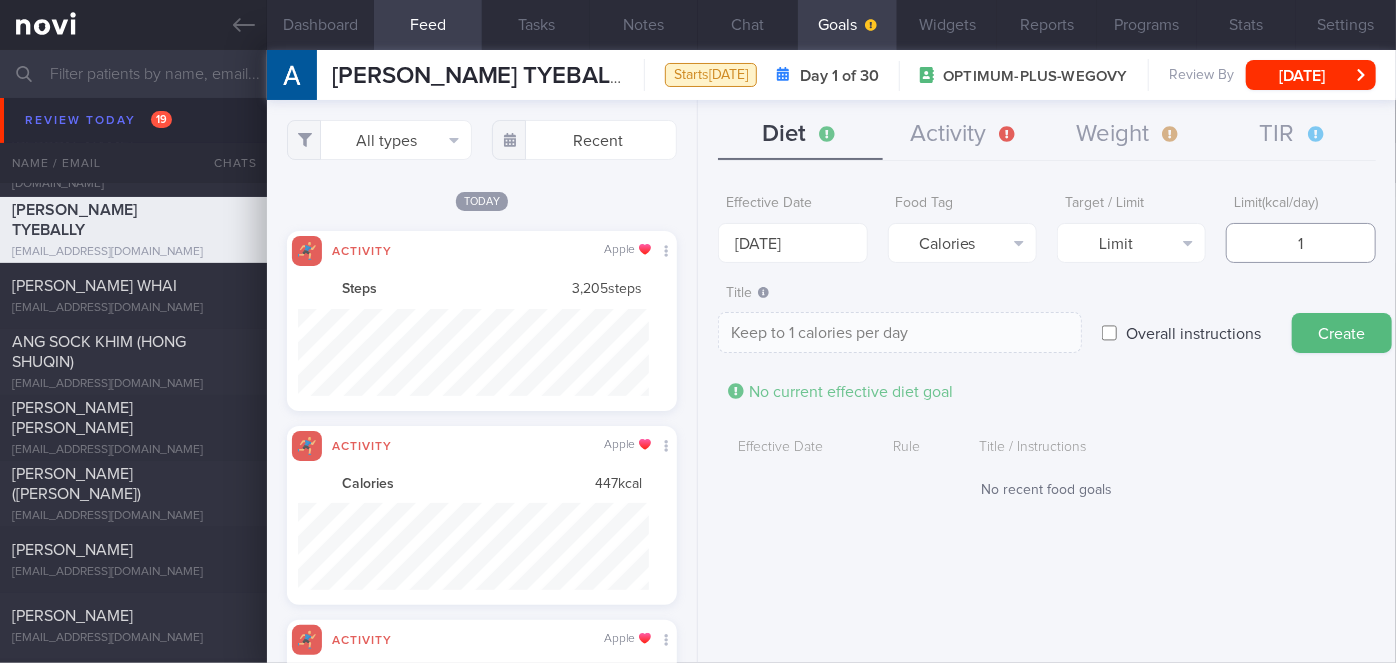 type on "15" 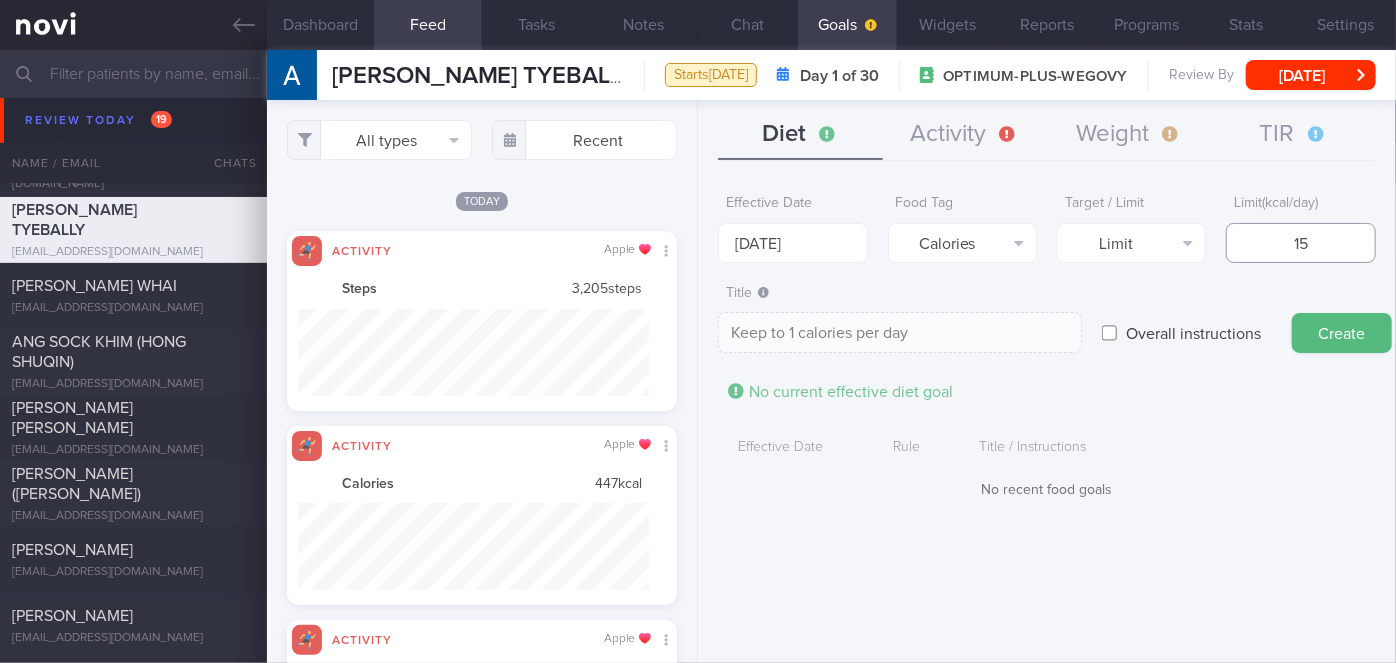 type on "Keep to 15 calories per day" 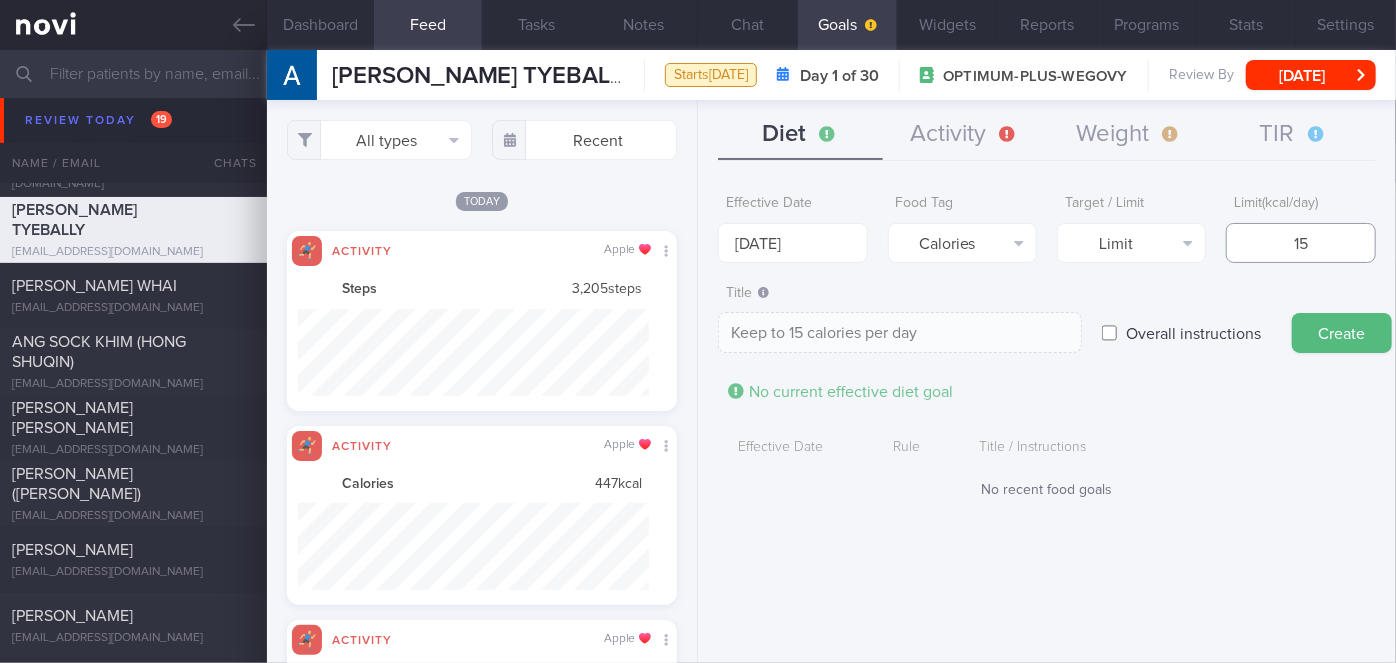 type on "150" 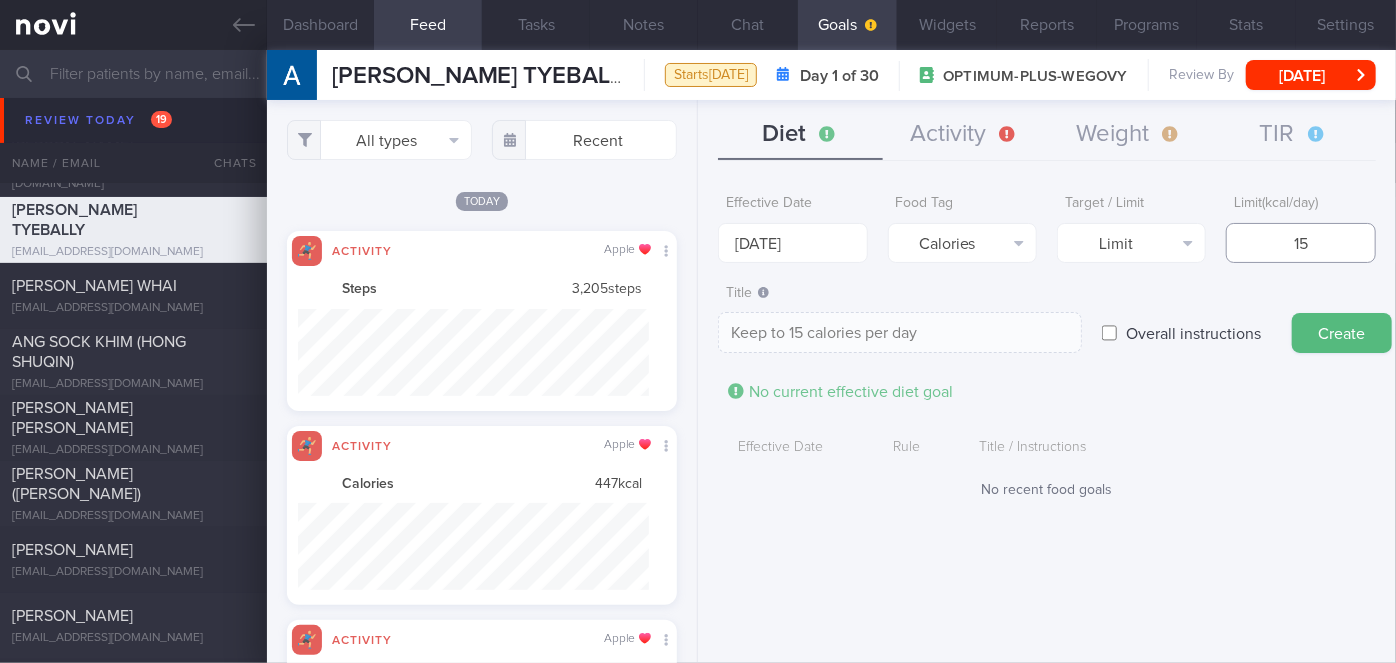 type on "Keep to 150 calories per day" 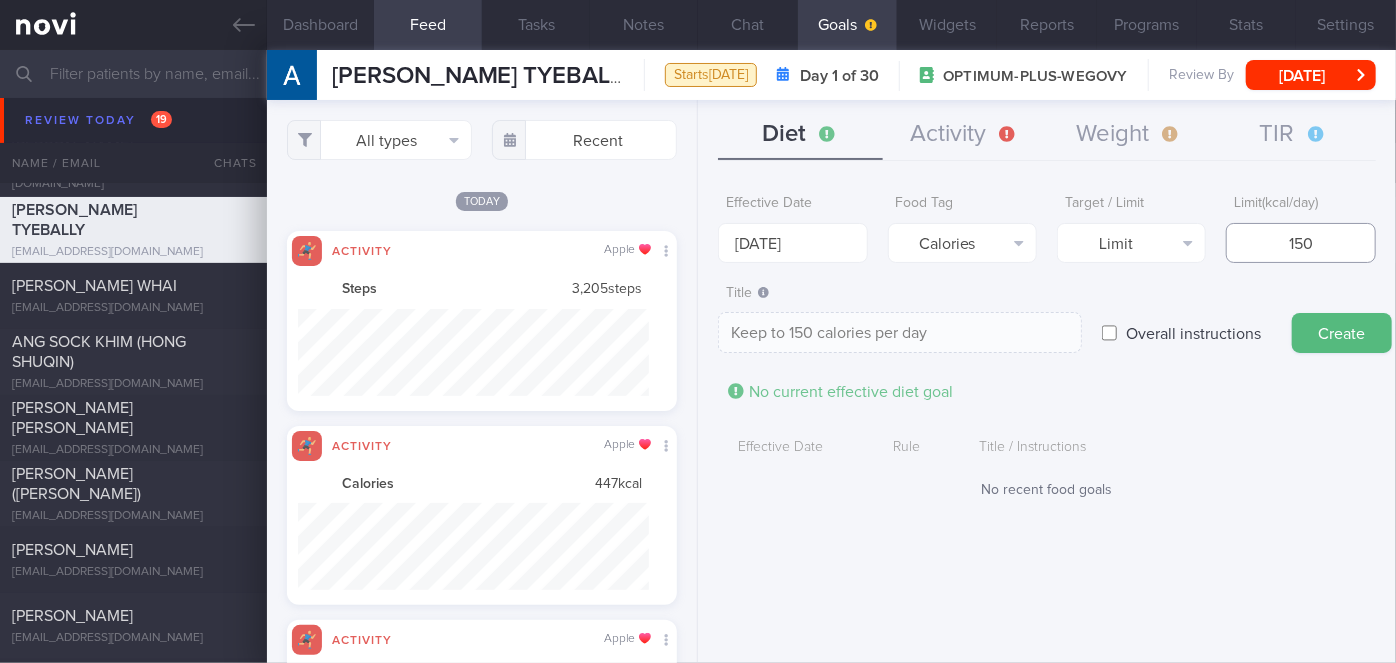 type on "1500" 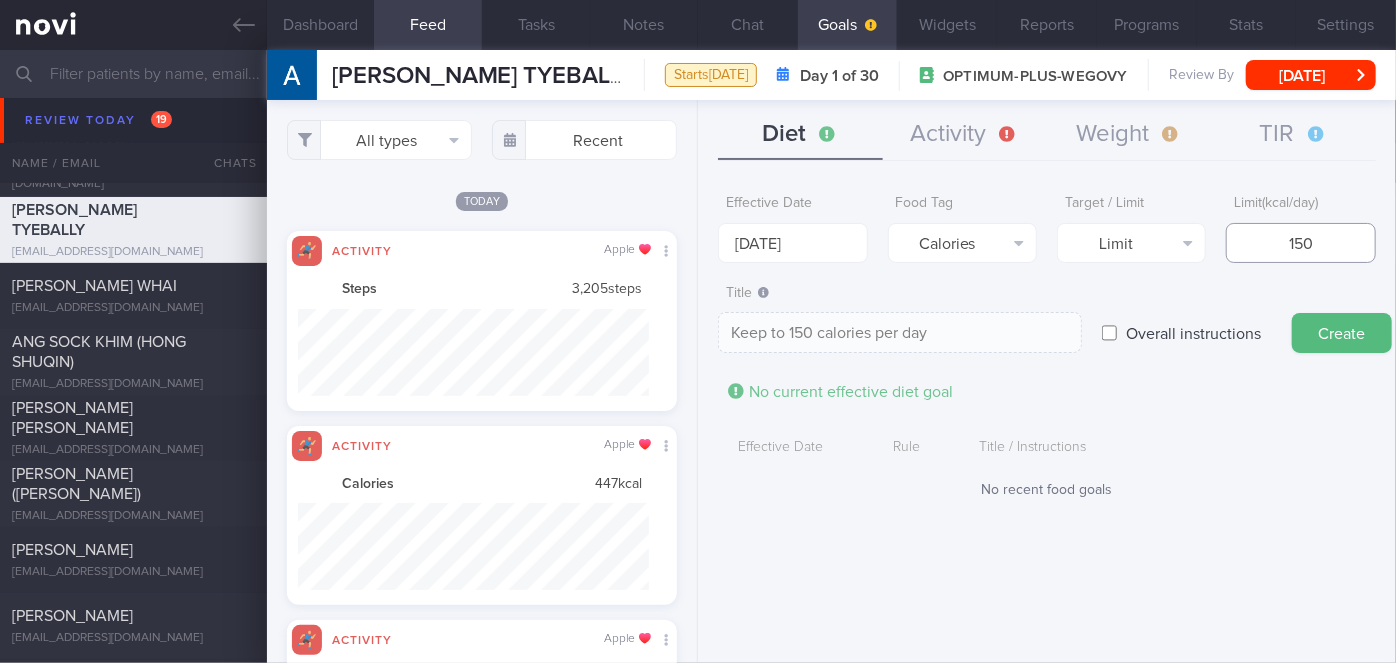 type on "Keep to 1500 calories per day" 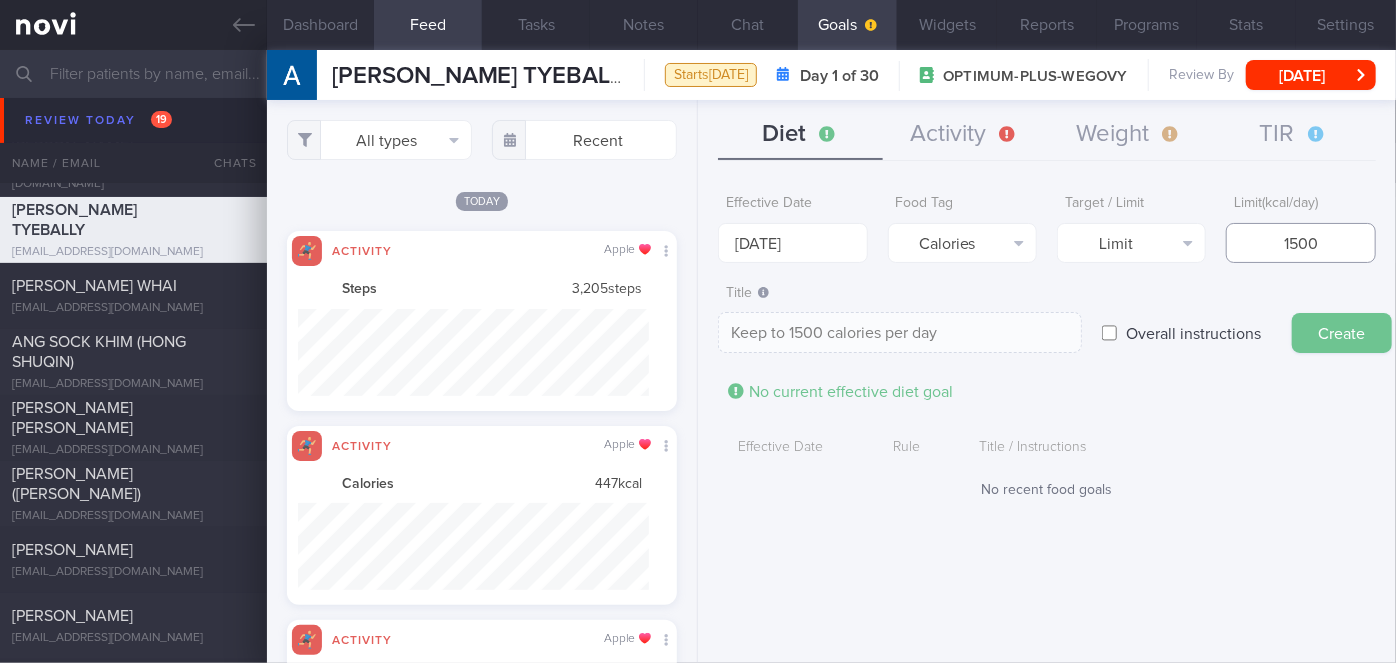 type on "1500" 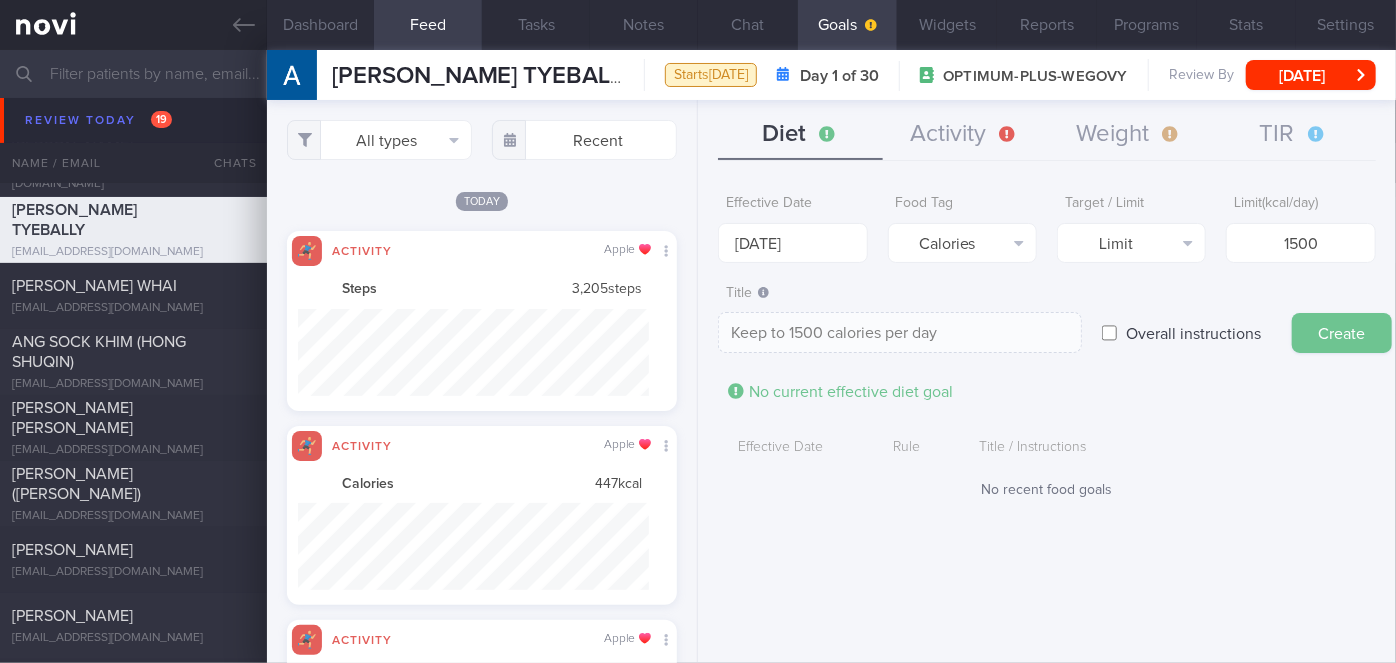 click on "Create" at bounding box center (1342, 333) 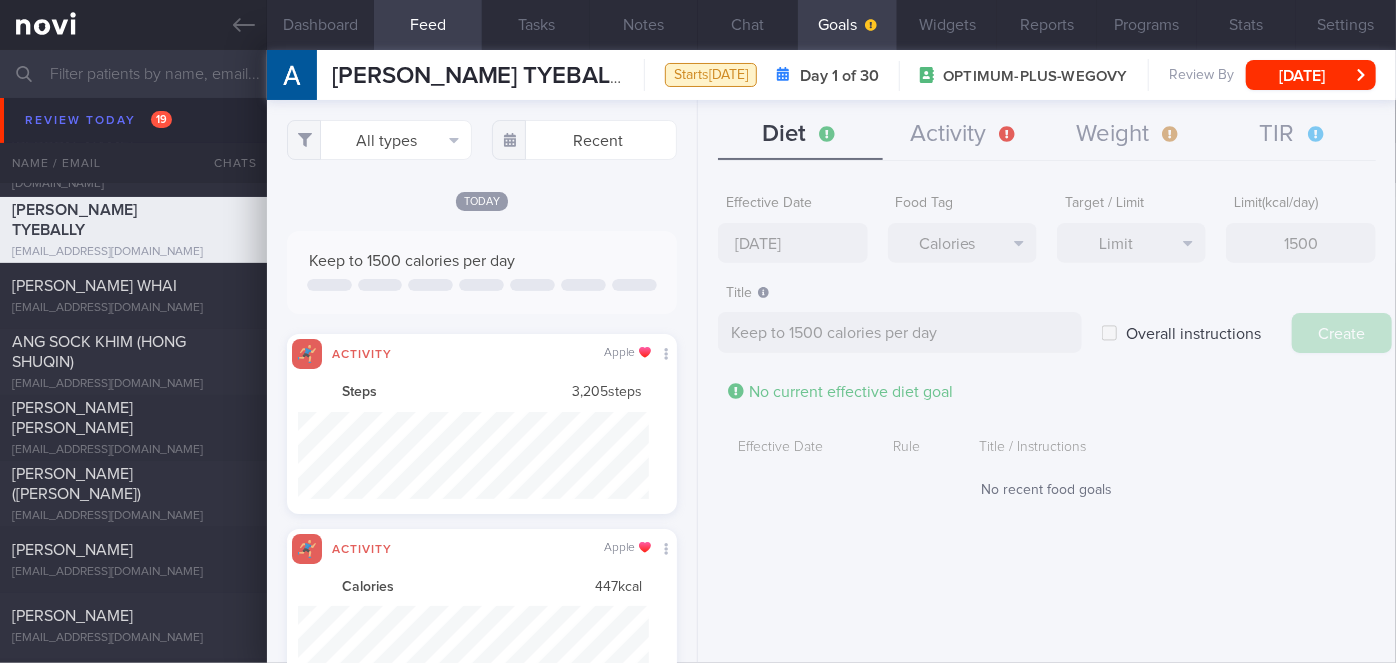 type on "[DATE]" 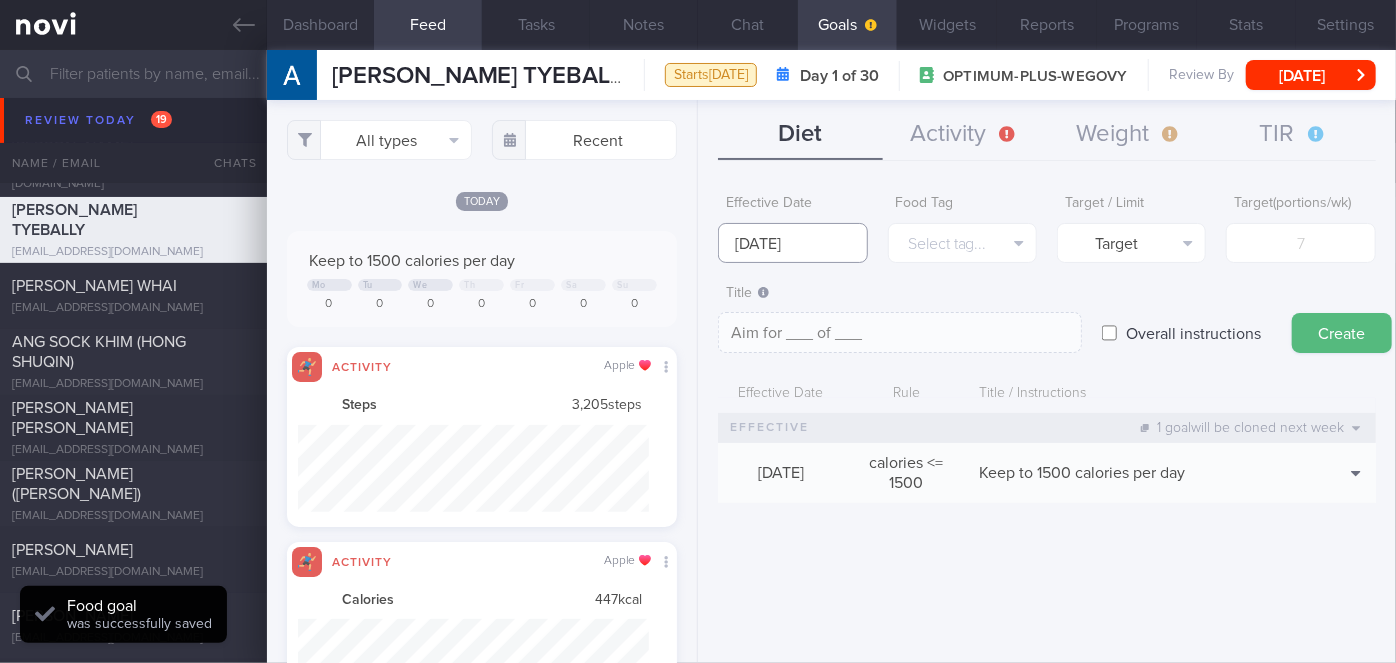 click on "[DATE]" at bounding box center [792, 243] 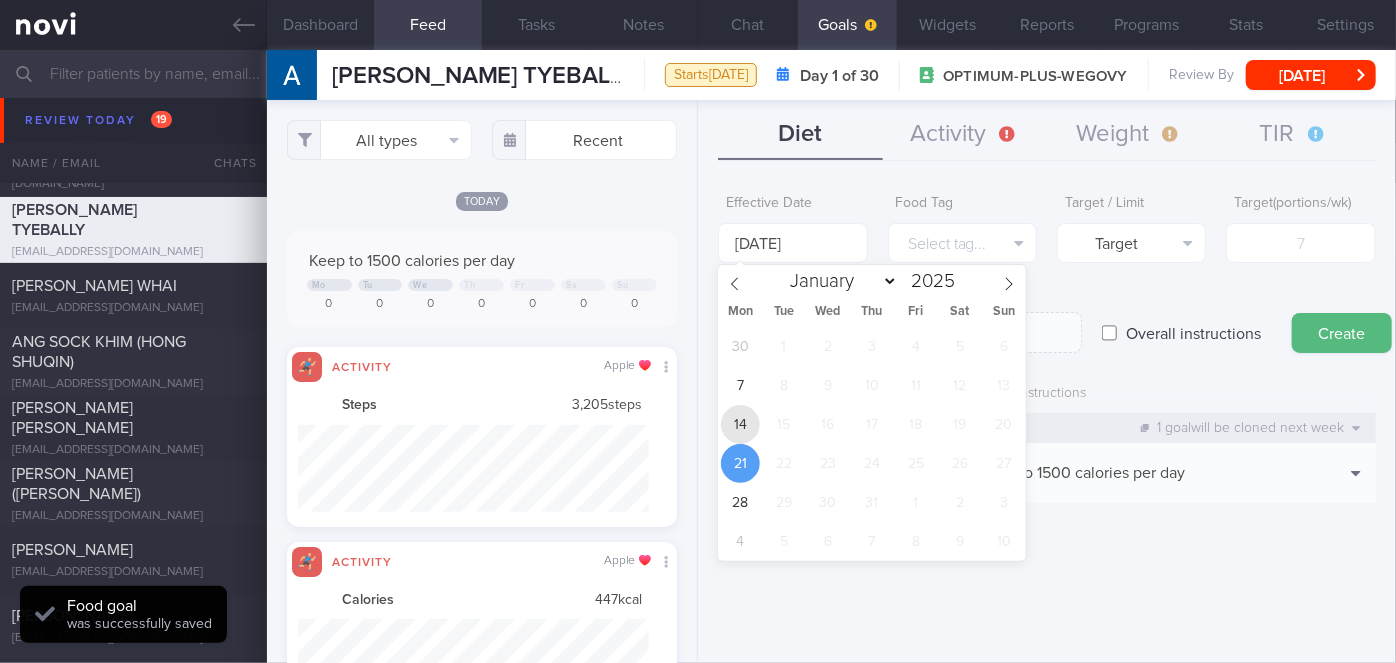 click on "14" at bounding box center (740, 424) 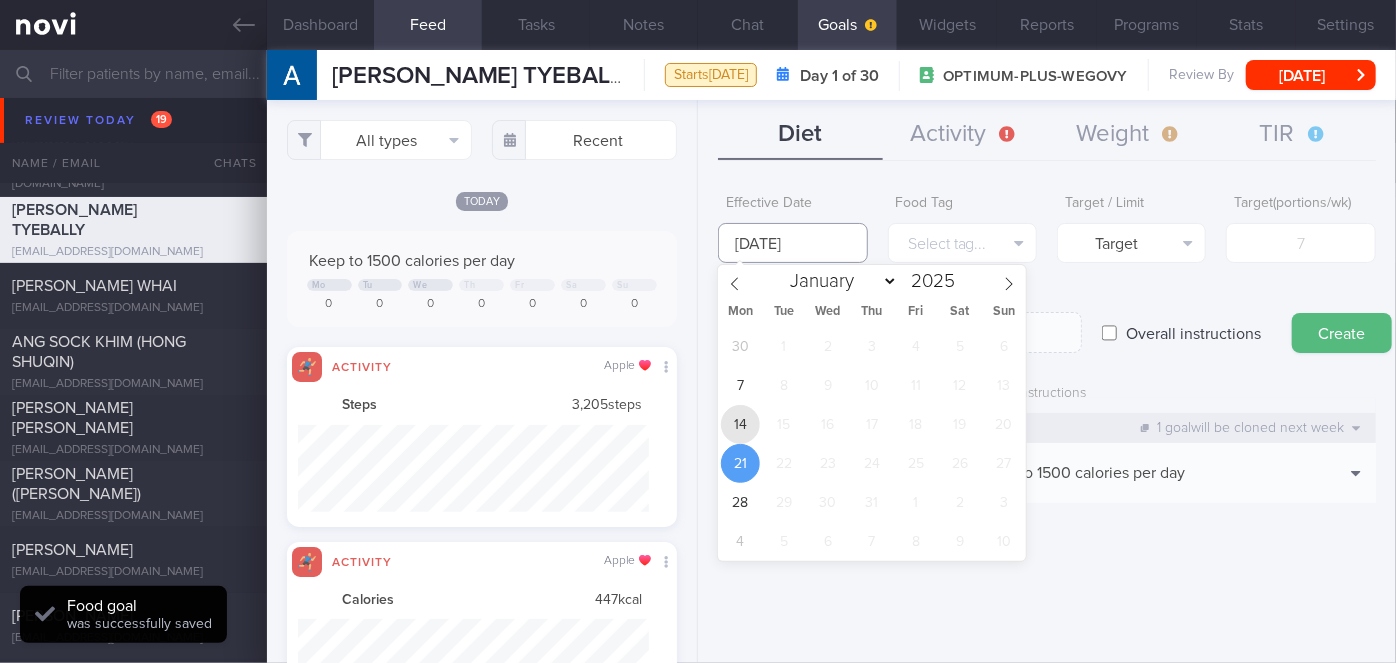 type on "[DATE]" 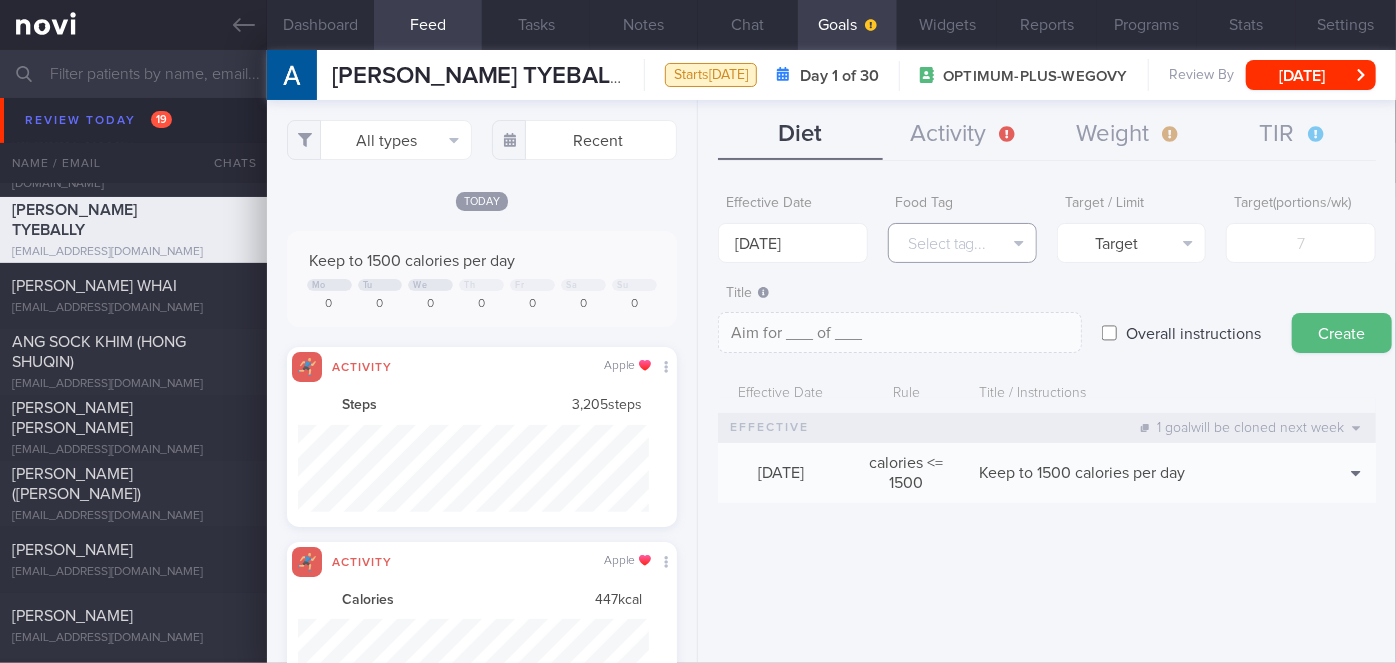 click on "Select tag..." at bounding box center [962, 243] 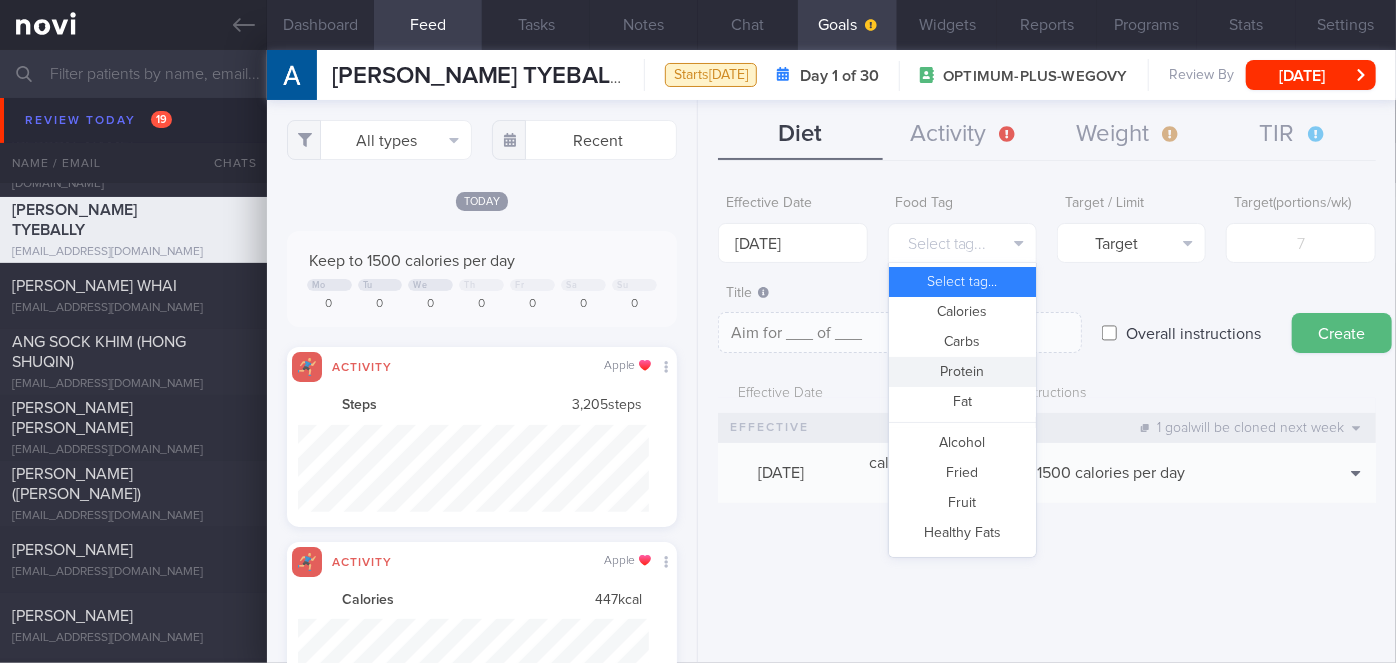 click on "Protein" at bounding box center (962, 372) 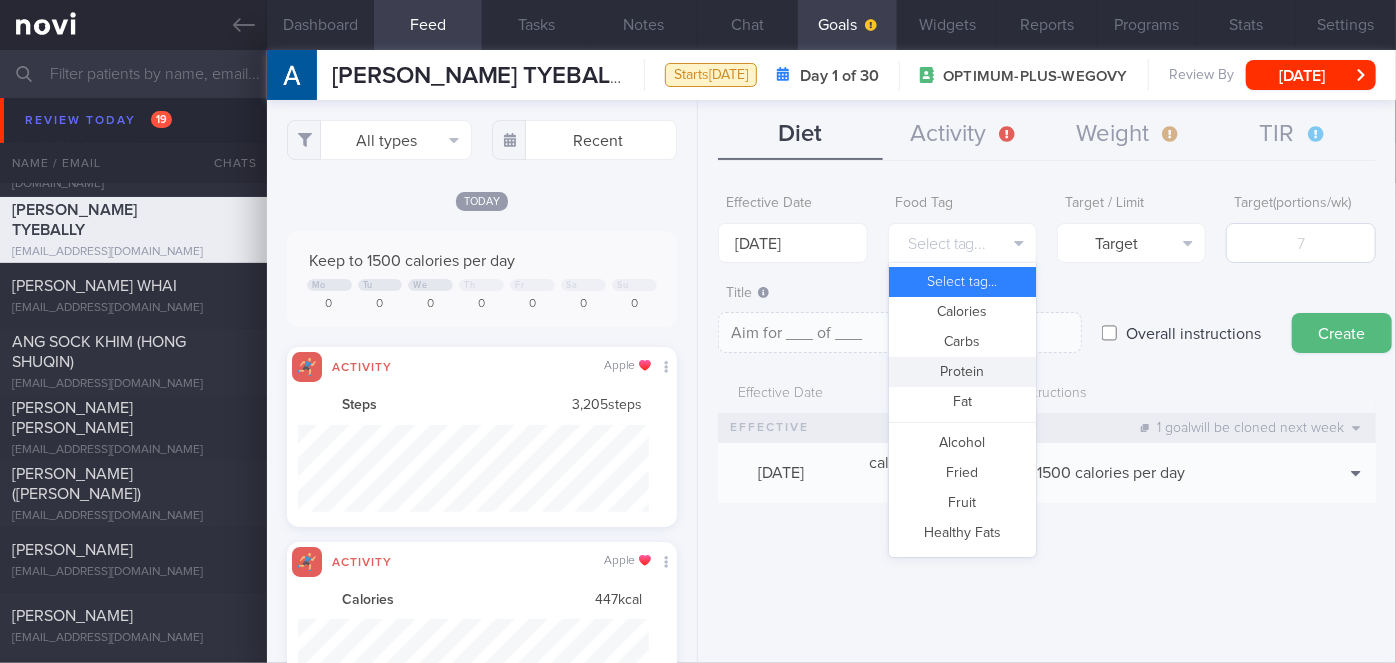 type on "Aim for __g of protein per day" 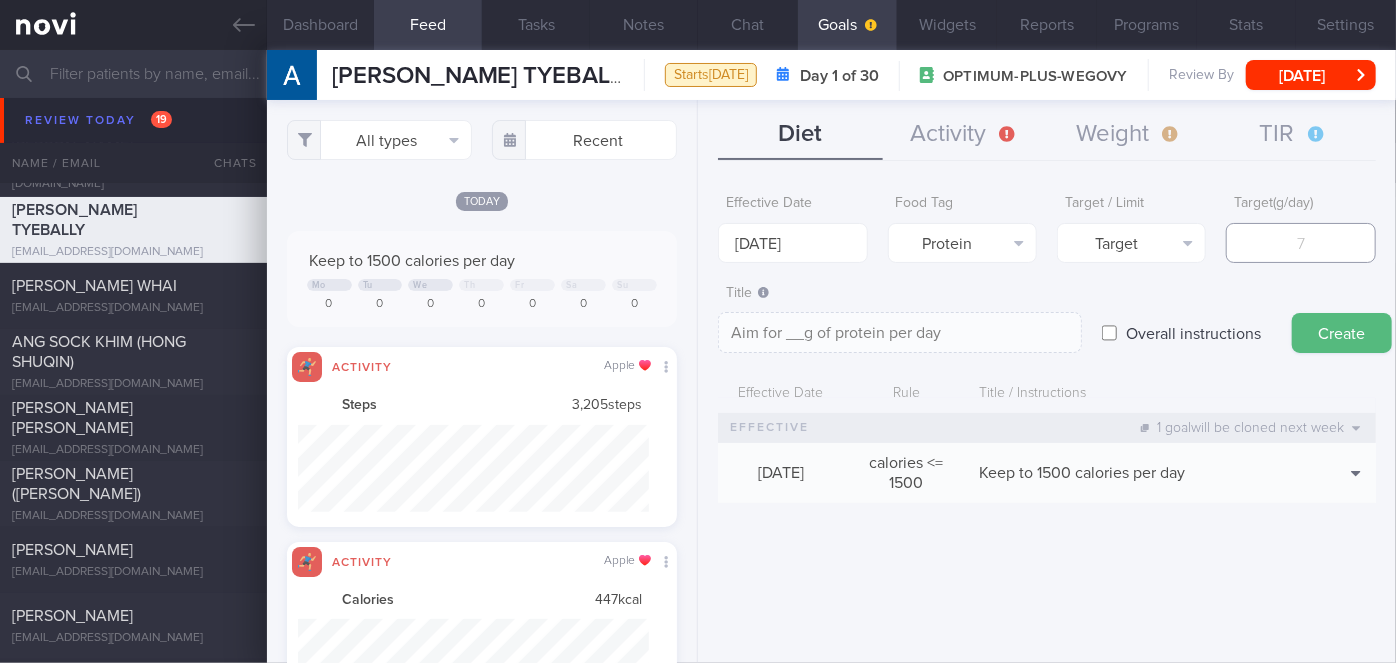 click at bounding box center (1300, 243) 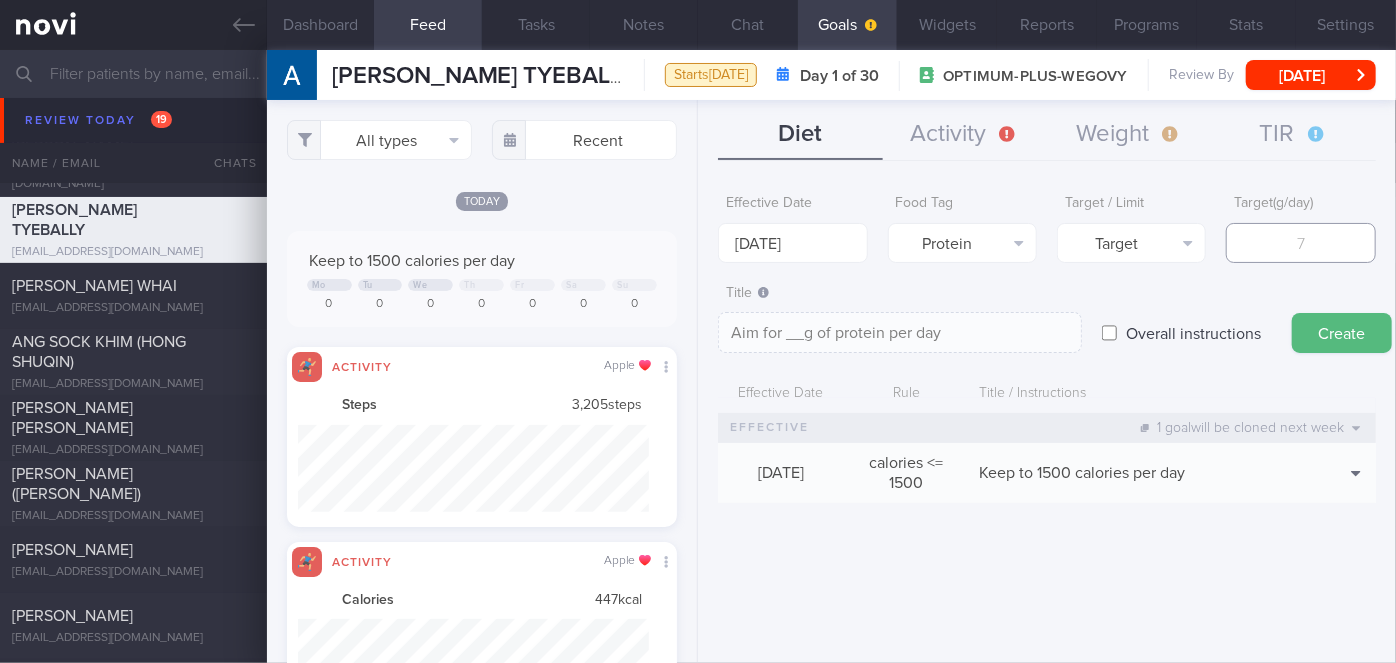 type on "9" 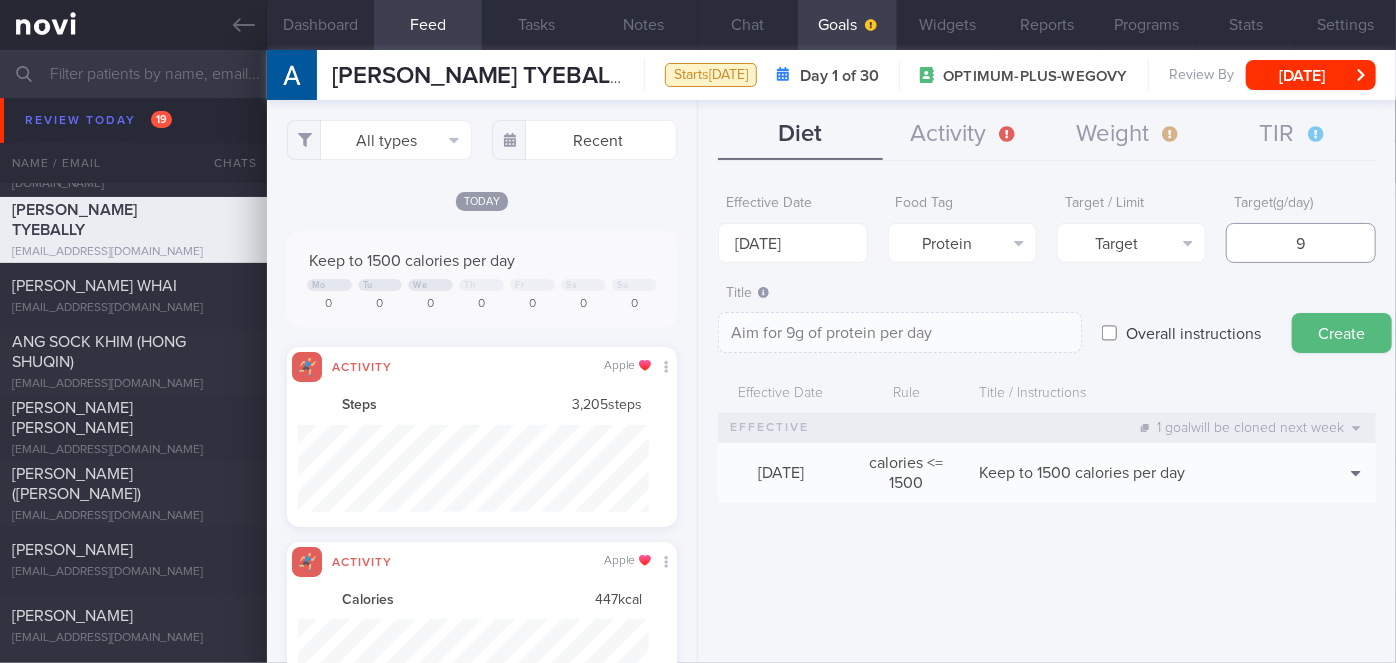 type on "95" 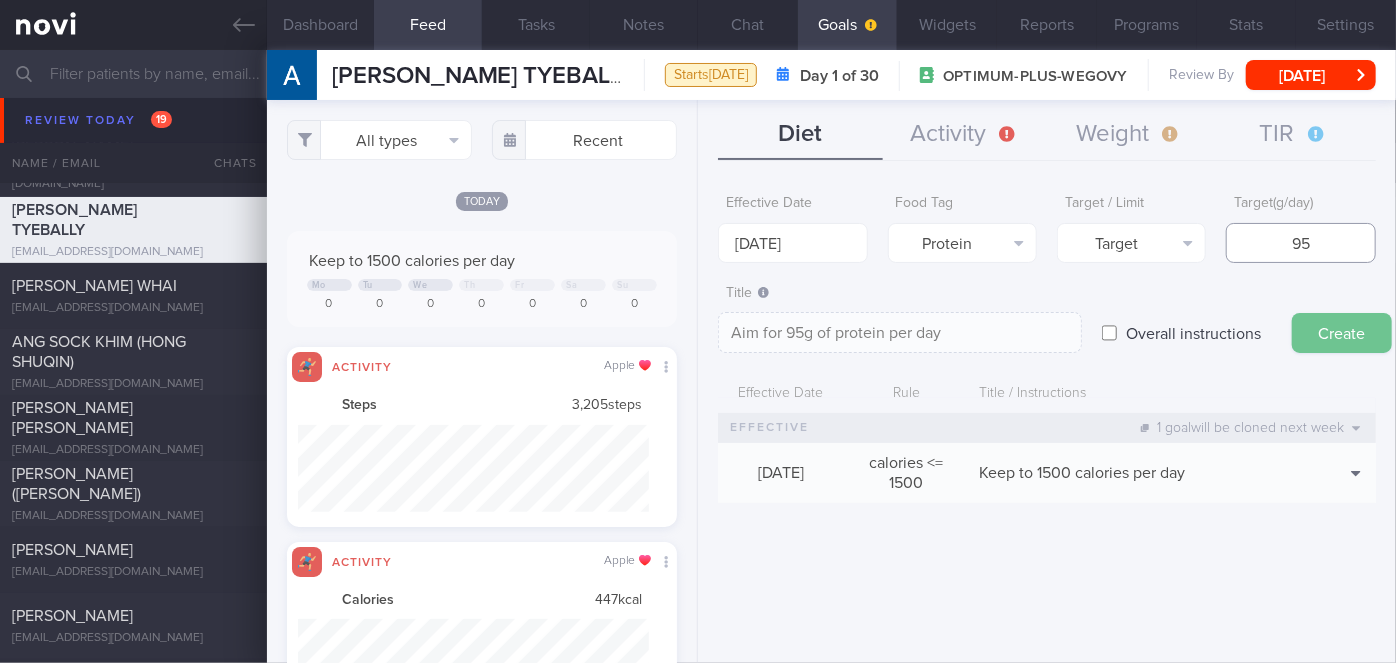 type on "95" 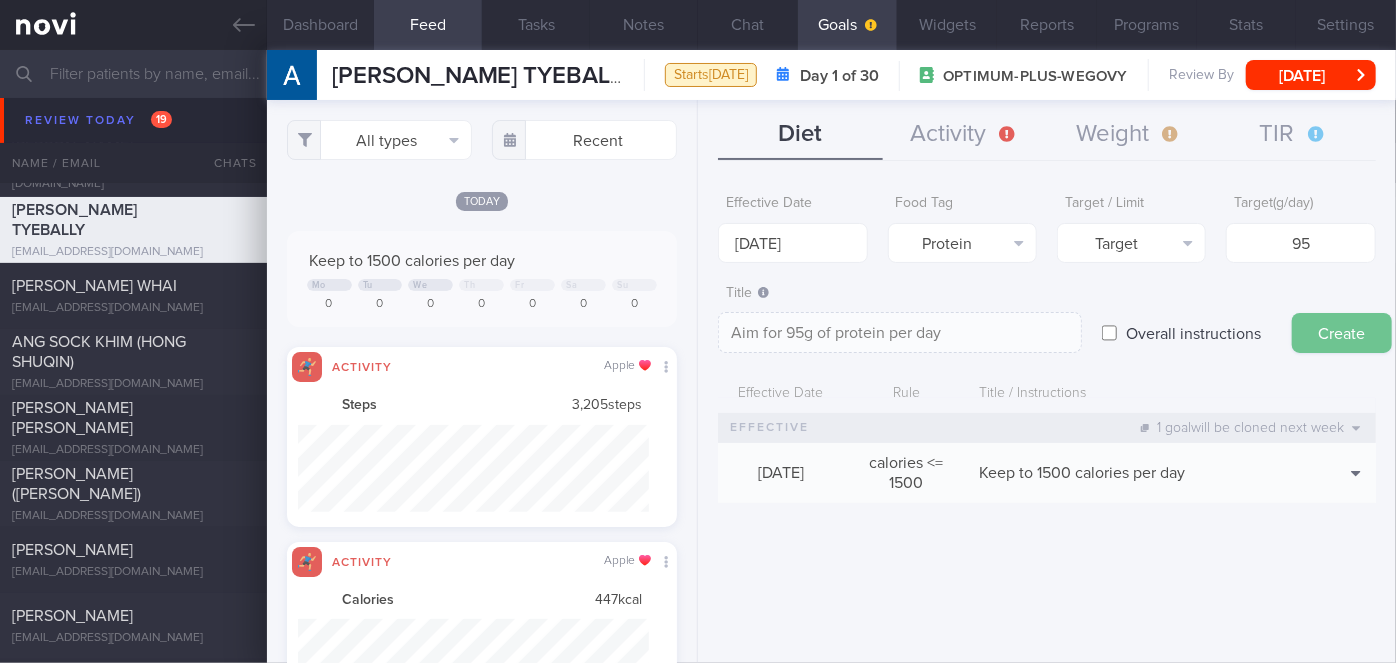 click on "Create" at bounding box center [1342, 333] 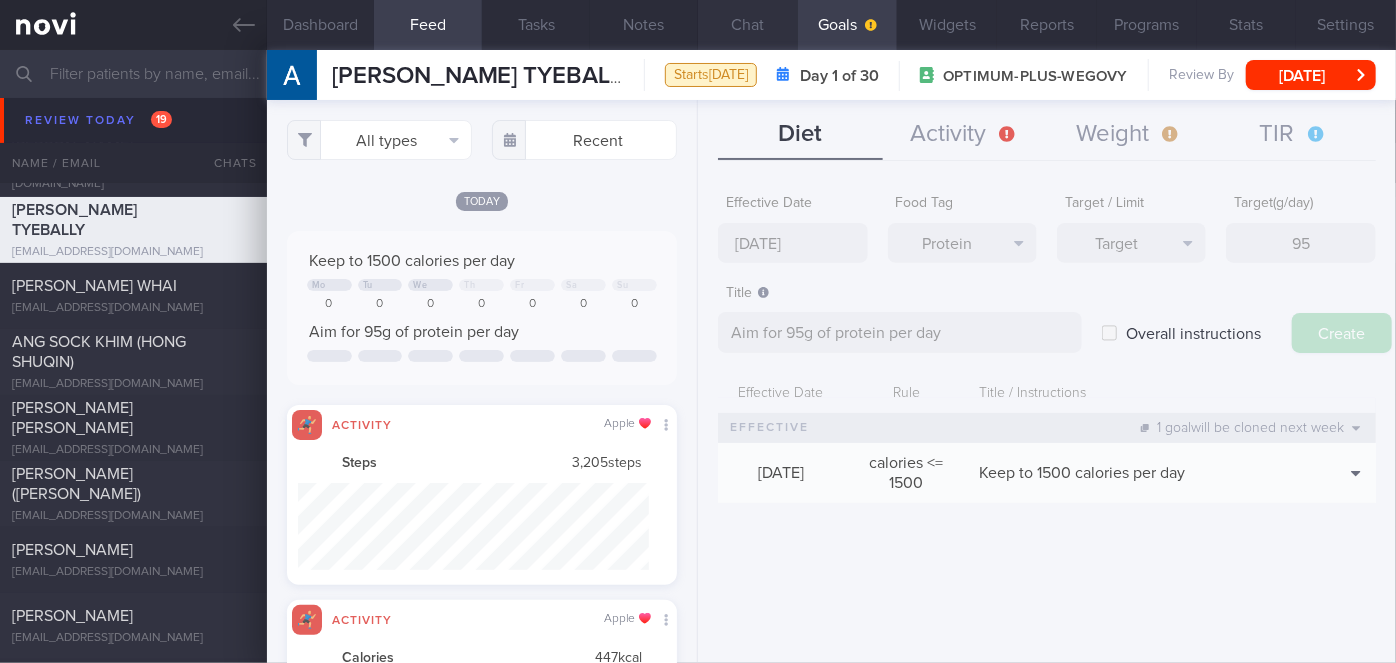 type on "[DATE]" 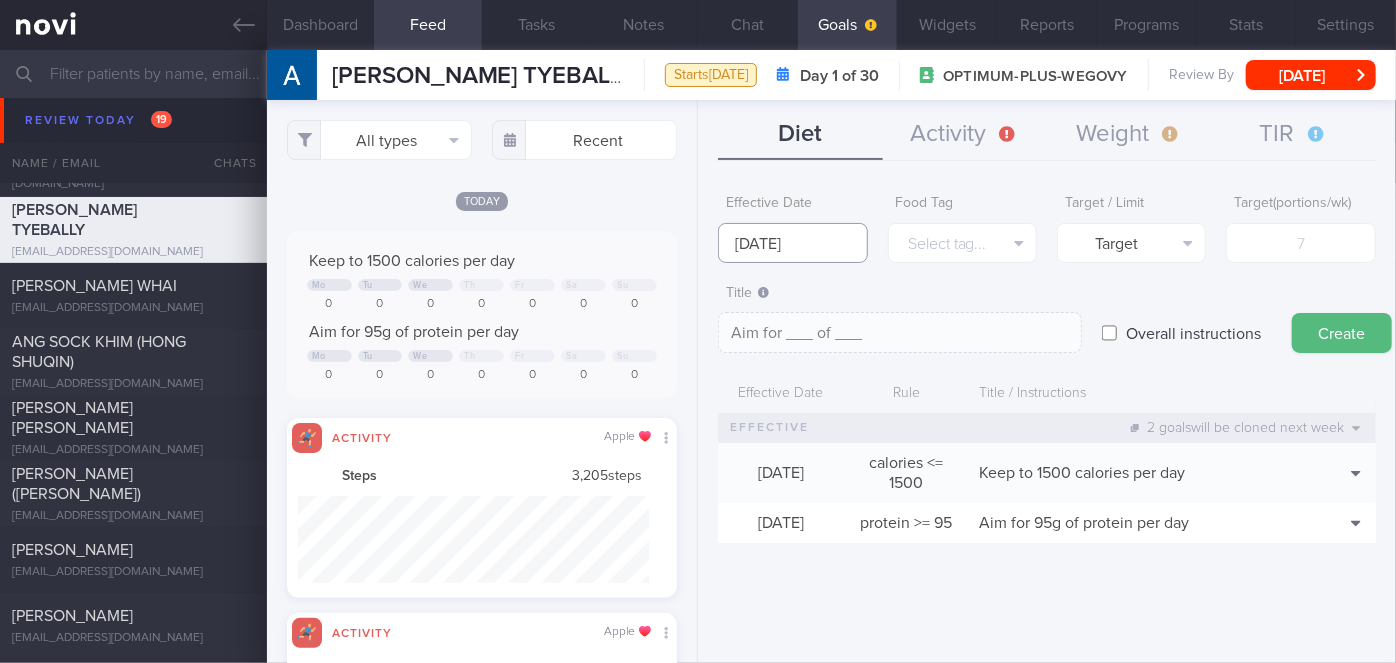 click on "[DATE]" at bounding box center [792, 243] 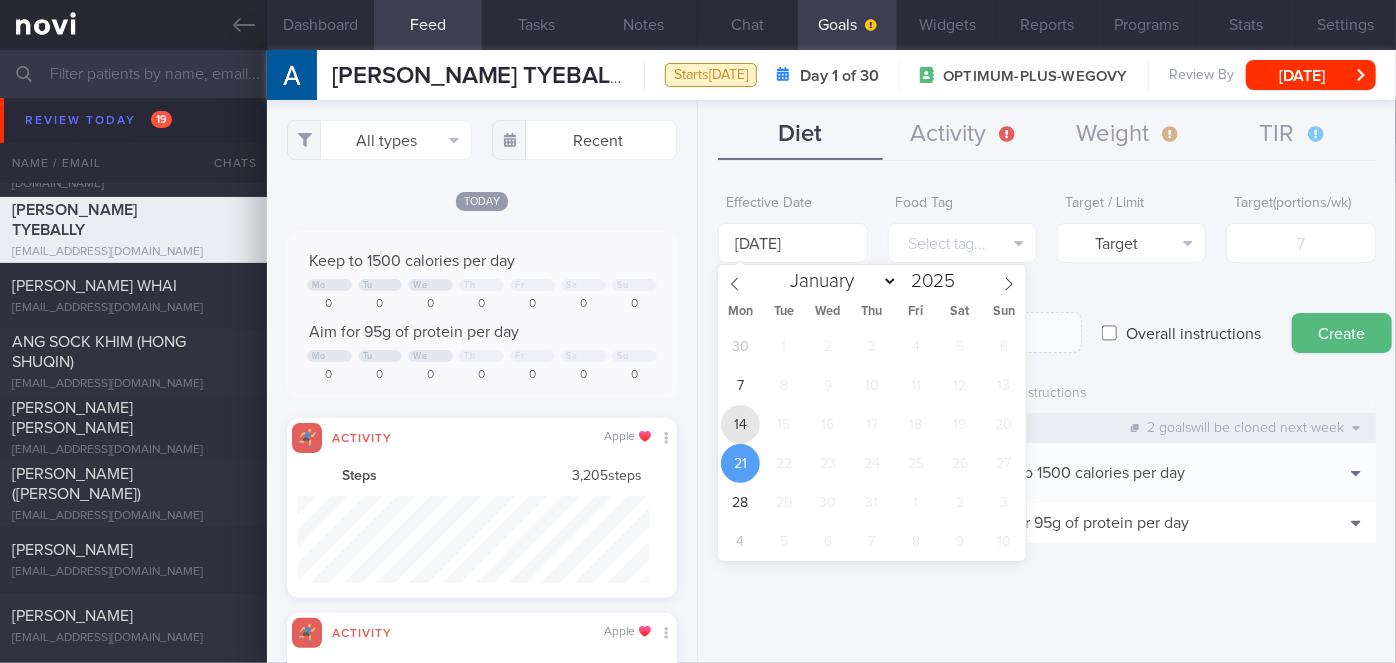 click on "14" at bounding box center [740, 424] 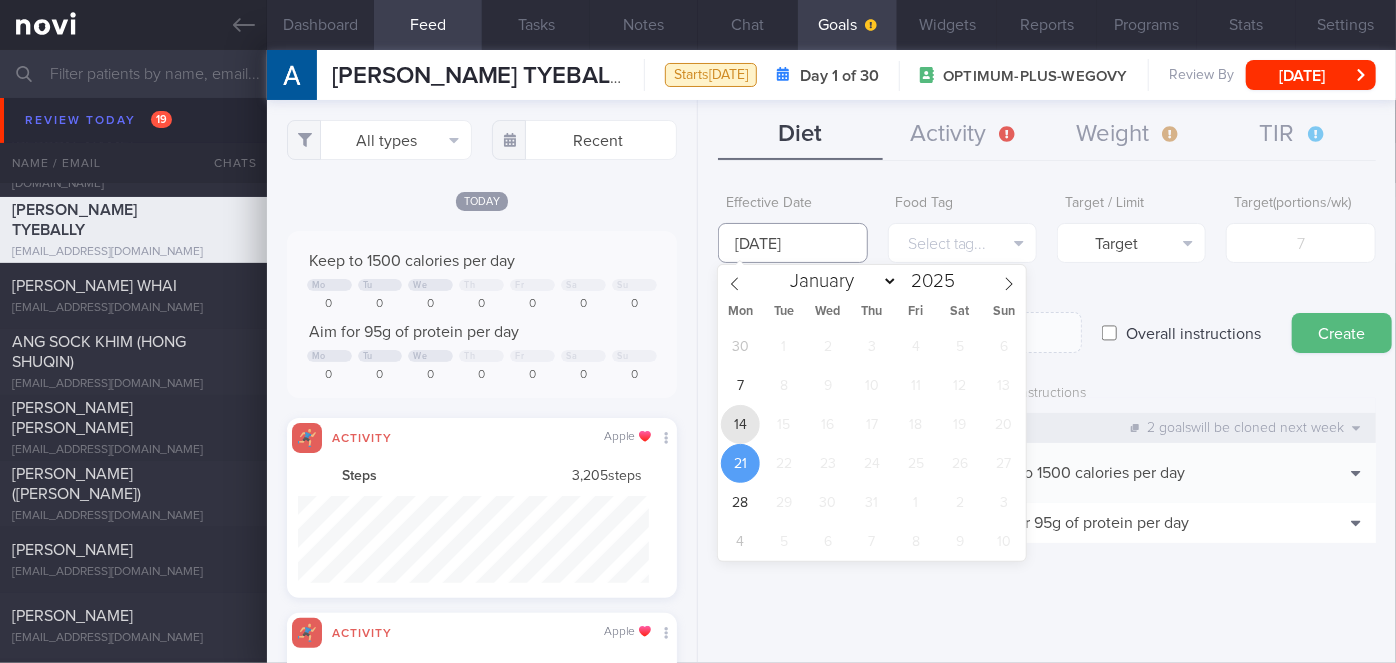 type on "[DATE]" 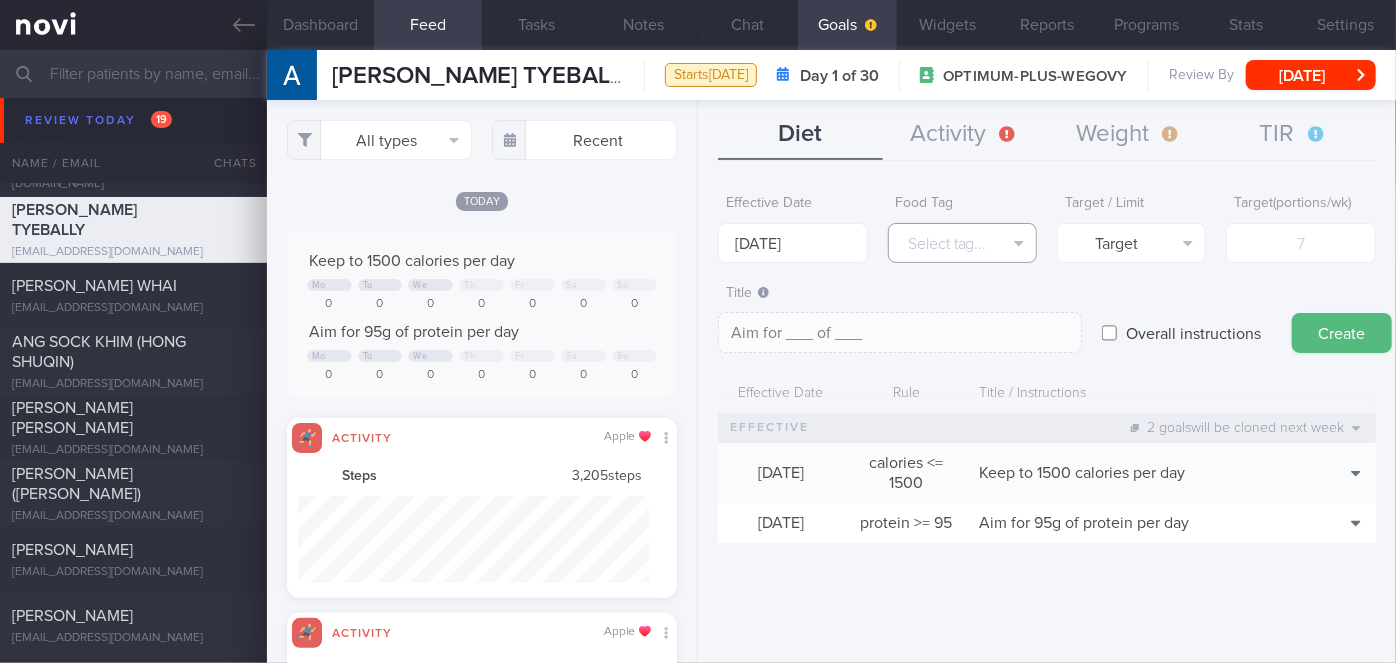 click on "Select tag..." at bounding box center (962, 243) 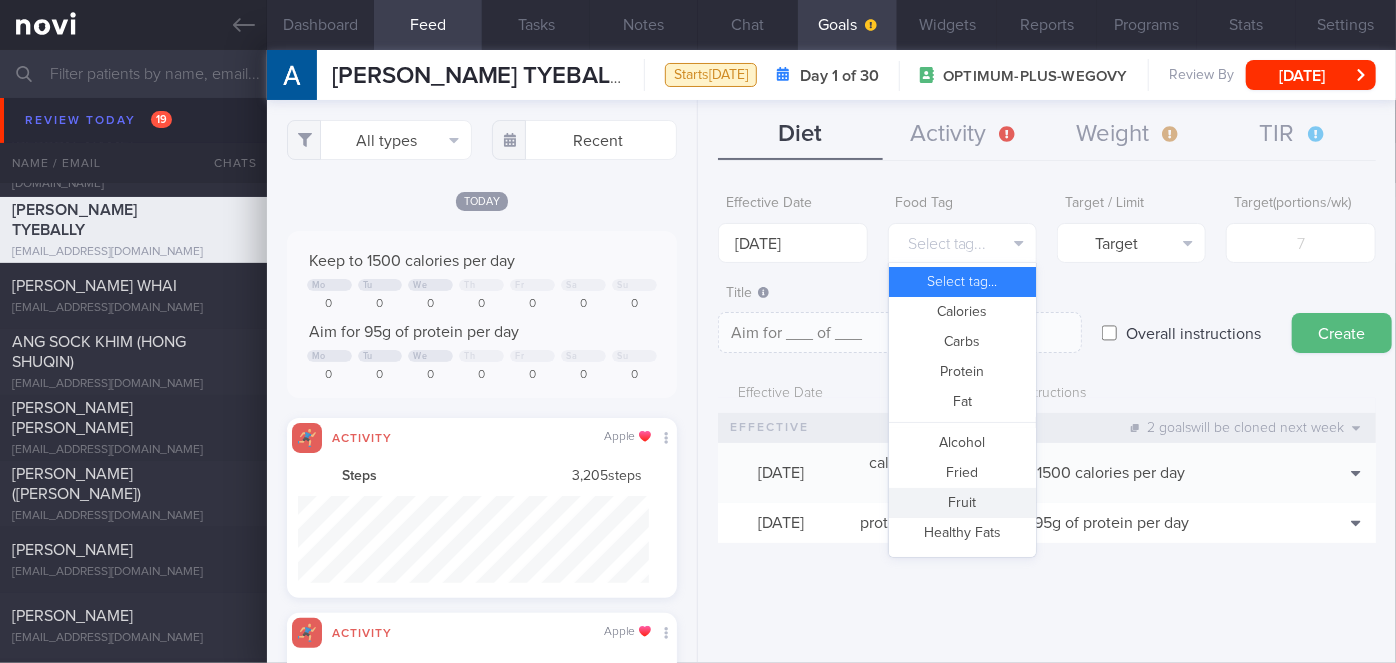 click on "Fruit" at bounding box center (962, 503) 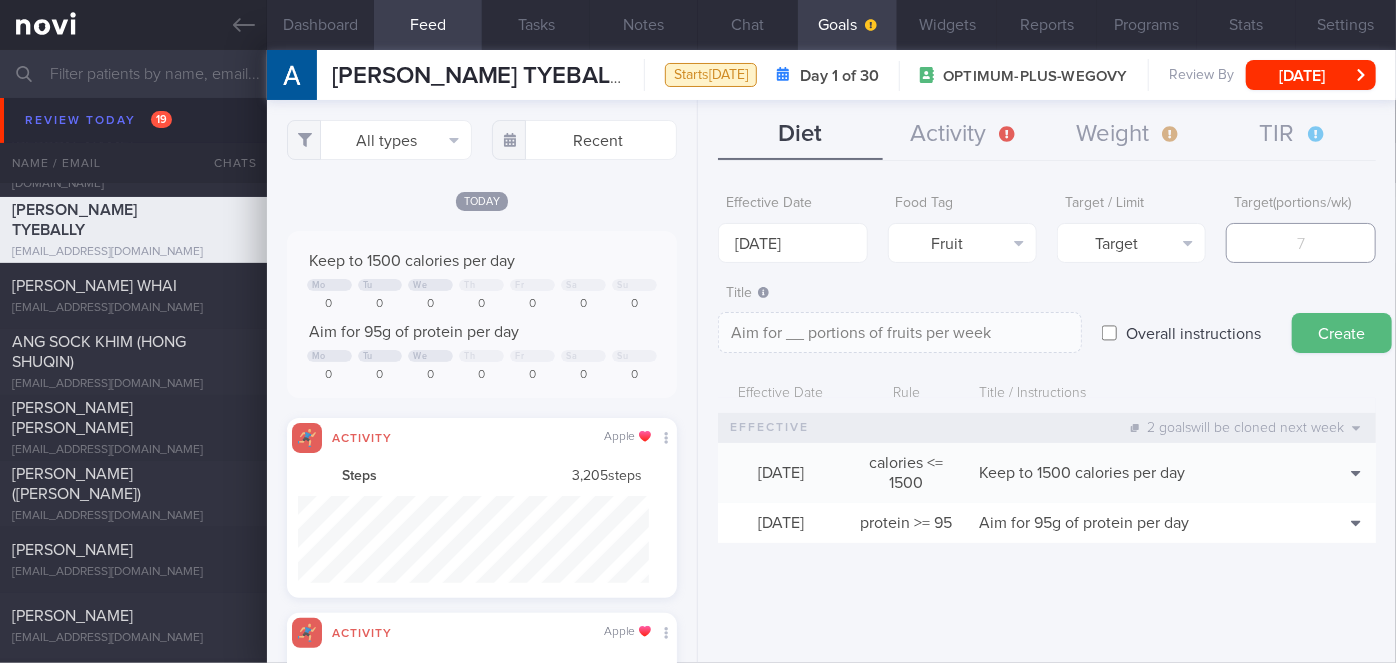 click at bounding box center (1300, 243) 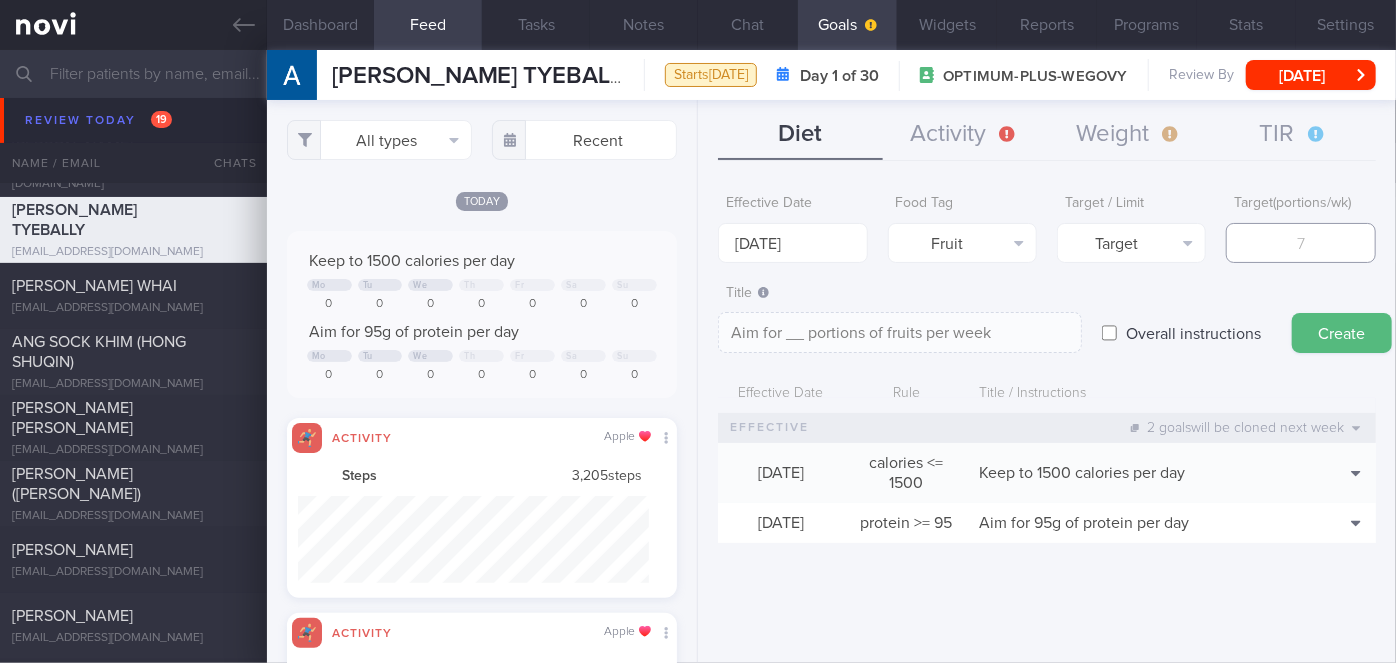 type on "1" 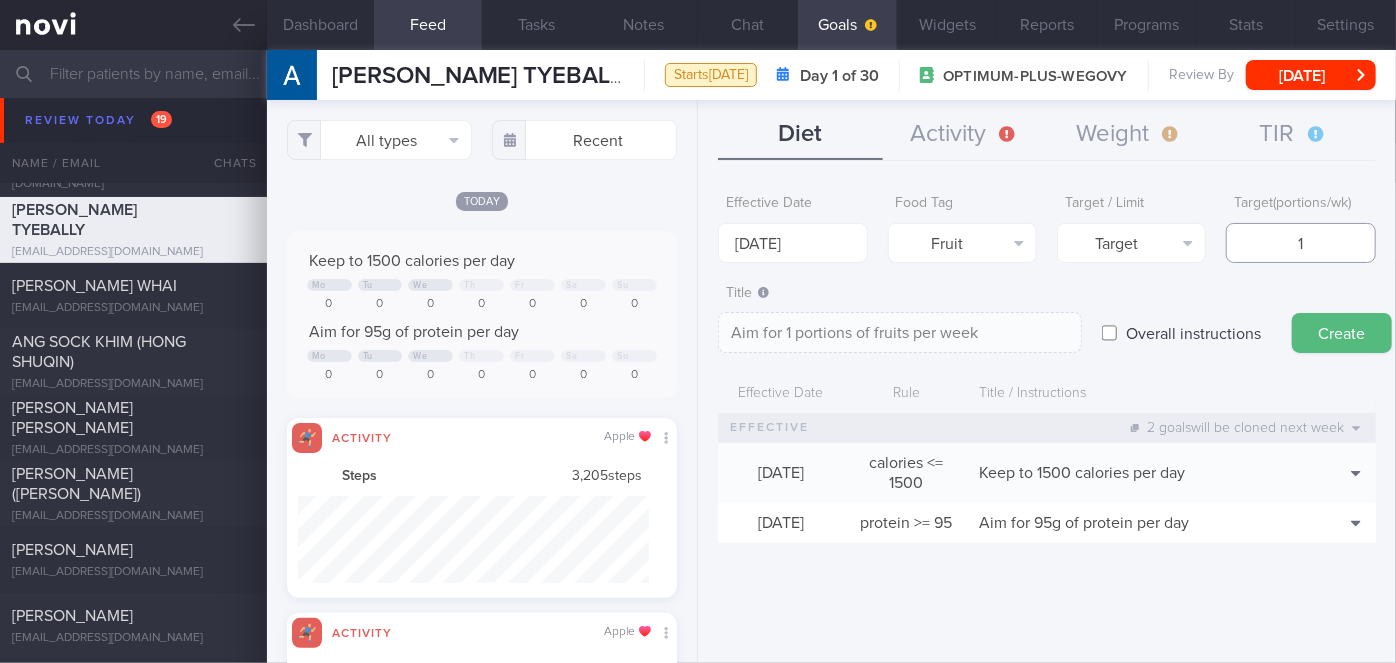 type on "14" 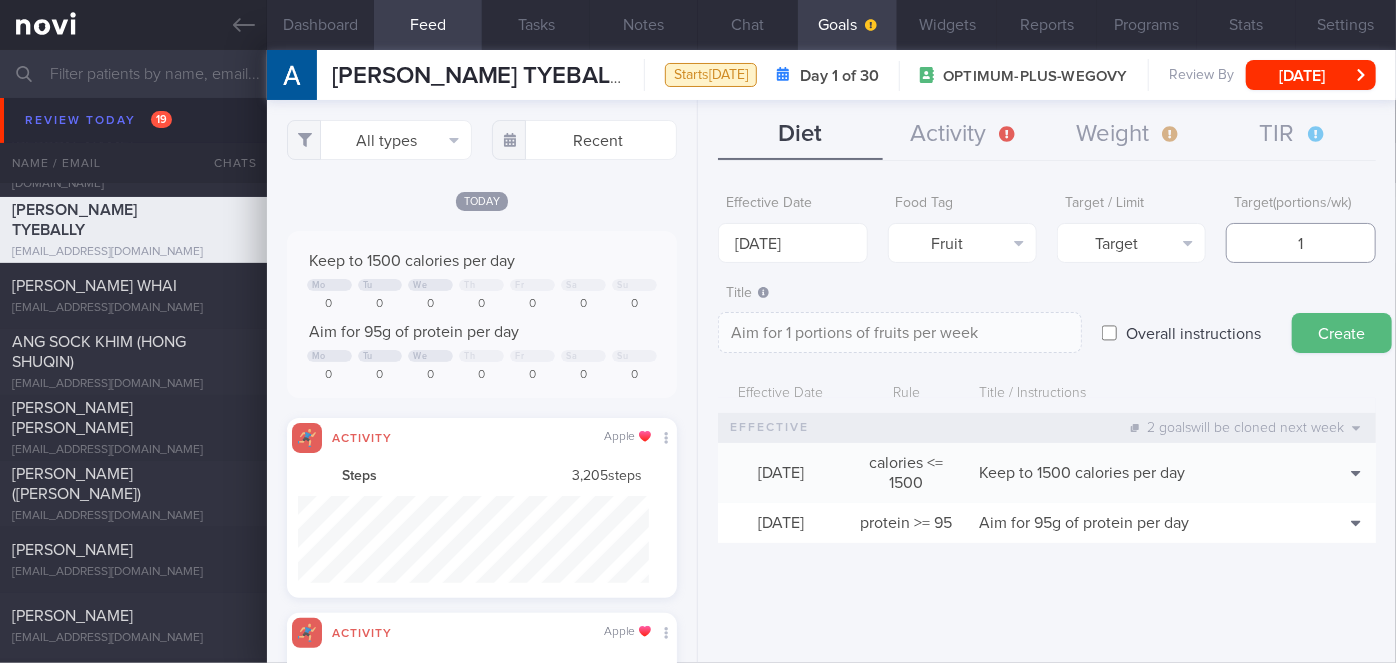 type on "Aim for 14 portions of fruits per week" 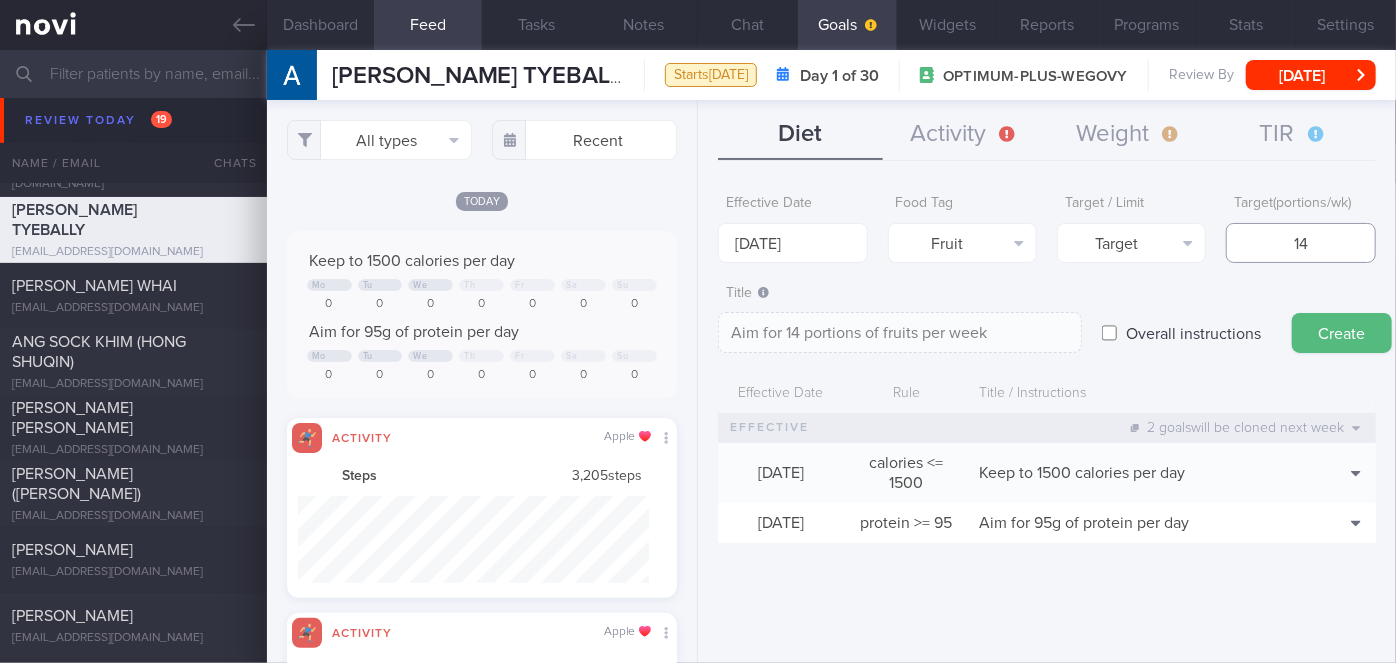 type on "14" 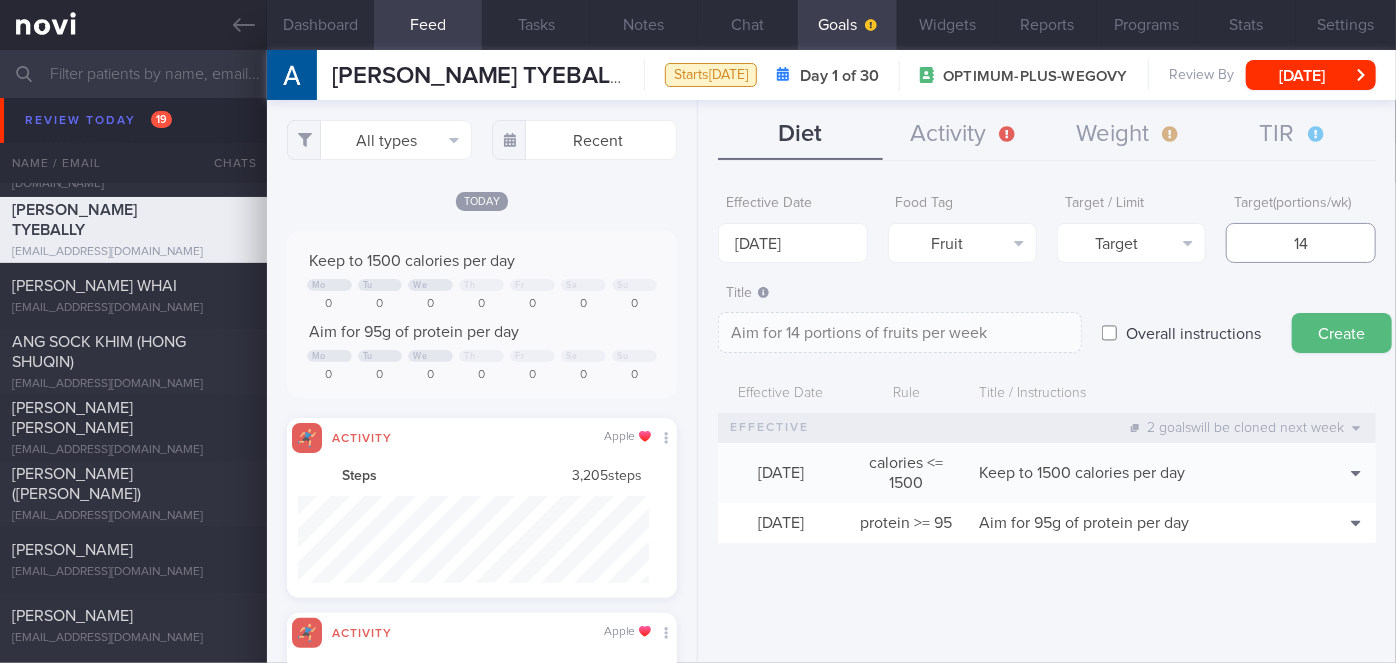 click on "Create" at bounding box center [1342, 333] 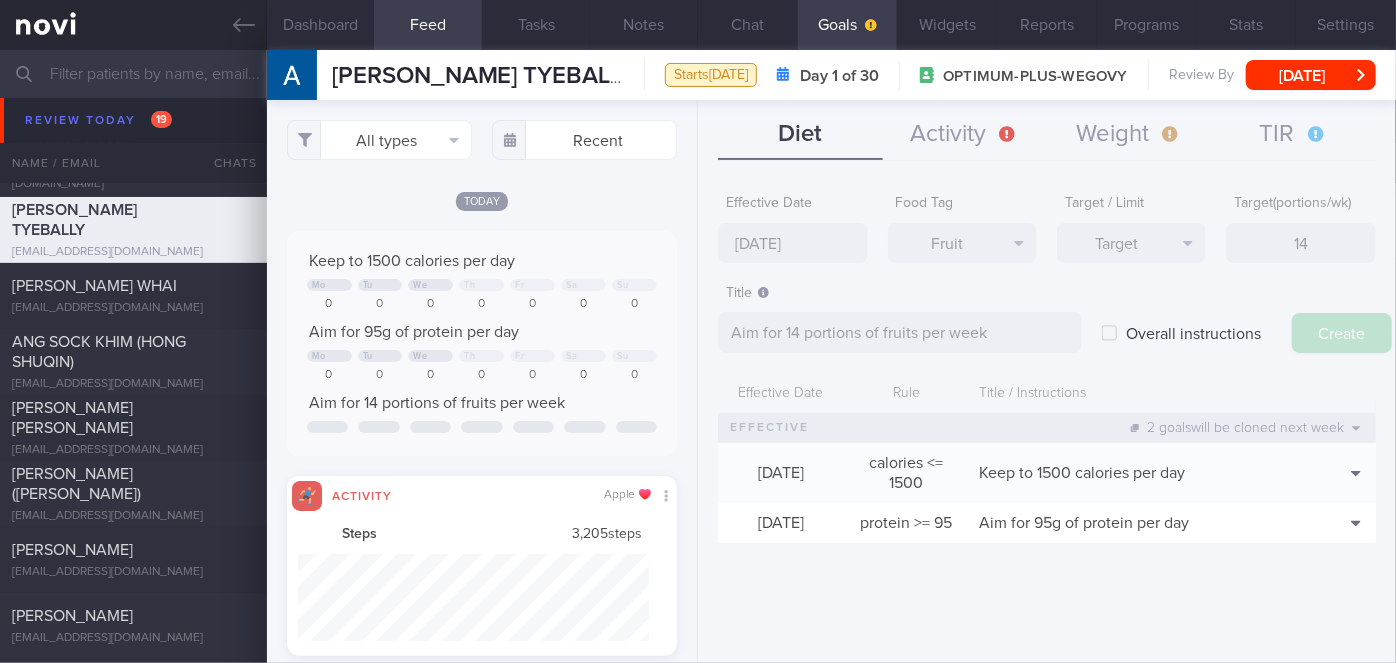 type on "[DATE]" 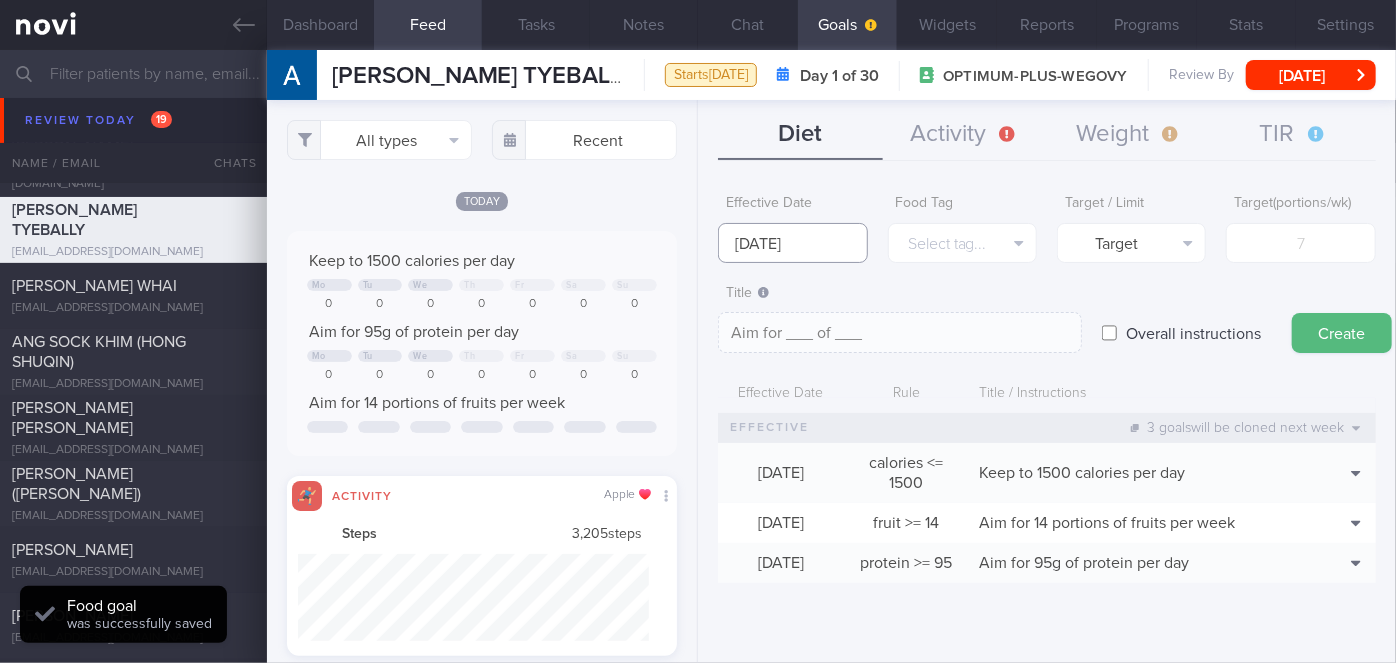click on "[DATE]" at bounding box center (792, 243) 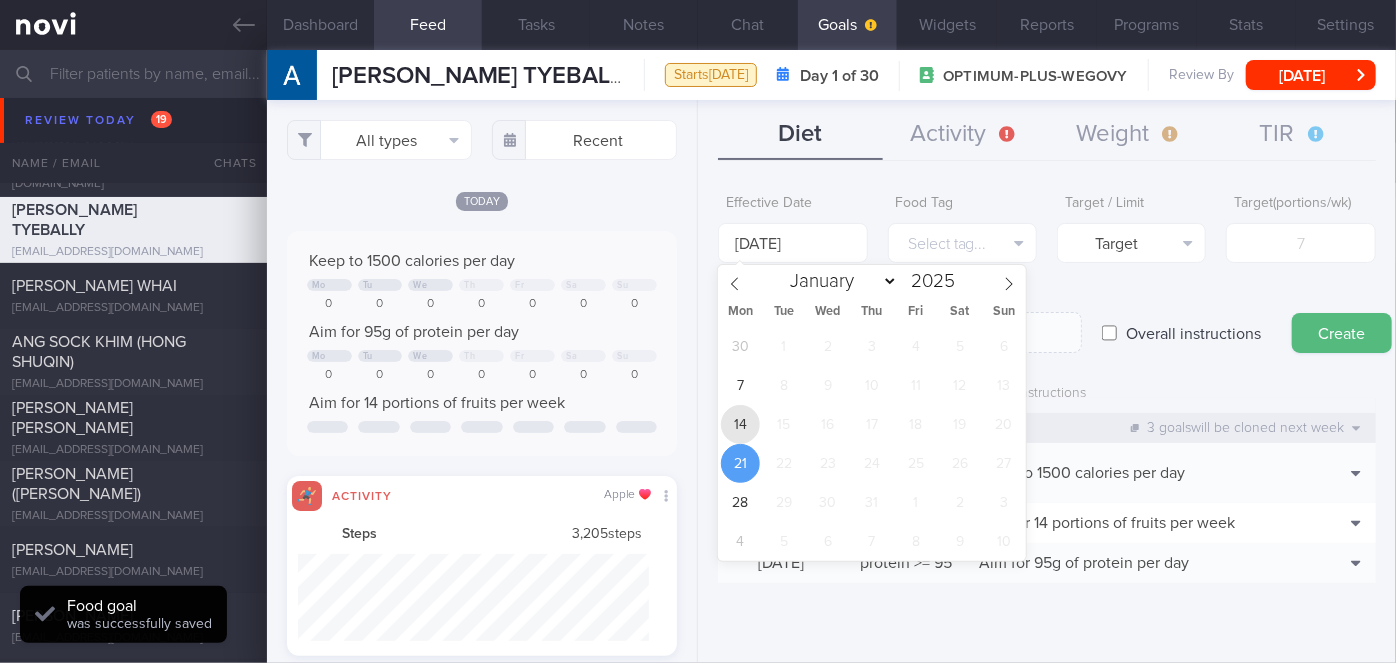 click on "14" at bounding box center [740, 424] 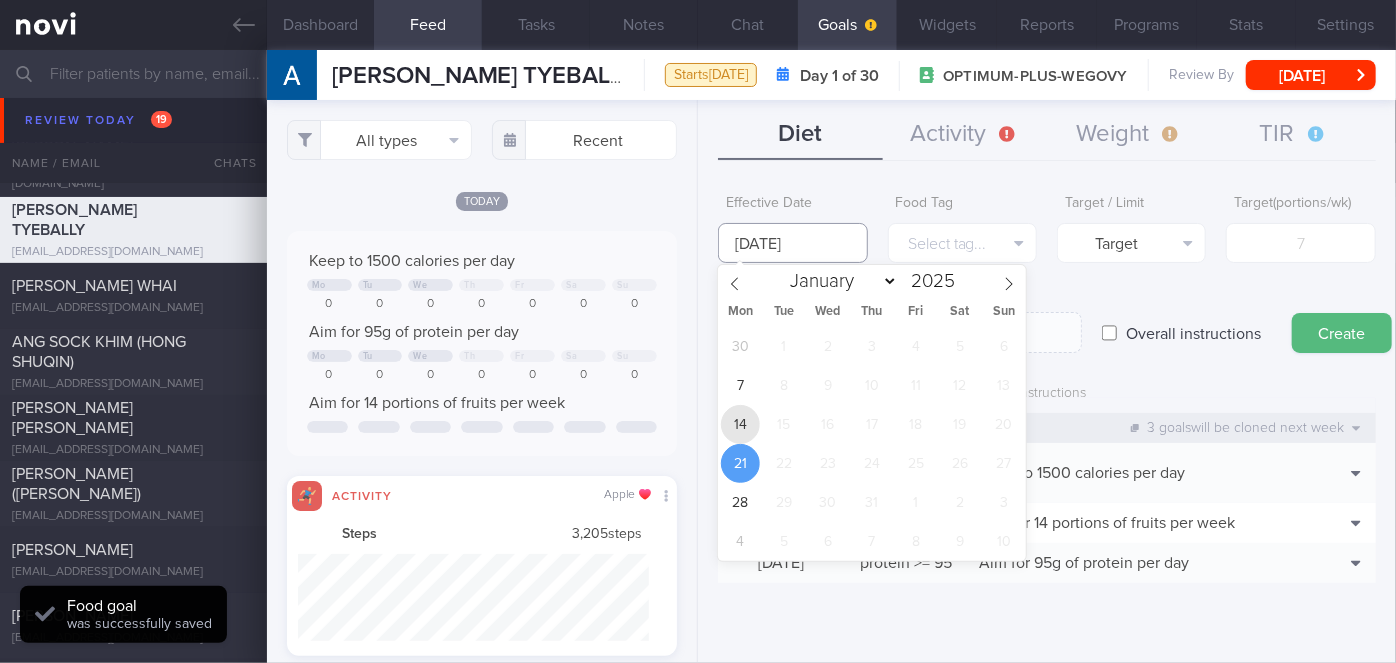 type on "[DATE]" 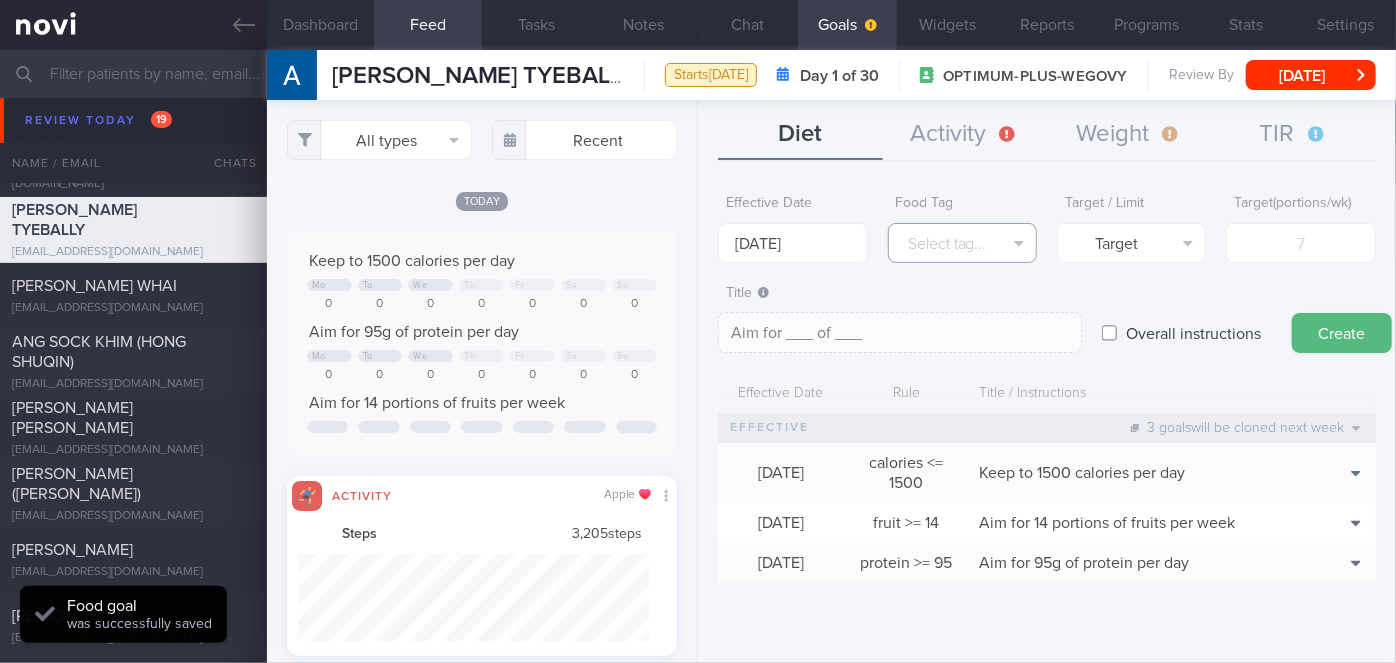 click on "Select tag..." at bounding box center [962, 243] 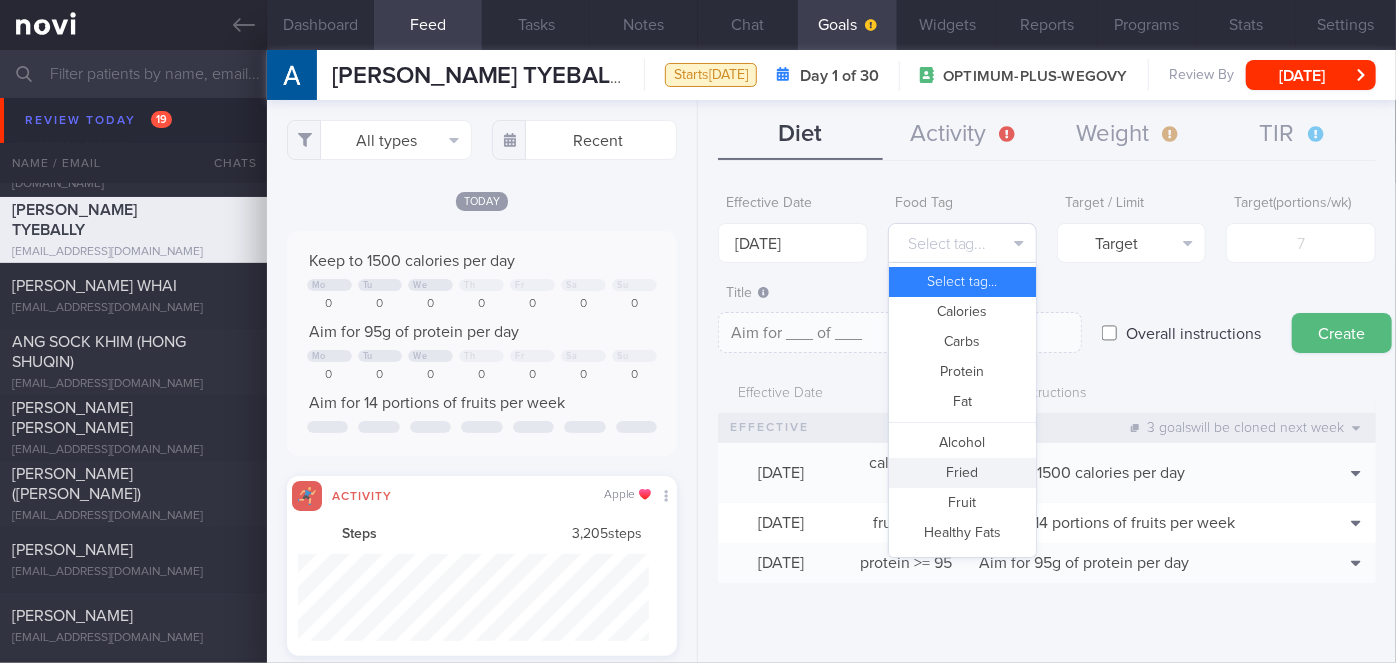 scroll, scrollTop: 594, scrollLeft: 0, axis: vertical 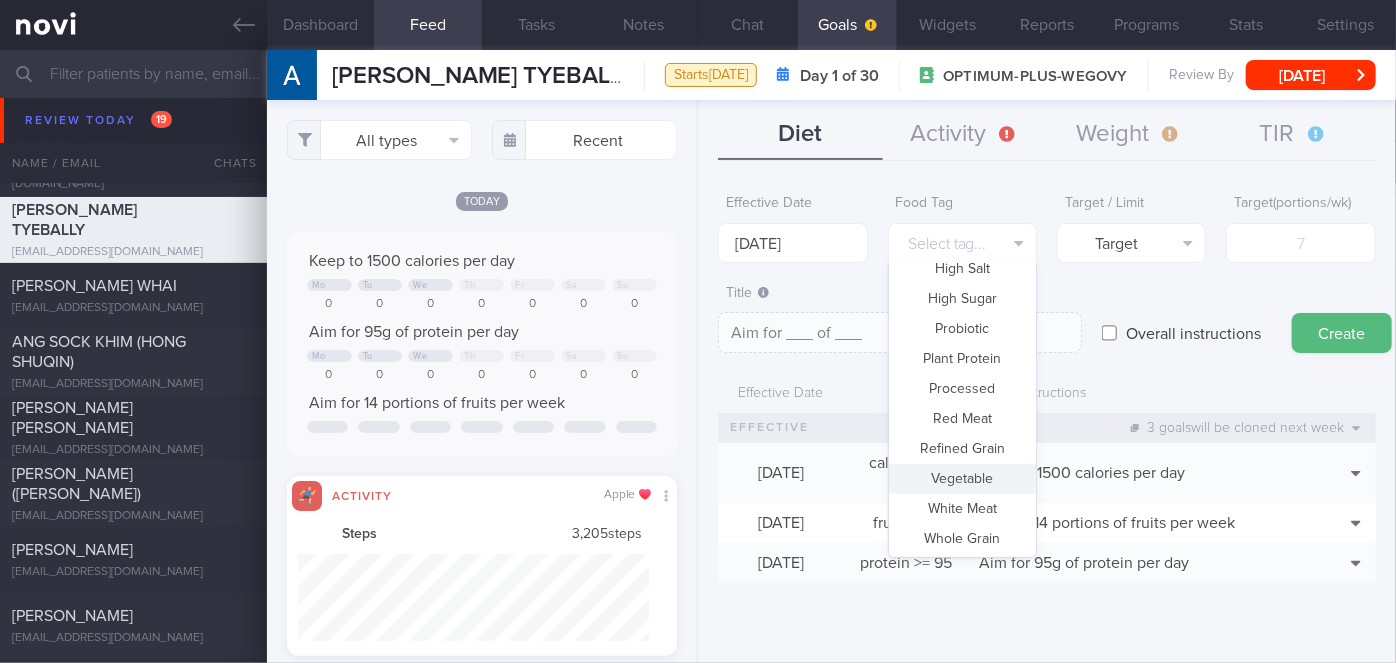 click on "Vegetable" at bounding box center [962, 479] 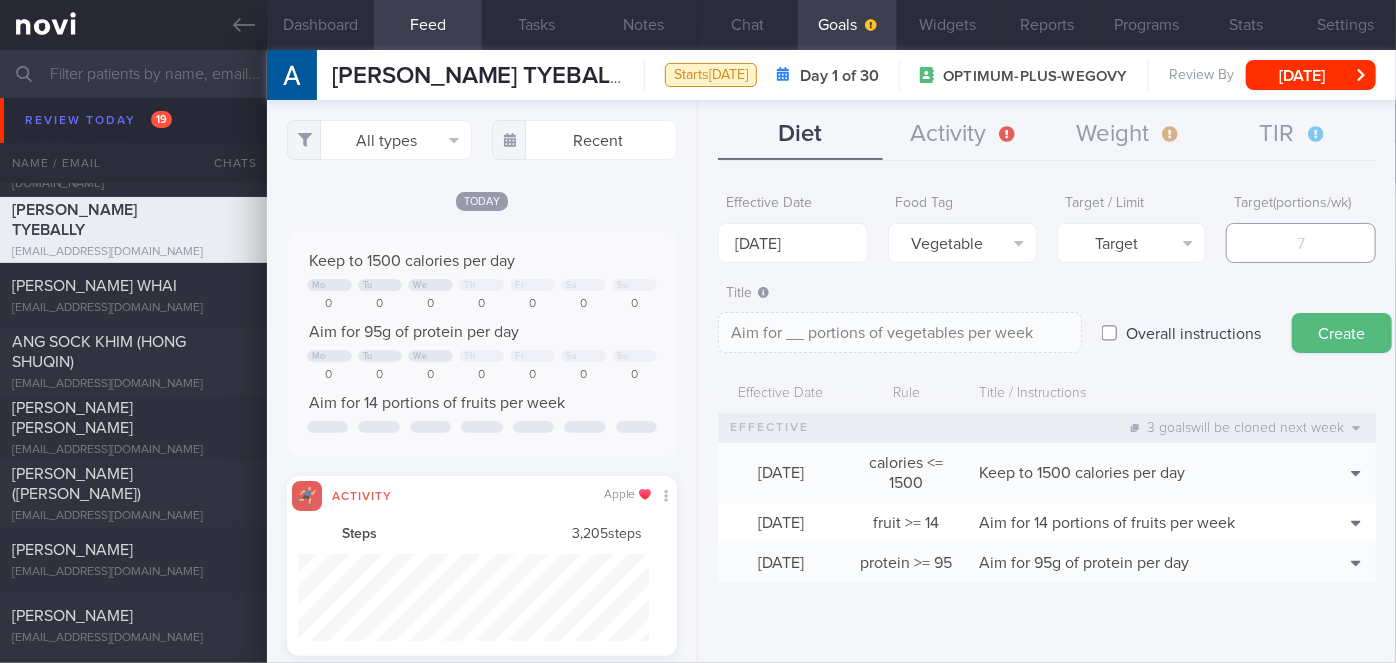click at bounding box center [1300, 243] 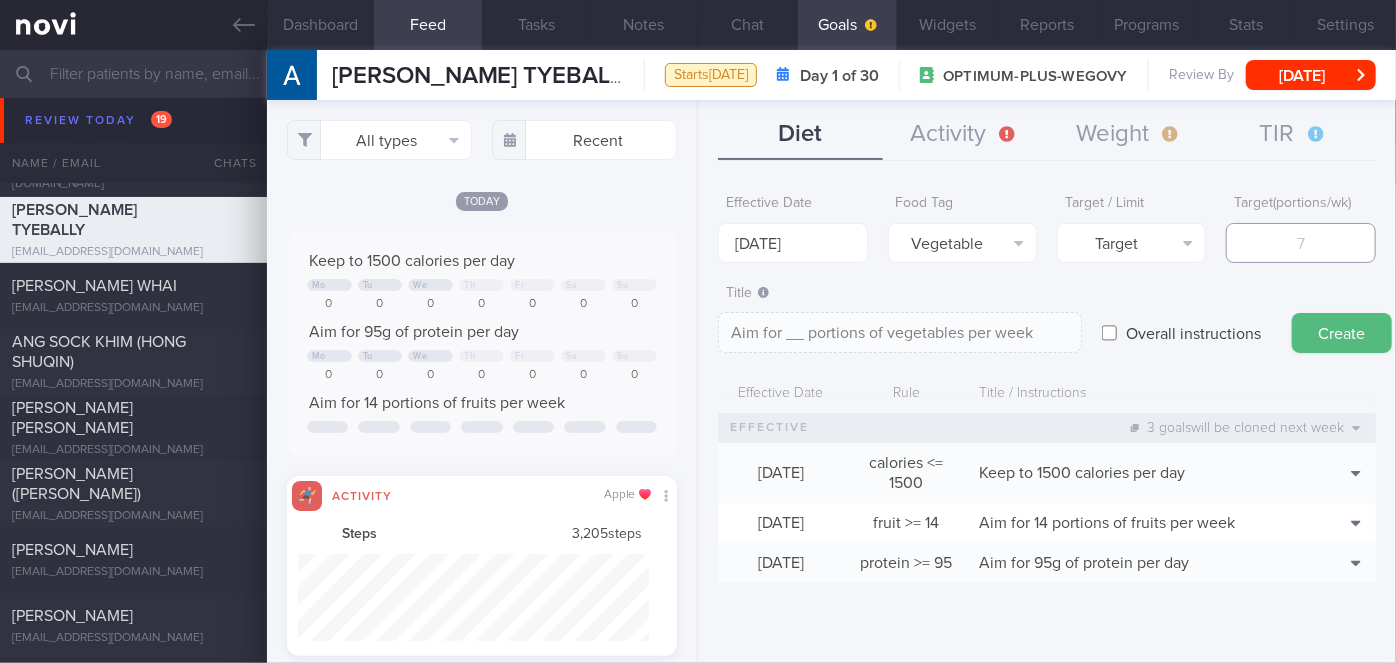 type on "1" 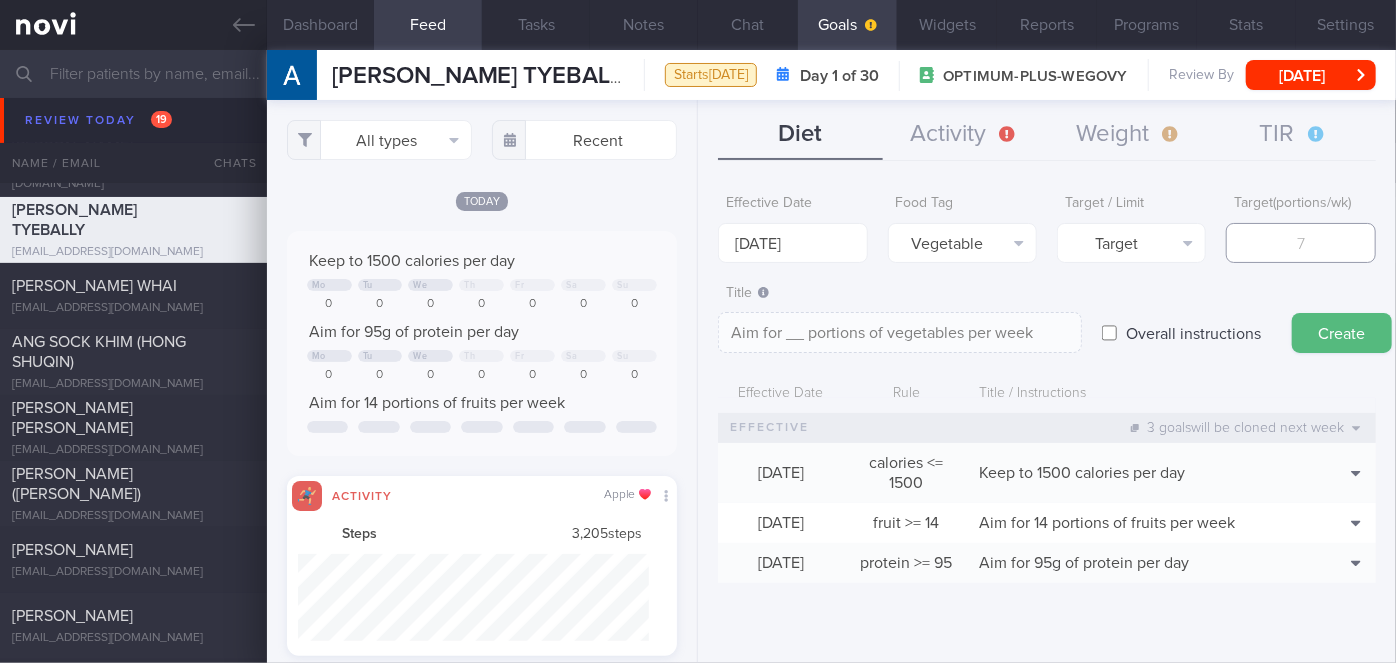 type on "Aim for 1 portions of vegetables per week" 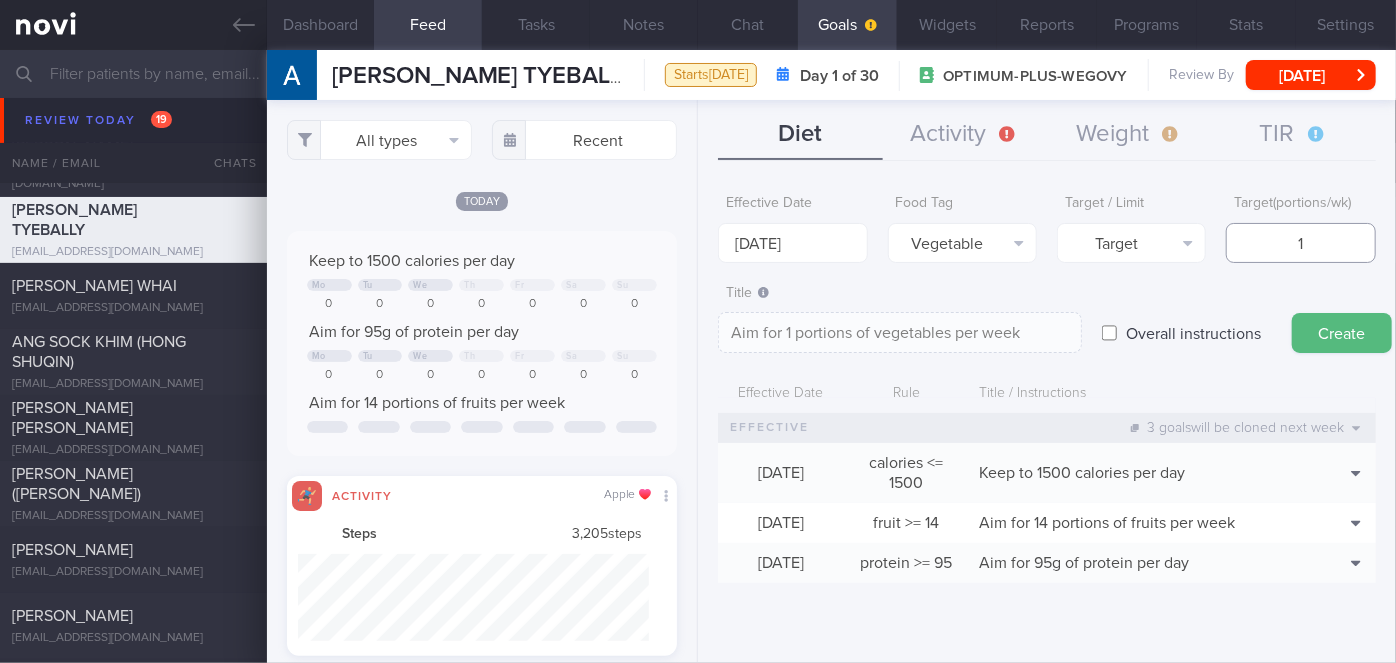 type on "14" 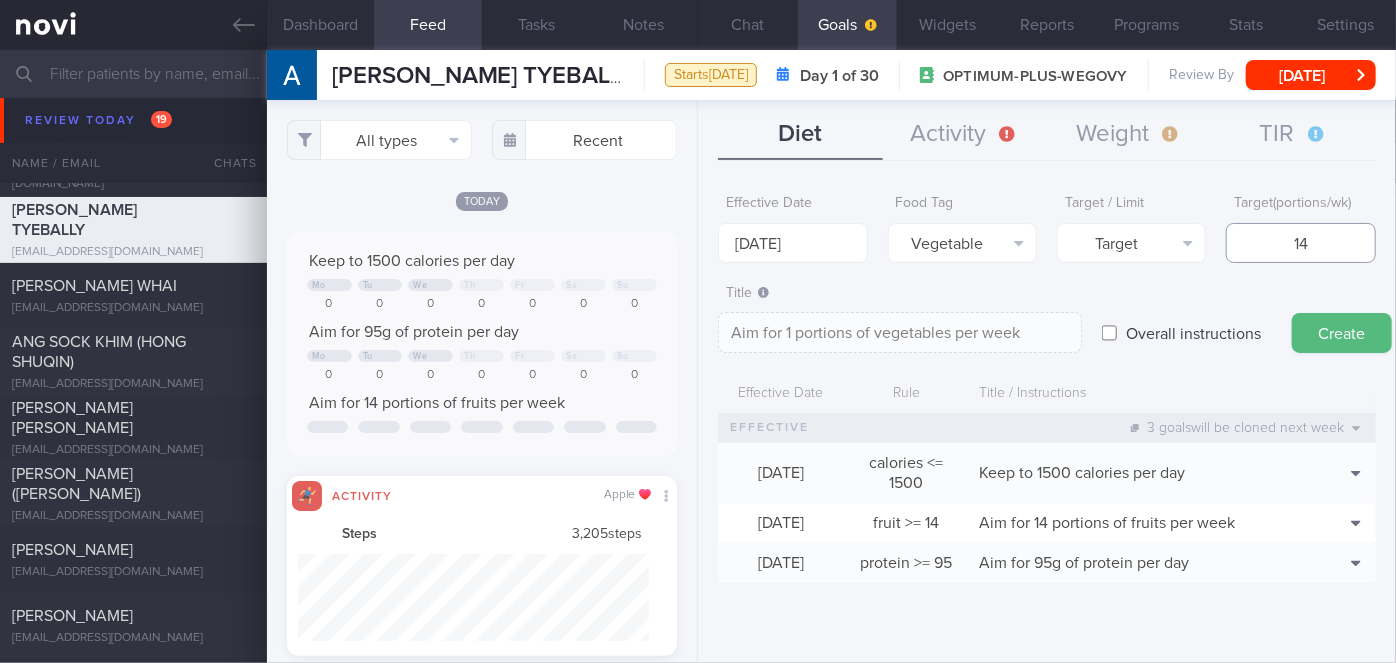 type on "Aim for 14 portions of vegetables per week" 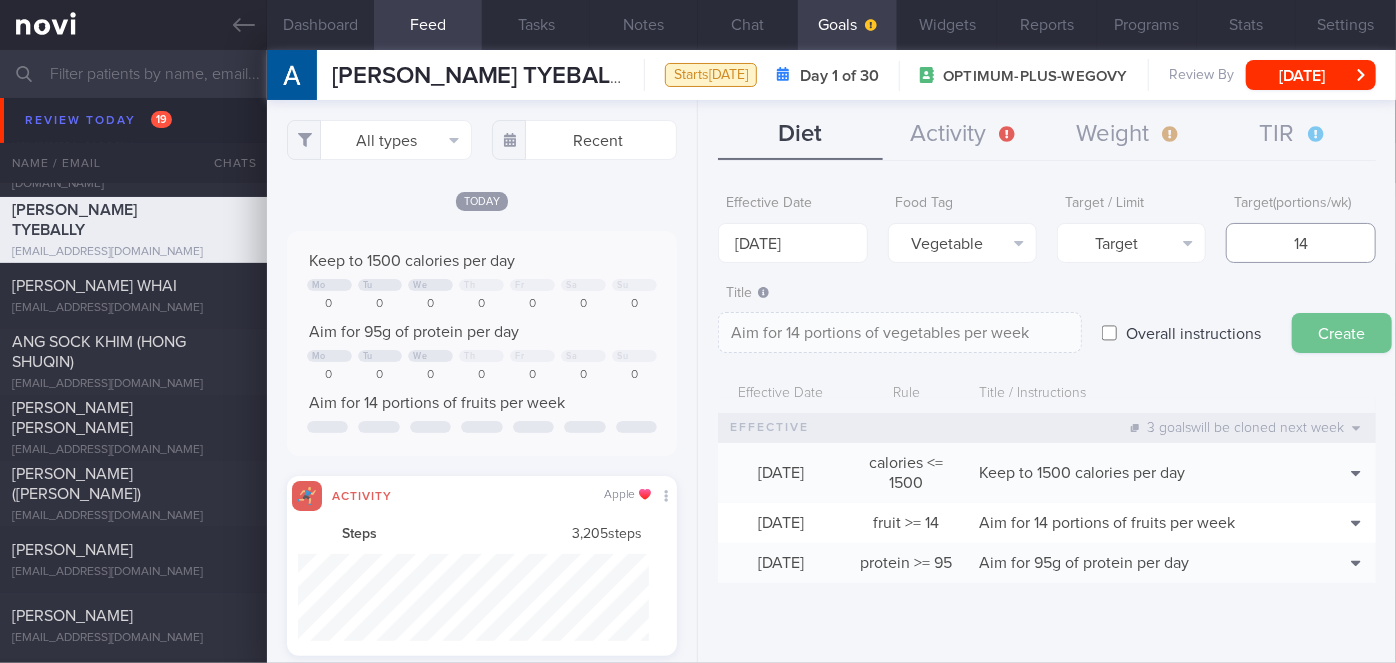 type on "14" 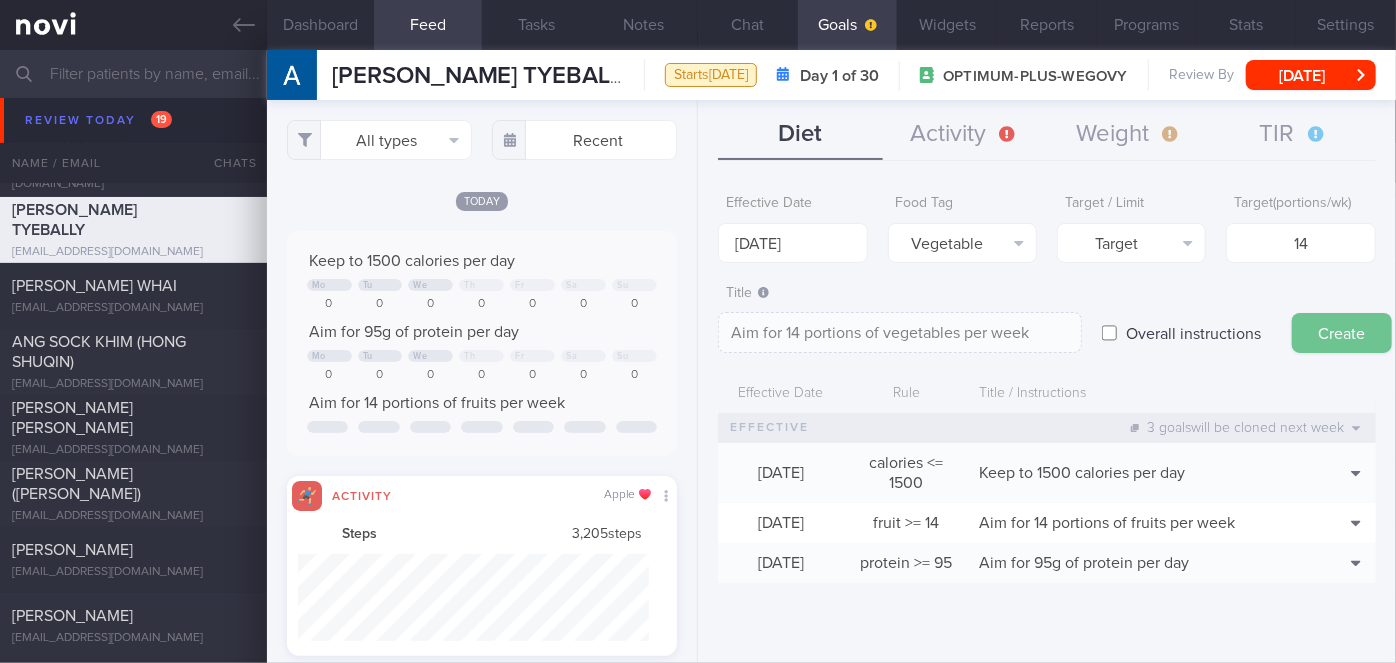 click on "Create" at bounding box center [1342, 333] 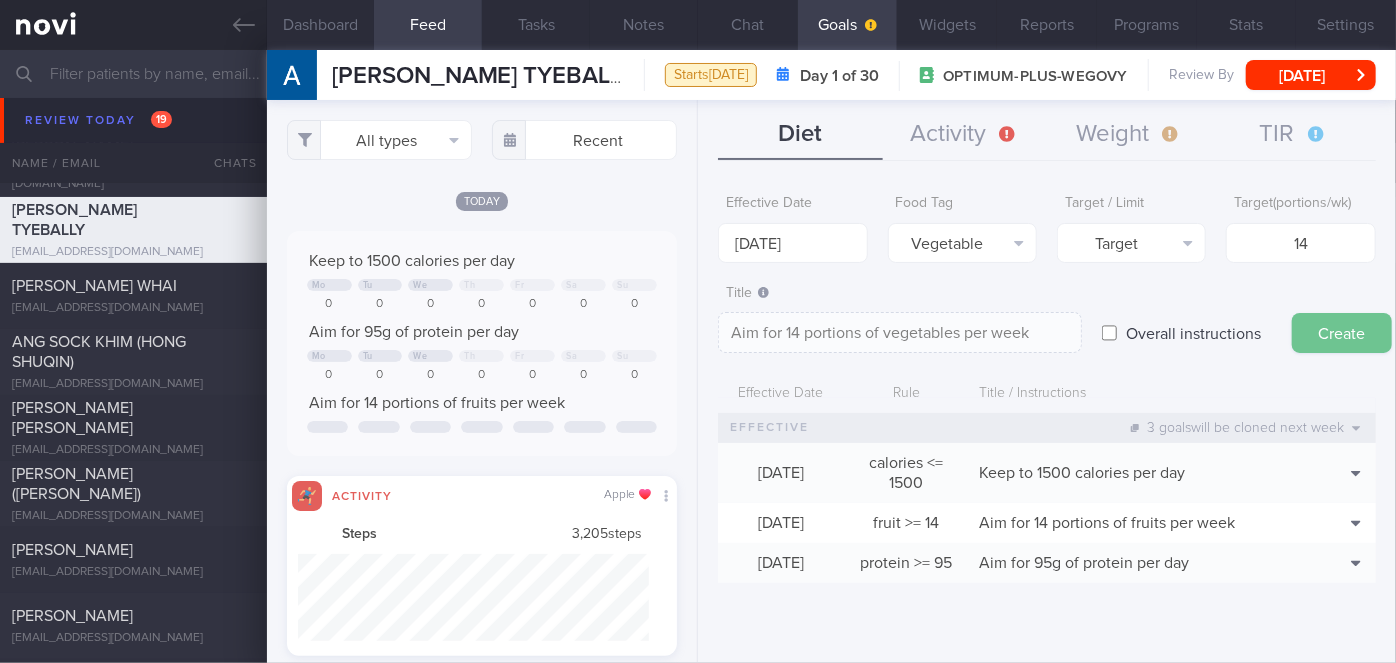 type on "[DATE]" 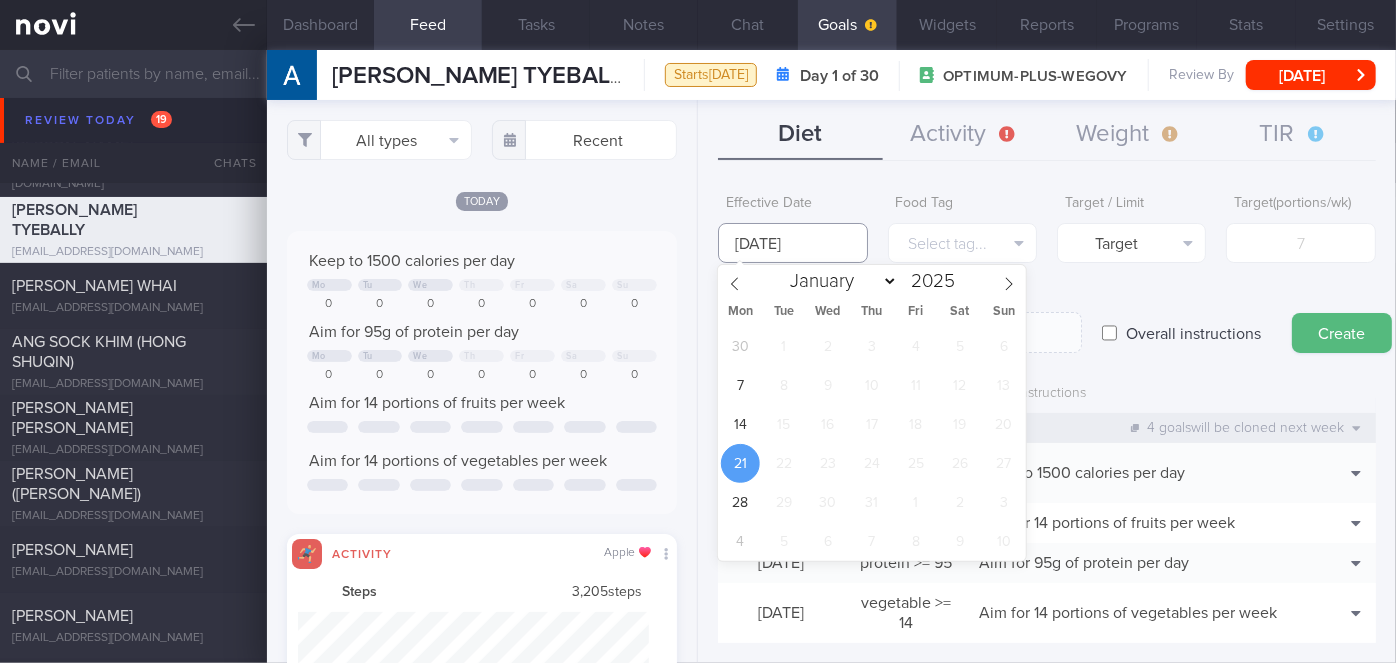 click on "[DATE]" at bounding box center [792, 243] 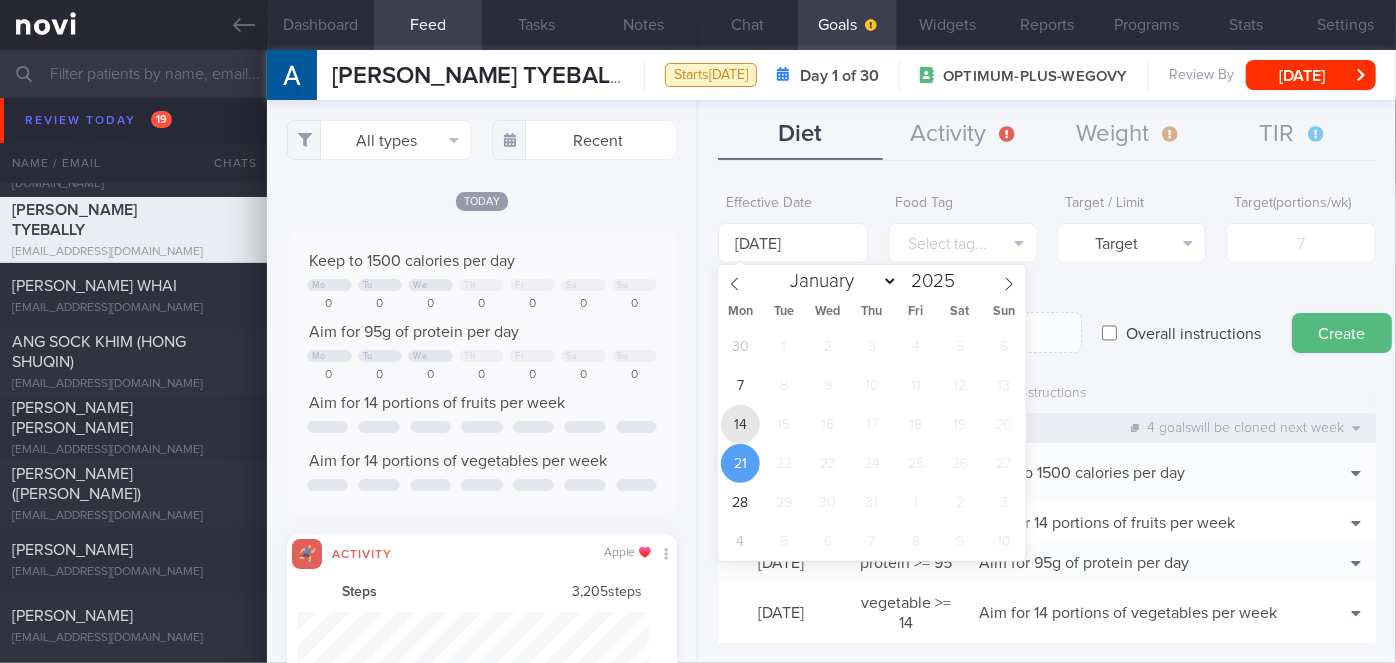 click on "14" at bounding box center (740, 424) 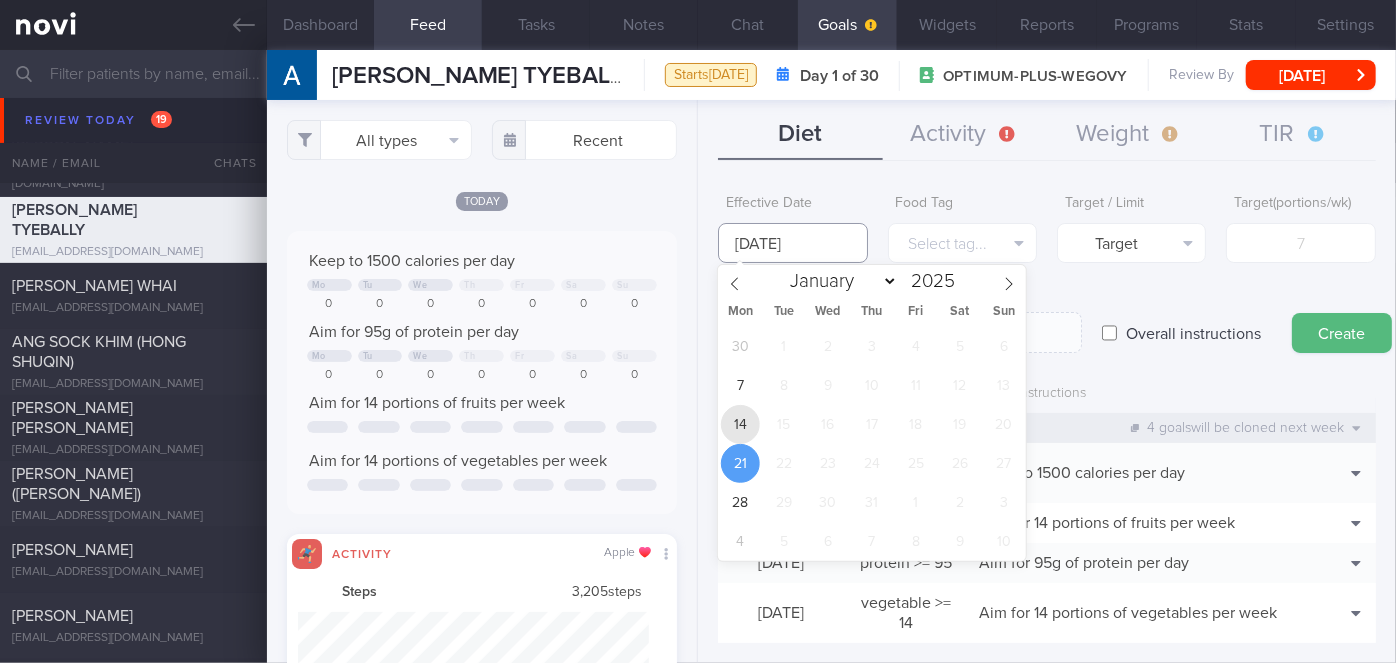 type on "[DATE]" 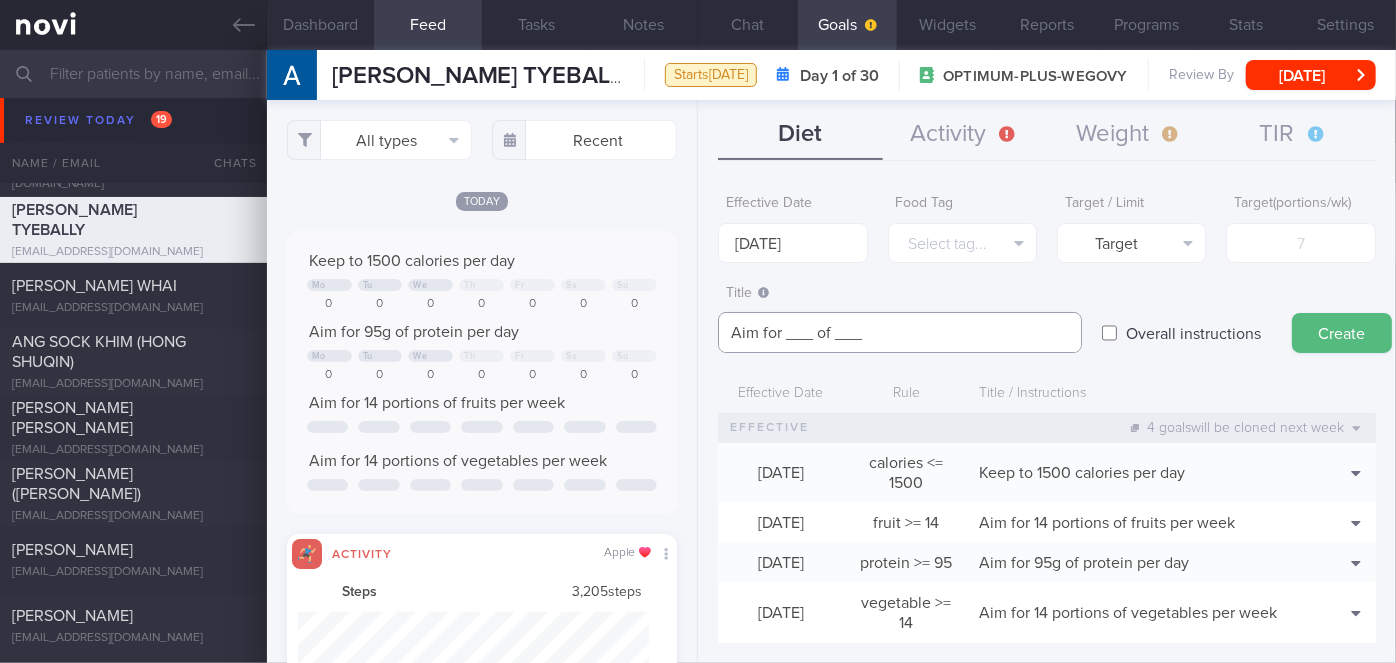 click on "Aim for ___ of ___" at bounding box center (900, 332) 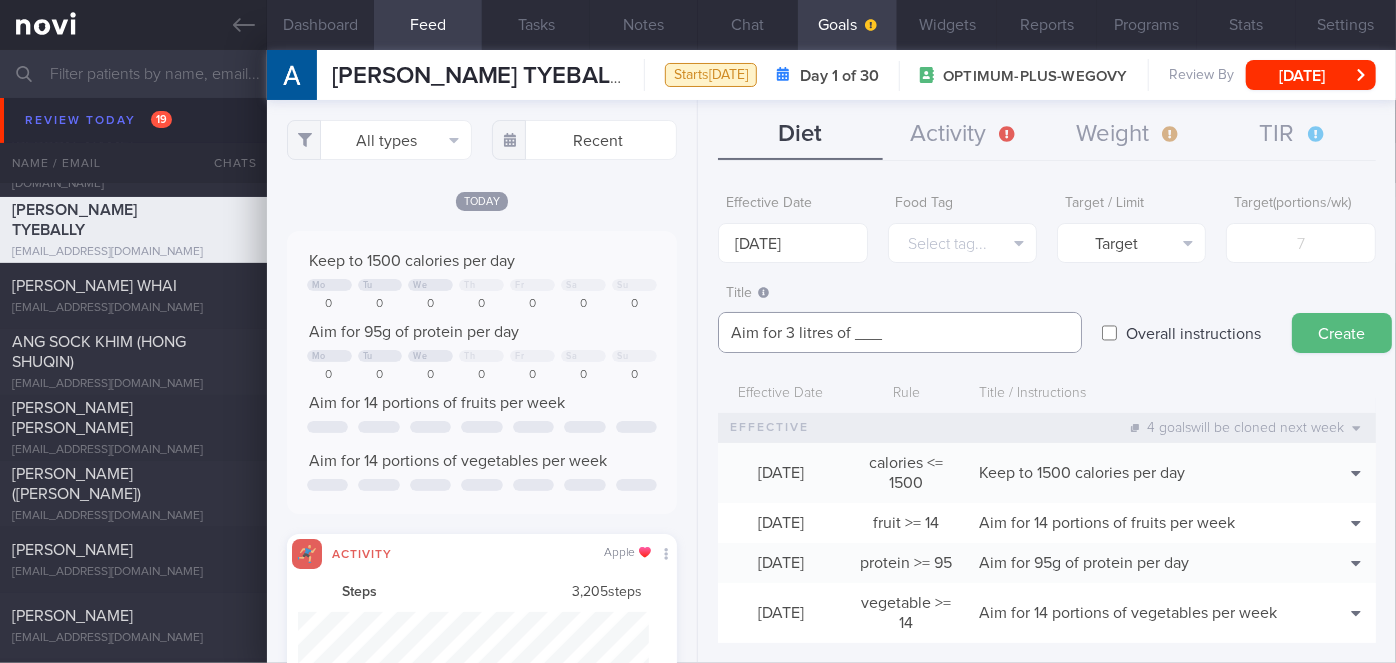 click on "Aim for 3 litres of ___" at bounding box center [900, 332] 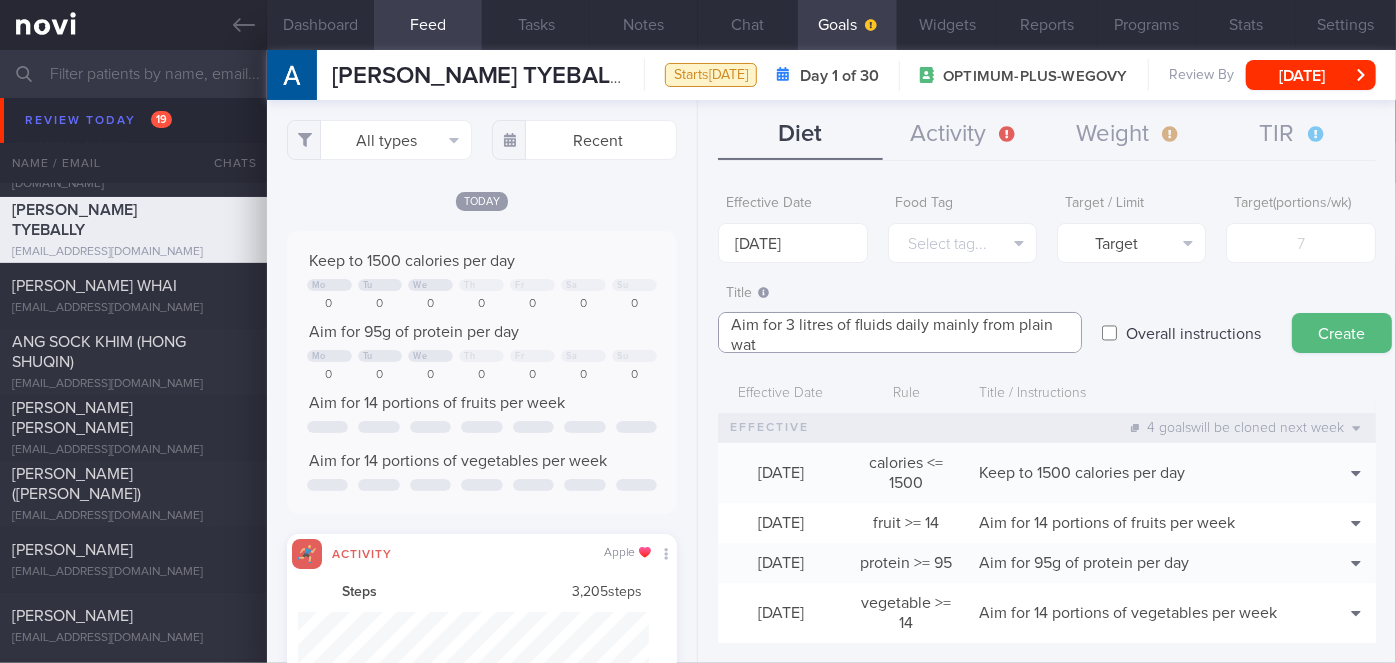 scroll, scrollTop: 0, scrollLeft: 0, axis: both 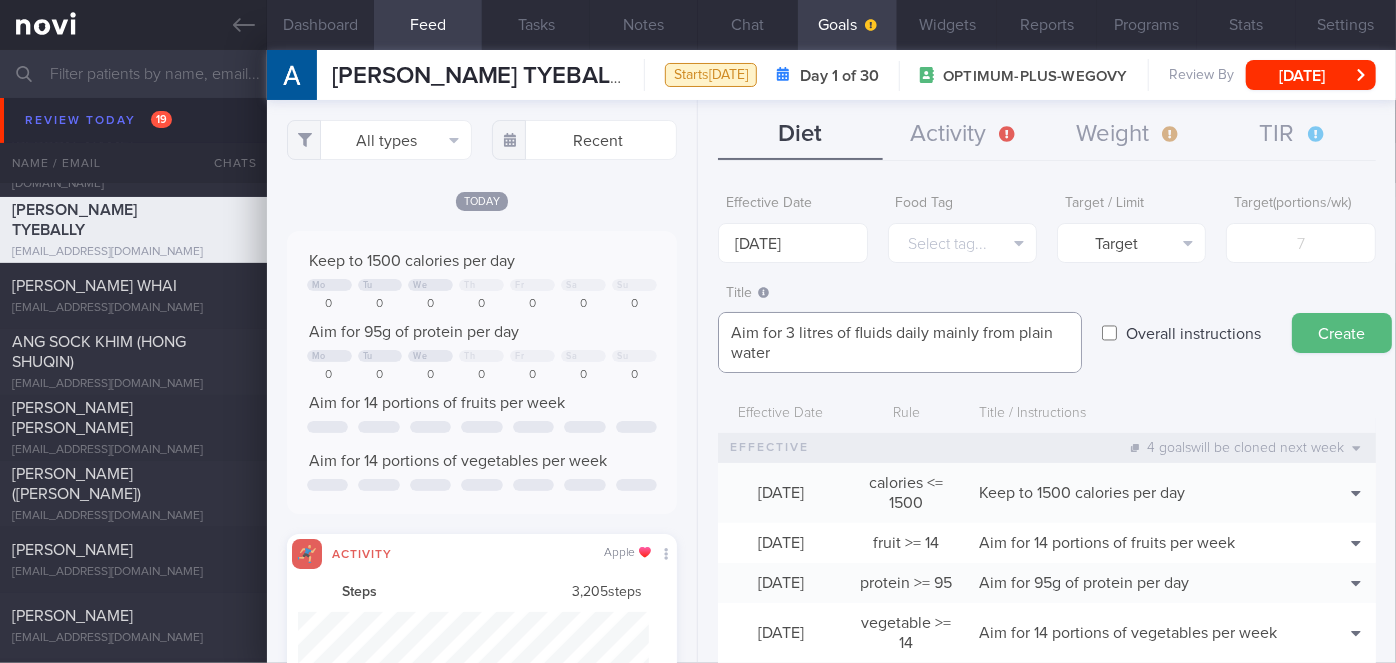 type on "Aim for 3 litres of fluids daily mainly from plain water" 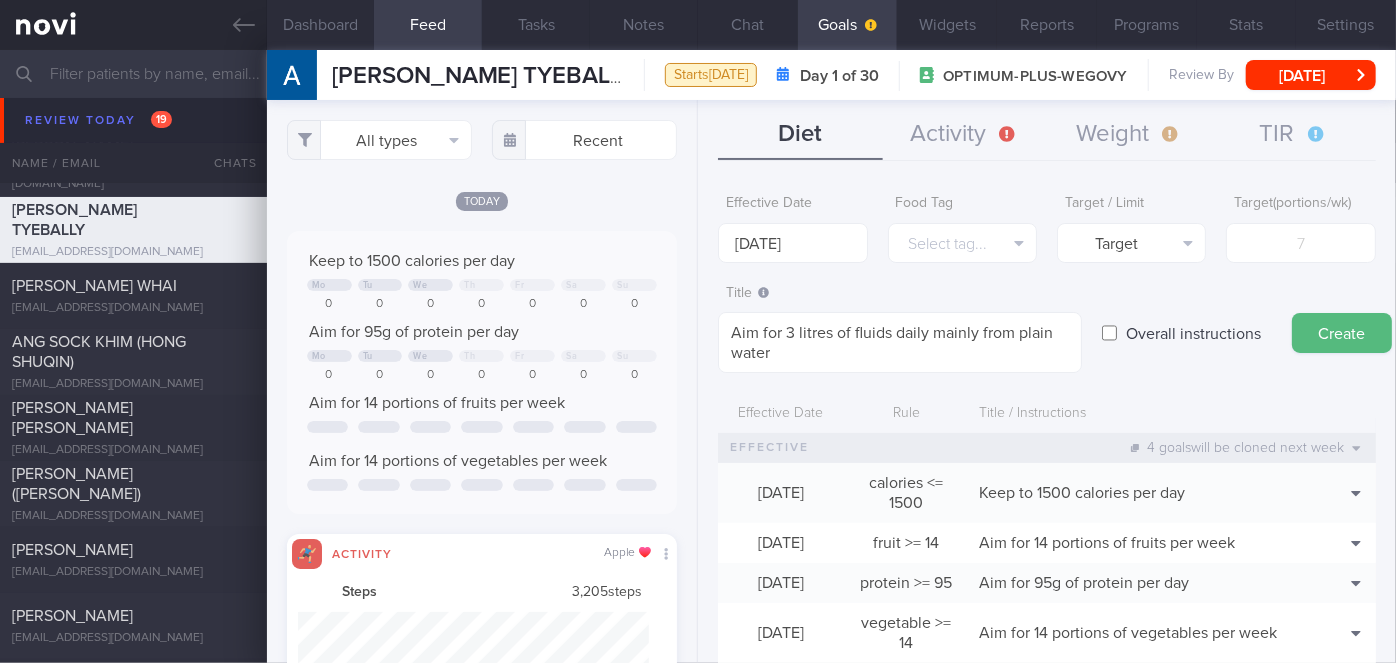 click on "Overall instructions" at bounding box center (1193, 333) 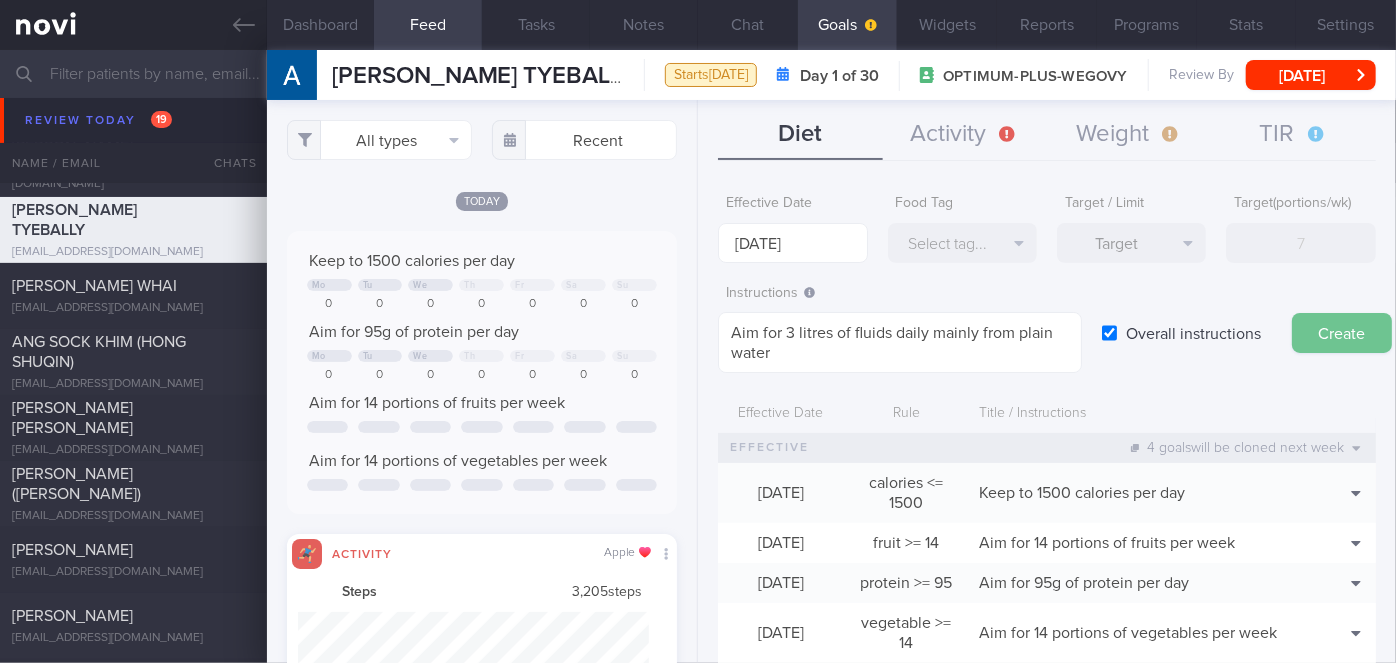 click on "Create" at bounding box center [1342, 333] 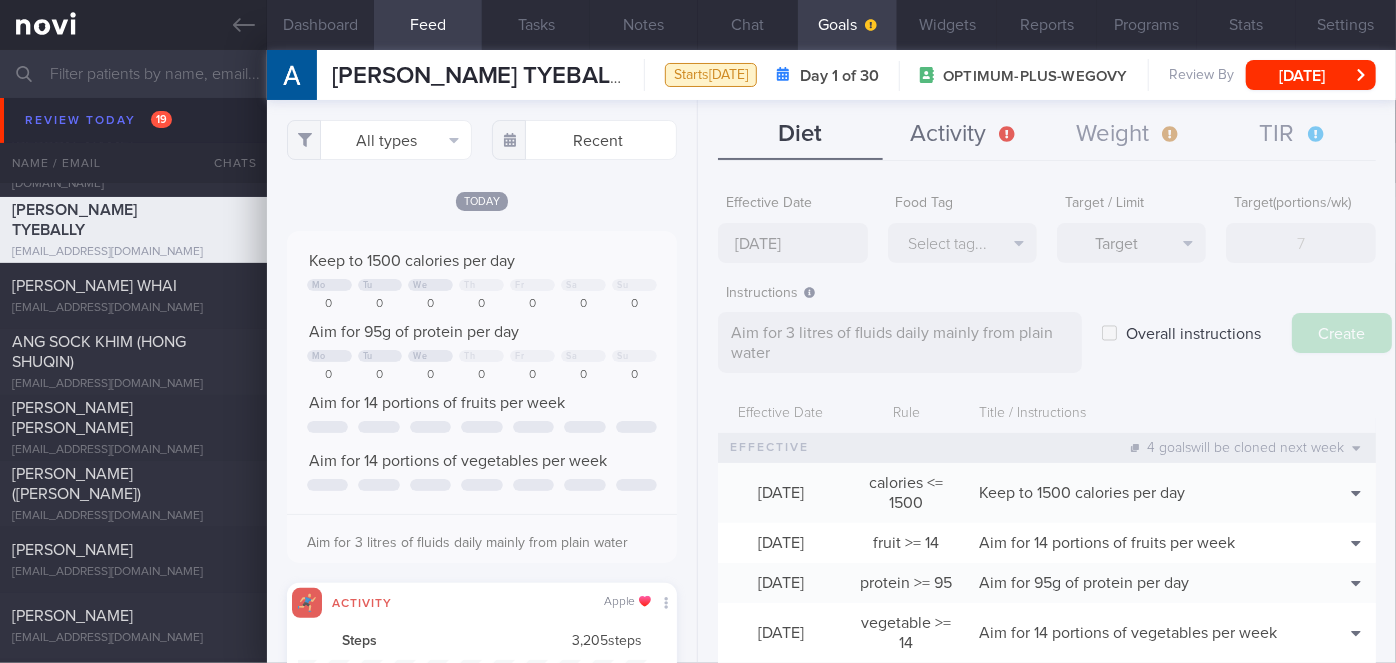 click 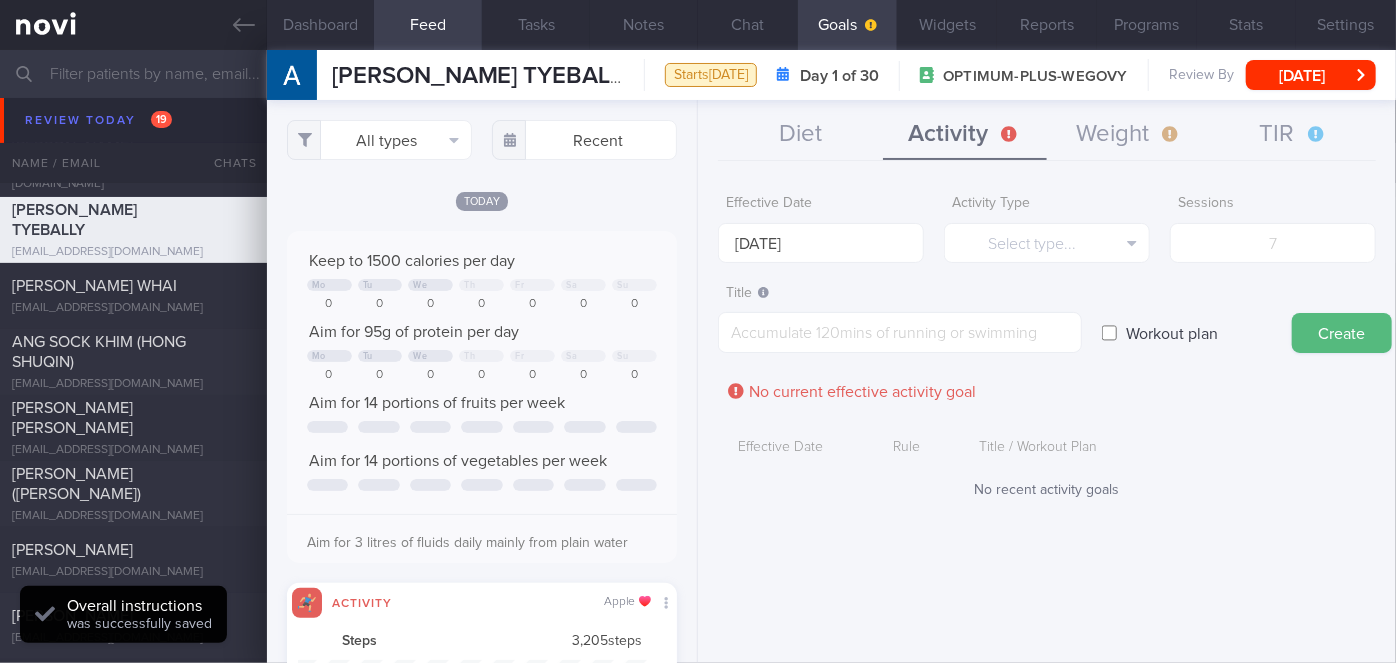 scroll, scrollTop: 0, scrollLeft: 0, axis: both 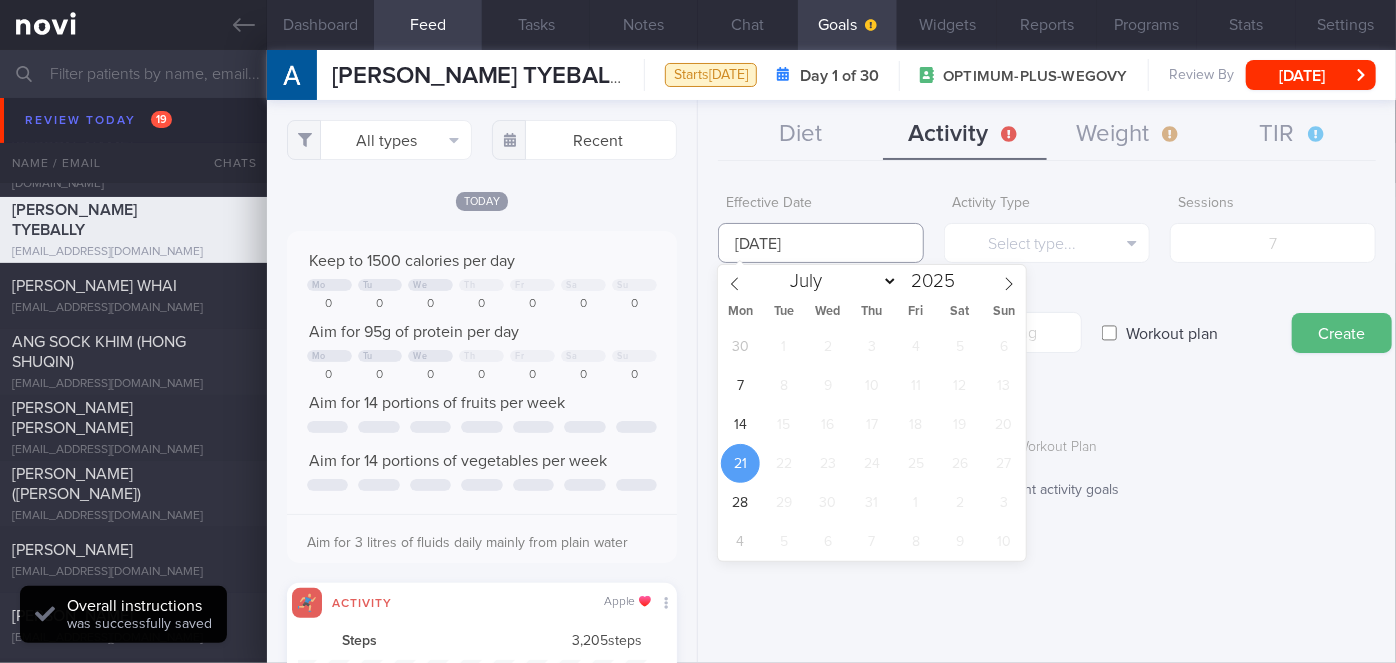 click on "[DATE]" at bounding box center [821, 243] 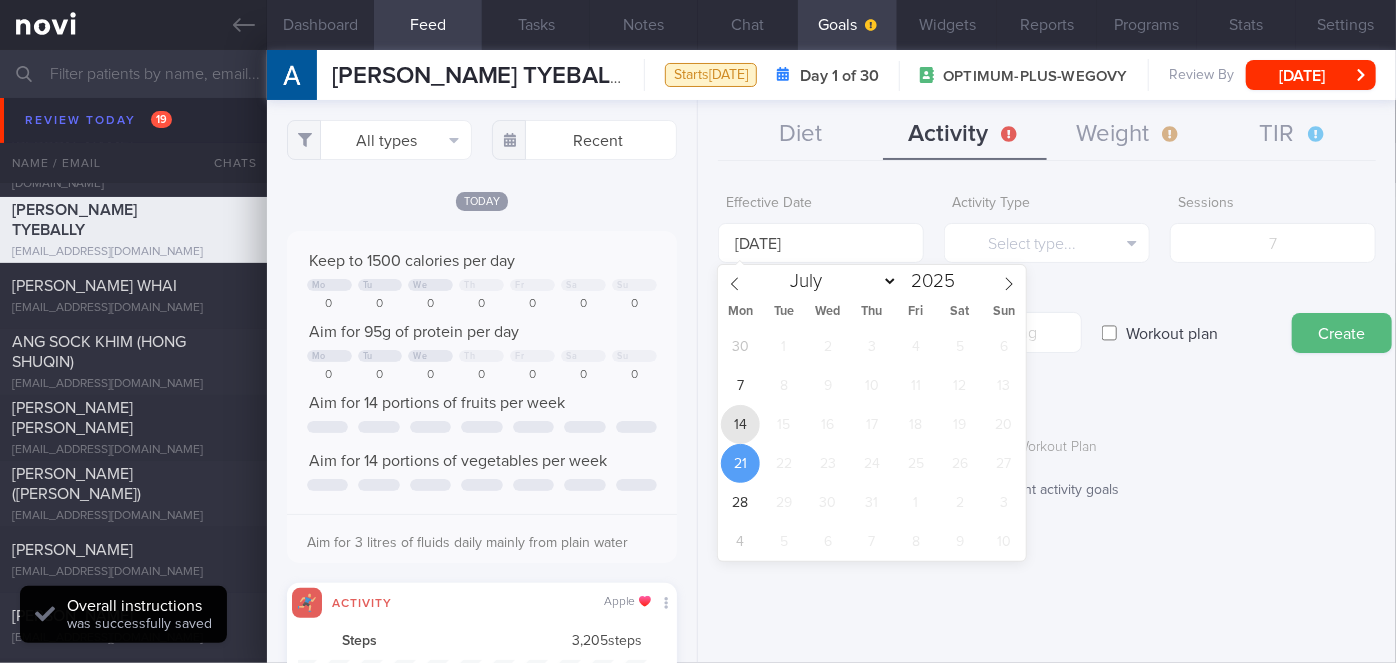click on "14" at bounding box center [740, 424] 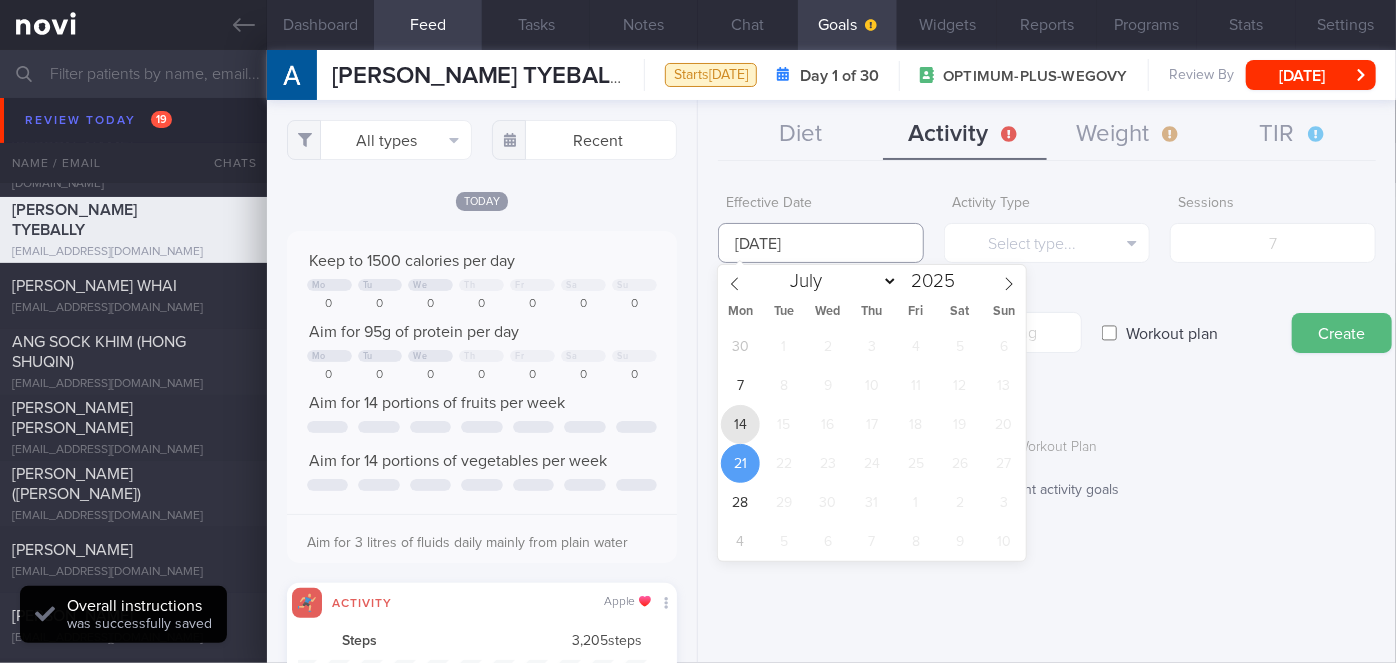 type on "[DATE]" 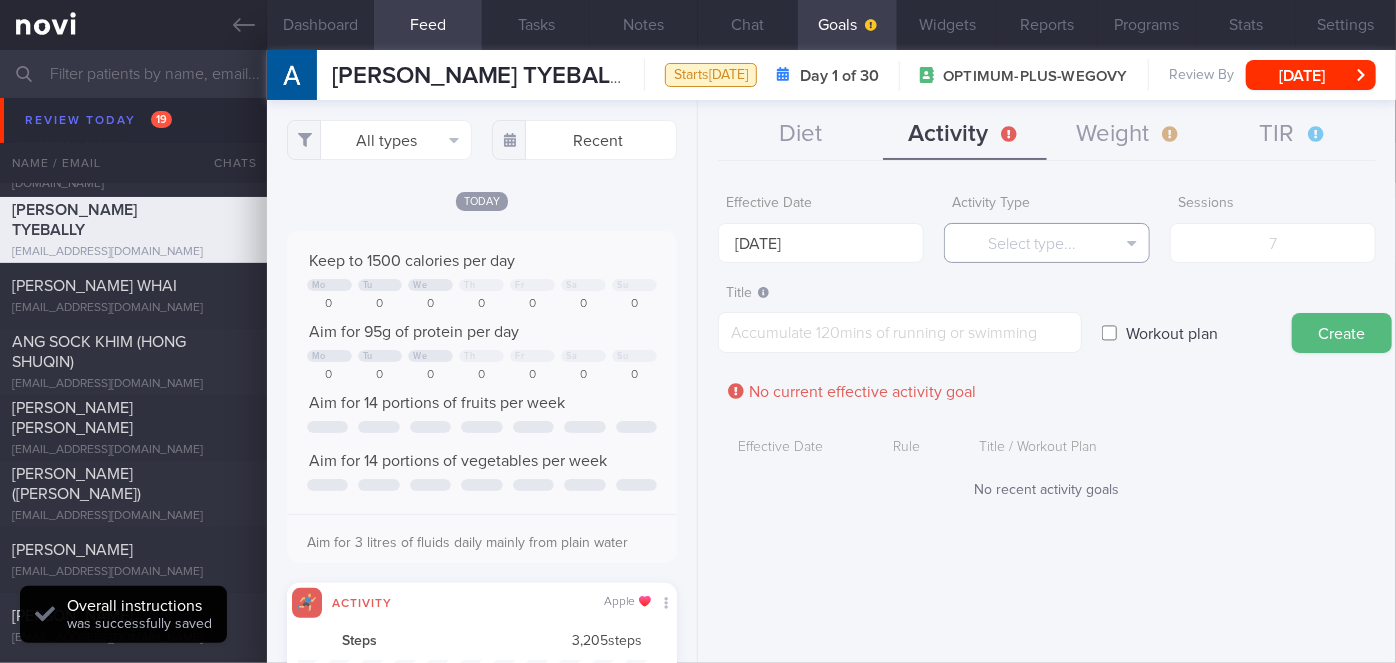 click on "Select type..." at bounding box center (1047, 243) 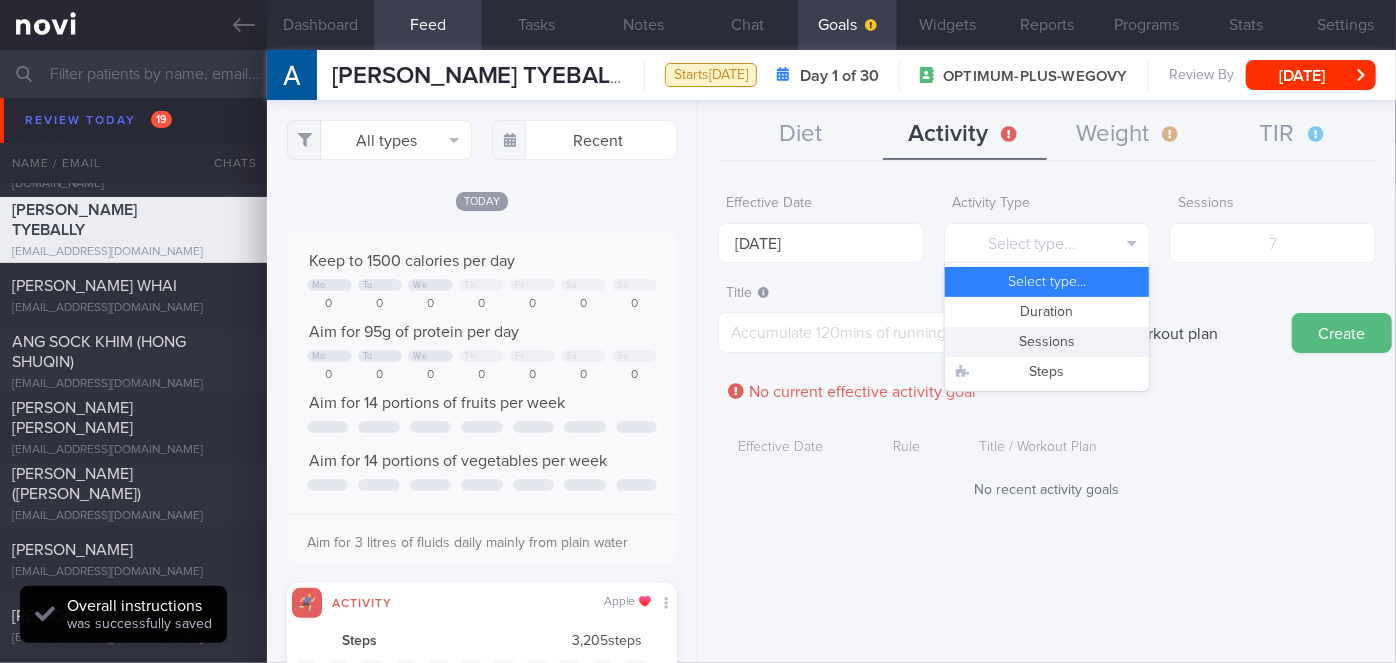 click on "Sessions" at bounding box center [1047, 342] 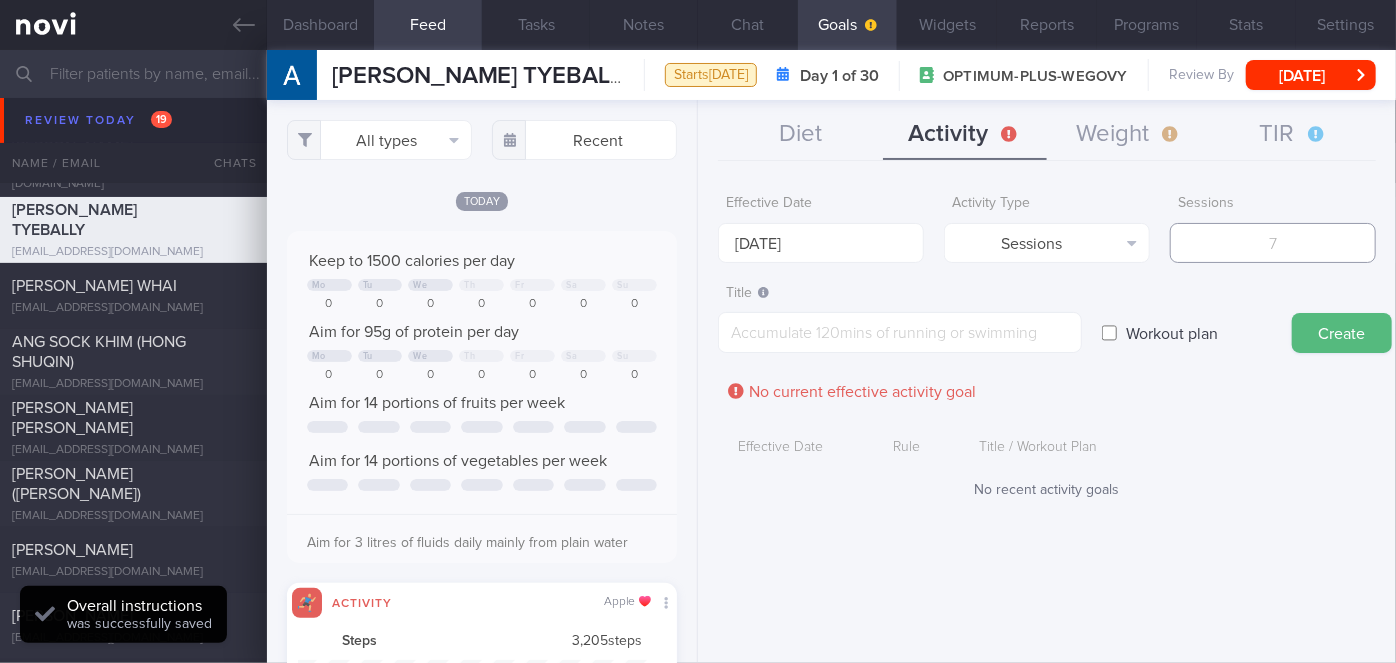 click at bounding box center (1273, 243) 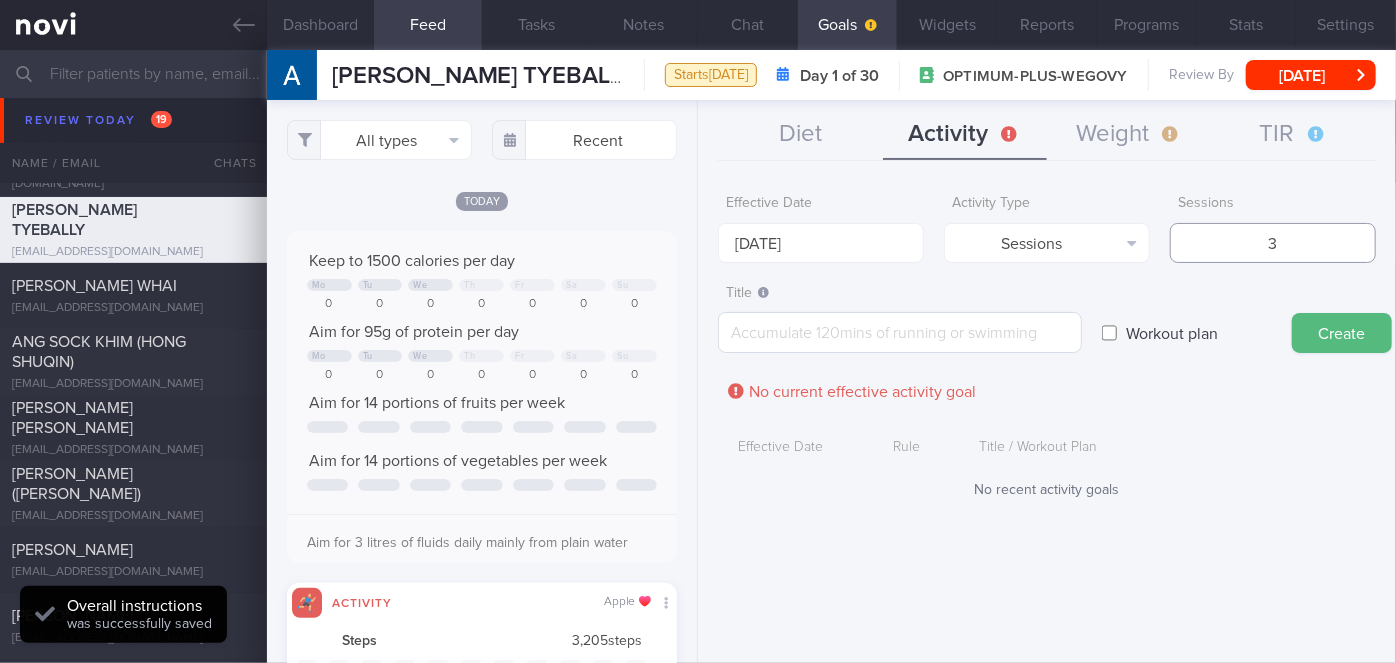 type on "3" 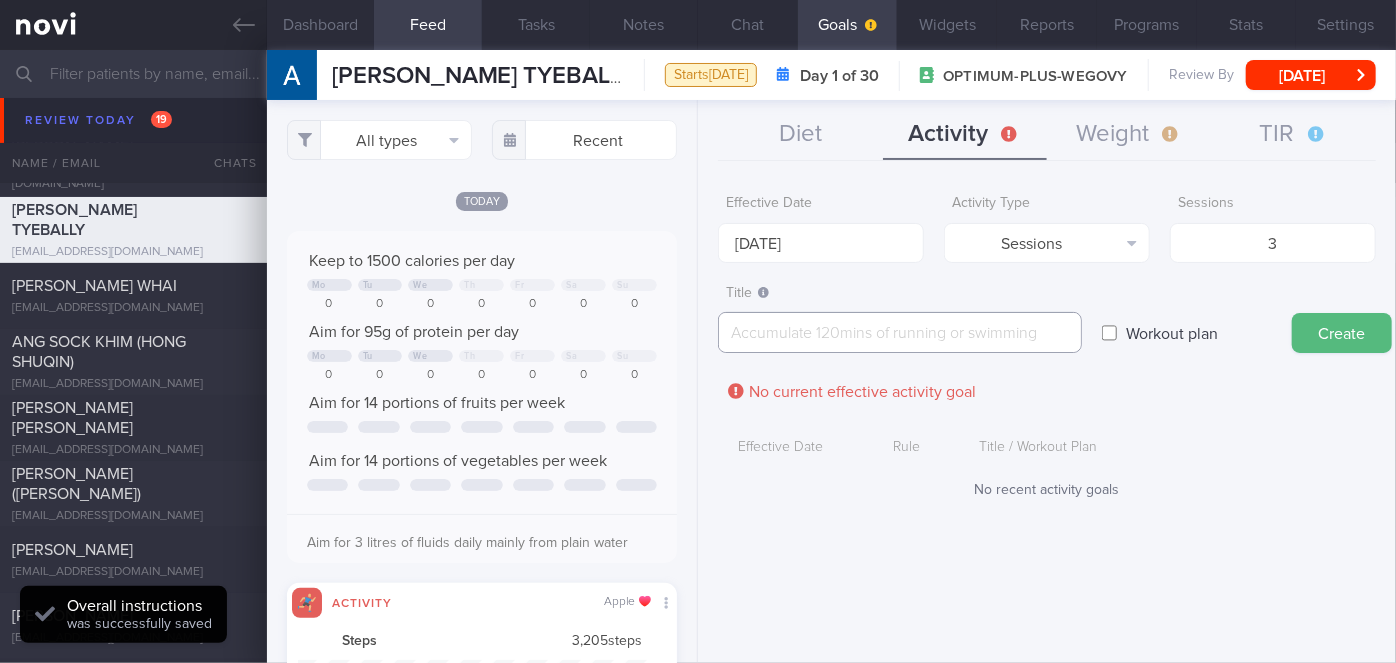 click at bounding box center [900, 332] 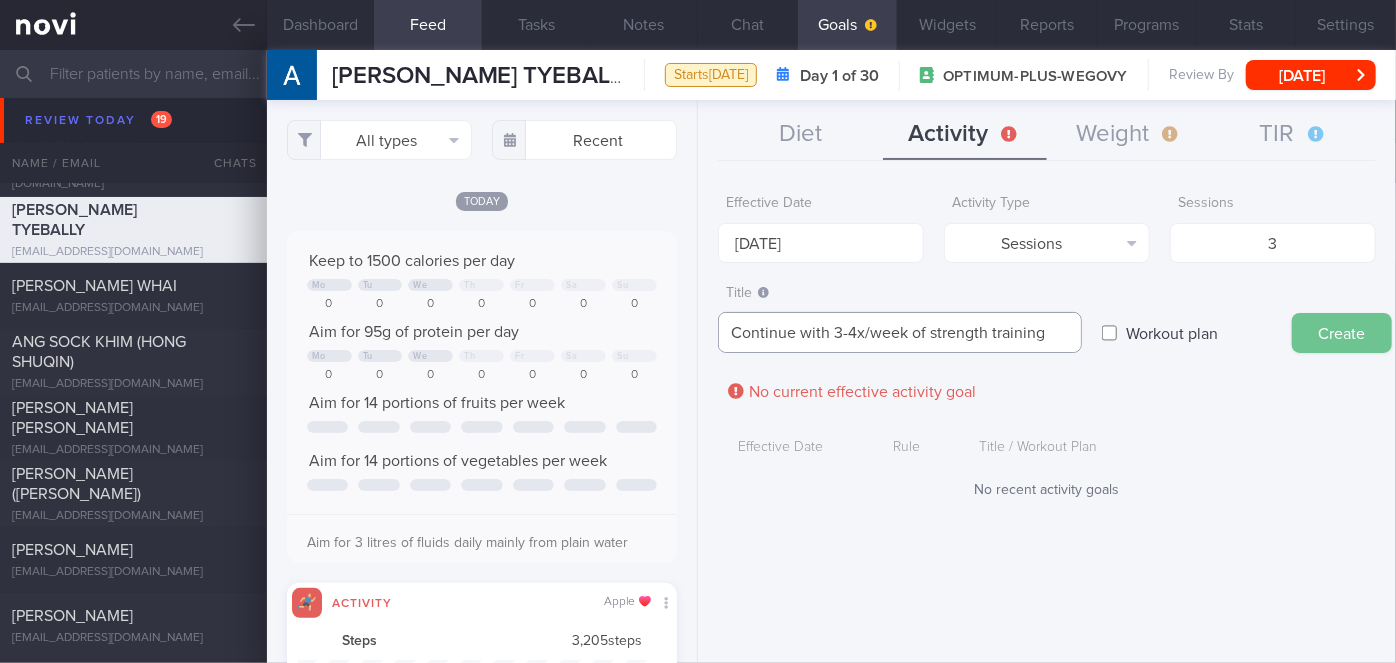 type on "Continue with 3-4x/week of strength training" 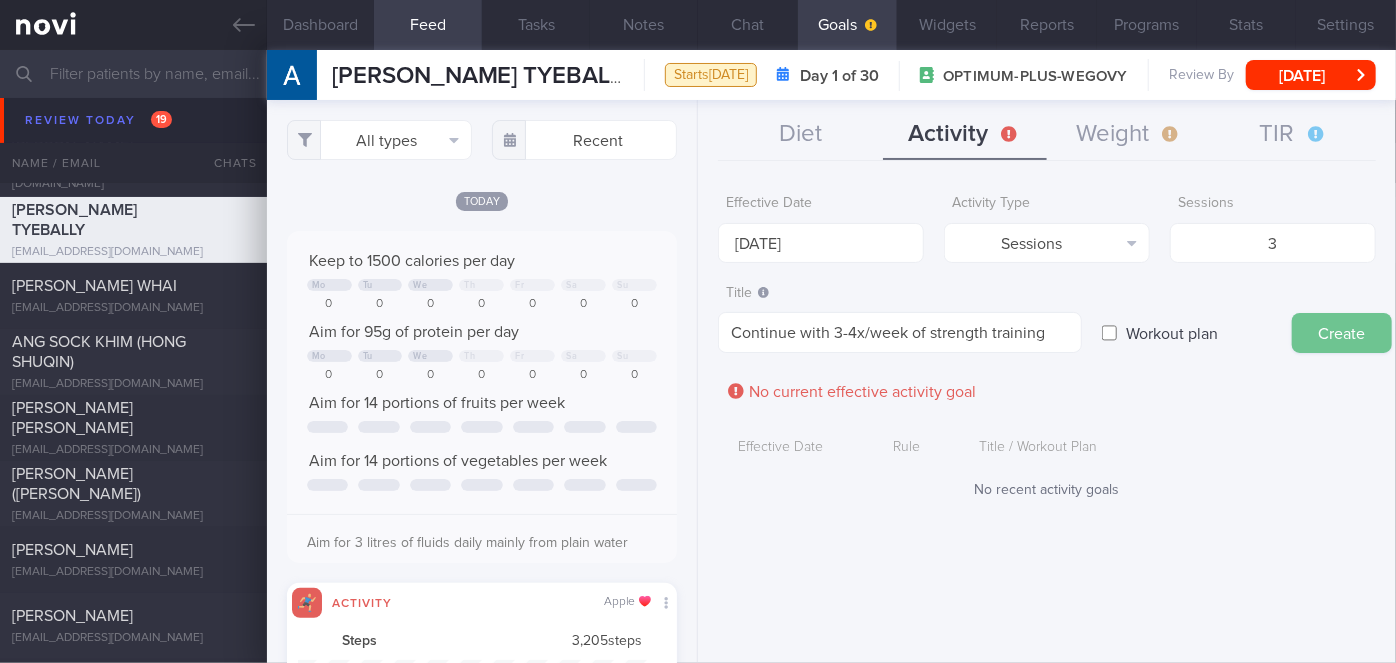 click on "Create" at bounding box center [1342, 333] 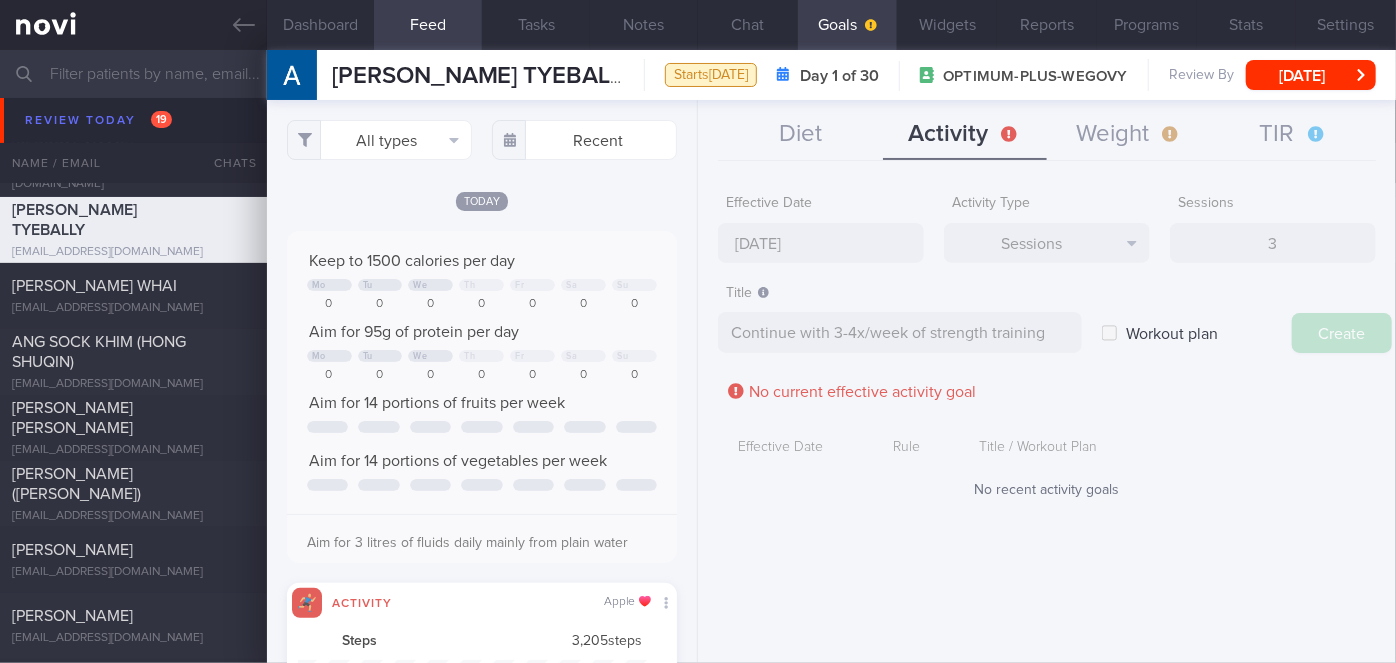 type on "[DATE]" 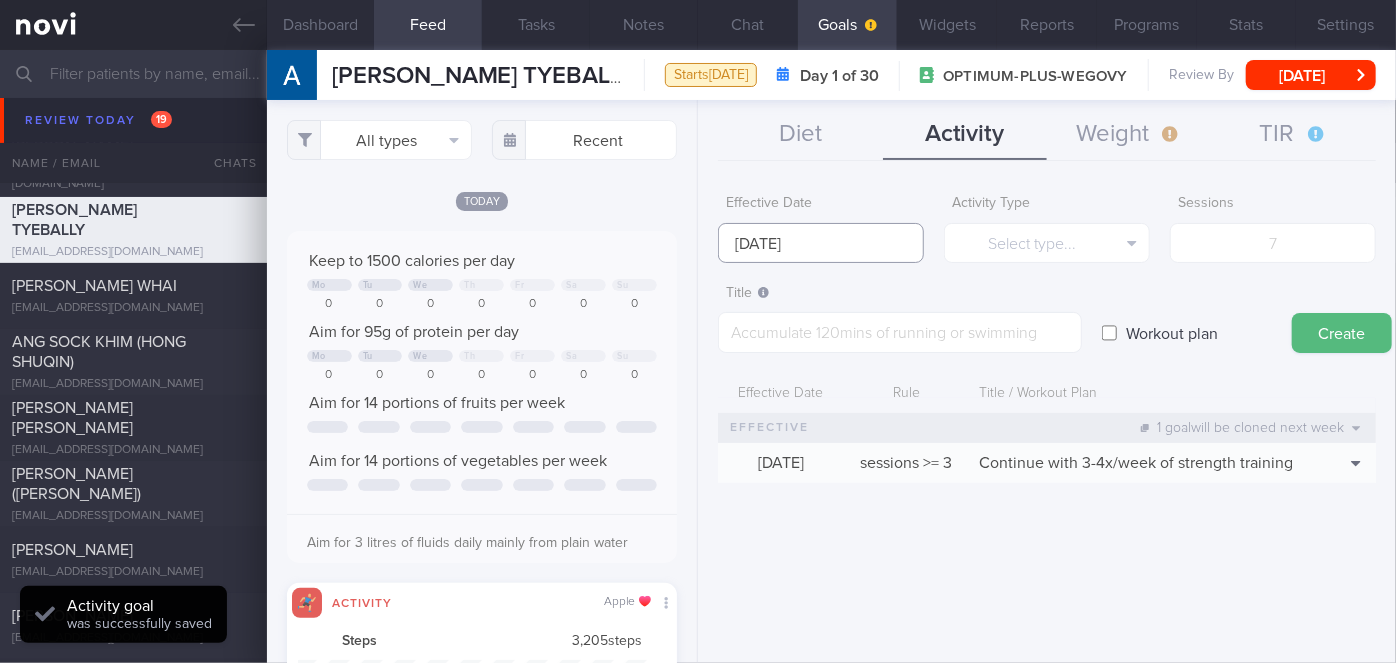 click on "[DATE]" at bounding box center [821, 243] 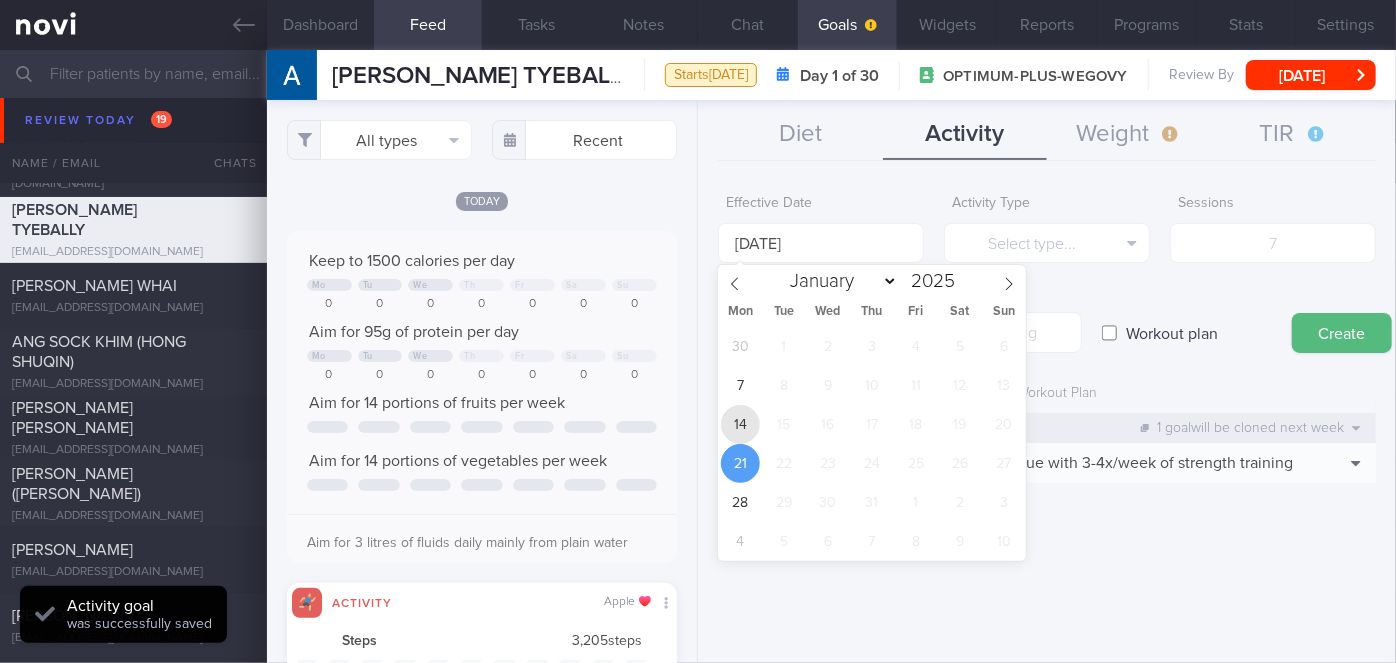 click on "14" at bounding box center [740, 424] 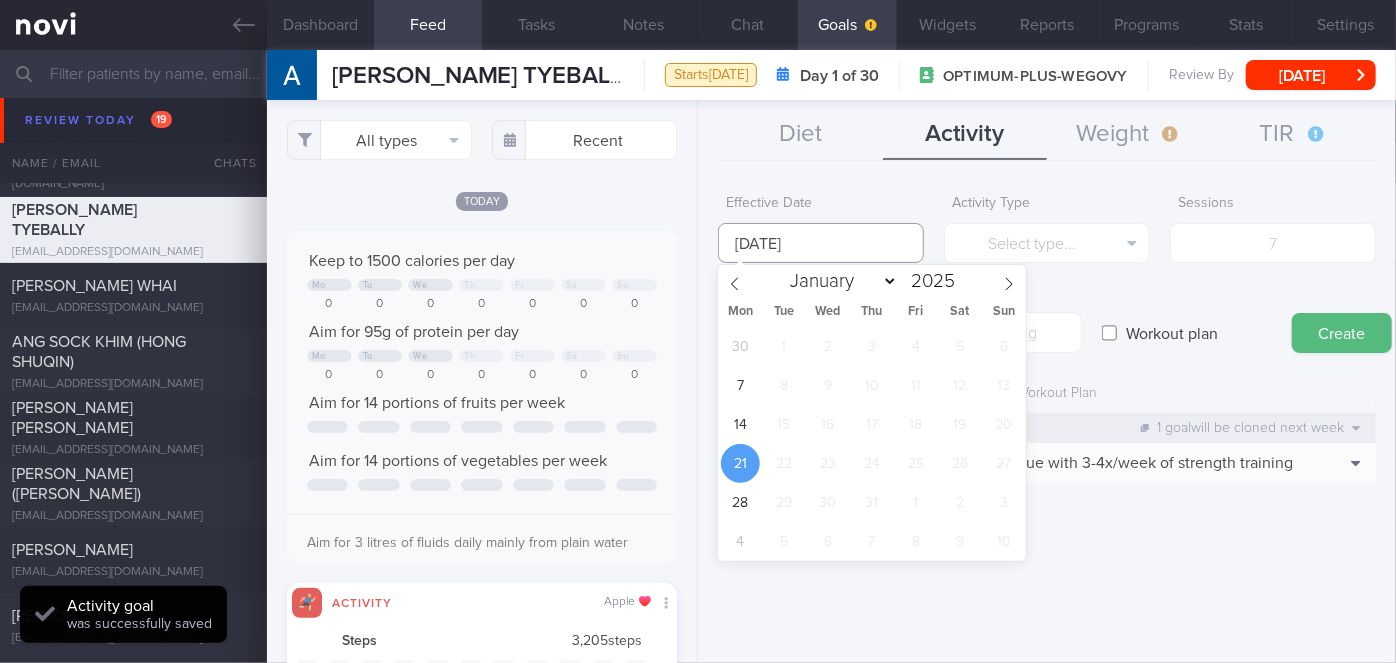 type on "[DATE]" 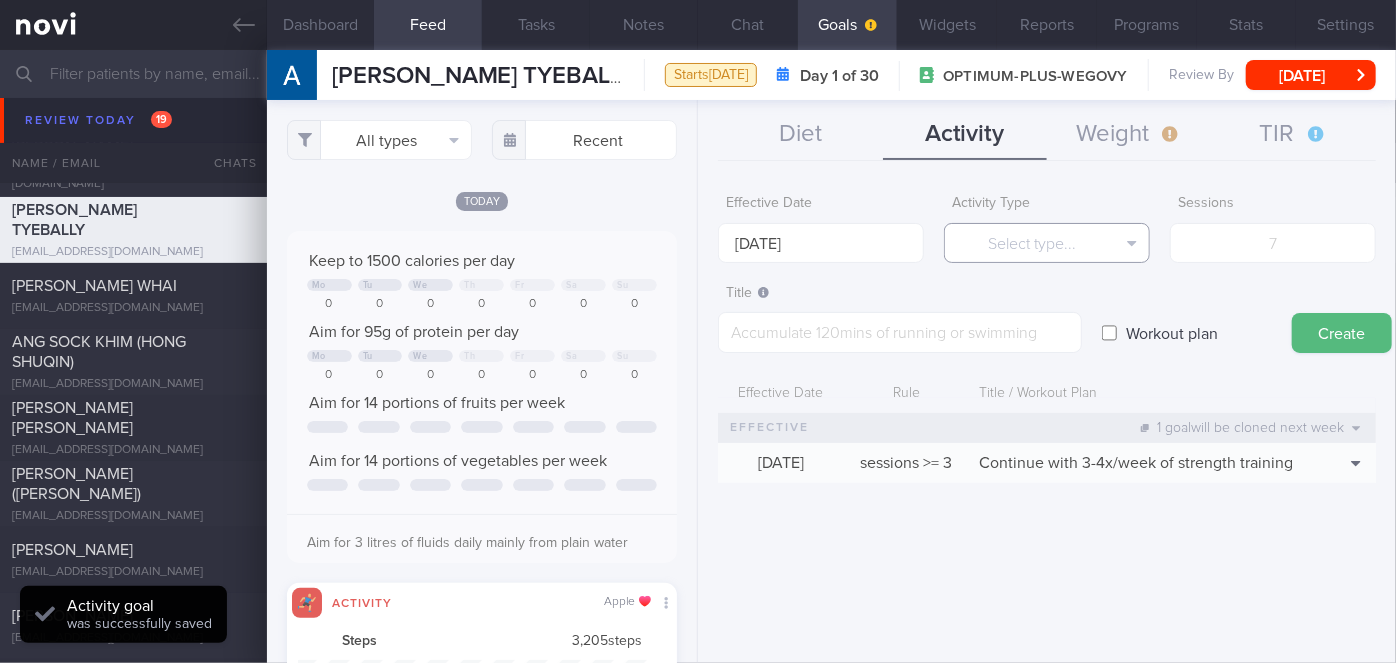 click on "Select type..." at bounding box center (1047, 243) 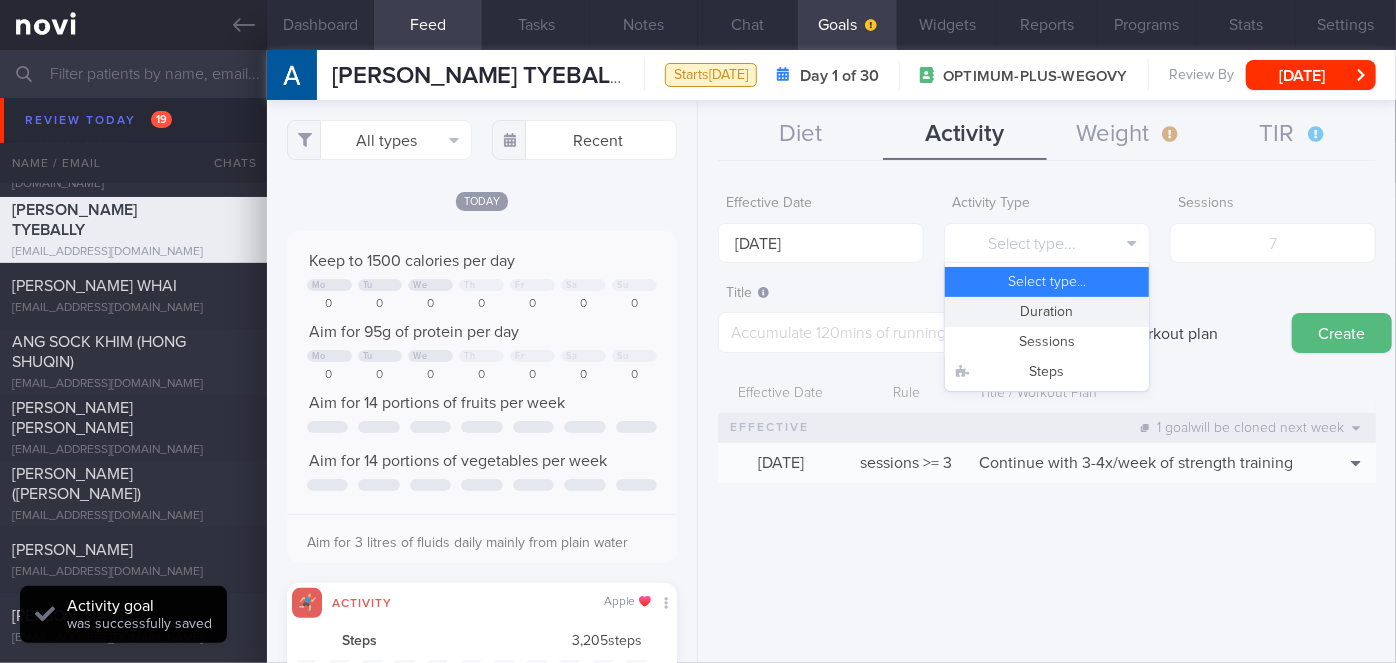 click on "Duration" at bounding box center (1047, 312) 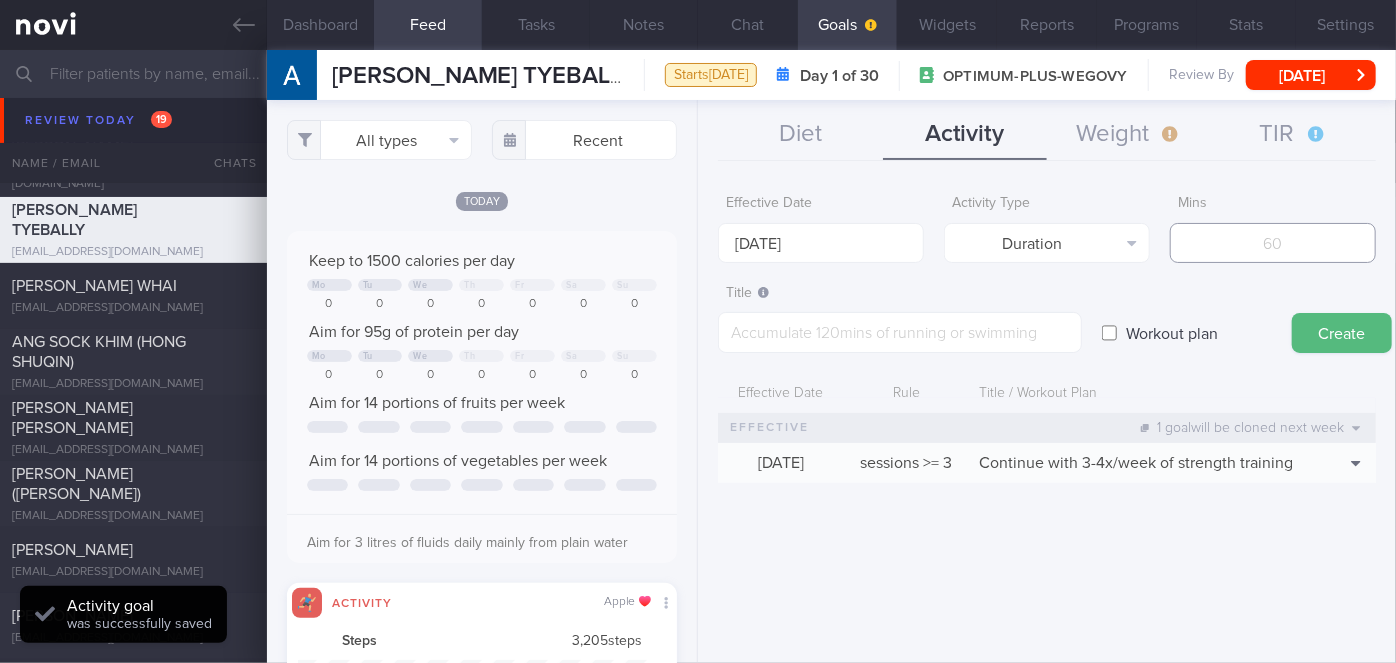 click at bounding box center [1273, 243] 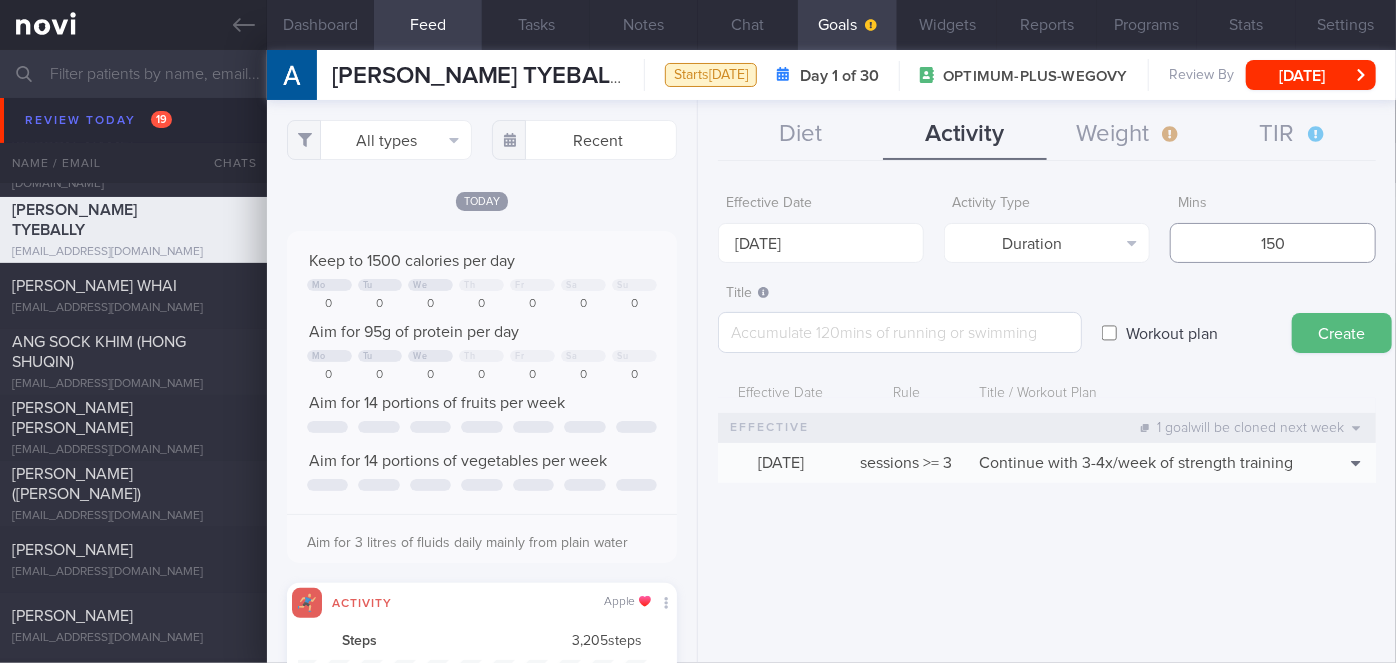 type on "150" 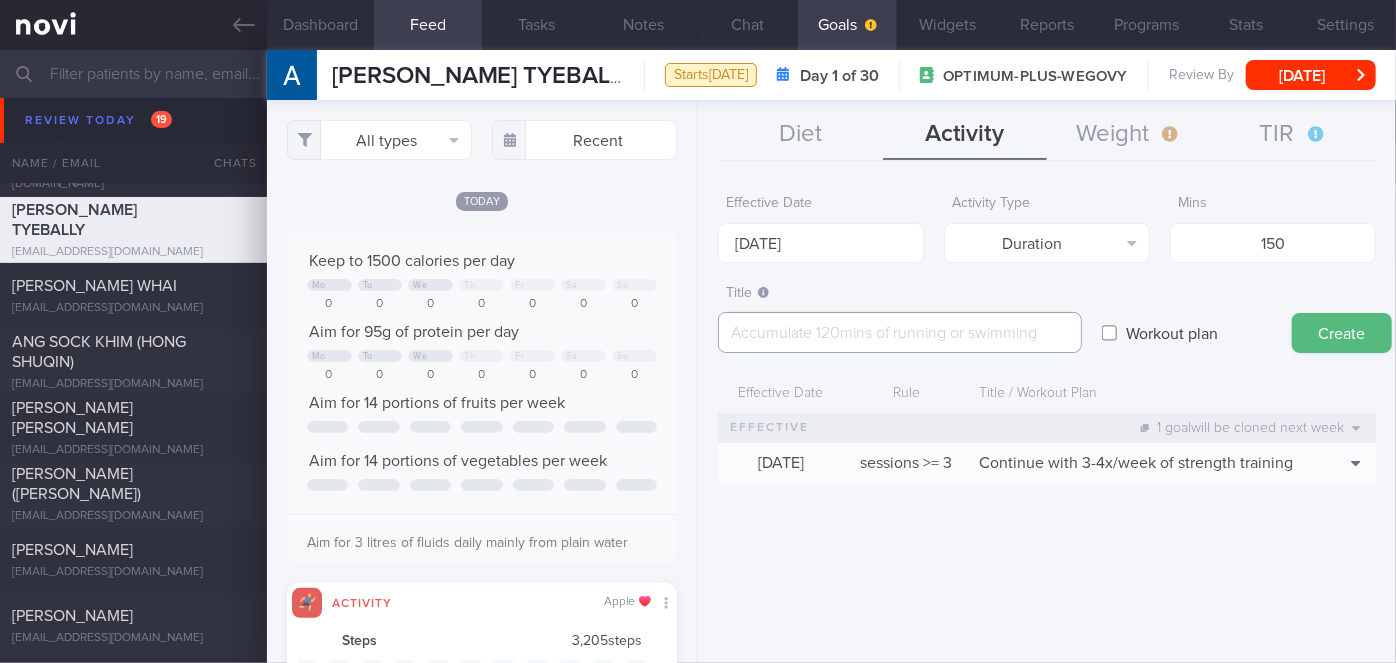 click at bounding box center [900, 332] 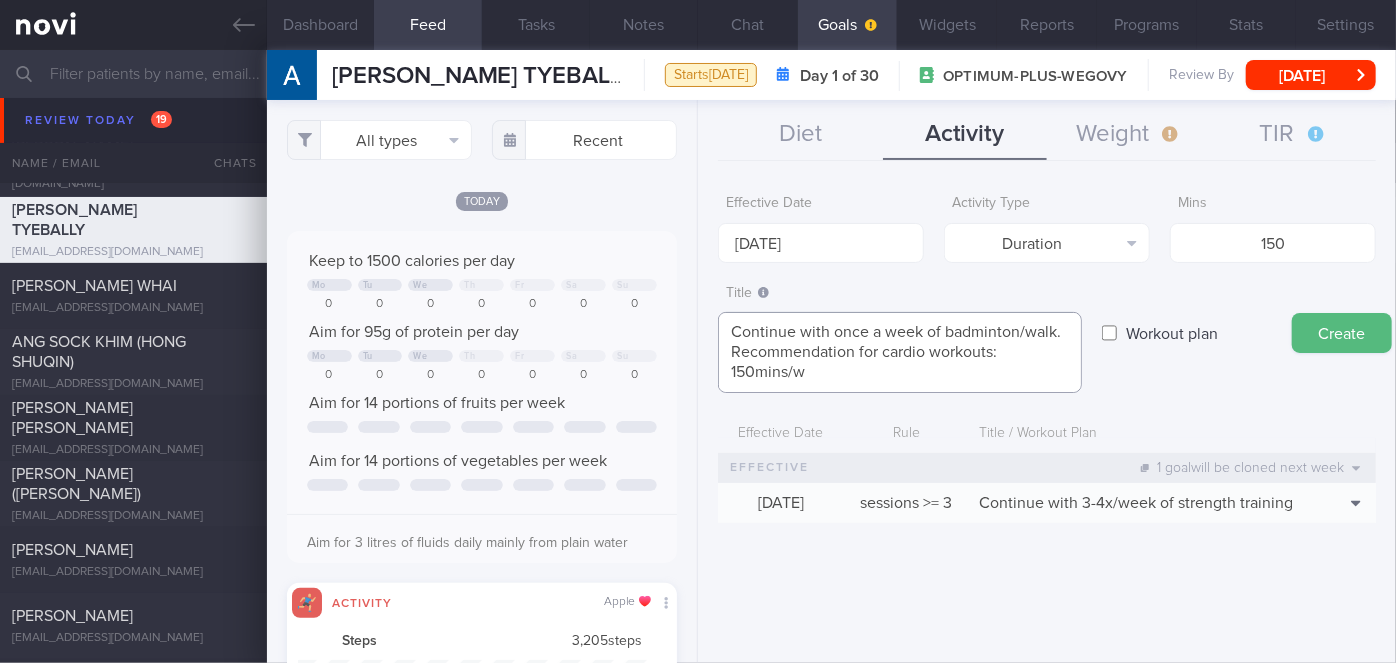 scroll, scrollTop: 21, scrollLeft: 0, axis: vertical 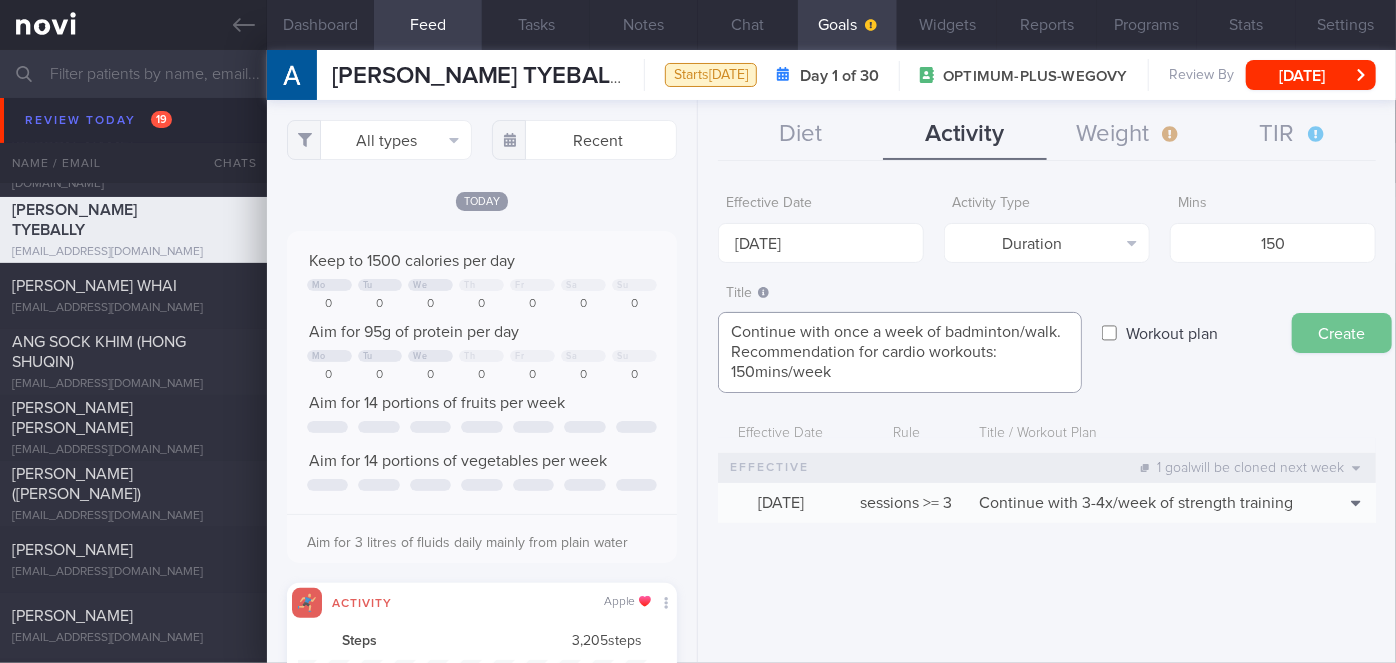type on "Continue with once a week of badminton/walk.
Recommendation for cardio workouts: 150mins/week" 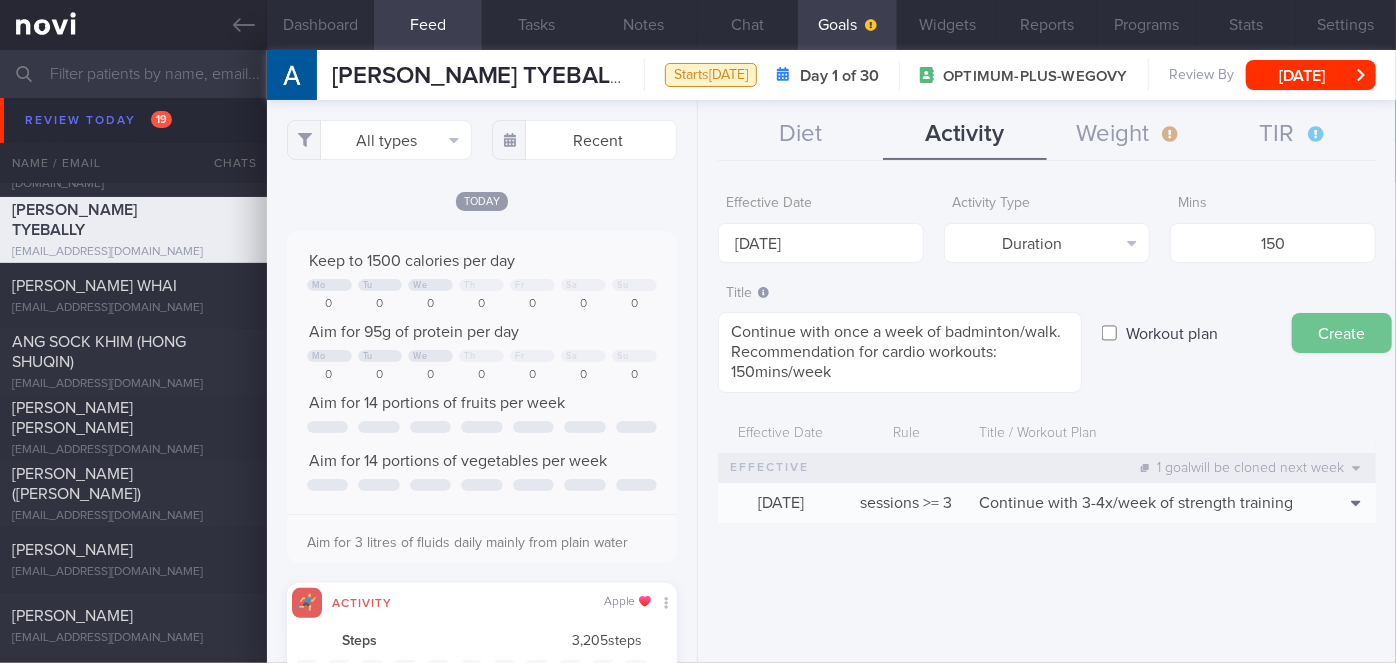 click on "Create" at bounding box center (1342, 333) 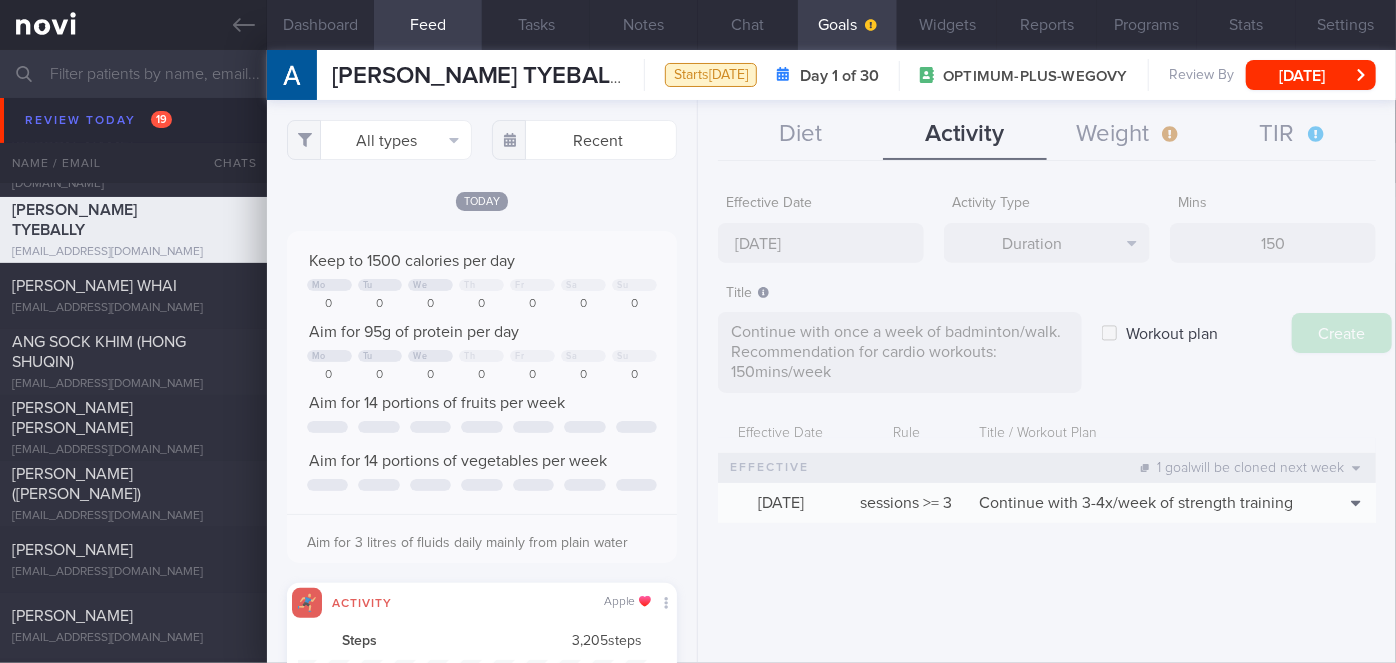type on "[DATE]" 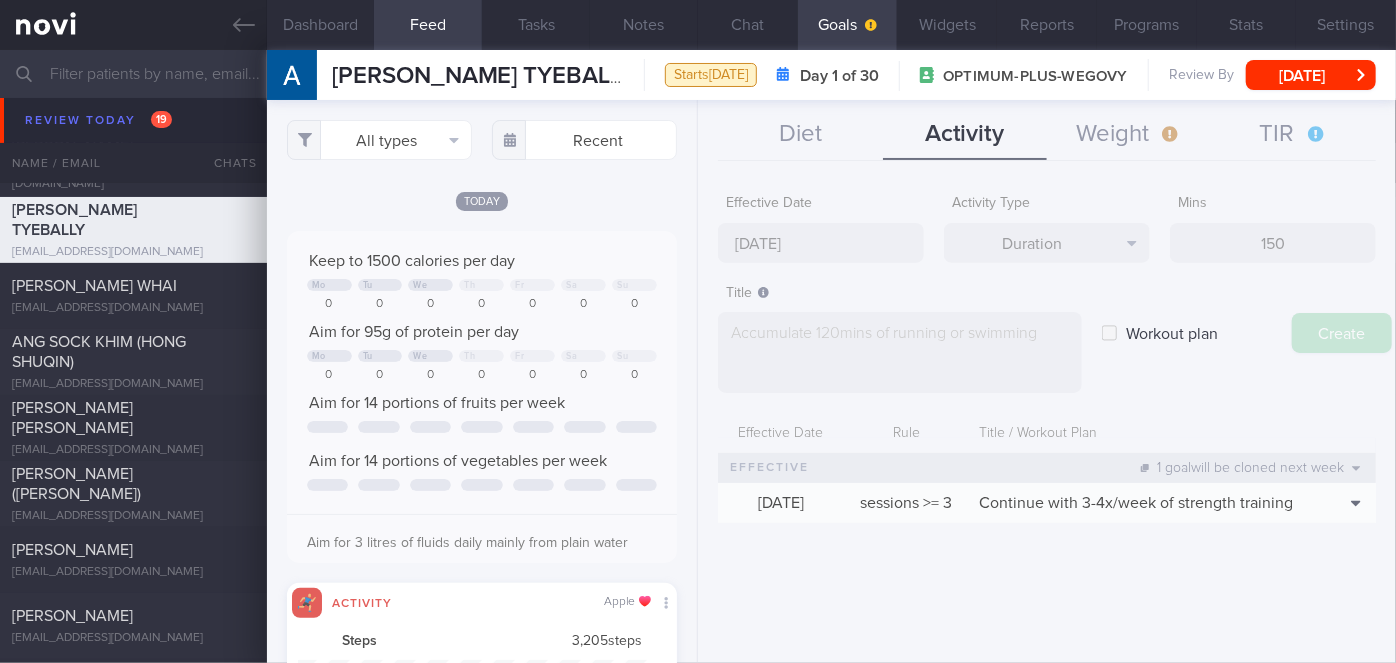 scroll, scrollTop: 0, scrollLeft: 0, axis: both 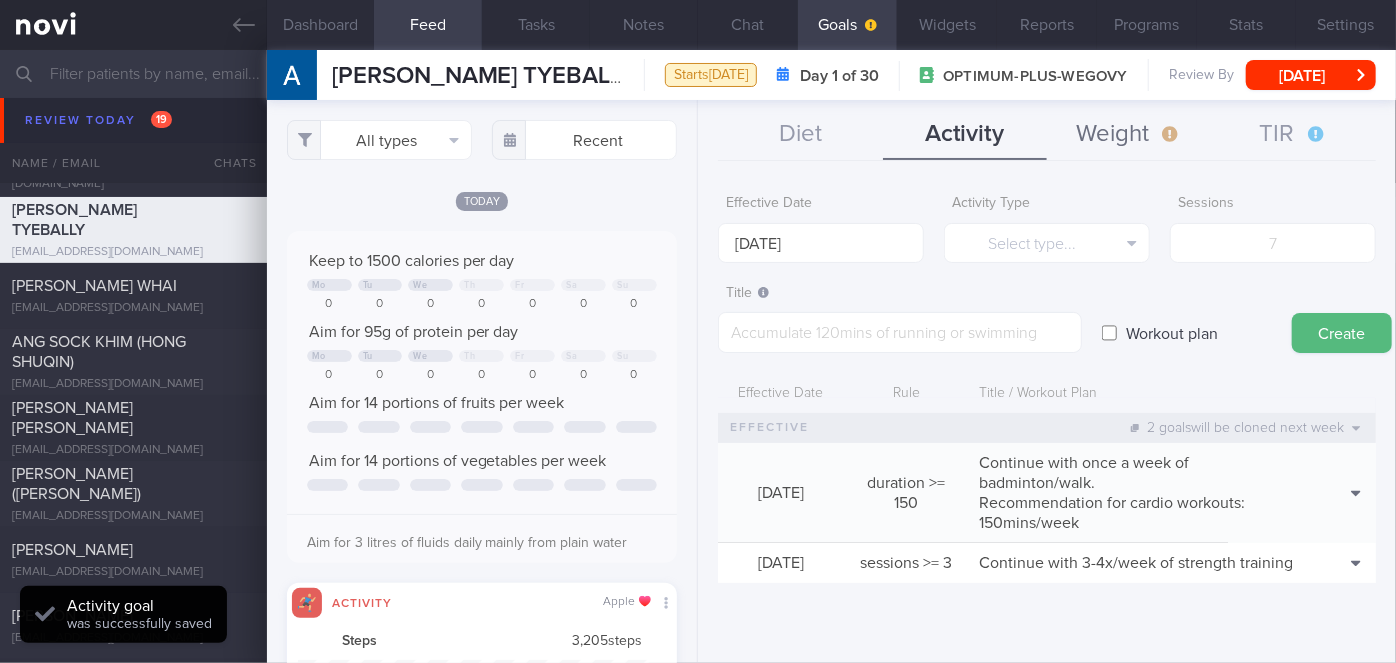 click on "Weight" at bounding box center (1129, 135) 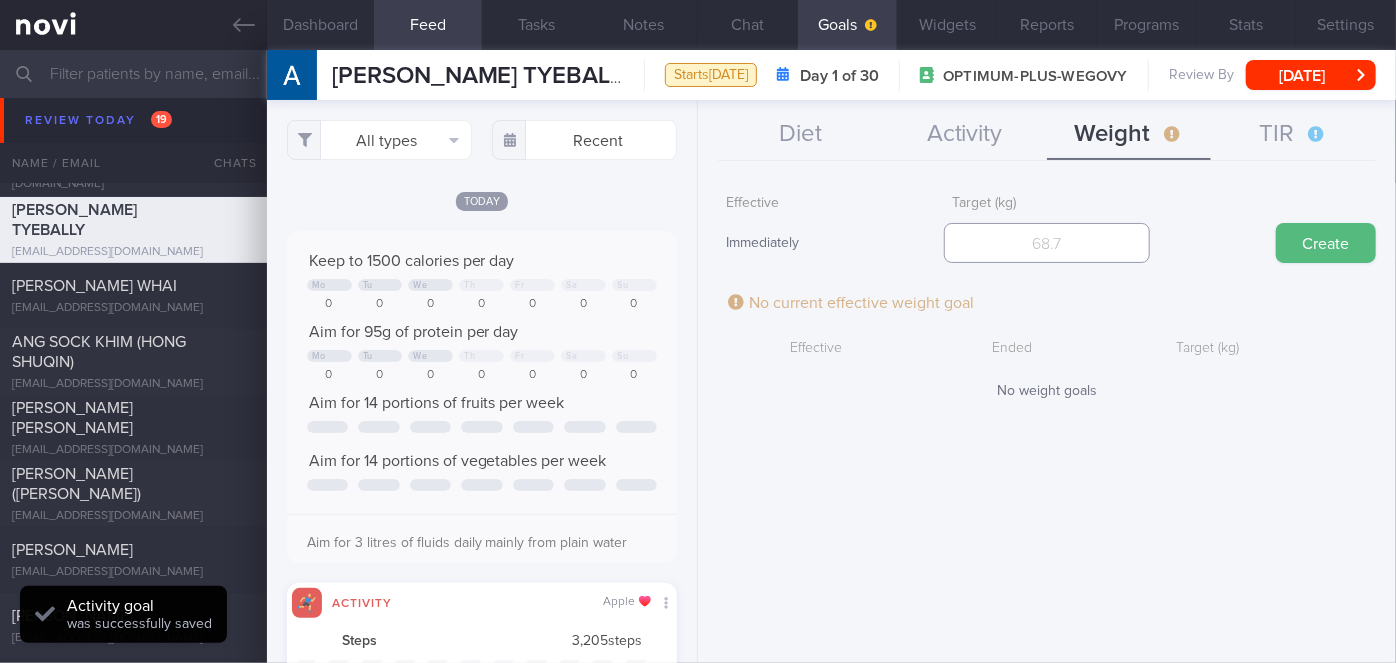 click at bounding box center (1047, 243) 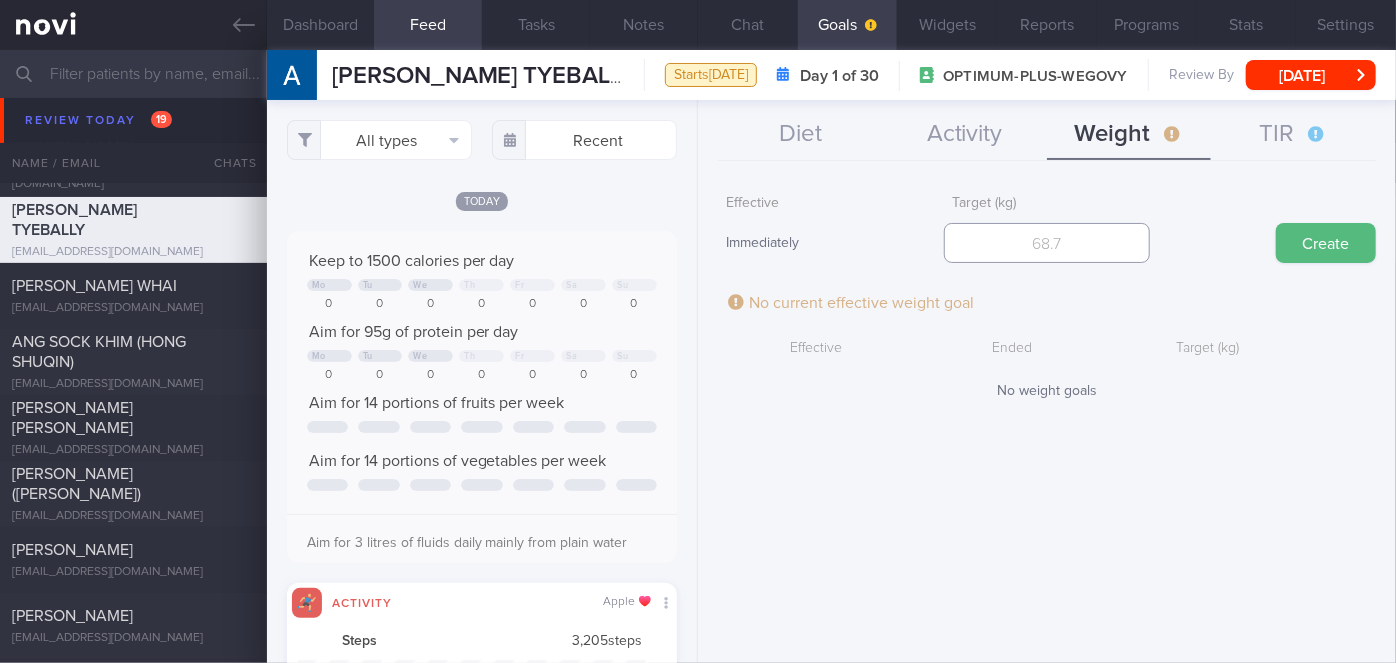 click at bounding box center (1047, 243) 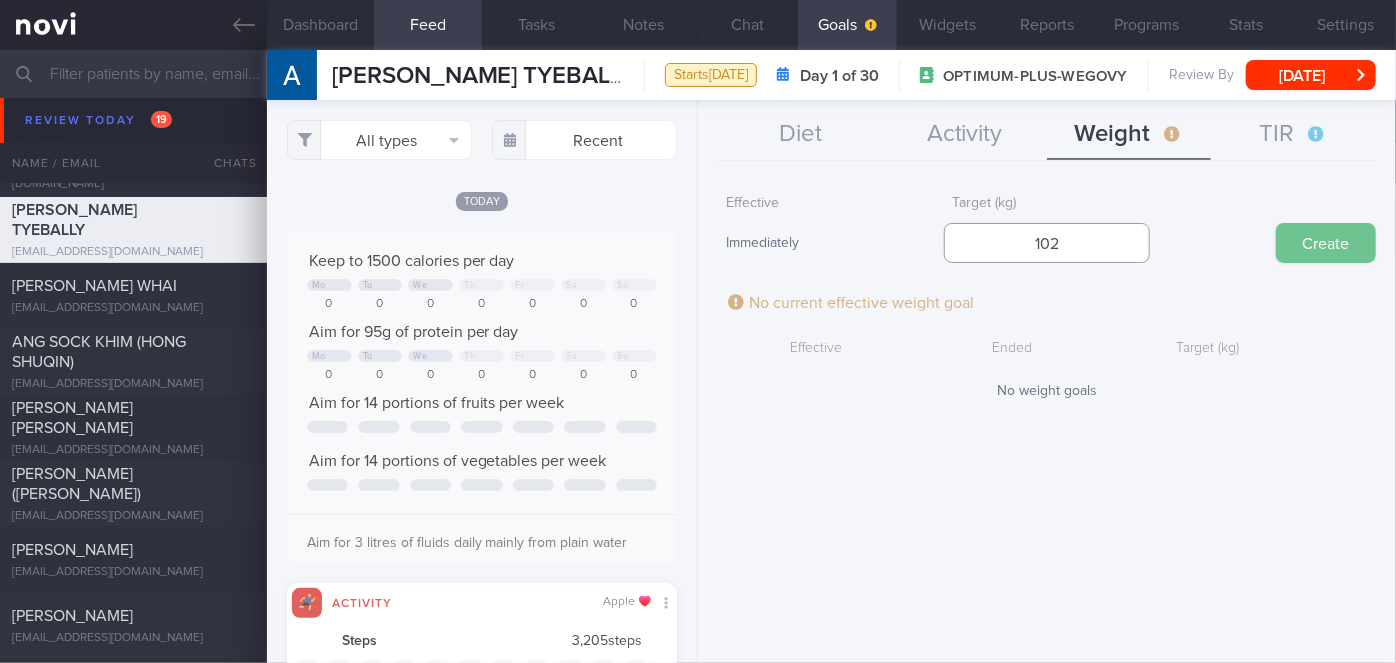 type on "102" 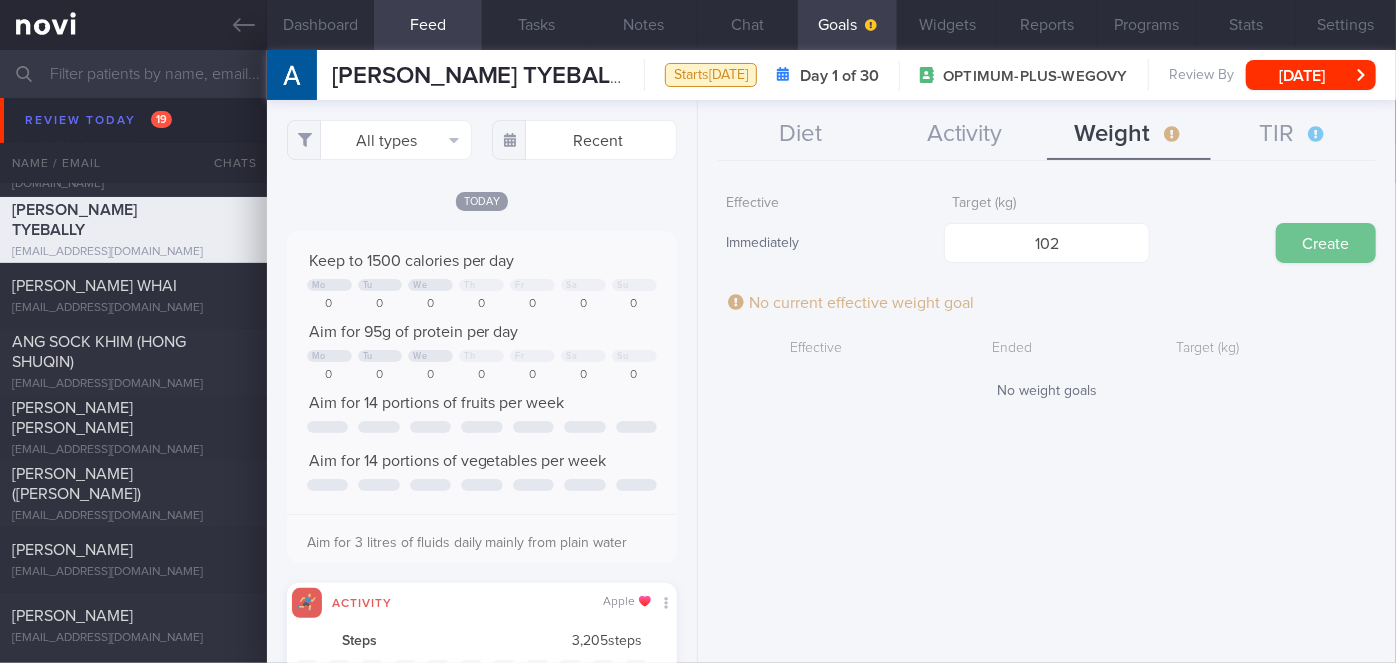 click on "Create" at bounding box center [1326, 243] 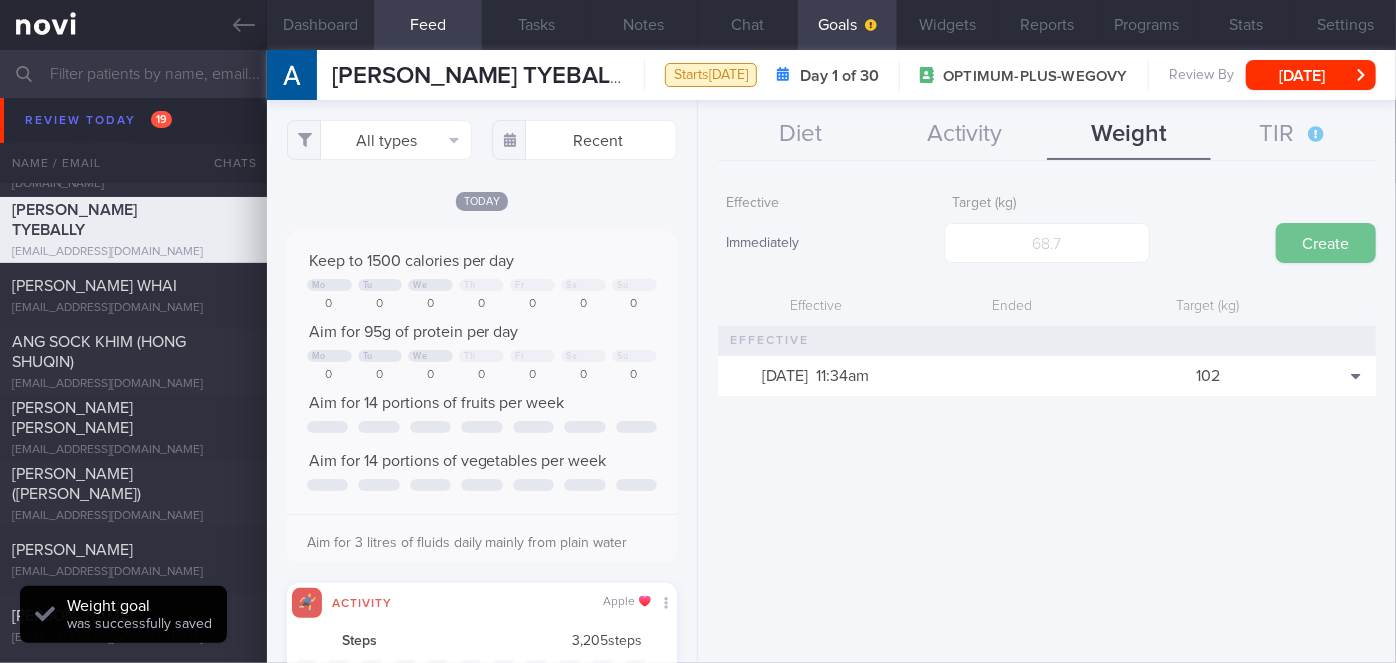 scroll, scrollTop: 999800, scrollLeft: 999658, axis: both 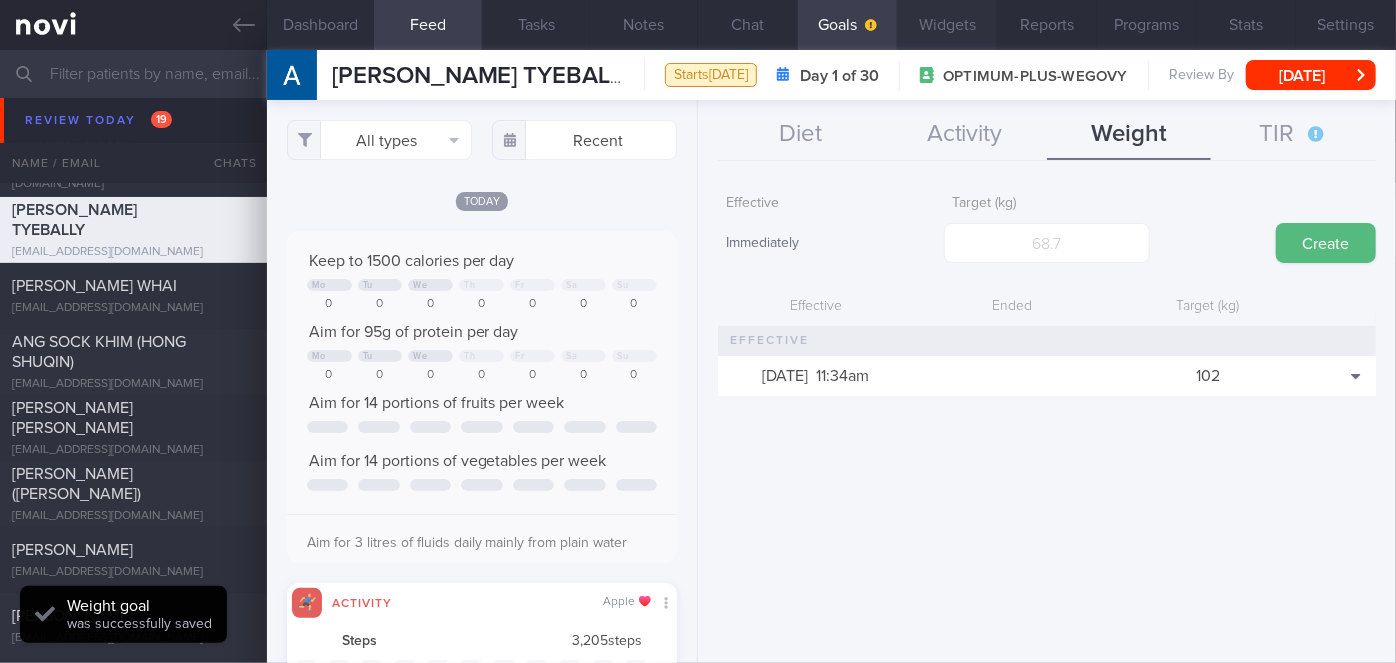 click on "Widgets" at bounding box center (947, 25) 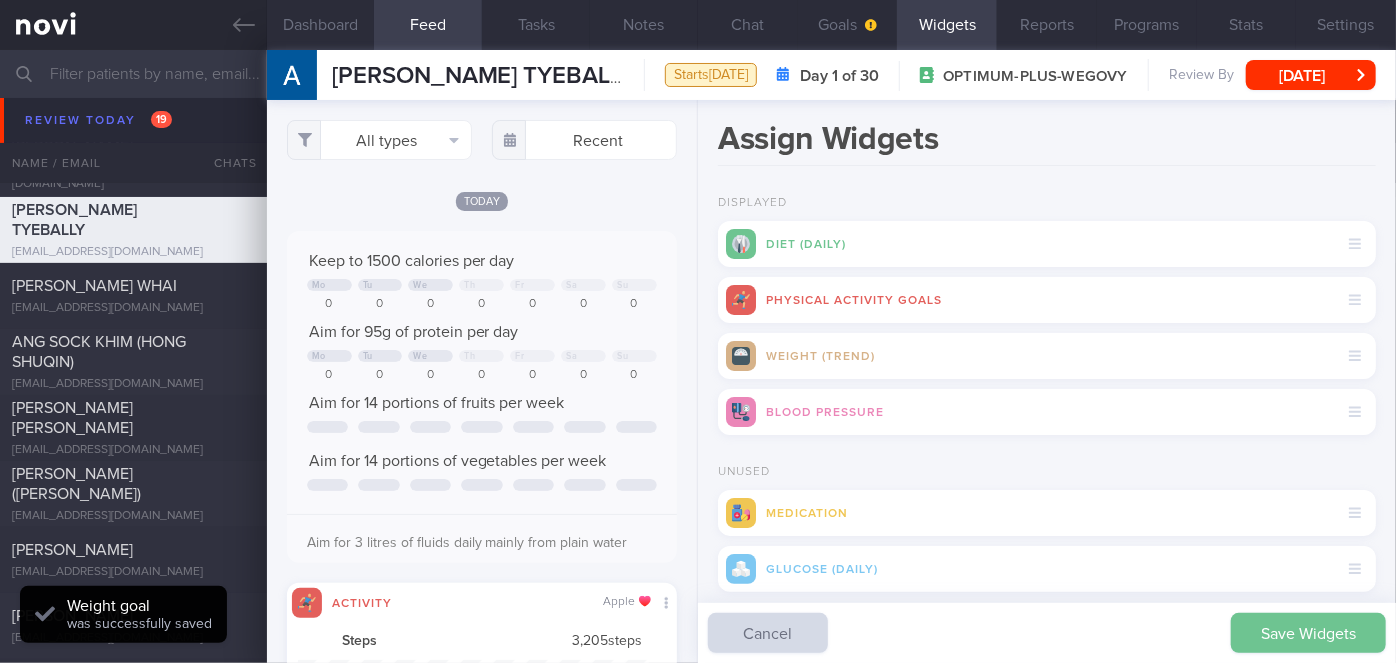 click on "Save Widgets" at bounding box center (1308, 633) 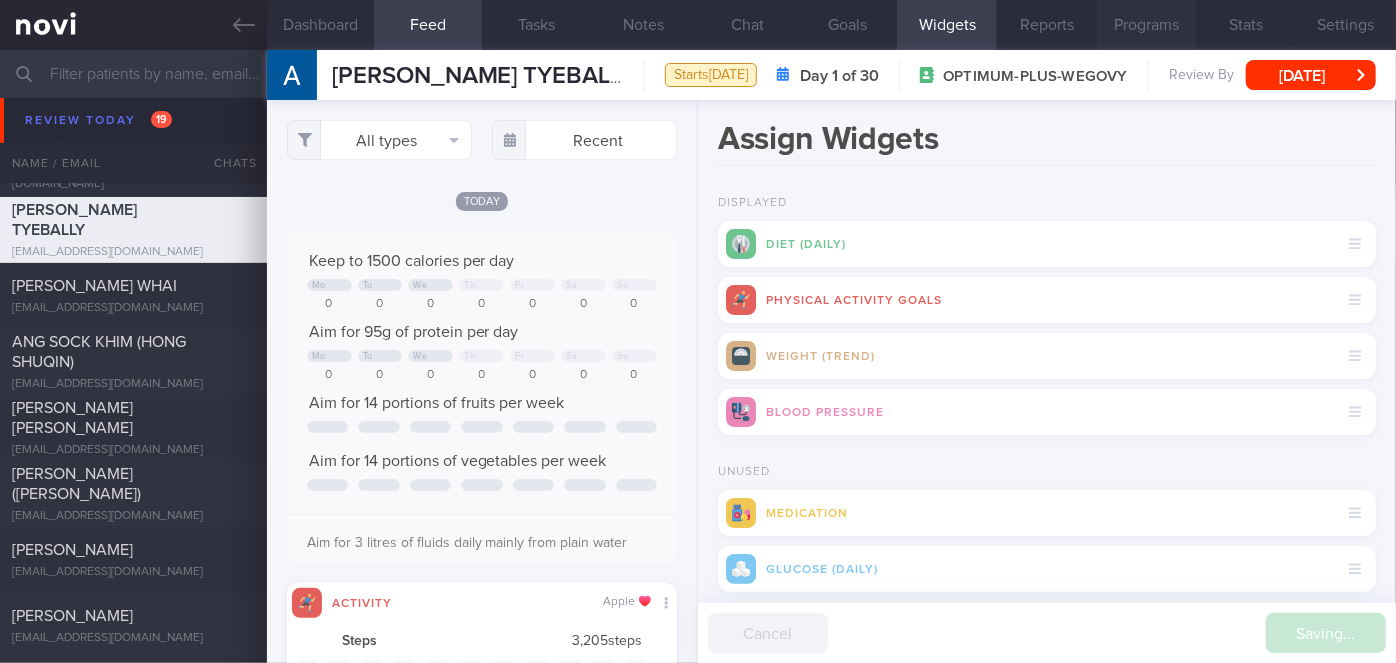 scroll, scrollTop: 999829, scrollLeft: 999658, axis: both 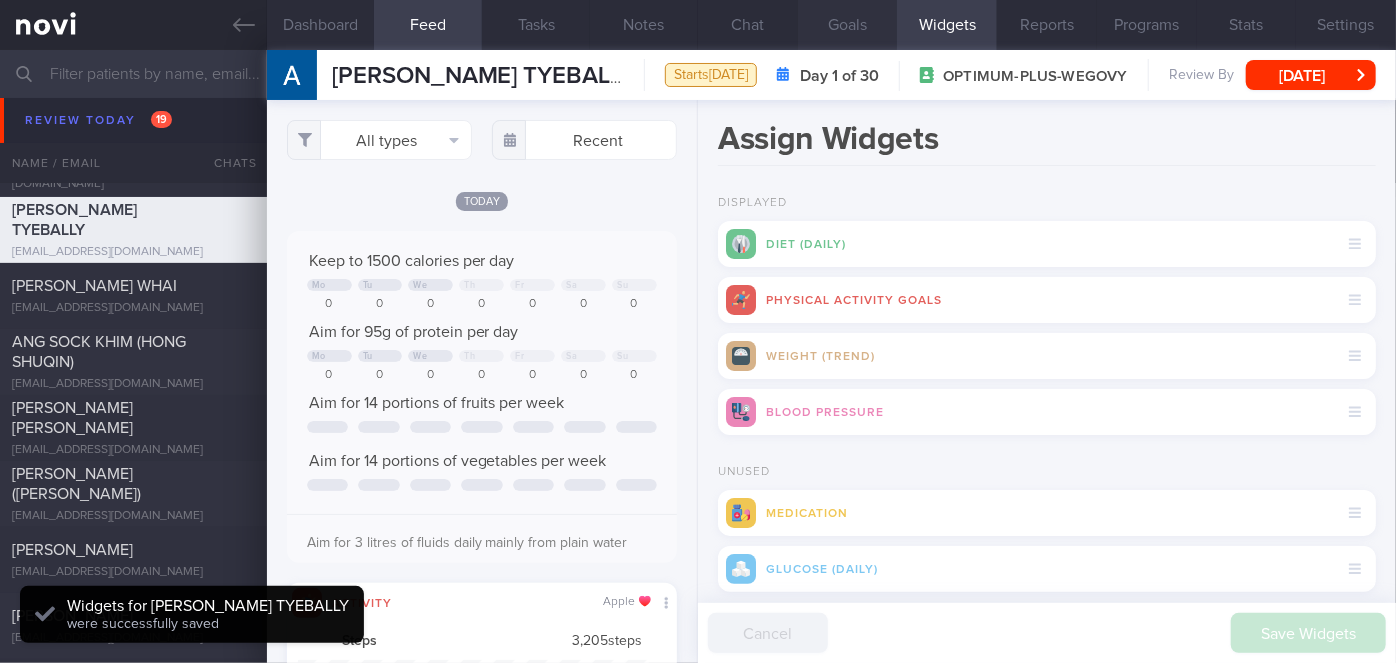 click on "Goals" at bounding box center [848, 25] 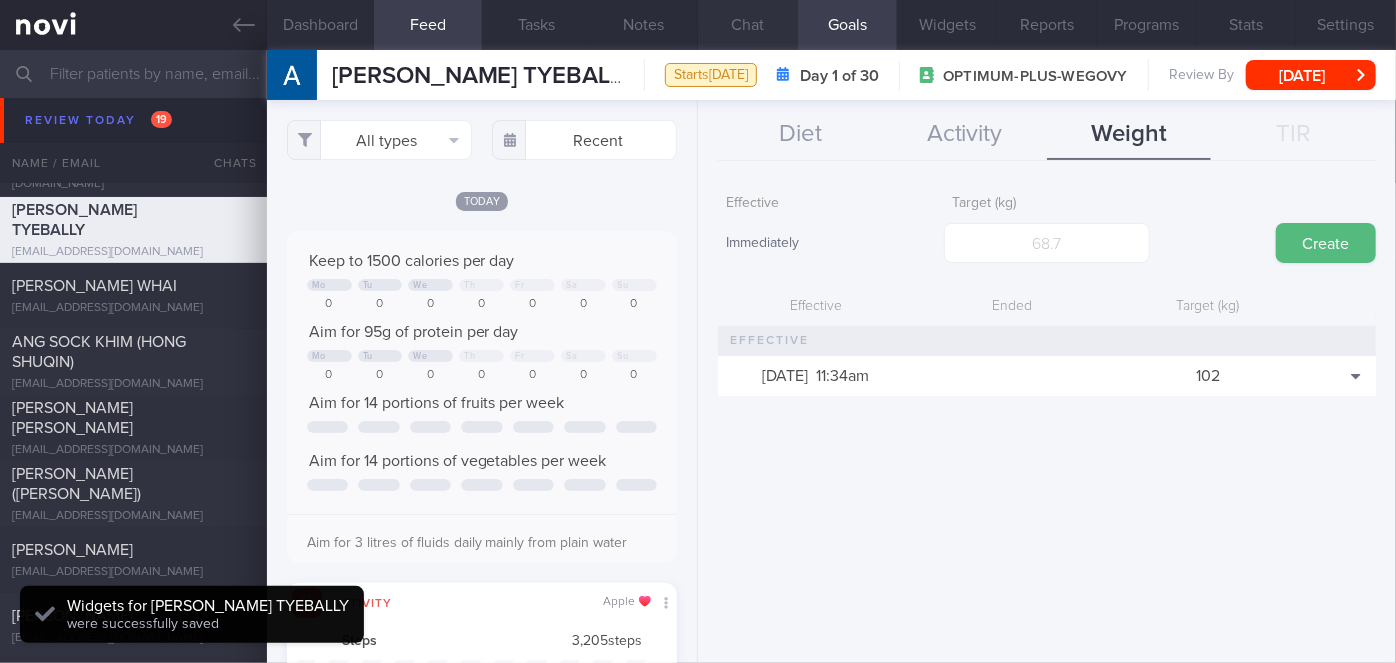 click on "Chat" at bounding box center (748, 25) 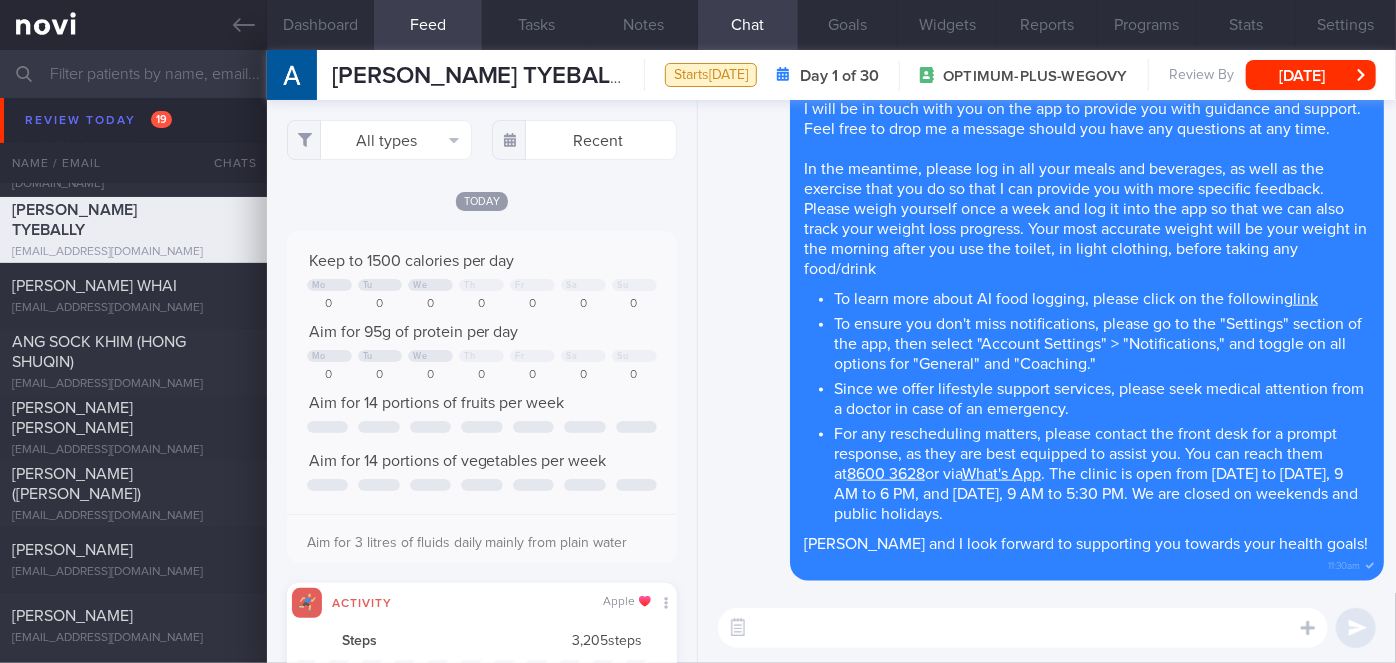 click at bounding box center (1023, 628) 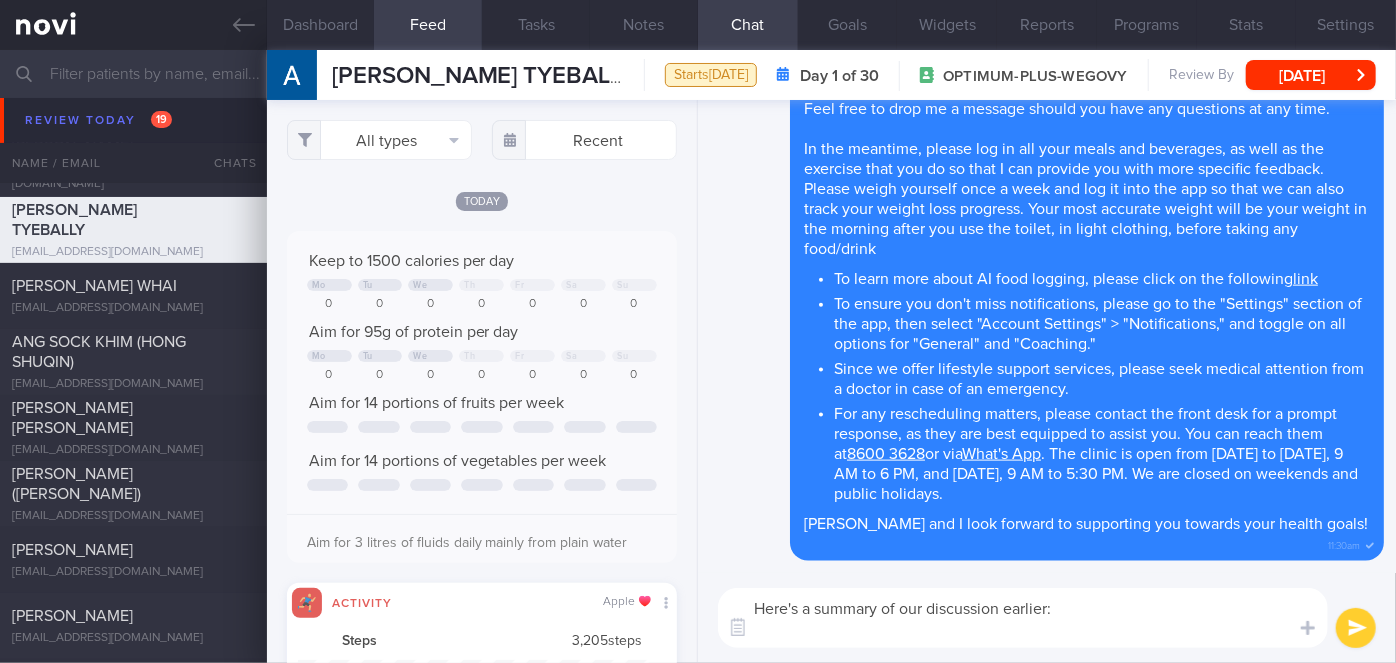 scroll, scrollTop: 0, scrollLeft: 0, axis: both 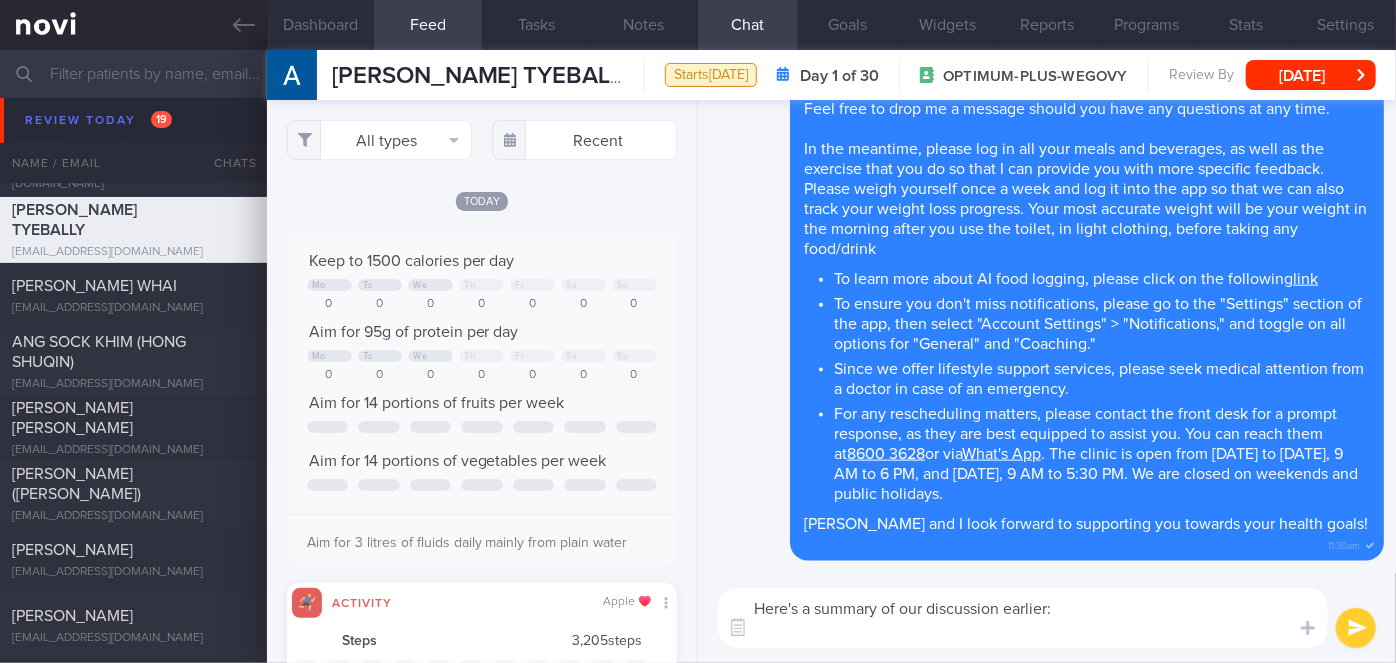paste on "Practice mindful eating if snacking excessively especially if out of boredom
Explained the importance of adequate protein intake to minimize muscle loss. Aim to consume 1 palm size (~90g cooked) chicken/fish/lean pork/lean beef at lunch and dinner respectively.
Include high protein snacks in between main meals such as greek yogurt, unsalted edamame, unsweetened soy milk, protein pudding, protein shakes/powders, roasted chickpeas, protein water.
Aim to consume 2-3L of water per day.
Fiber:
Include resistance training x2/week with 20-30 minutes each session and aim for 5,000-10,0000 steps per day." 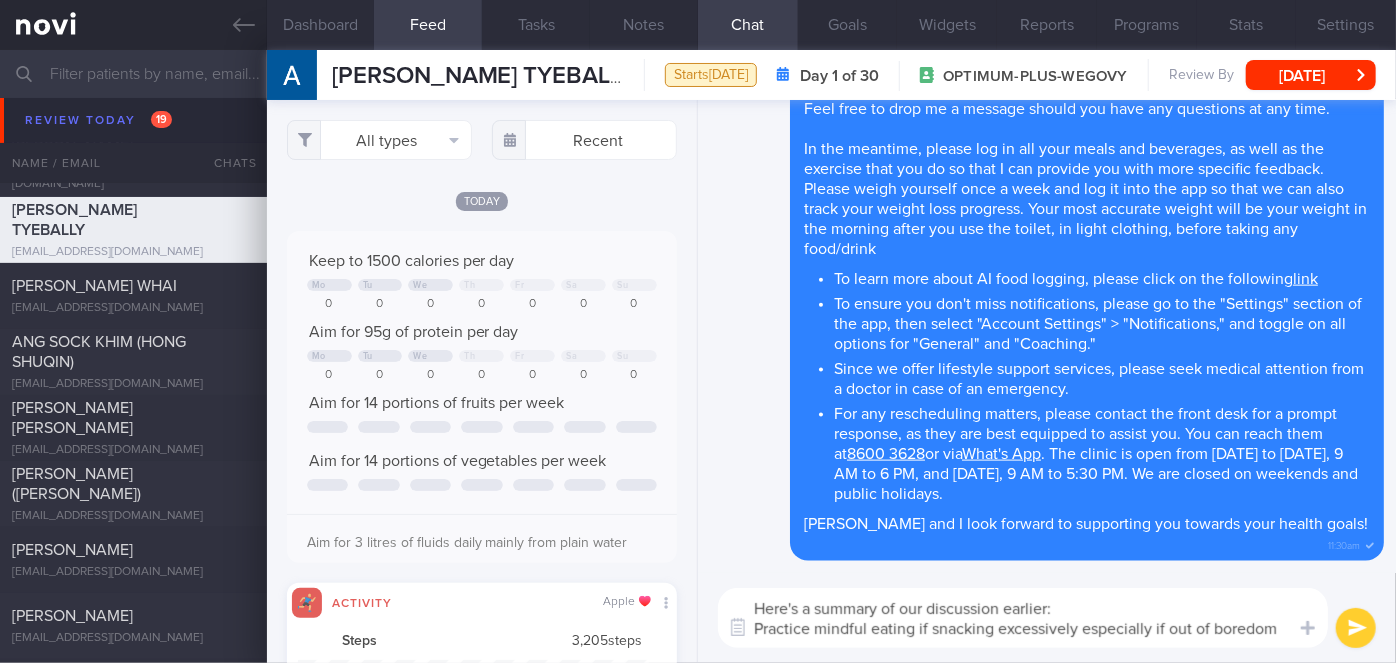 scroll, scrollTop: 0, scrollLeft: 0, axis: both 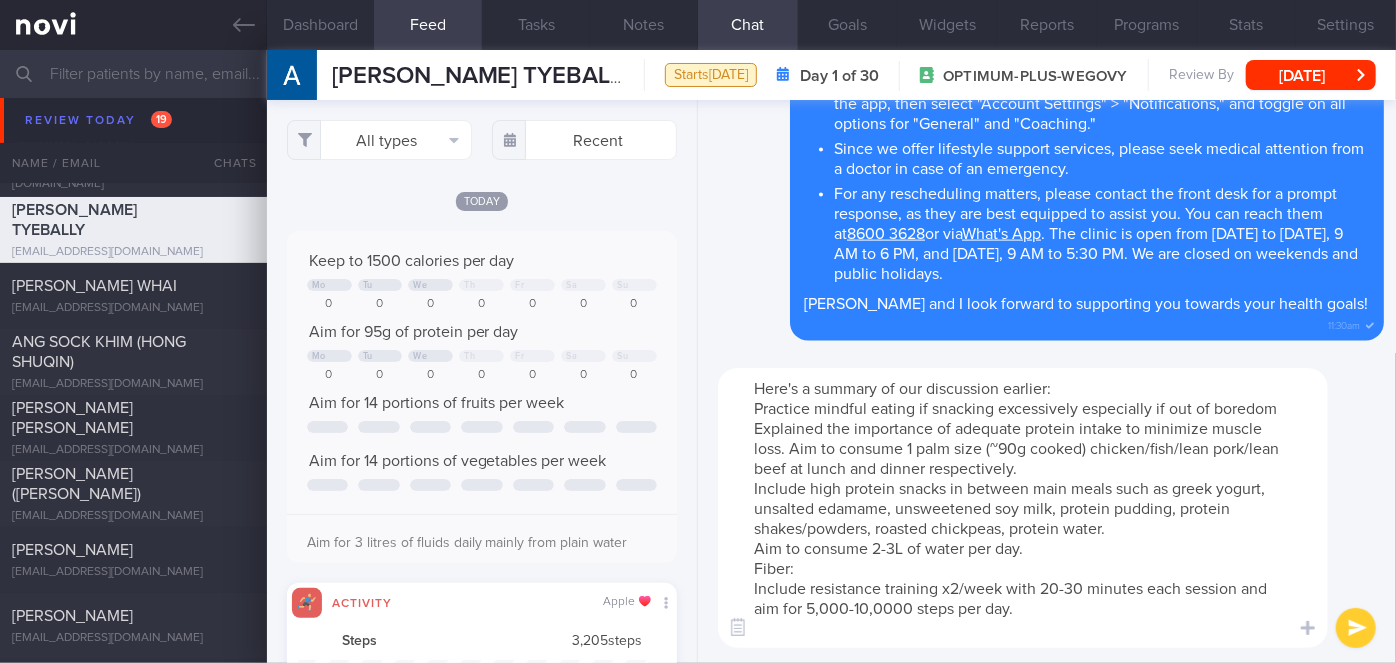 click on "Here's a summary of our discussion earlier:
Practice mindful eating if snacking excessively especially if out of boredom
Explained the importance of adequate protein intake to minimize muscle loss. Aim to consume 1 palm size (~90g cooked) chicken/fish/lean pork/lean beef at lunch and dinner respectively.
Include high protein snacks in between main meals such as greek yogurt, unsalted edamame, unsweetened soy milk, protein pudding, protein shakes/powders, roasted chickpeas, protein water.
Aim to consume 2-3L of water per day.
Fiber:
Include resistance training x2/week with 20-30 minutes each session and aim for 5,000-10,0000 steps per day." at bounding box center [1023, 508] 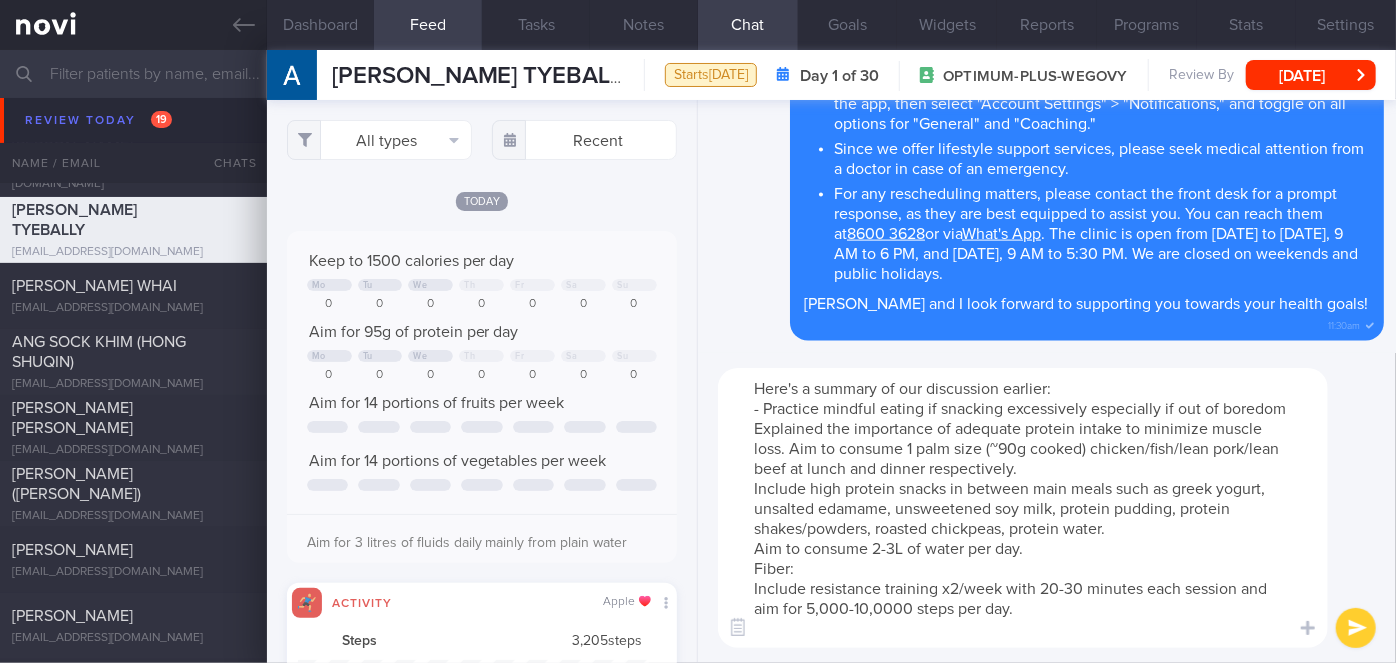 click on "Here's a summary of our discussion earlier:
- Practice mindful eating if snacking excessively especially if out of boredom
Explained the importance of adequate protein intake to minimize muscle loss. Aim to consume 1 palm size (~90g cooked) chicken/fish/lean pork/lean beef at lunch and dinner respectively.
Include high protein snacks in between main meals such as greek yogurt, unsalted edamame, unsweetened soy milk, protein pudding, protein shakes/powders, roasted chickpeas, protein water.
Aim to consume 2-3L of water per day.
Fiber:
Include resistance training x2/week with 20-30 minutes each session and aim for 5,000-10,0000 steps per day." at bounding box center [1023, 508] 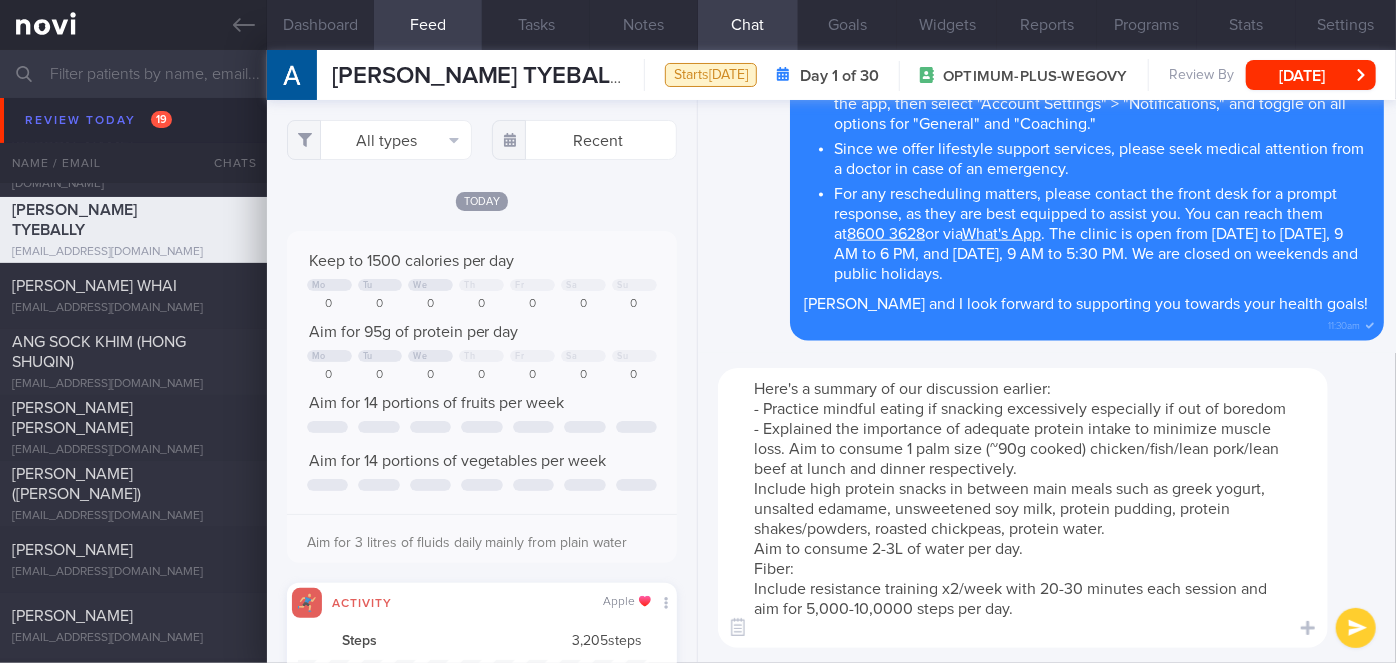 drag, startPoint x: 960, startPoint y: 424, endPoint x: 762, endPoint y: 421, distance: 198.02272 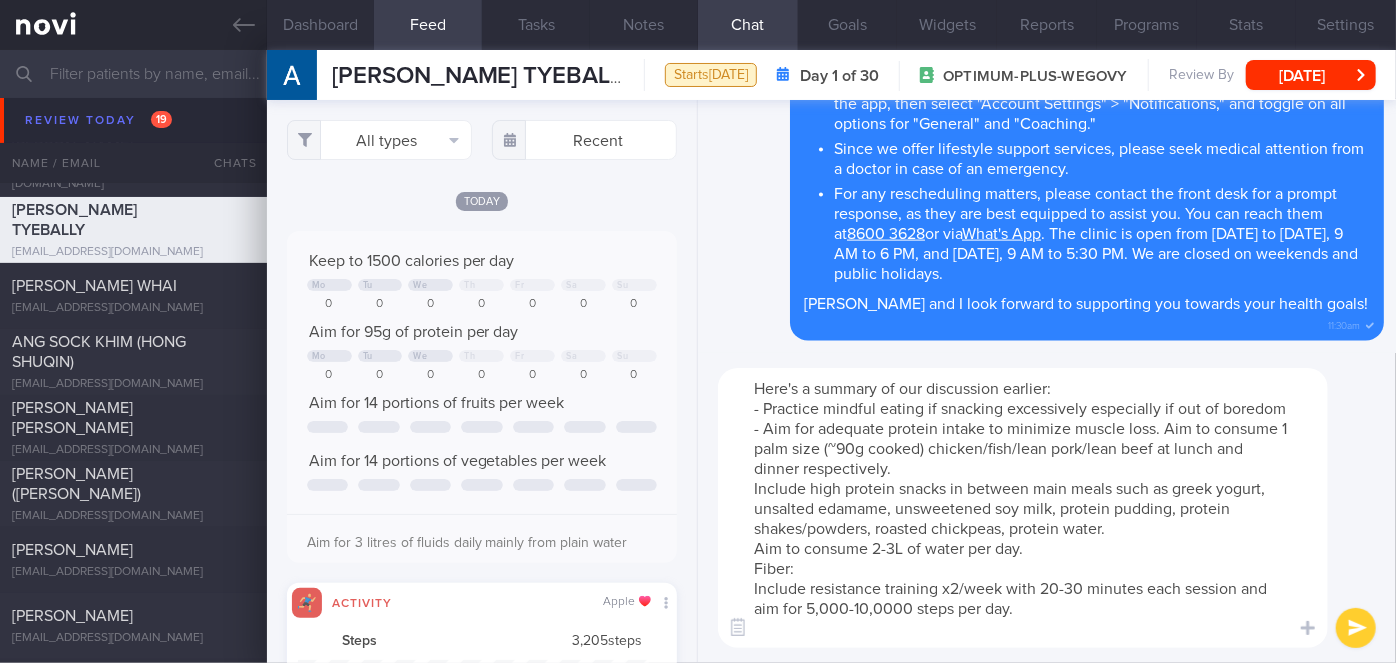 click on "Here's a summary of our discussion earlier:
- Practice mindful eating if snacking excessively especially if out of boredom
- Aim for adequate protein intake to minimize muscle loss. Aim to consume 1 palm size (~90g cooked) chicken/fish/lean pork/lean beef at lunch and dinner respectively.
Include high protein snacks in between main meals such as greek yogurt, unsalted edamame, unsweetened soy milk, protein pudding, protein shakes/powders, roasted chickpeas, protein water.
Aim to consume 2-3L of water per day.
Fiber:
Include resistance training x2/week with 20-30 minutes each session and aim for 5,000-10,0000 steps per day." at bounding box center [1023, 508] 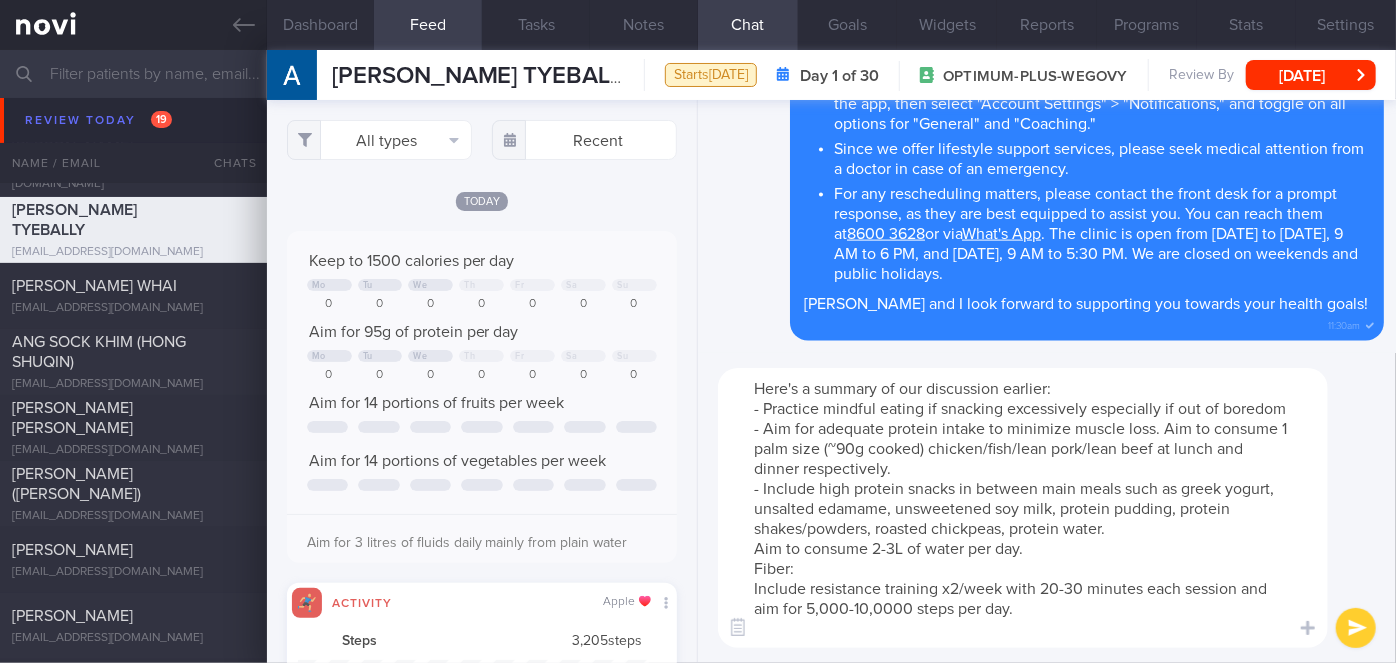 drag, startPoint x: 1154, startPoint y: 447, endPoint x: 1016, endPoint y: 447, distance: 138 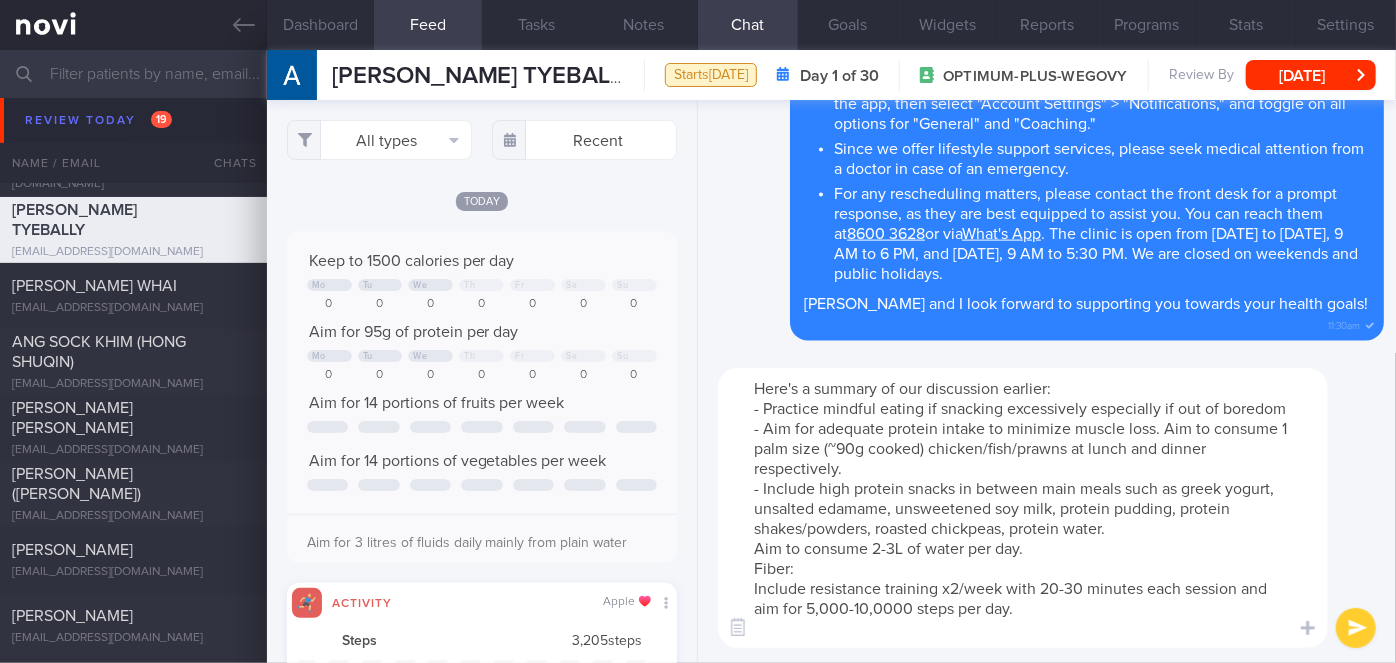 drag, startPoint x: 873, startPoint y: 549, endPoint x: 754, endPoint y: 546, distance: 119.03781 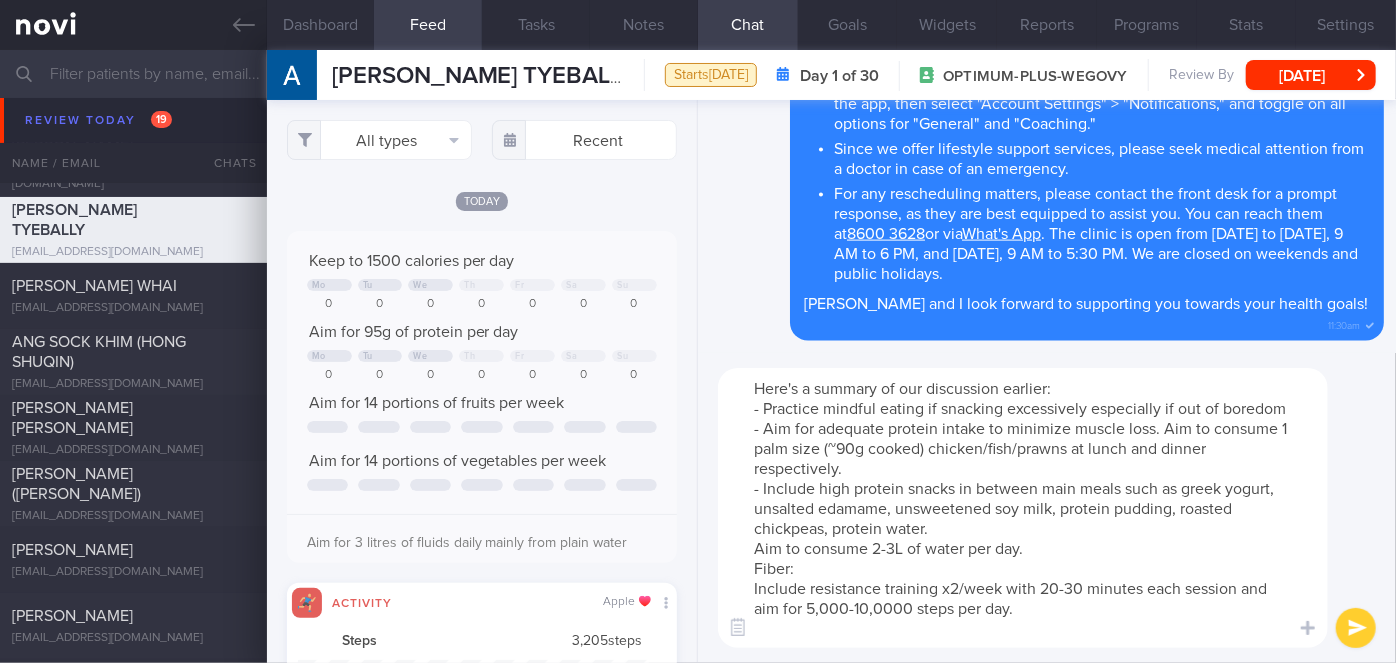 click on "Here's a summary of our discussion earlier:
- Practice mindful eating if snacking excessively especially if out of boredom
- Aim for adequate protein intake to minimize muscle loss. Aim to consume 1 palm size (~90g cooked) chicken/fish/prawns at lunch and dinner respectively.
- Include high protein snacks in between main meals such as greek yogurt, unsalted edamame, unsweetened soy milk, protein pudding, roasted chickpeas, protein water.
Aim to consume 2-3L of water per day.
Fiber:
Include resistance training x2/week with 20-30 minutes each session and aim for 5,000-10,0000 steps per day." at bounding box center (1023, 508) 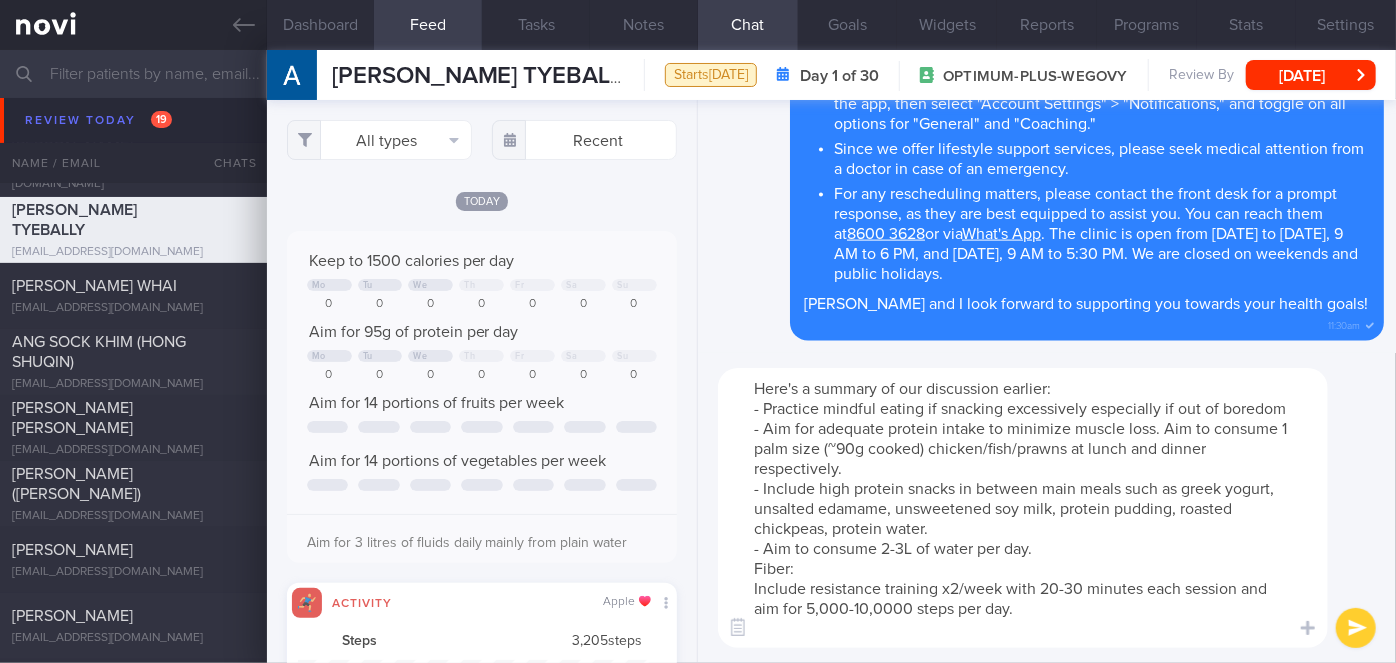 click on "Here's a summary of our discussion earlier:
- Practice mindful eating if snacking excessively especially if out of boredom
- Aim for adequate protein intake to minimize muscle loss. Aim to consume 1 palm size (~90g cooked) chicken/fish/prawns at lunch and dinner respectively.
- Include high protein snacks in between main meals such as greek yogurt, unsalted edamame, unsweetened soy milk, protein pudding, roasted chickpeas, protein water.
- Aim to consume 2-3L of water per day.
Fiber:
Include resistance training x2/week with 20-30 minutes each session and aim for 5,000-10,0000 steps per day." at bounding box center [1023, 508] 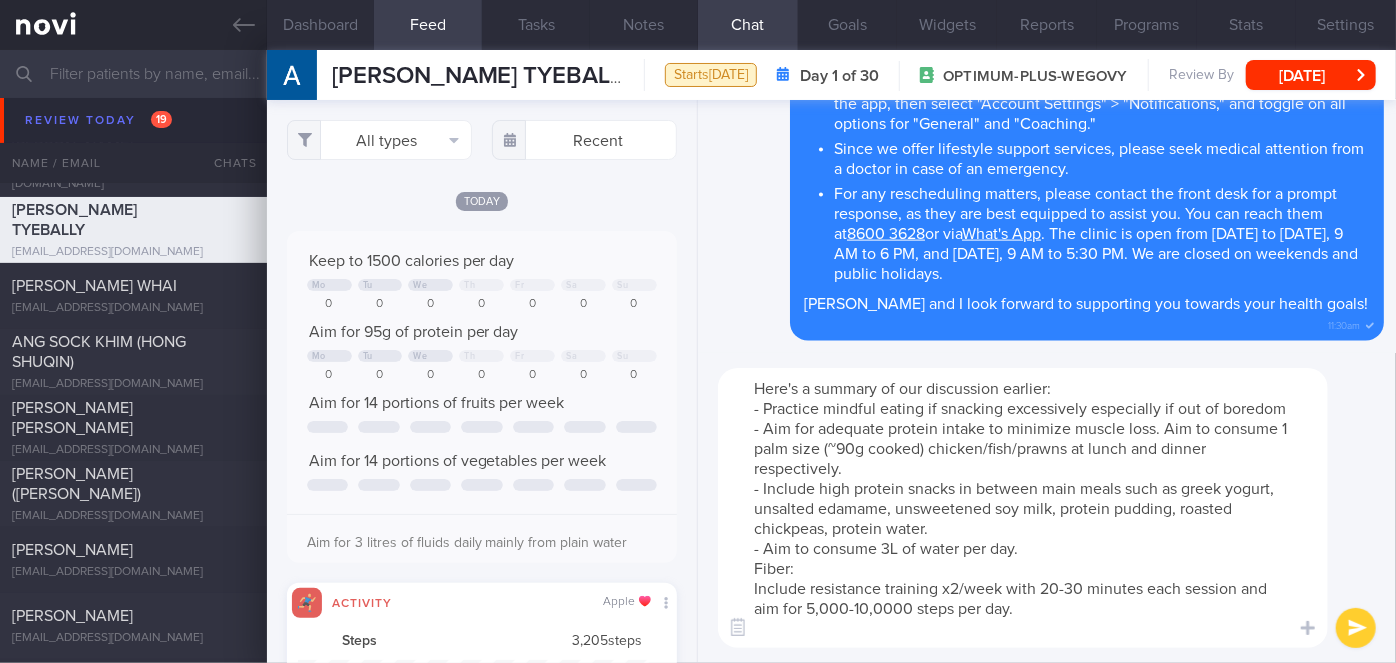 click on "Here's a summary of our discussion earlier:
- Practice mindful eating if snacking excessively especially if out of boredom
- Aim for adequate protein intake to minimize muscle loss. Aim to consume 1 palm size (~90g cooked) chicken/fish/prawns at lunch and dinner respectively.
- Include high protein snacks in between main meals such as greek yogurt, unsalted edamame, unsweetened soy milk, protein pudding, roasted chickpeas, protein water.
- Aim to consume 3L of water per day.
Fiber:
Include resistance training x2/week with 20-30 minutes each session and aim for 5,000-10,0000 steps per day." at bounding box center [1023, 508] 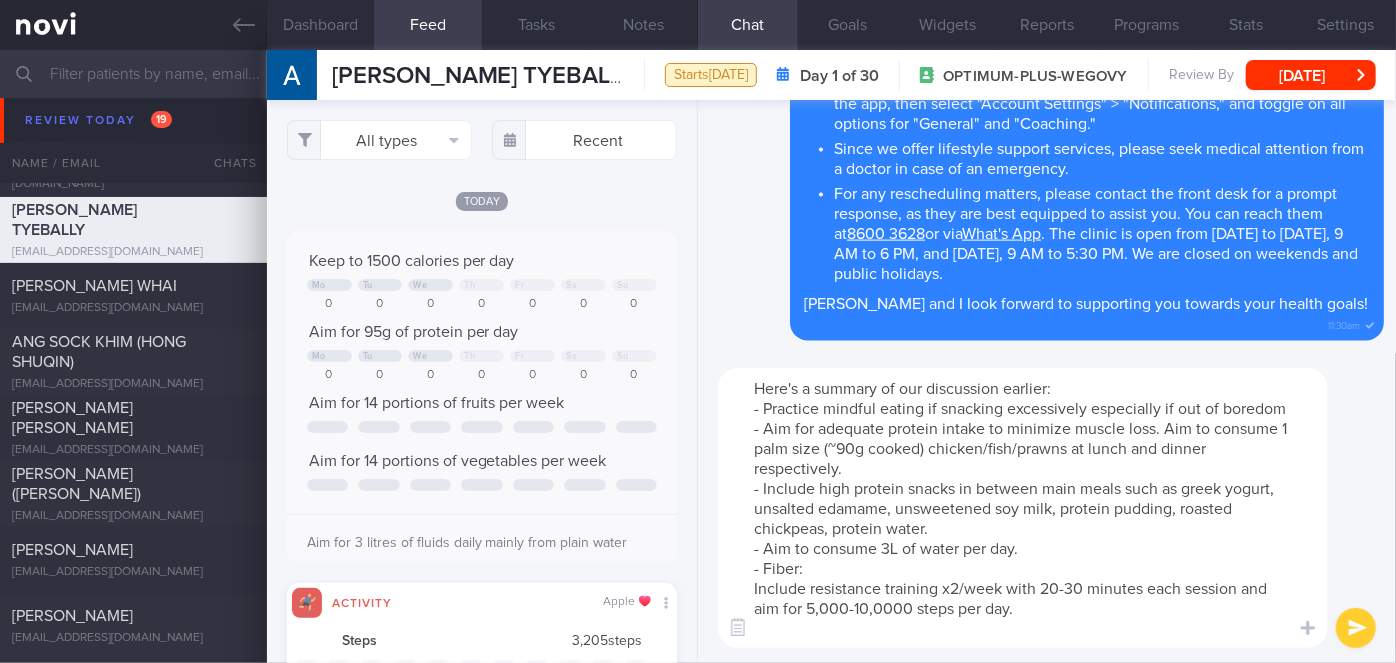 click on "Here's a summary of our discussion earlier:
- Practice mindful eating if snacking excessively especially if out of boredom
- Aim for adequate protein intake to minimize muscle loss. Aim to consume 1 palm size (~90g cooked) chicken/fish/prawns at lunch and dinner respectively.
- Include high protein snacks in between main meals such as greek yogurt, unsalted edamame, unsweetened soy milk, protein pudding, roasted chickpeas, protein water.
- Aim to consume 3L of water per day.
- Fiber:
Include resistance training x2/week with 20-30 minutes each session and aim for 5,000-10,0000 steps per day." at bounding box center [1023, 508] 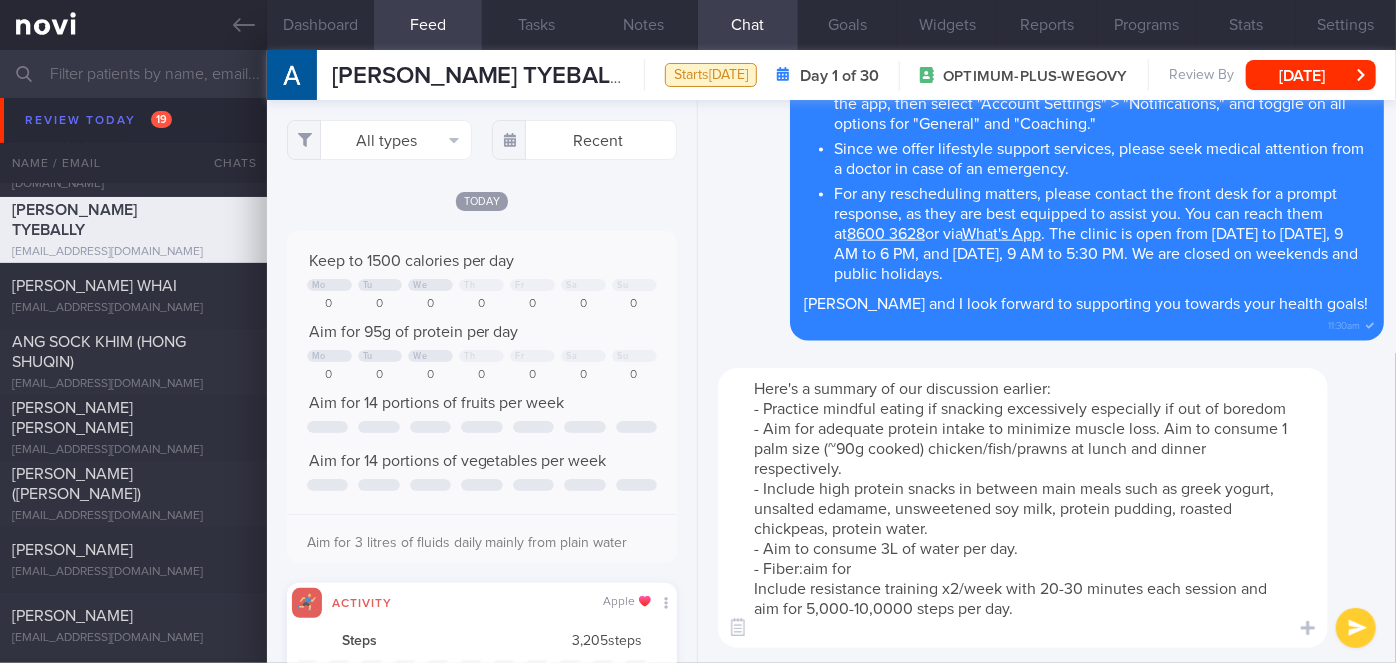 click on "Here's a summary of our discussion earlier:
- Practice mindful eating if snacking excessively especially if out of boredom
- Aim for adequate protein intake to minimize muscle loss. Aim to consume 1 palm size (~90g cooked) chicken/fish/prawns at lunch and dinner respectively.
- Include high protein snacks in between main meals such as greek yogurt, unsalted edamame, unsweetened soy milk, protein pudding, roasted chickpeas, protein water.
- Aim to consume 3L of water per day.
- Fiber:aim for
Include resistance training x2/week with 20-30 minutes each session and aim for 5,000-10,0000 steps per day." at bounding box center (1023, 508) 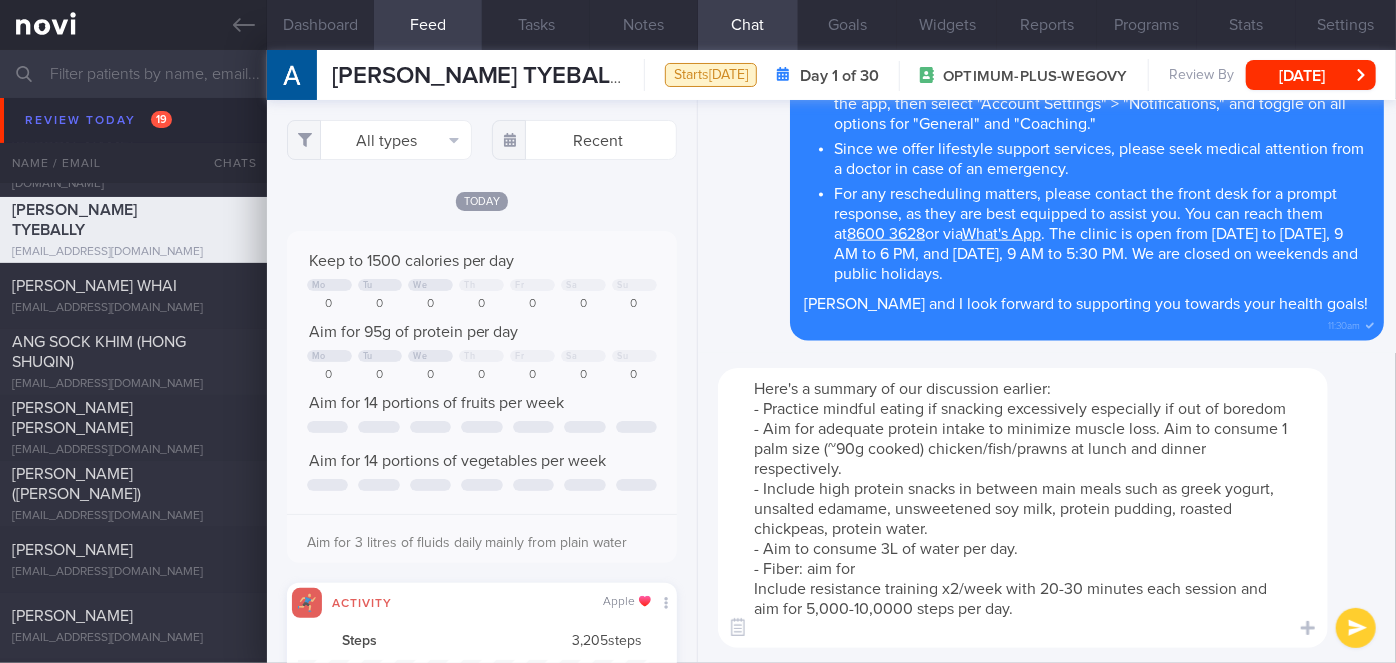 click on "Here's a summary of our discussion earlier:
- Practice mindful eating if snacking excessively especially if out of boredom
- Aim for adequate protein intake to minimize muscle loss. Aim to consume 1 palm size (~90g cooked) chicken/fish/prawns at lunch and dinner respectively.
- Include high protein snacks in between main meals such as greek yogurt, unsalted edamame, unsweetened soy milk, protein pudding, roasted chickpeas, protein water.
- Aim to consume 3L of water per day.
- Fiber: aim for
Include resistance training x2/week with 20-30 minutes each session and aim for 5,000-10,0000 steps per day." at bounding box center [1023, 508] 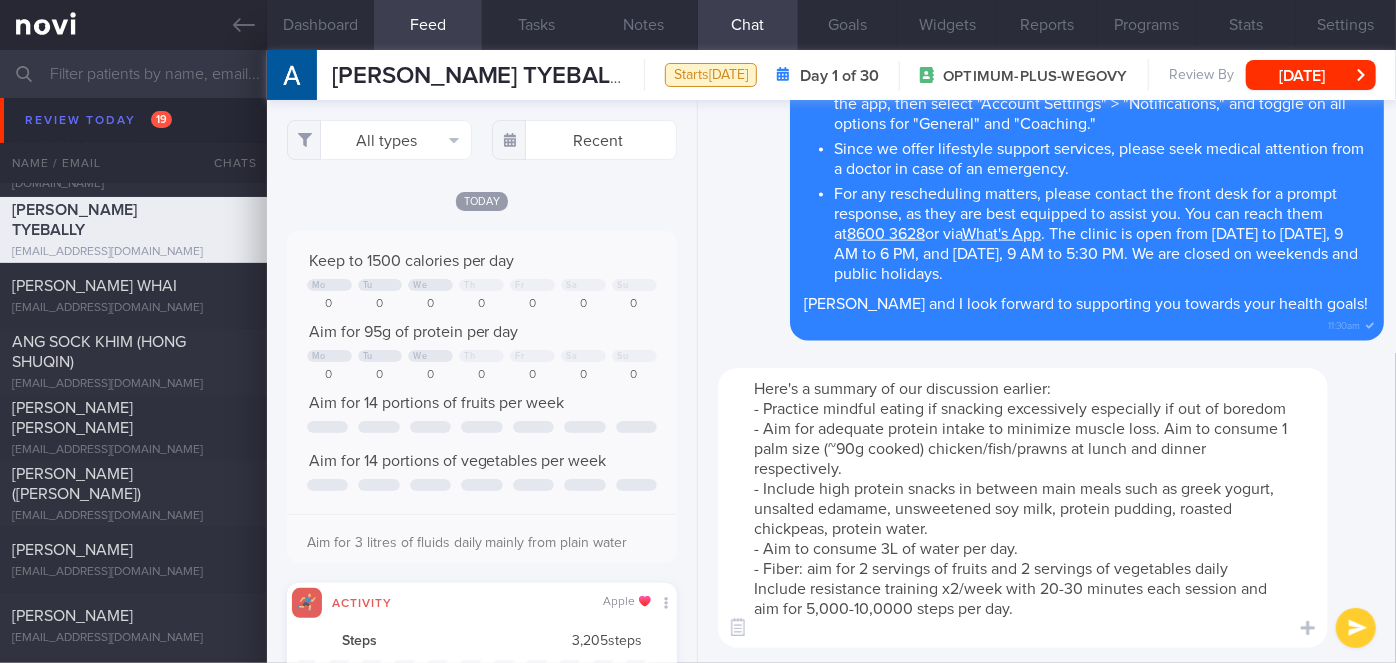 click on "Here's a summary of our discussion earlier:
- Practice mindful eating if snacking excessively especially if out of boredom
- Aim for adequate protein intake to minimize muscle loss. Aim to consume 1 palm size (~90g cooked) chicken/fish/prawns at lunch and dinner respectively.
- Include high protein snacks in between main meals such as greek yogurt, unsalted edamame, unsweetened soy milk, protein pudding, roasted chickpeas, protein water.
- Aim to consume 3L of water per day.
- Fiber: aim for 2 servings of fruits and 2 servings of vegetables daily
Include resistance training x2/week with 20-30 minutes each session and aim for 5,000-10,0000 steps per day." at bounding box center [1023, 508] 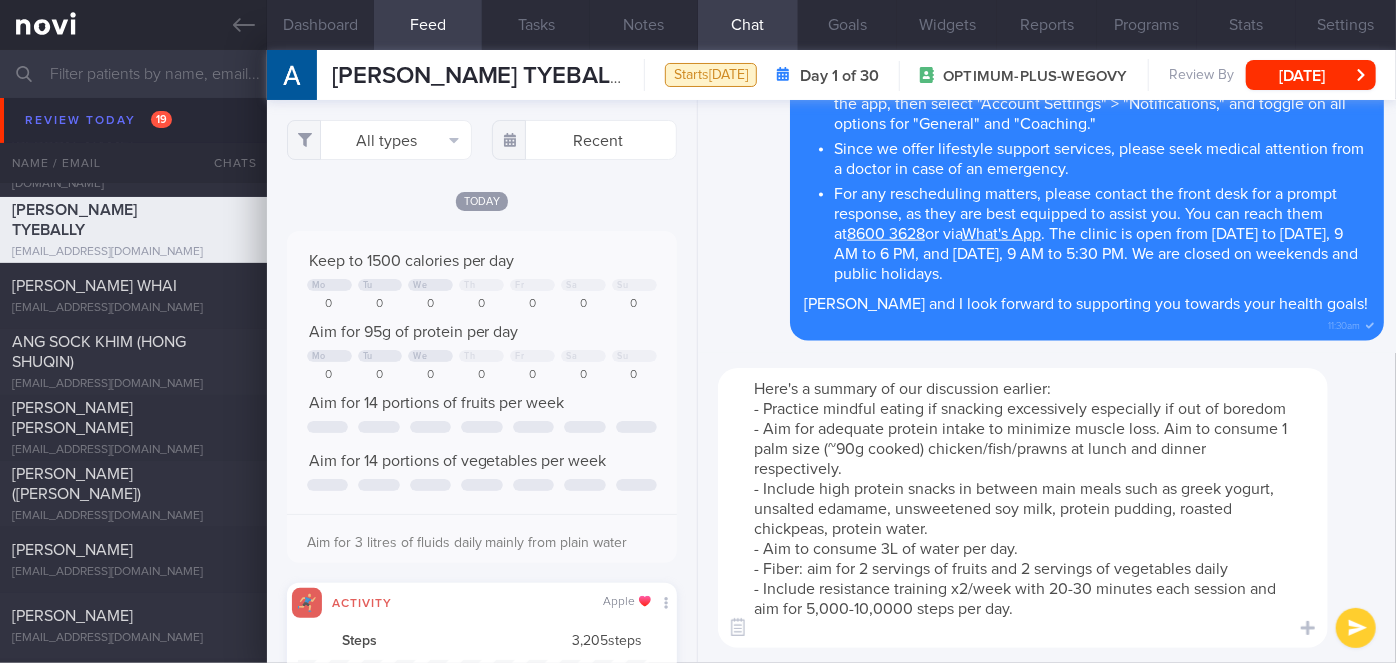 drag, startPoint x: 945, startPoint y: 604, endPoint x: 766, endPoint y: 606, distance: 179.01117 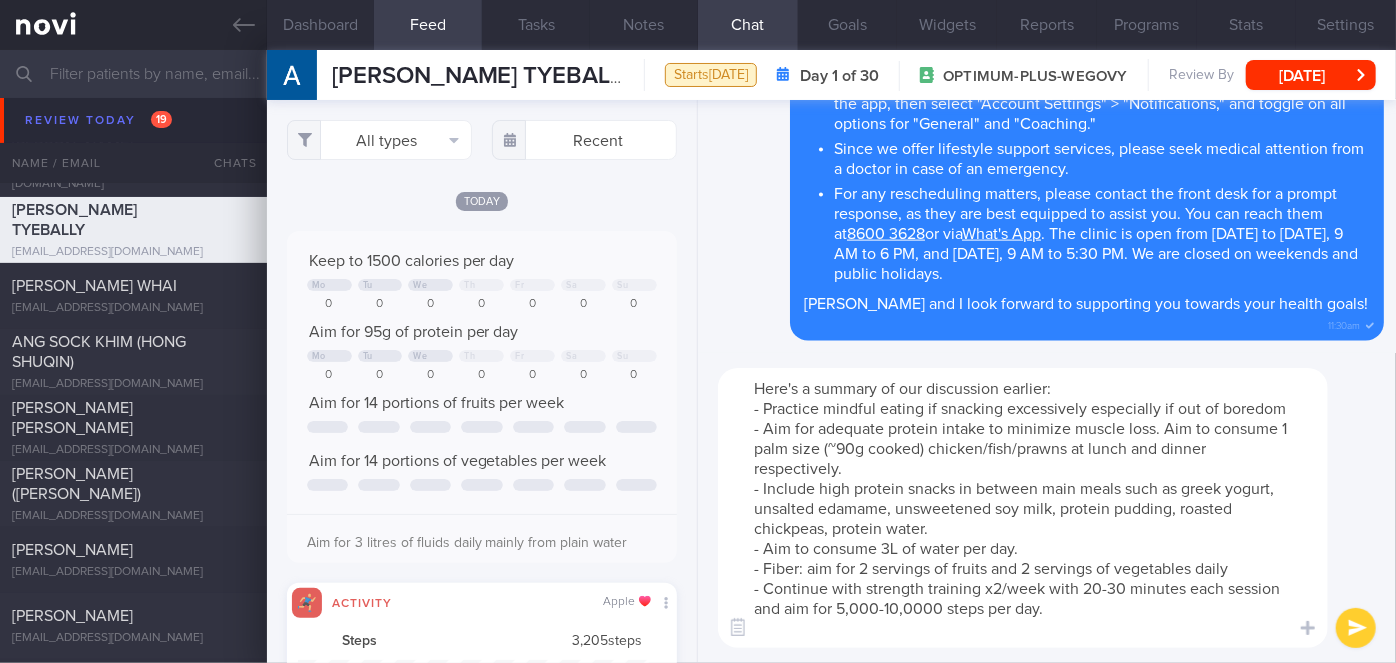 click on "Here's a summary of our discussion earlier:
- Practice mindful eating if snacking excessively especially if out of boredom
- Aim for adequate protein intake to minimize muscle loss. Aim to consume 1 palm size (~90g cooked) chicken/fish/prawns at lunch and dinner respectively.
- Include high protein snacks in between main meals such as greek yogurt, unsalted edamame, unsweetened soy milk, protein pudding, roasted chickpeas, protein water.
- Aim to consume 3L of water per day.
- Fiber: aim for 2 servings of fruits and 2 servings of vegetables daily
- Continue with strength training x2/week with 20-30 minutes each session and aim for 5,000-10,0000 steps per day." at bounding box center [1023, 508] 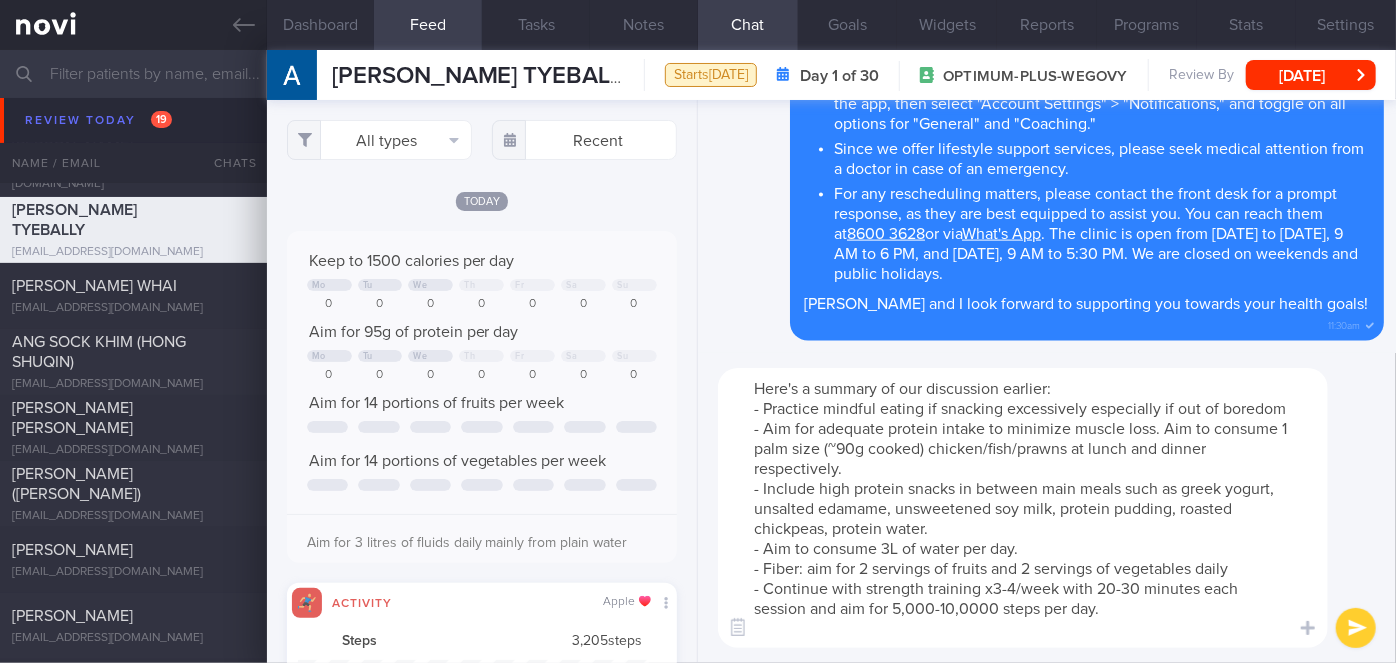 drag, startPoint x: 1131, startPoint y: 632, endPoint x: 843, endPoint y: 630, distance: 288.00696 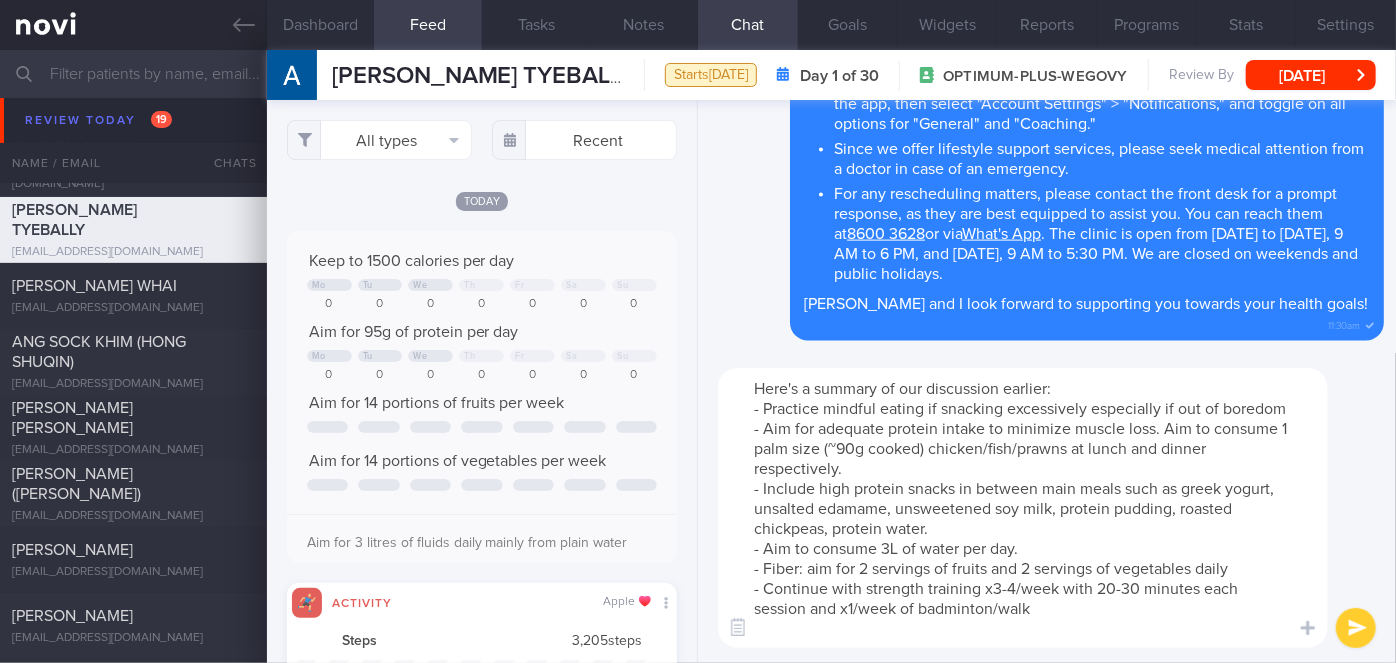 drag, startPoint x: 1233, startPoint y: 607, endPoint x: 1063, endPoint y: 611, distance: 170.04706 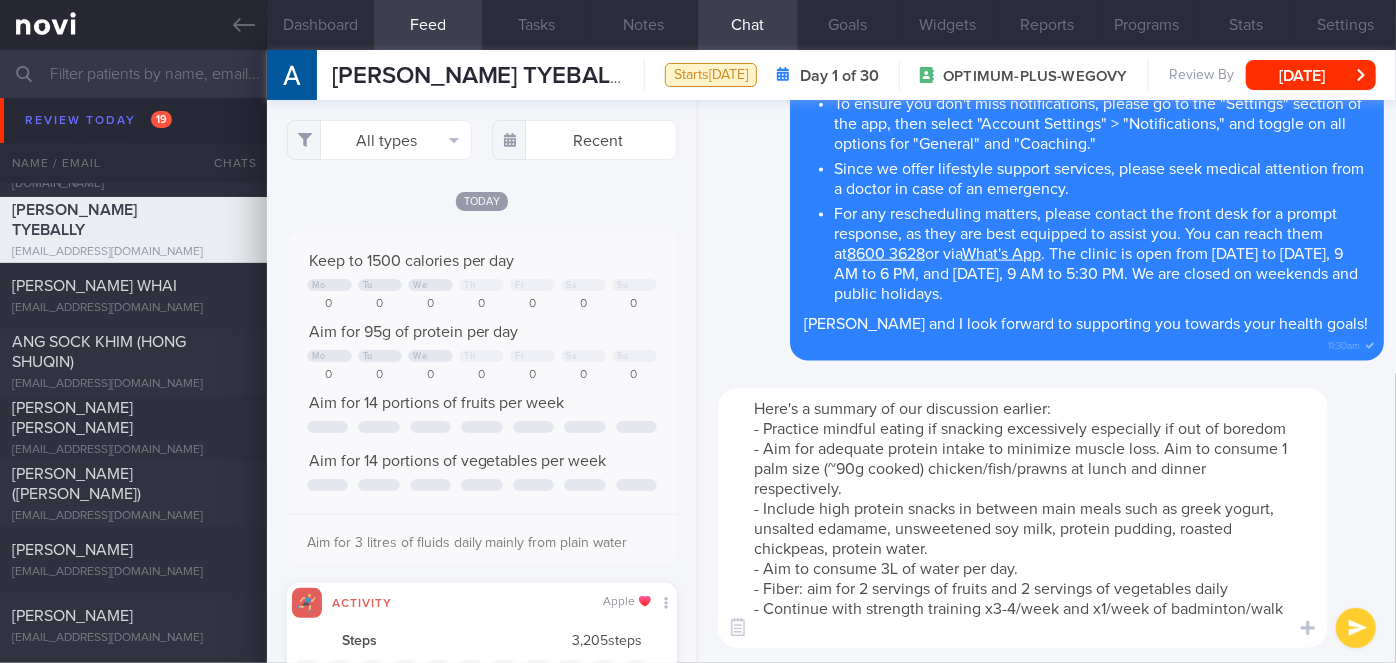 scroll, scrollTop: 39, scrollLeft: 0, axis: vertical 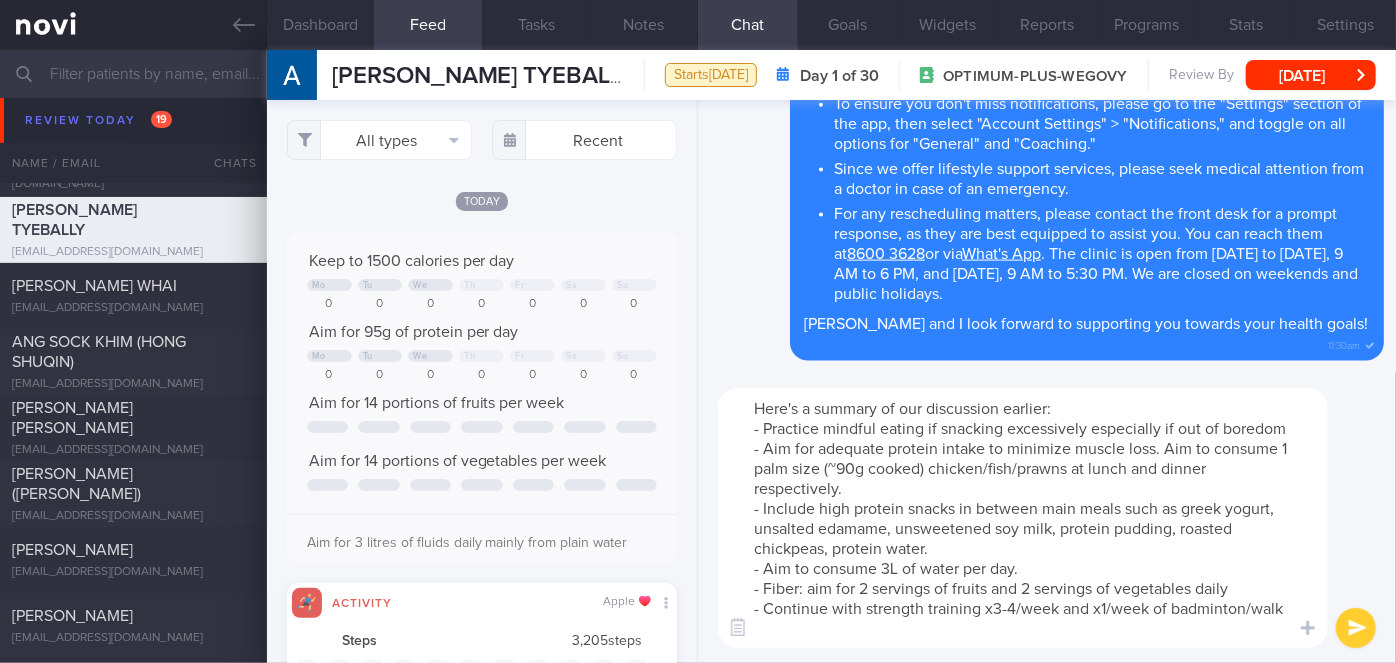 click on "Here's a summary of our discussion earlier:
- Practice mindful eating if snacking excessively especially if out of boredom
- Aim for adequate protein intake to minimize muscle loss. Aim to consume 1 palm size (~90g cooked) chicken/fish/prawns at lunch and dinner respectively.
- Include high protein snacks in between main meals such as greek yogurt, unsalted edamame, unsweetened soy milk, protein pudding, roasted chickpeas, protein water.
- Aim to consume 3L of water per day.
- Fiber: aim for 2 servings of fruits and 2 servings of vegetables daily
- Continue with strength training x3-4/week and x1/week of badminton/walk" at bounding box center [1023, 518] 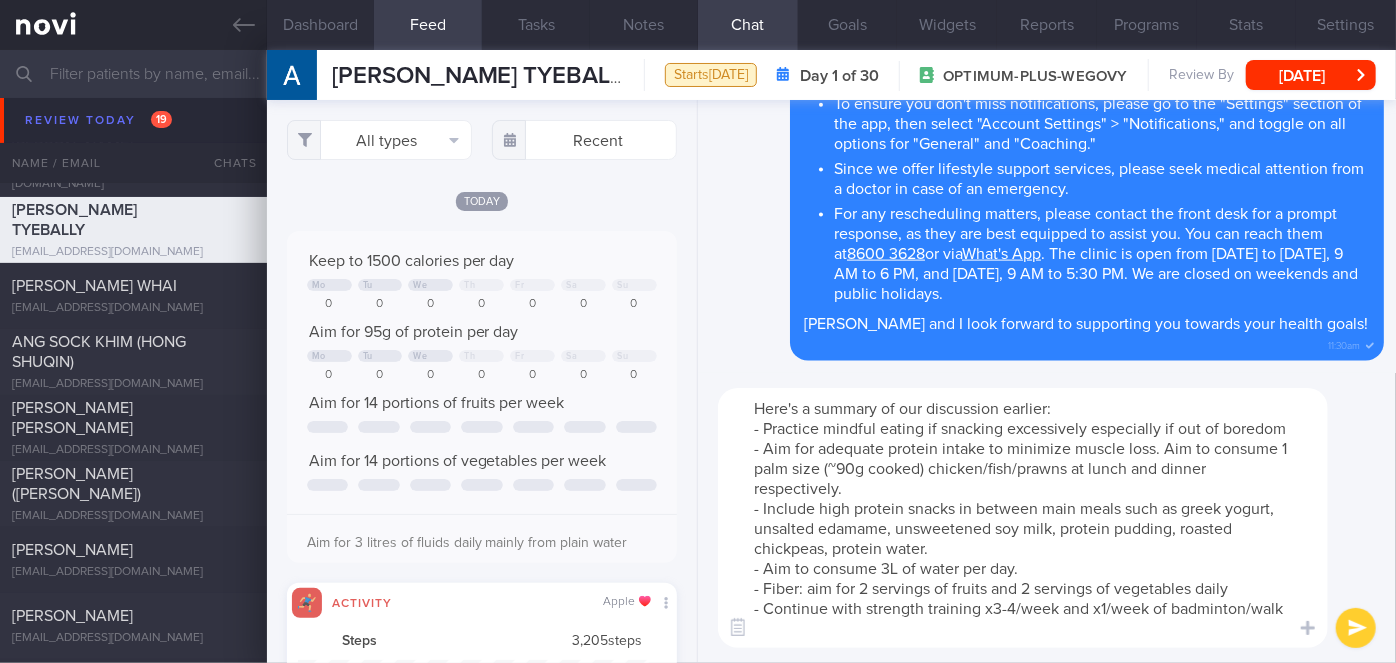 scroll, scrollTop: 0, scrollLeft: 0, axis: both 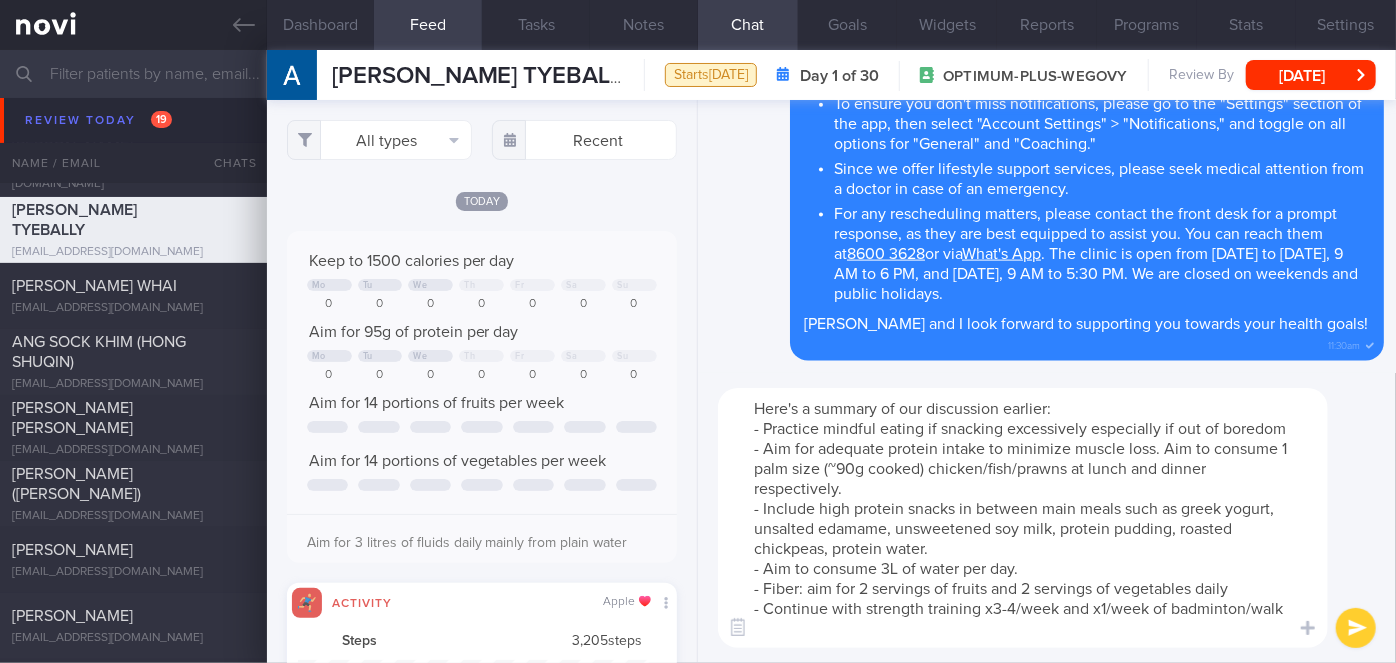 drag, startPoint x: 826, startPoint y: 447, endPoint x: 753, endPoint y: 433, distance: 74.330345 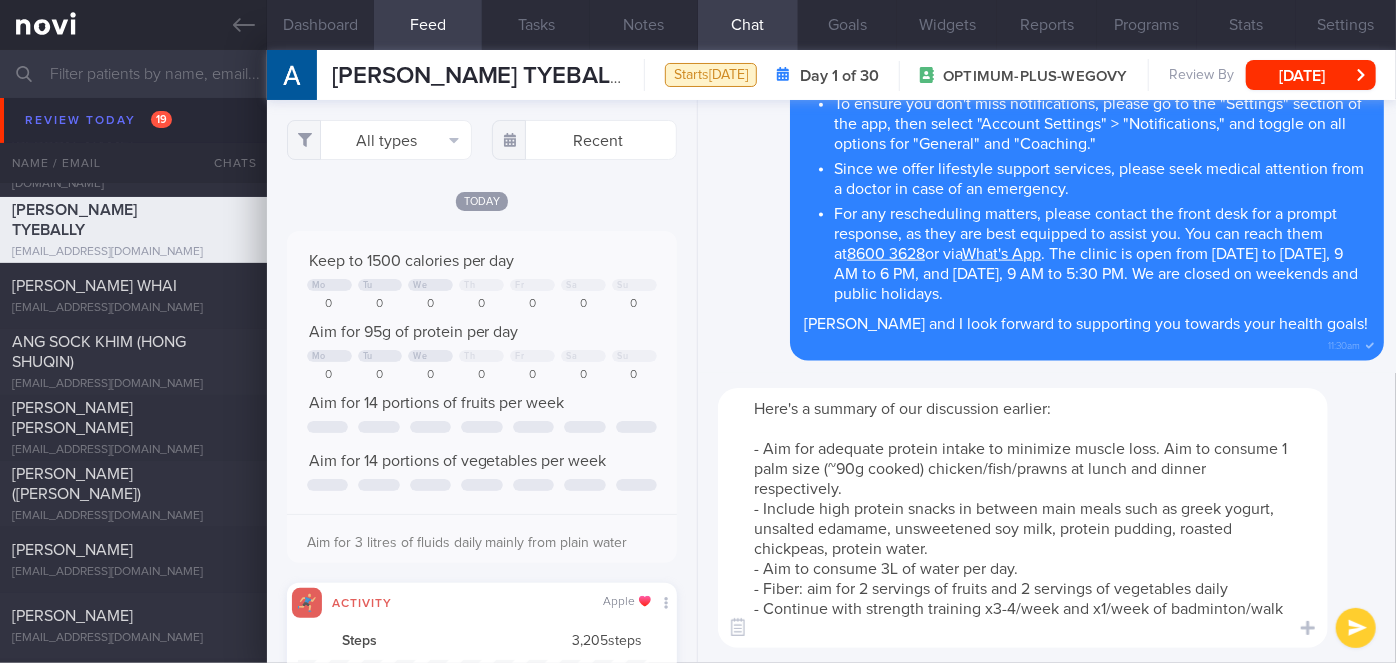 click on "Here's a summary of our discussion earlier:
- Aim for adequate protein intake to minimize muscle loss. Aim to consume 1 palm size (~90g cooked) chicken/fish/prawns at lunch and dinner respectively.
- Include high protein snacks in between main meals such as greek yogurt, unsalted edamame, unsweetened soy milk, protein pudding, roasted chickpeas, protein water.
- Aim to consume 3L of water per day.
- Fiber: aim for 2 servings of fruits and 2 servings of vegetables daily
- Continue with strength training x3-4/week and x1/week of badminton/walk" at bounding box center (1023, 518) 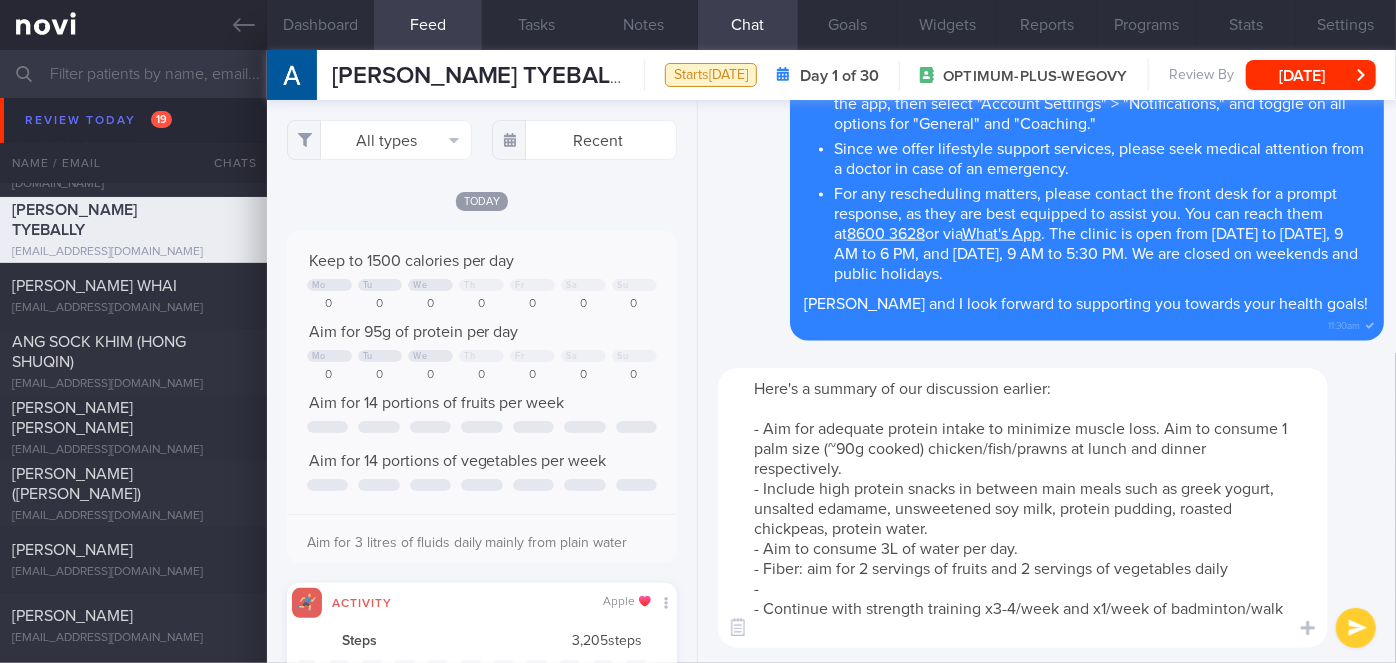 paste on "- Practice mindful eating if snacking excessively especially if out of boredom" 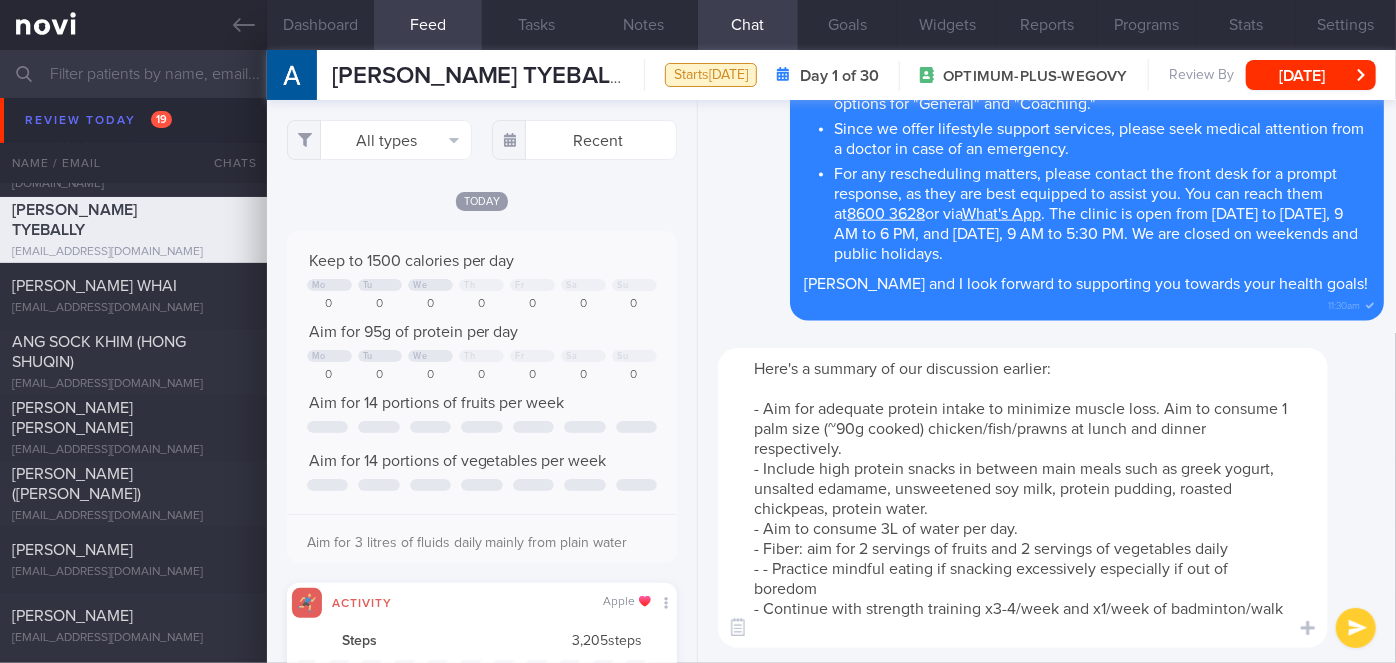 click on "Here's a summary of our discussion earlier:
- Aim for adequate protein intake to minimize muscle loss. Aim to consume 1 palm size (~90g cooked) chicken/fish/prawns at lunch and dinner respectively.
- Include high protein snacks in between main meals such as greek yogurt, unsalted edamame, unsweetened soy milk, protein pudding, roasted chickpeas, protein water.
- Aim to consume 3L of water per day.
- Fiber: aim for 2 servings of fruits and 2 servings of vegetables daily
- - Practice mindful eating if snacking excessively especially if out of boredom
- Continue with strength training x3-4/week and x1/week of badminton/walk" at bounding box center (1023, 498) 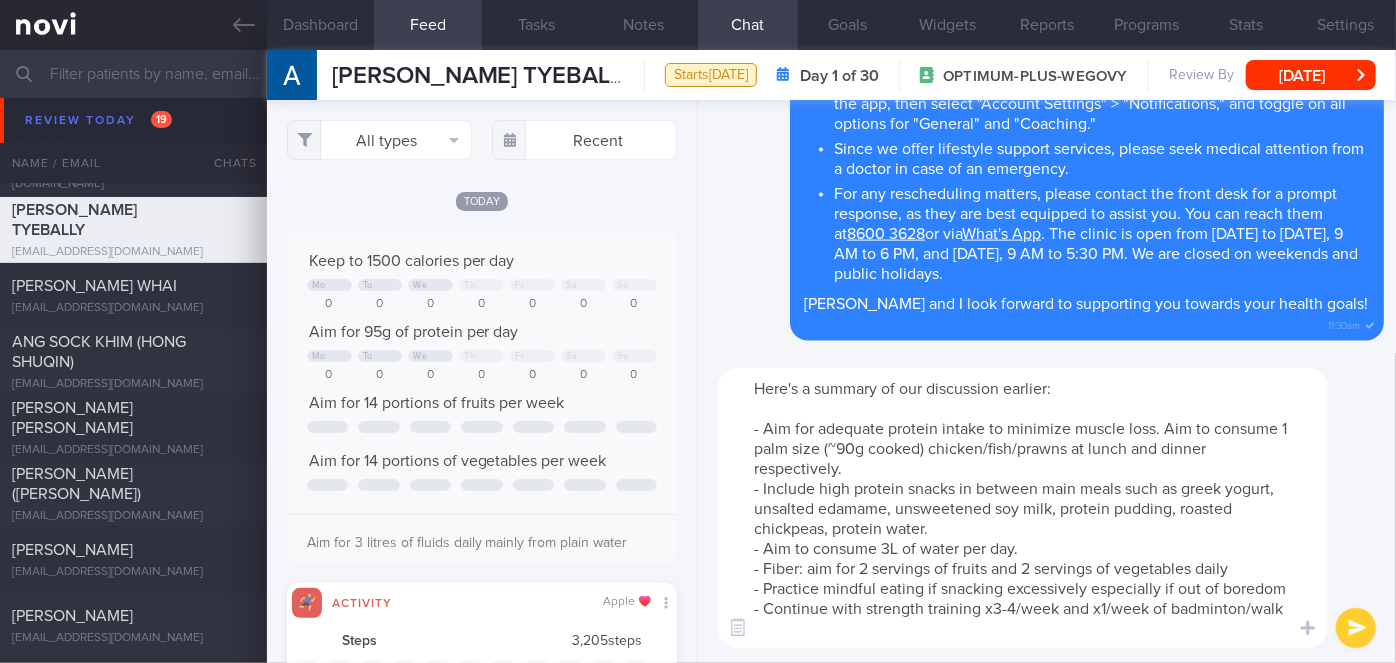 click on "Here's a summary of our discussion earlier:
- Aim for adequate protein intake to minimize muscle loss. Aim to consume 1 palm size (~90g cooked) chicken/fish/prawns at lunch and dinner respectively.
- Include high protein snacks in between main meals such as greek yogurt, unsalted edamame, unsweetened soy milk, protein pudding, roasted chickpeas, protein water.
- Aim to consume 3L of water per day.
- Fiber: aim for 2 servings of fruits and 2 servings of vegetables daily
- Practice mindful eating if snacking excessively especially if out of boredom
- Continue with strength training x3-4/week and x1/week of badminton/walk" at bounding box center (1023, 508) 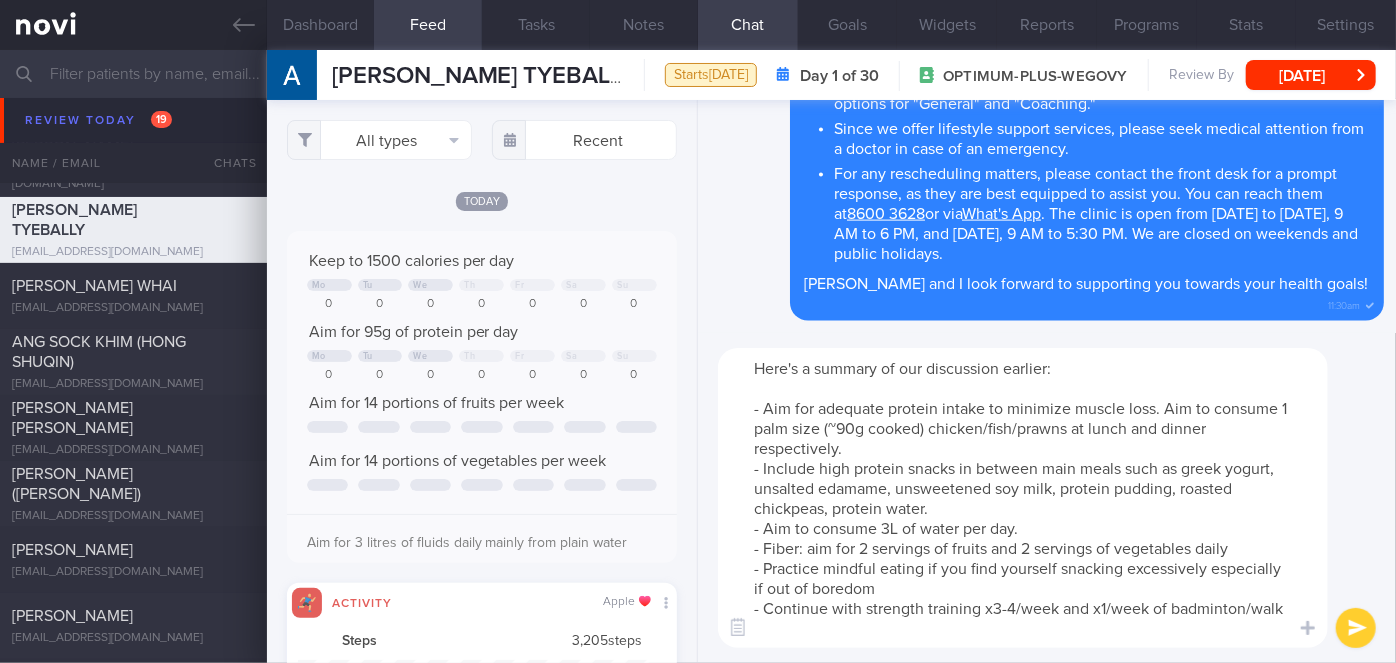 click on "Here's a summary of our discussion earlier:
- Aim for adequate protein intake to minimize muscle loss. Aim to consume 1 palm size (~90g cooked) chicken/fish/prawns at lunch and dinner respectively.
- Include high protein snacks in between main meals such as greek yogurt, unsalted edamame, unsweetened soy milk, protein pudding, roasted chickpeas, protein water.
- Aim to consume 3L of water per day.
- Fiber: aim for 2 servings of fruits and 2 servings of vegetables daily
- Practice mindful eating if you find yourself snacking excessively especially if out of boredom
- Continue with strength training x3-4/week and x1/week of badminton/walk" at bounding box center [1023, 498] 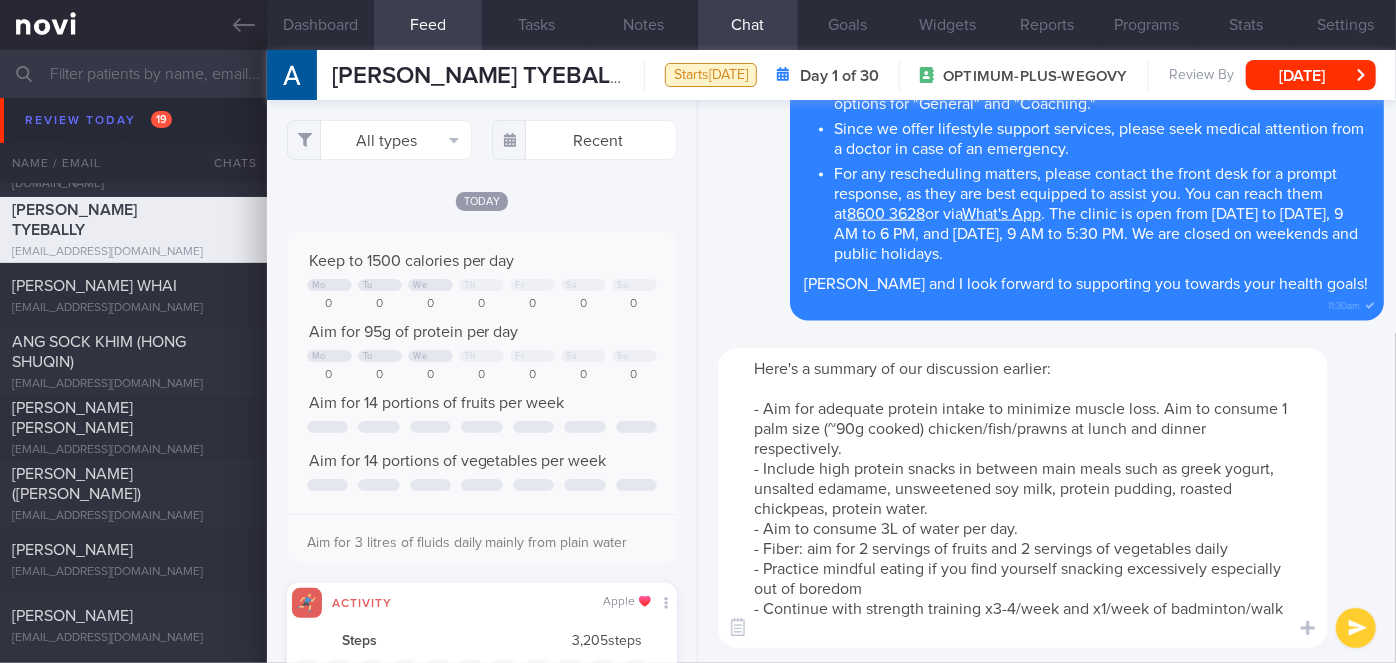 type on "Here's a summary of our discussion earlier:
- Aim for adequate protein intake to minimize muscle loss. Aim to consume 1 palm size (~90g cooked) chicken/fish/prawns at lunch and dinner respectively.
- Include high protein snacks in between main meals such as greek yogurt, unsalted edamame, unsweetened soy milk, protein pudding, roasted chickpeas, protein water.
- Aim to consume 3L of water per day.
- Fiber: aim for 2 servings of fruits and 2 servings of vegetables daily
- Practice mindful eating if you find yourself snacking excessively especially out of boredom
- Continue with strength training x3-4/week and x1/week of badminton/walk" 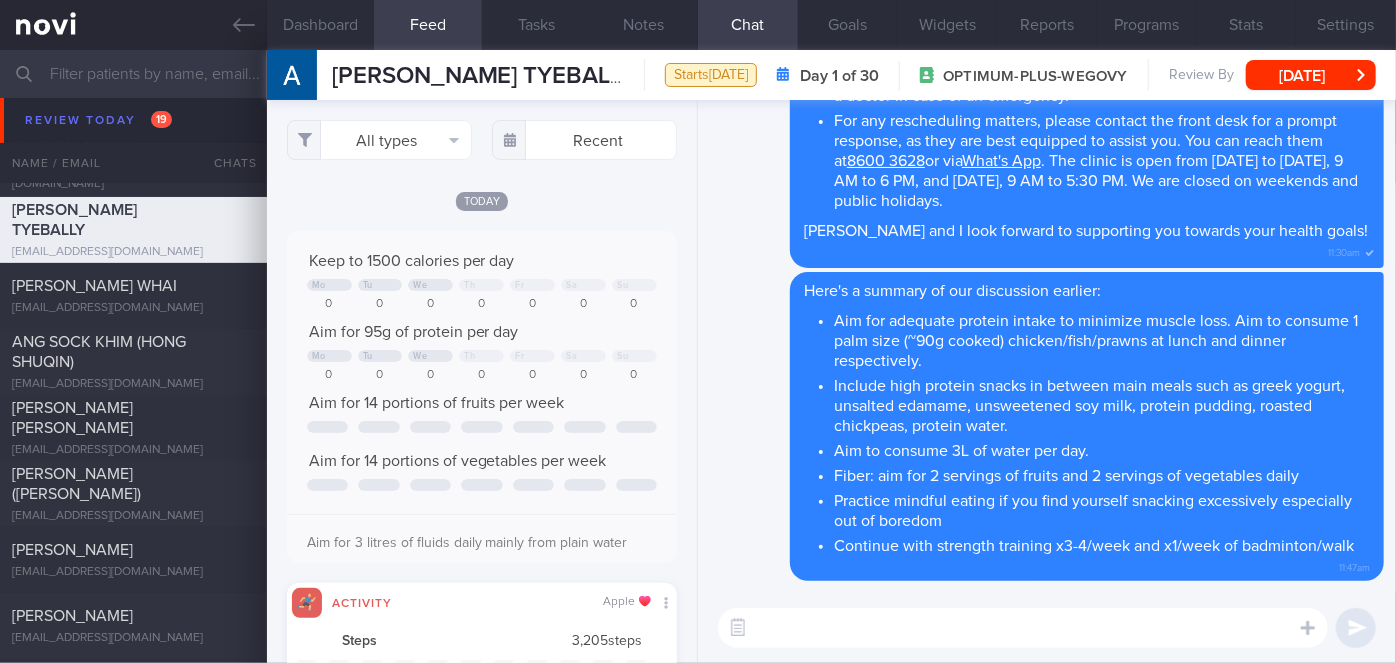 click at bounding box center [1023, 628] 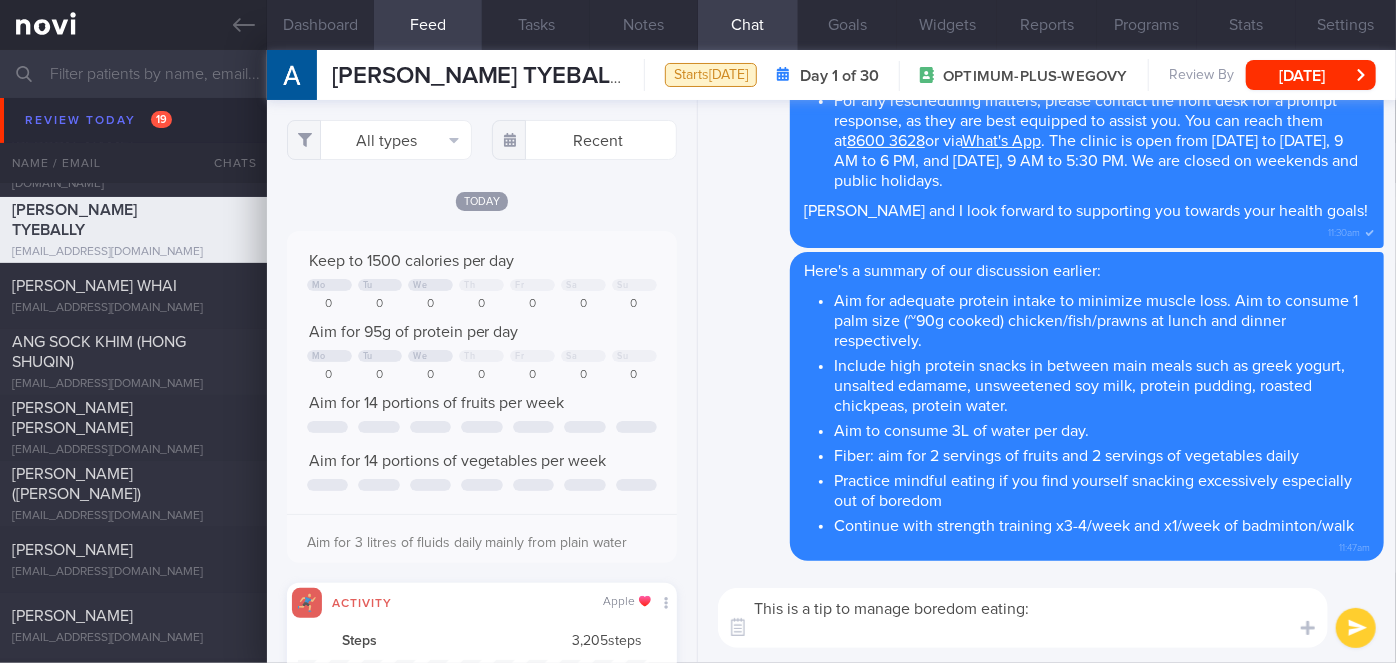 paste on "Listen to Your Body's Wisdom:
Assess Your Hunger: Before you eat, take a moment to gauge your hunger level on a scale of 1 to 10. Are you truly physically hungry, or are you eating out of boredom, stress, or habit?
Recognize Fullness: Pay attention to your body's signals of satiety. You don't need to clean your plate if you are comfortably full. Learn to recognize the feeling of being satisfied rather than stuffed.
Stay Hydrated: Sometimes thirst can be mistaken for hunger. Drink a glass of water before your meal to ensure you are properly hydrated." 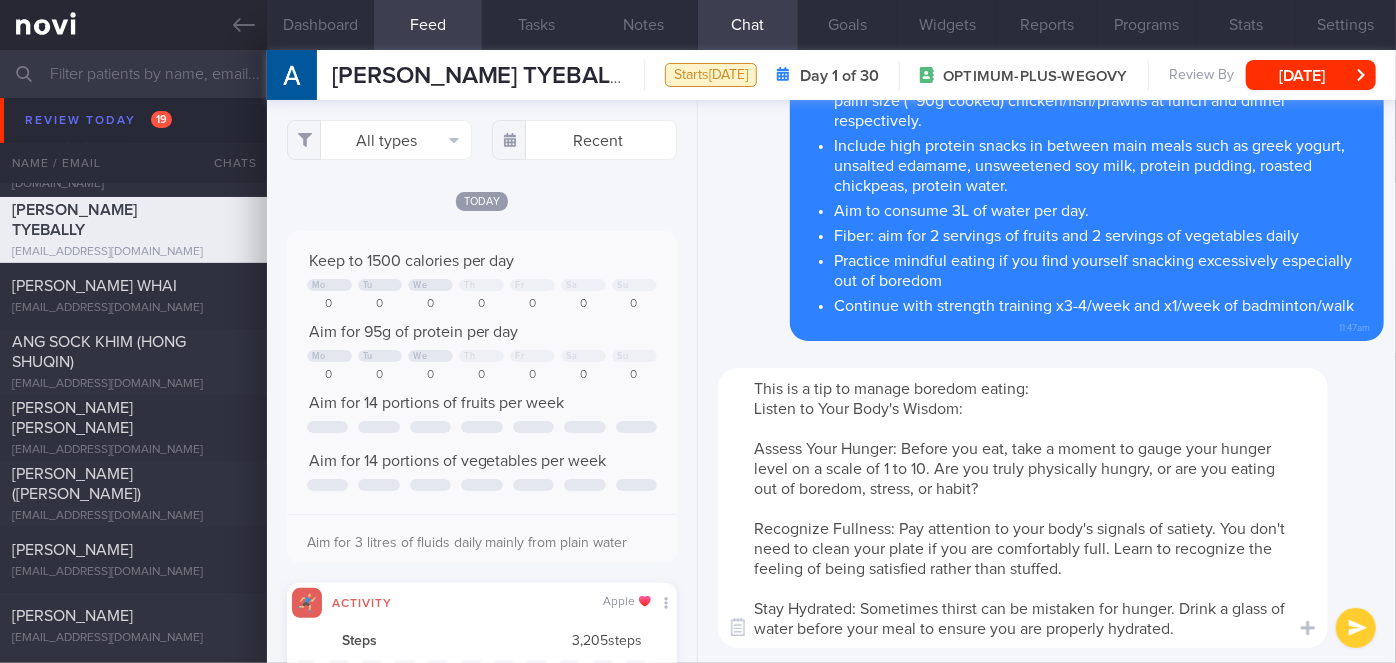 scroll, scrollTop: 0, scrollLeft: 0, axis: both 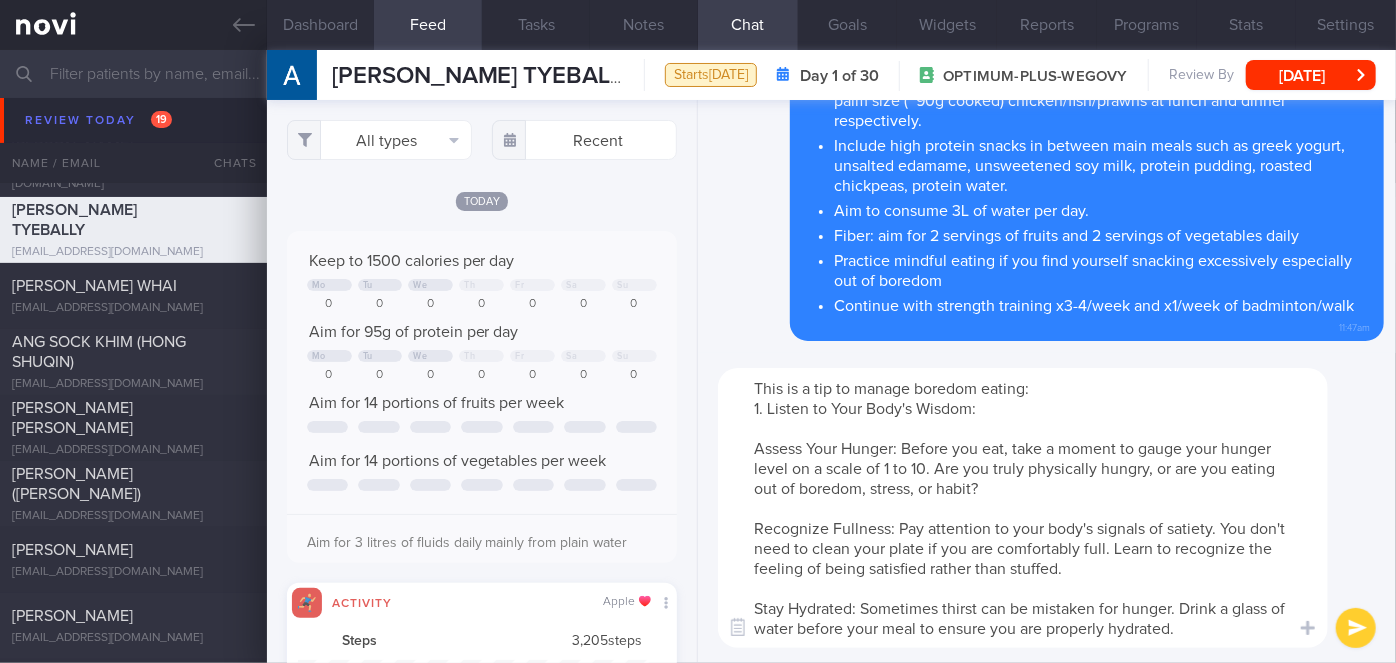 click on "This is a tip to manage boredom eating:
1. Listen to Your Body's Wisdom:
Assess Your Hunger: Before you eat, take a moment to gauge your hunger level on a scale of 1 to 10. Are you truly physically hungry, or are you eating out of boredom, stress, or habit?
Recognize Fullness: Pay attention to your body's signals of satiety. You don't need to clean your plate if you are comfortably full. Learn to recognize the feeling of being satisfied rather than stuffed.
Stay Hydrated: Sometimes thirst can be mistaken for hunger. Drink a glass of water before your meal to ensure you are properly hydrated." at bounding box center [1023, 508] 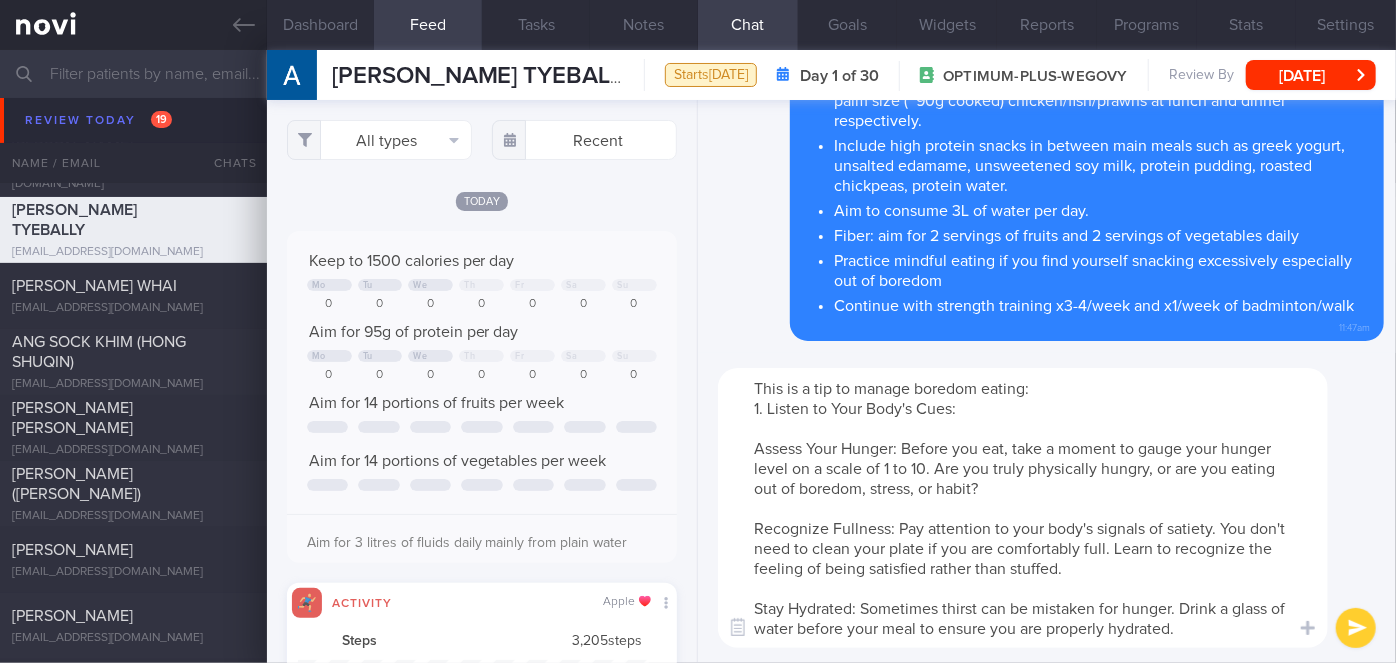 click on "This is a tip to manage boredom eating:
1. Listen to Your Body's Cues:
Assess Your Hunger: Before you eat, take a moment to gauge your hunger level on a scale of 1 to 10. Are you truly physically hungry, or are you eating out of boredom, stress, or habit?
Recognize Fullness: Pay attention to your body's signals of satiety. You don't need to clean your plate if you are comfortably full. Learn to recognize the feeling of being satisfied rather than stuffed.
Stay Hydrated: Sometimes thirst can be mistaken for hunger. Drink a glass of water before your meal to ensure you are properly hydrated." at bounding box center (1023, 508) 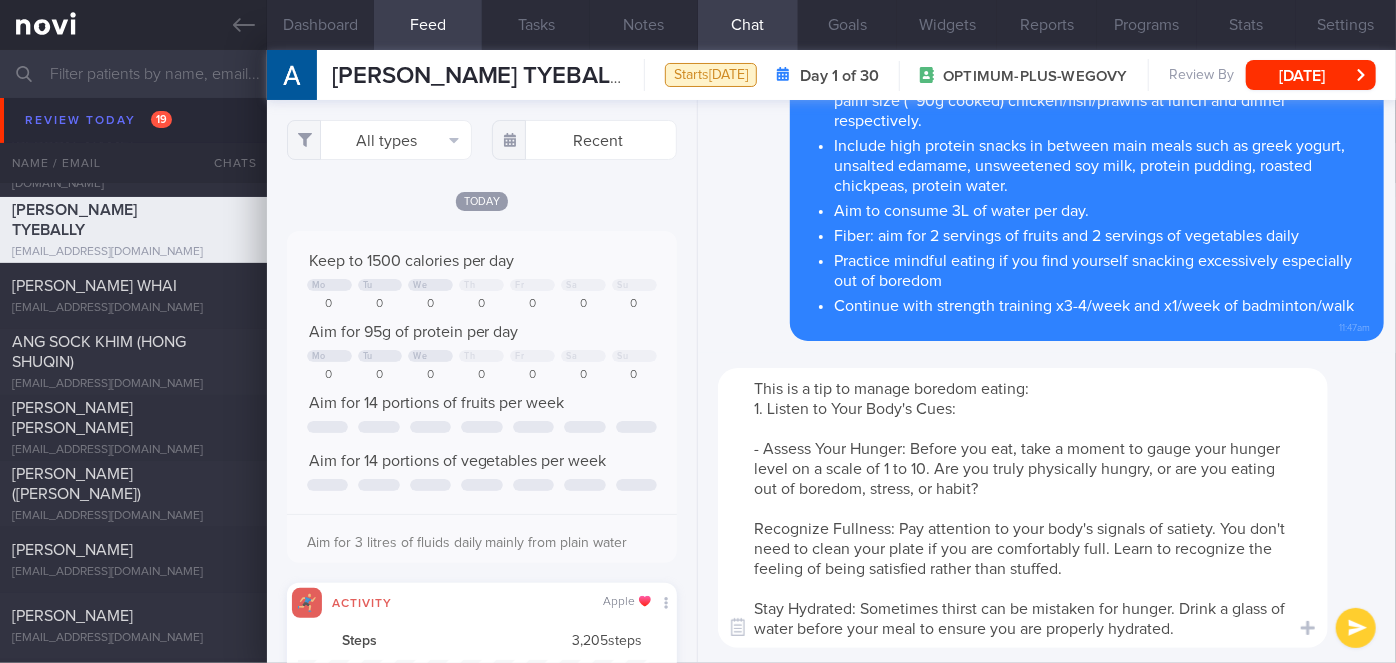 click on "This is a tip to manage boredom eating:
1. Listen to Your Body's Cues:
- Assess Your Hunger: Before you eat, take a moment to gauge your hunger level on a scale of 1 to 10. Are you truly physically hungry, or are you eating out of boredom, stress, or habit?
Recognize Fullness: Pay attention to your body's signals of satiety. You don't need to clean your plate if you are comfortably full. Learn to recognize the feeling of being satisfied rather than stuffed.
Stay Hydrated: Sometimes thirst can be mistaken for hunger. Drink a glass of water before your meal to ensure you are properly hydrated." at bounding box center (1023, 508) 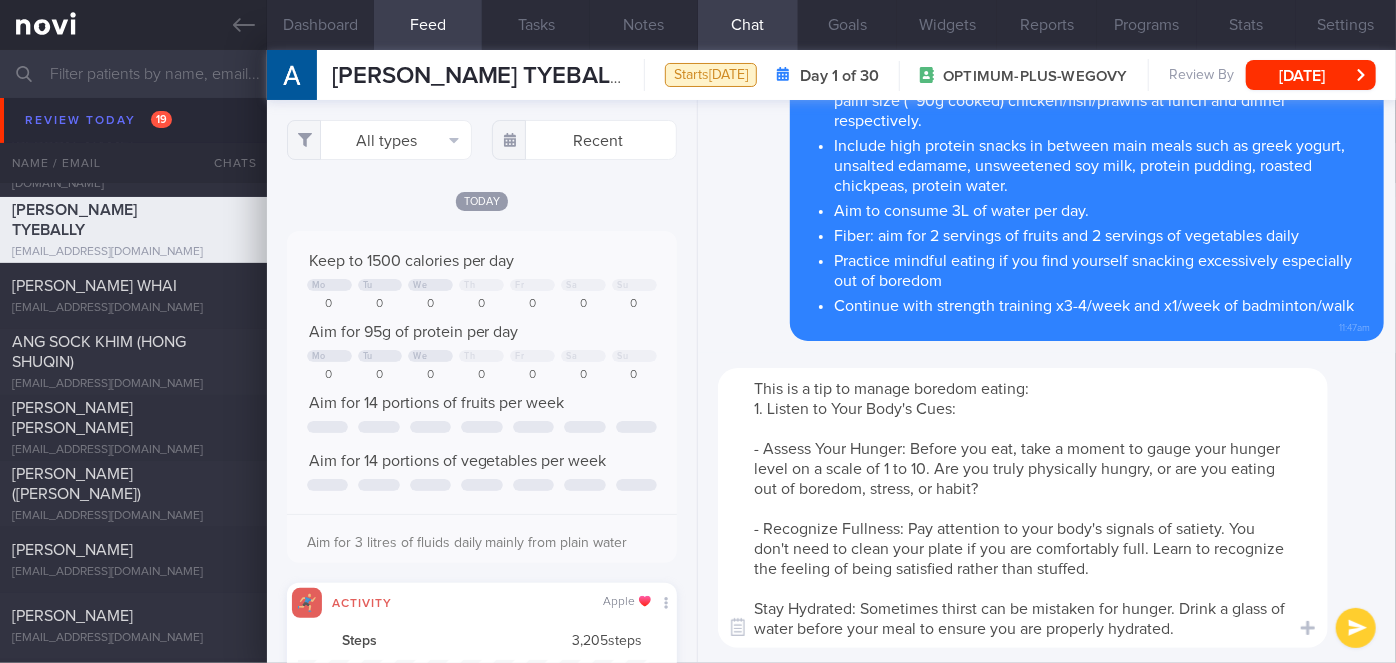 click on "This is a tip to manage boredom eating:
1. Listen to Your Body's Cues:
- Assess Your Hunger: Before you eat, take a moment to gauge your hunger level on a scale of 1 to 10. Are you truly physically hungry, or are you eating out of boredom, stress, or habit?
- Recognize Fullness: Pay attention to your body's signals of satiety. You don't need to clean your plate if you are comfortably full. Learn to recognize the feeling of being satisfied rather than stuffed.
Stay Hydrated: Sometimes thirst can be mistaken for hunger. Drink a glass of water before your meal to ensure you are properly hydrated." at bounding box center (1023, 508) 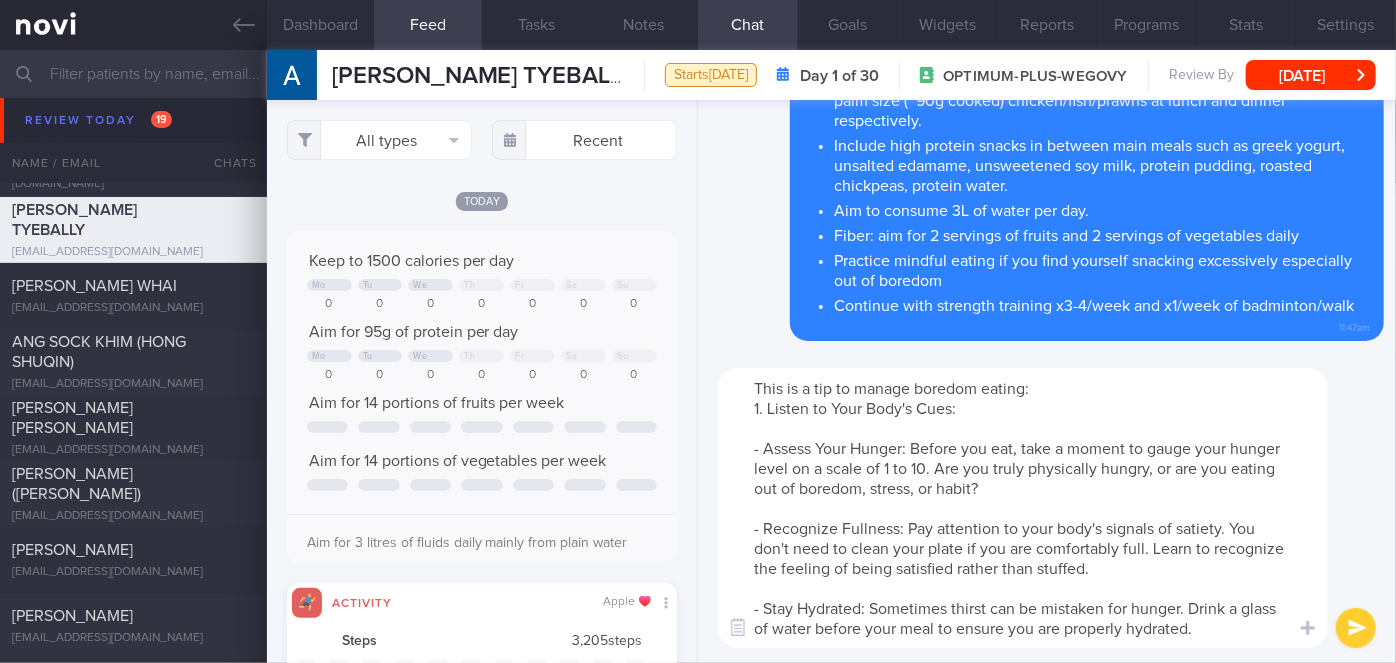 drag, startPoint x: 1147, startPoint y: 544, endPoint x: 1232, endPoint y: 526, distance: 86.88498 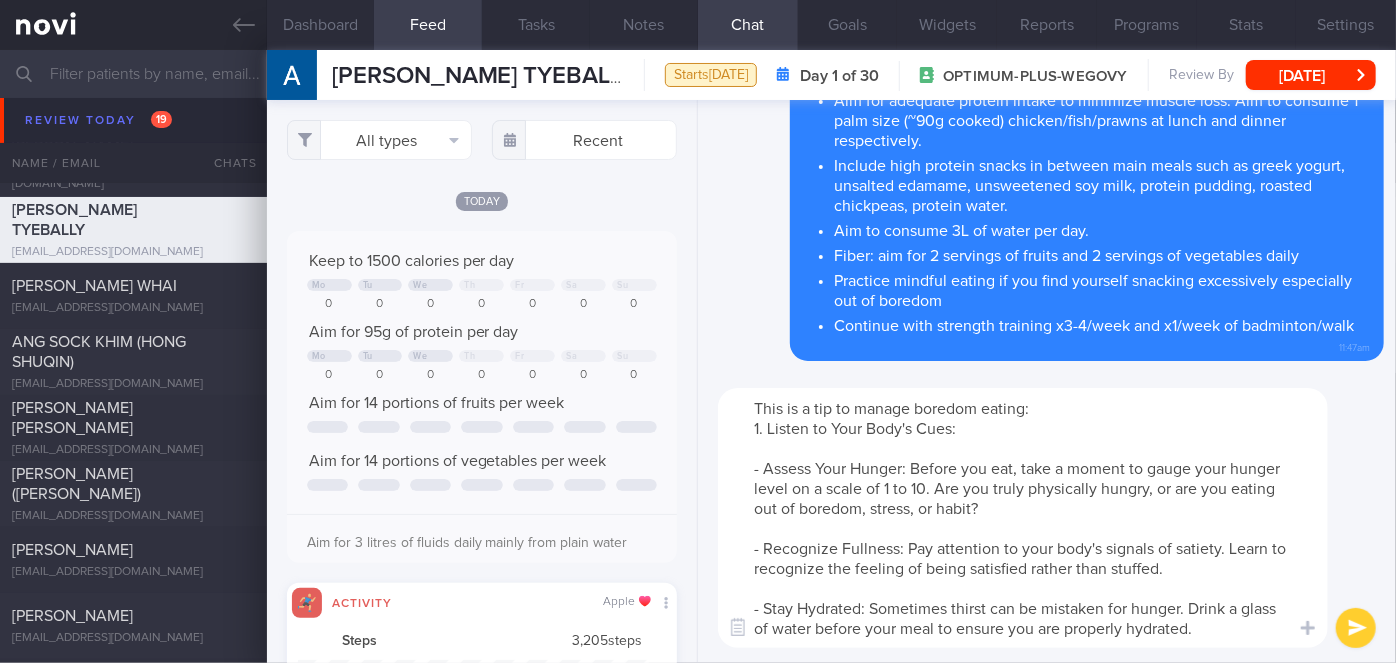 type on "This is a tip to manage boredom eating:
1. Listen to Your Body's Cues:
- Assess Your Hunger: Before you eat, take a moment to gauge your hunger level on a scale of 1 to 10. Are you truly physically hungry, or are you eating out of boredom, stress, or habit?
- Recognize Fullness: Pay attention to your body's signals of satiety. Learn to recognize the feeling of being satisfied rather than stuffed.
- Stay Hydrated: Sometimes thirst can be mistaken for hunger. Drink a glass of water before your meal to ensure you are properly hydrated." 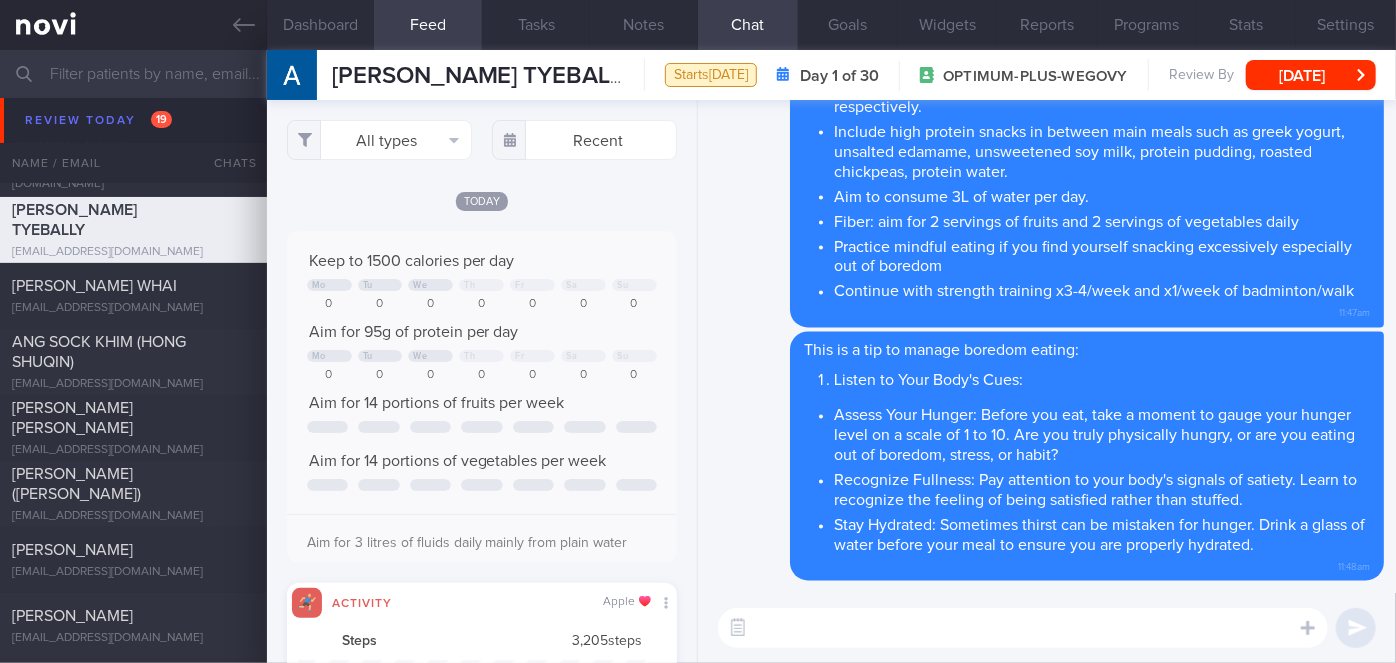 click at bounding box center [1023, 628] 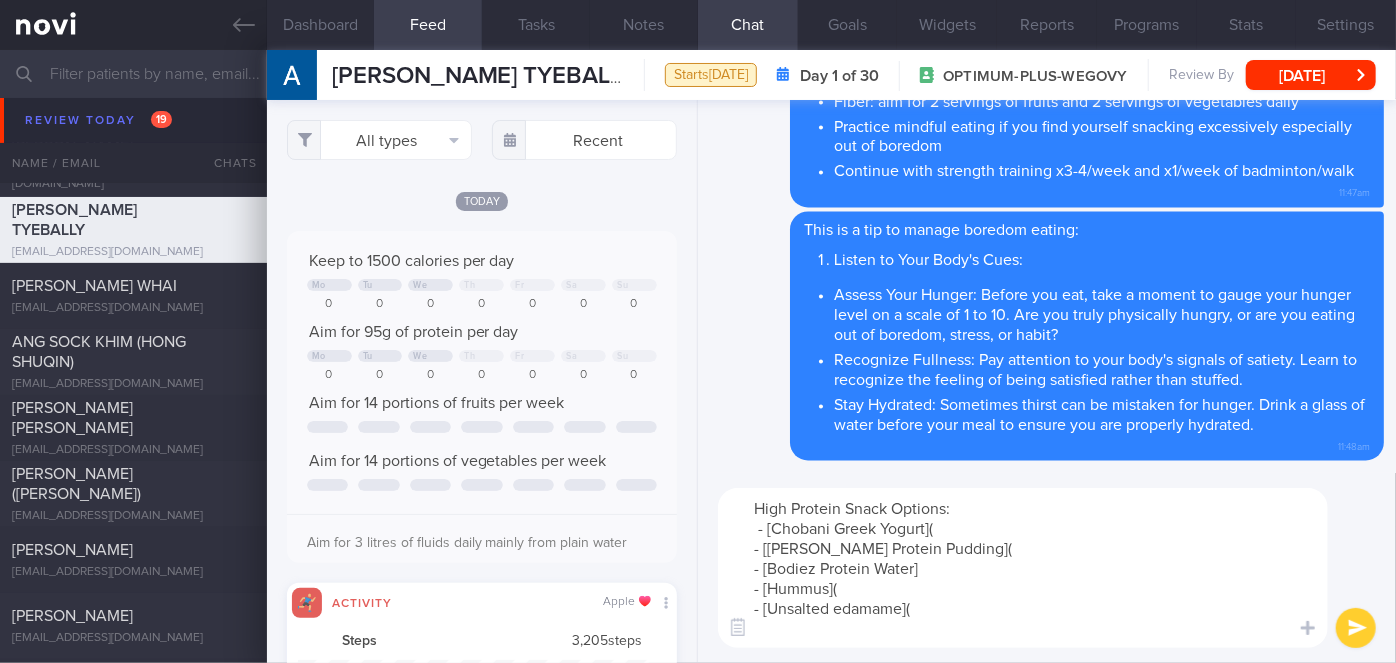scroll, scrollTop: 0, scrollLeft: 0, axis: both 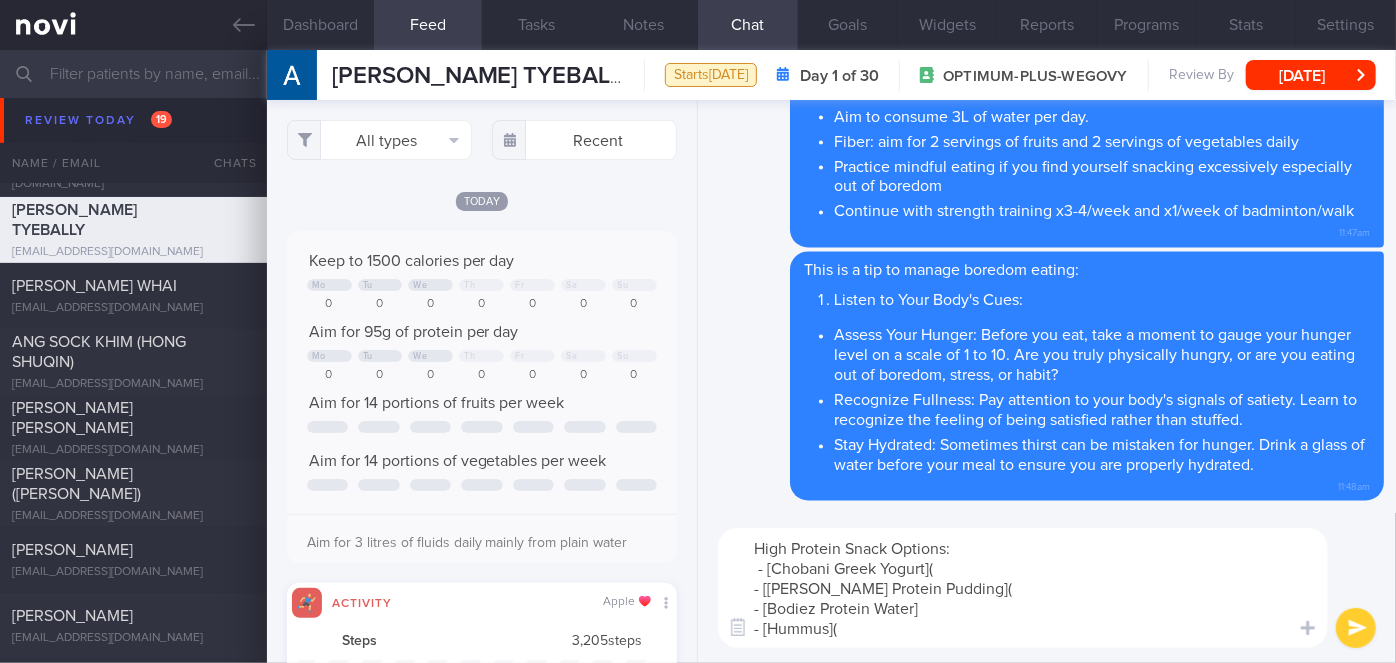 drag, startPoint x: 849, startPoint y: 631, endPoint x: 760, endPoint y: 566, distance: 110.20889 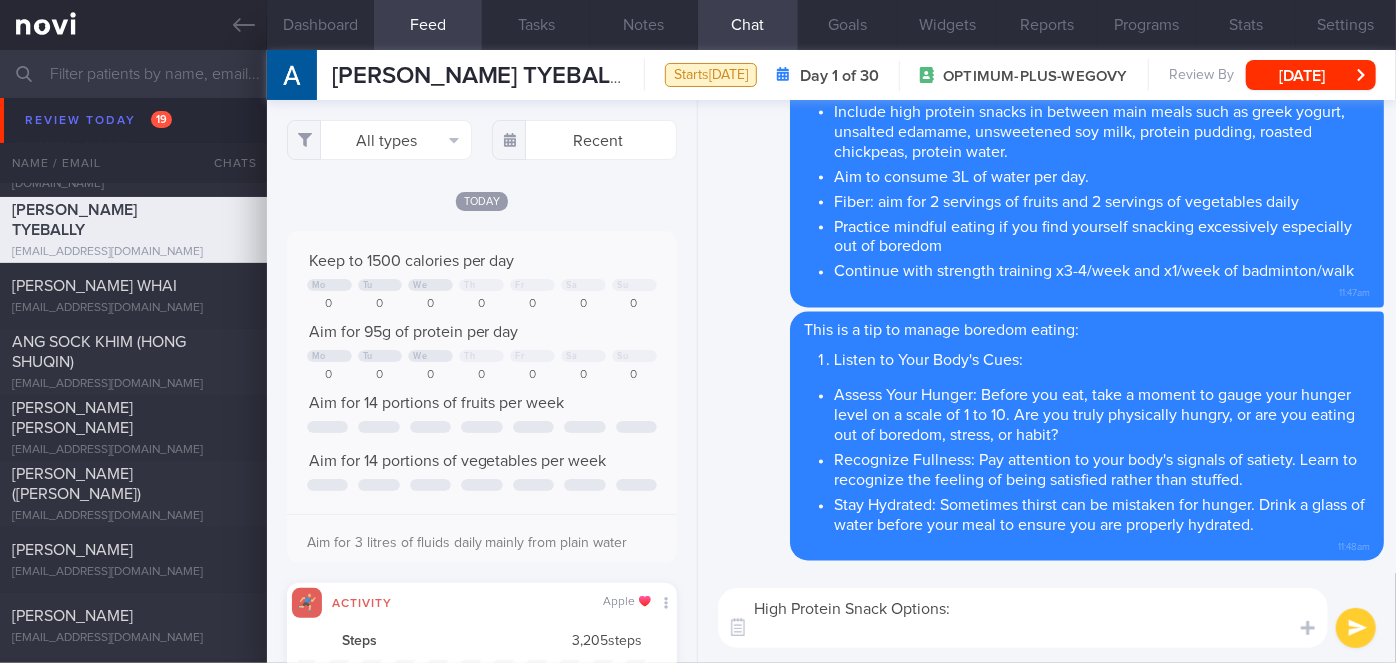 drag, startPoint x: 953, startPoint y: 608, endPoint x: 716, endPoint y: 611, distance: 237.01898 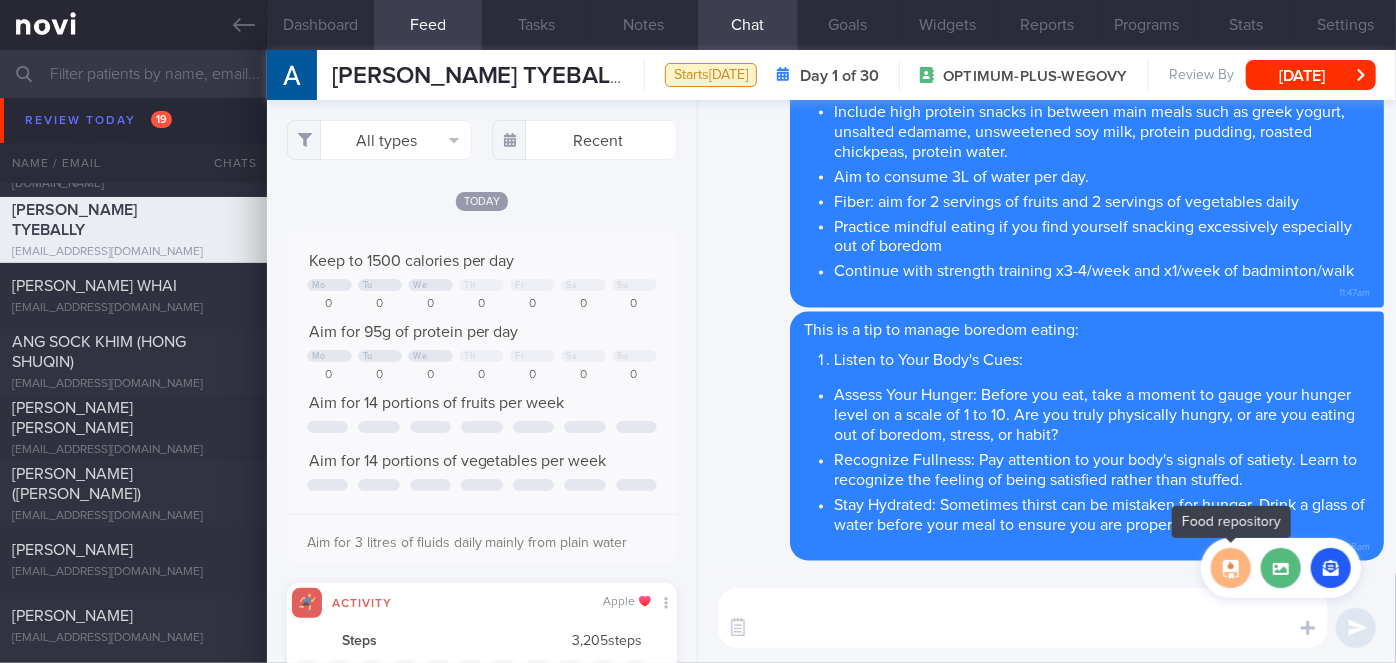 type 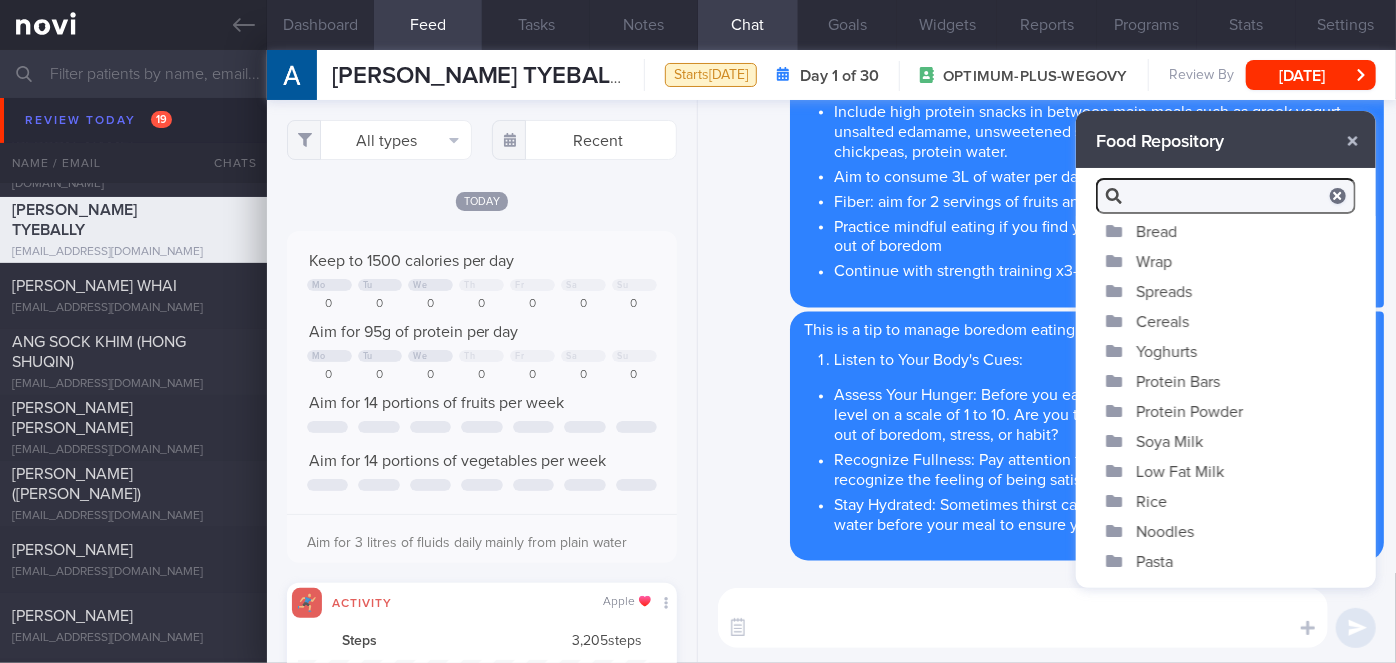 click on "Yoghurts" at bounding box center (1226, 351) 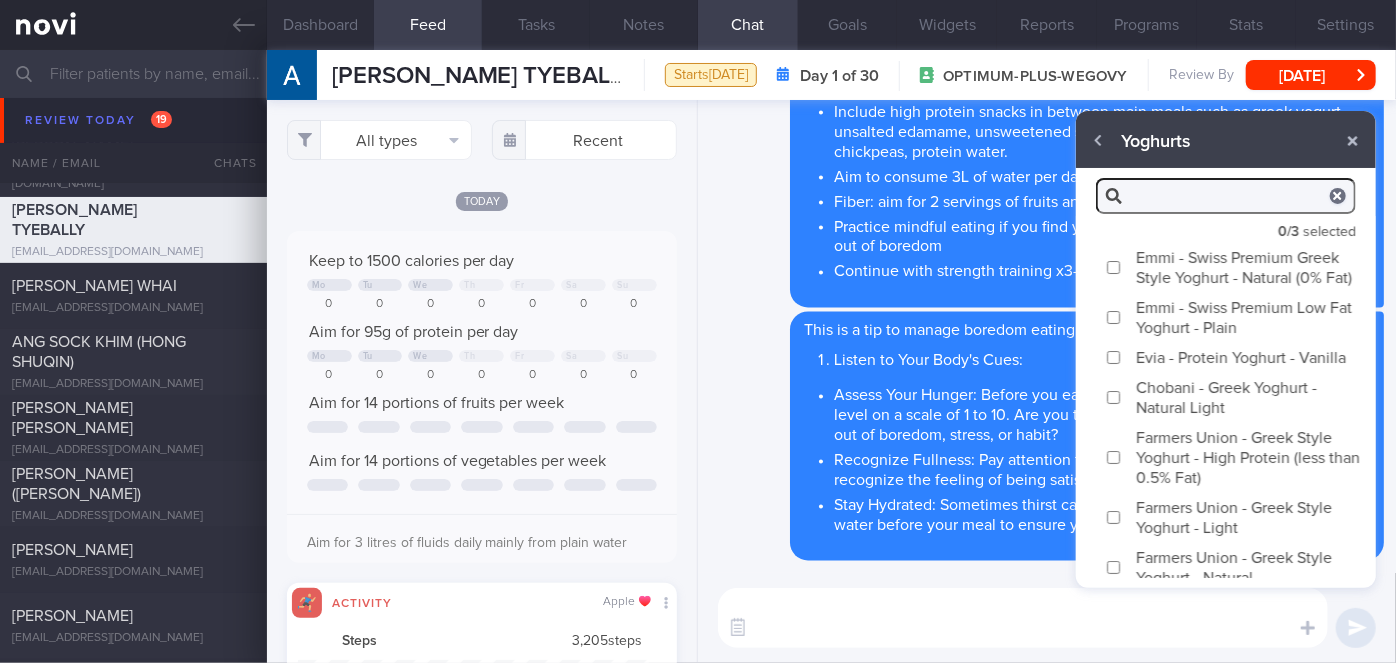 click on "Chobani - Greek Yoghurt - Natural Light" at bounding box center [1113, 397] 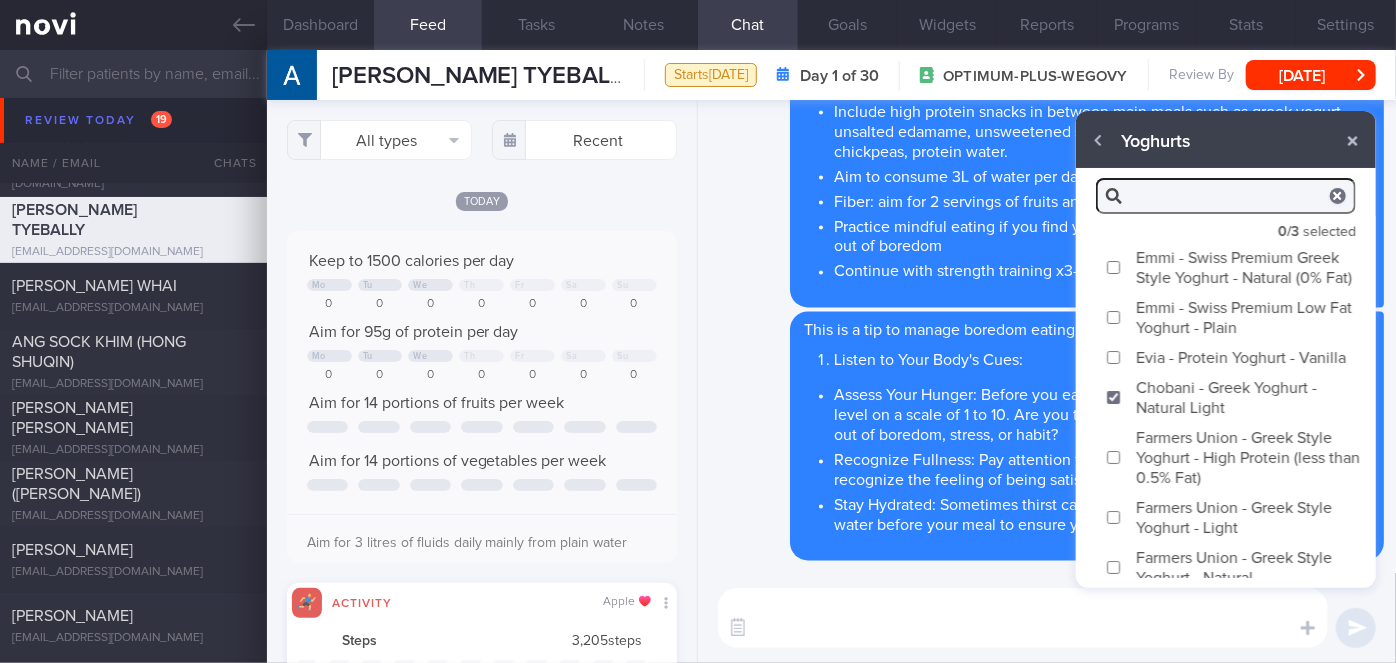 type on "null" 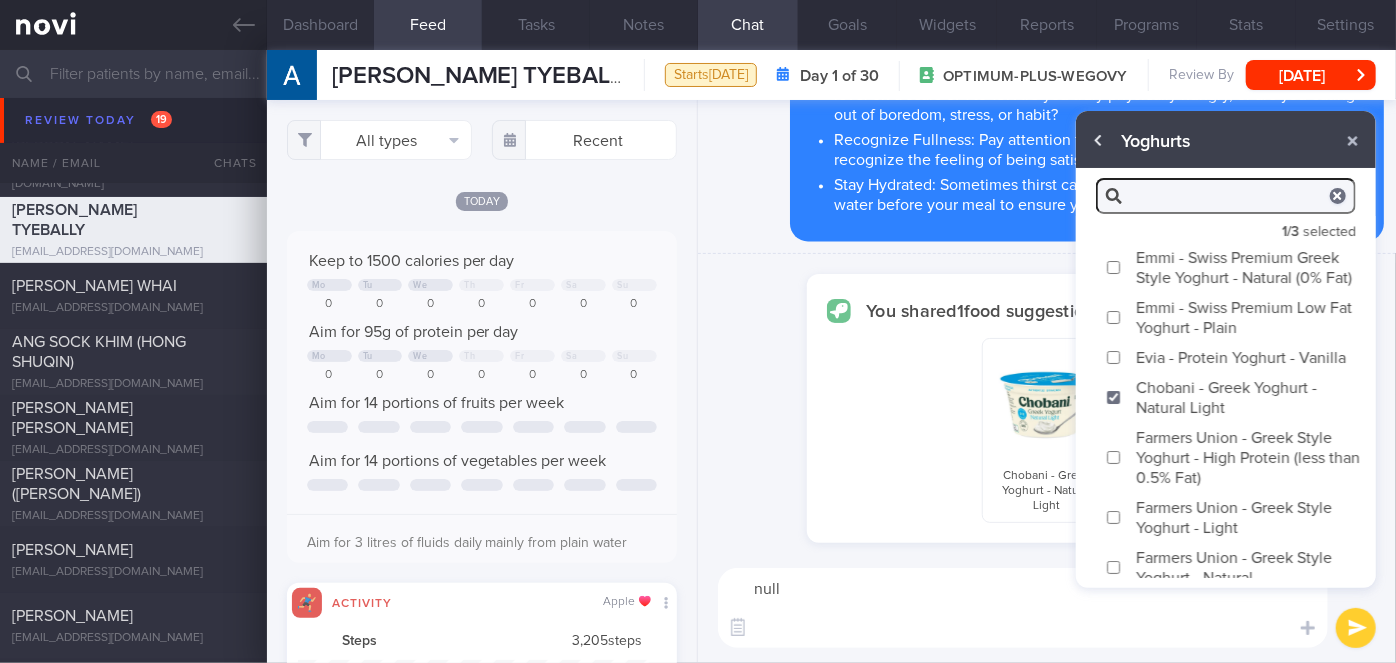 click at bounding box center [1099, 141] 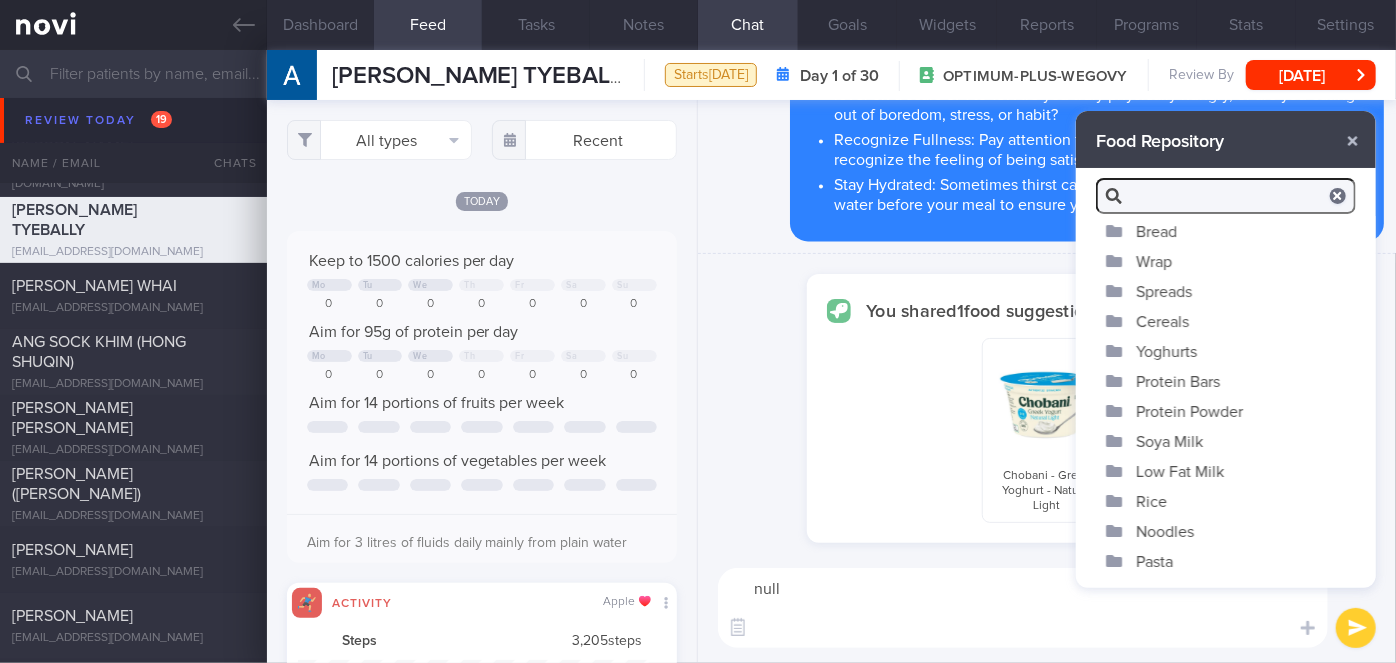 click on "Soya Milk" at bounding box center [1226, 441] 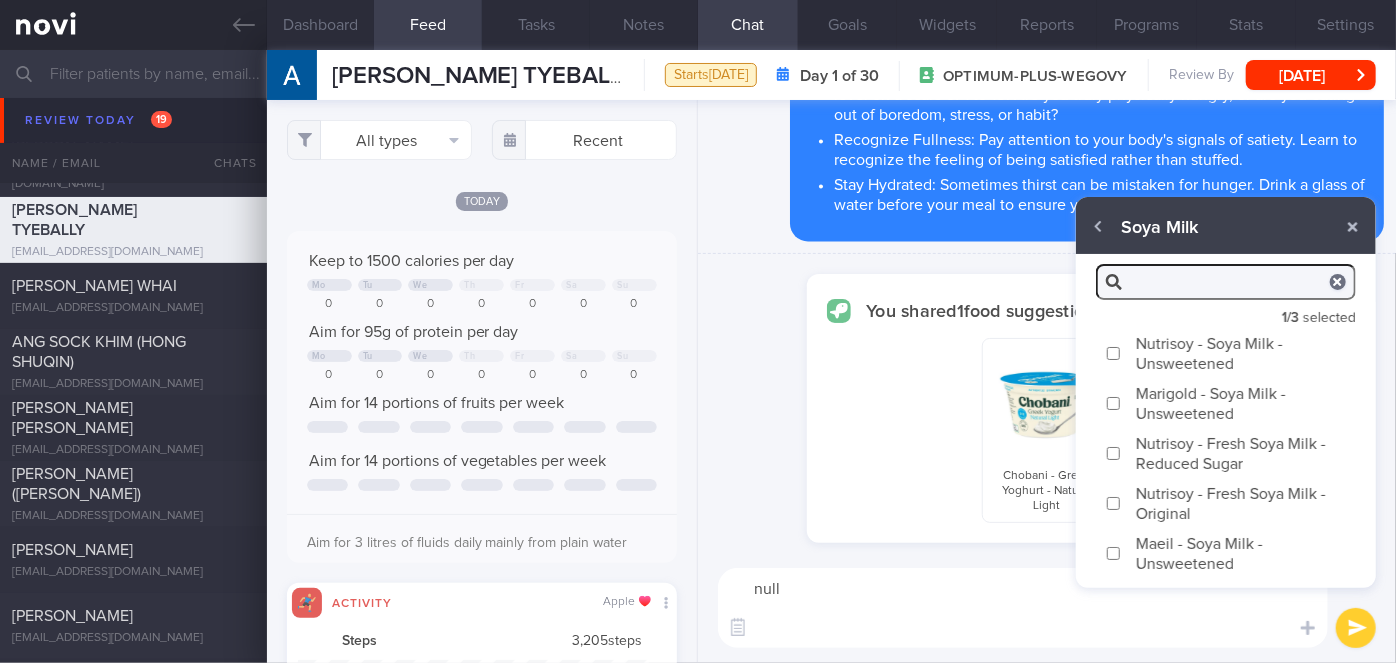 click on "Marigold - Soya Milk - Unsweetened" at bounding box center [1113, 403] 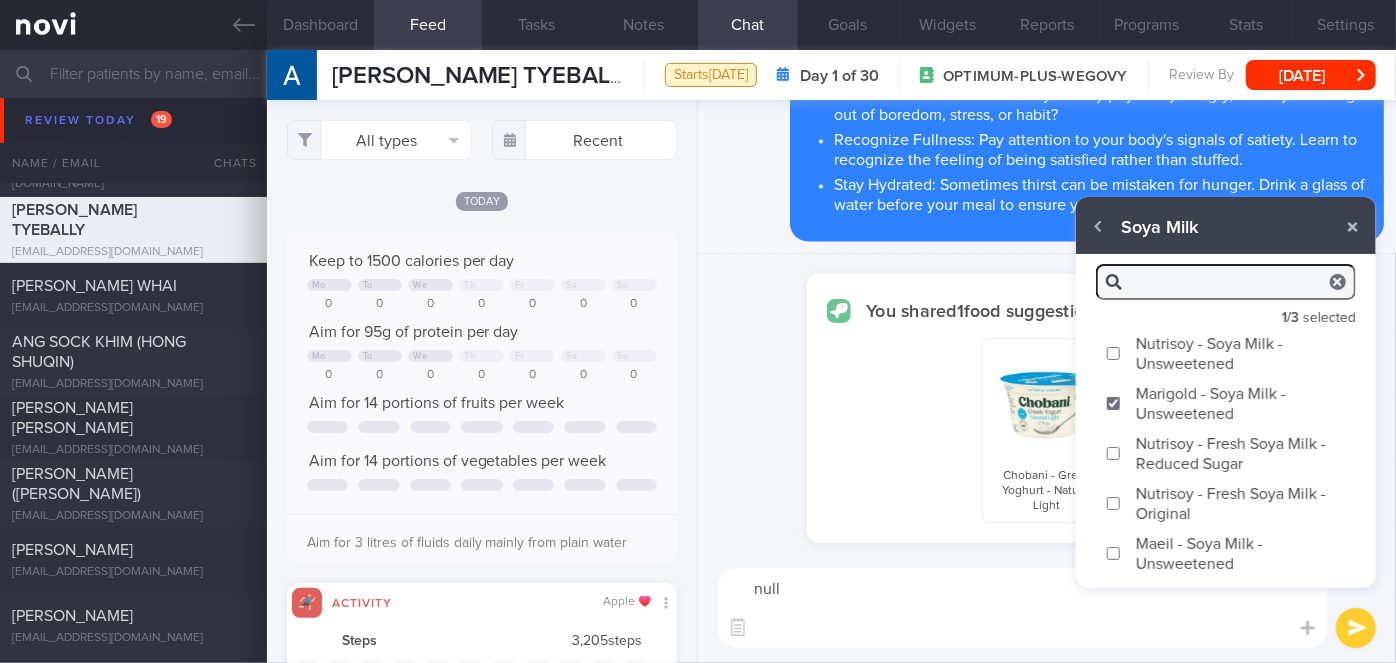 type on "null
null" 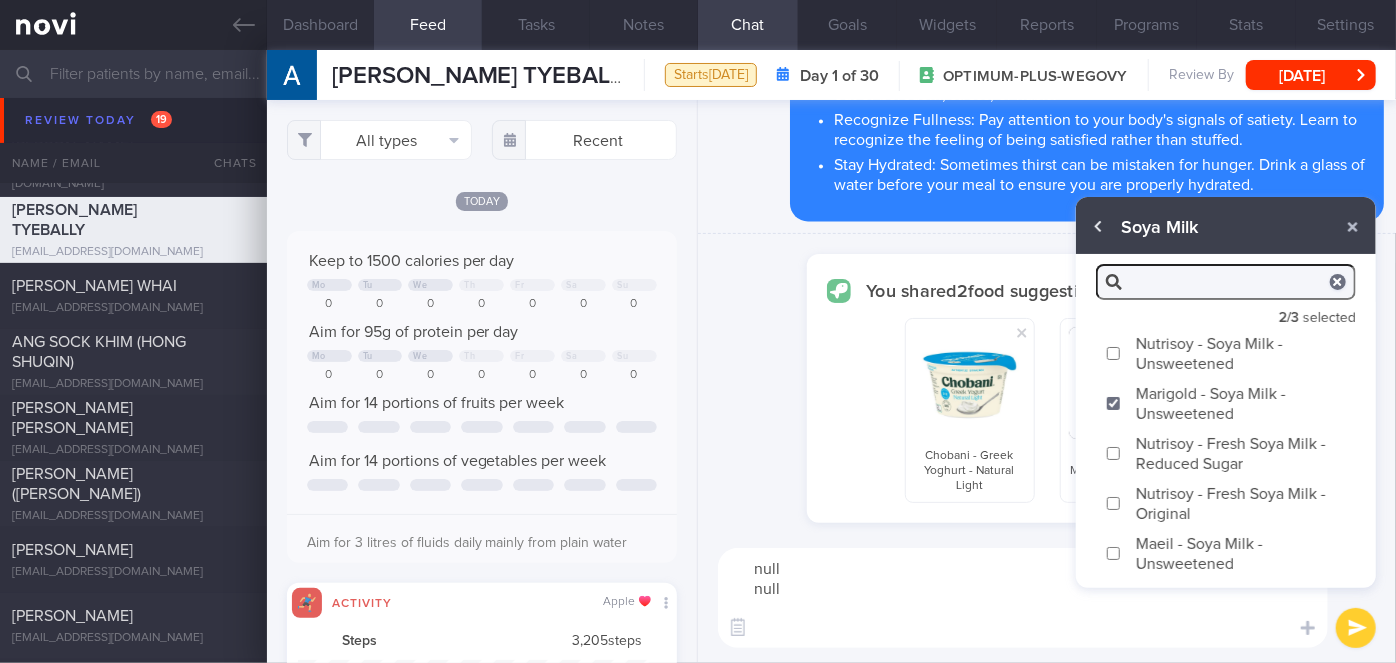 click at bounding box center [1099, 227] 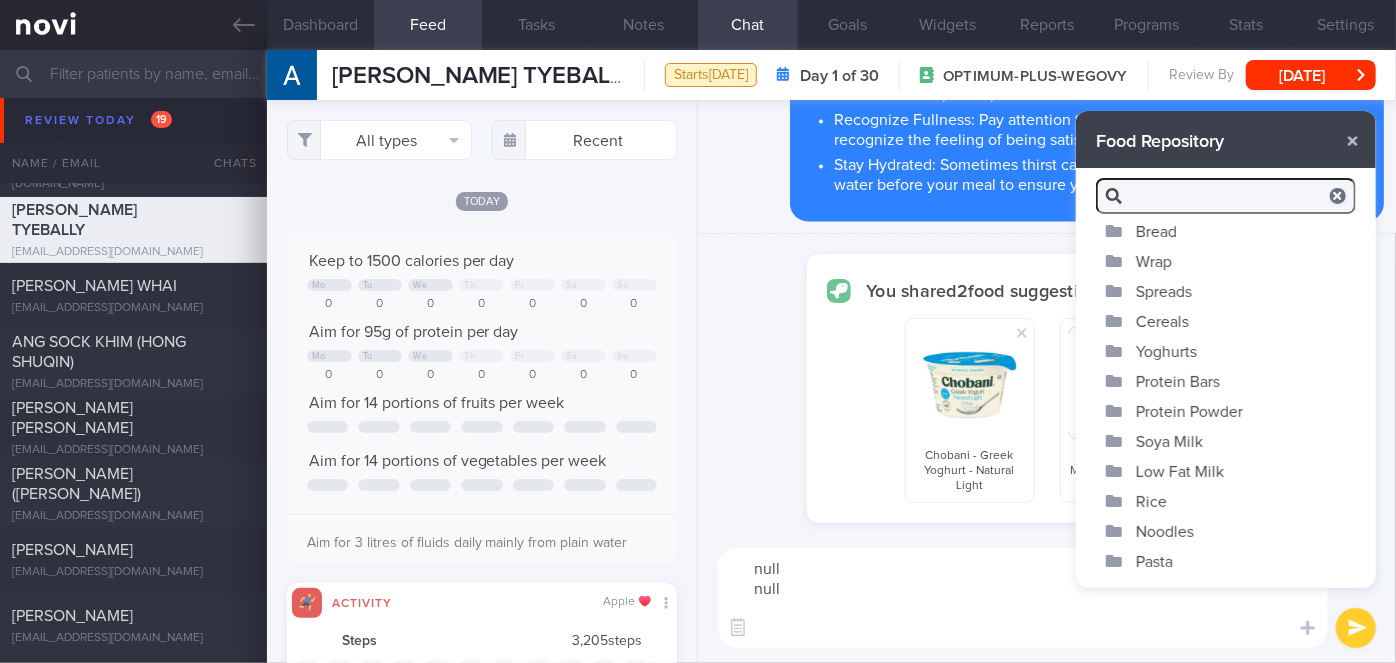 scroll, scrollTop: 167, scrollLeft: 0, axis: vertical 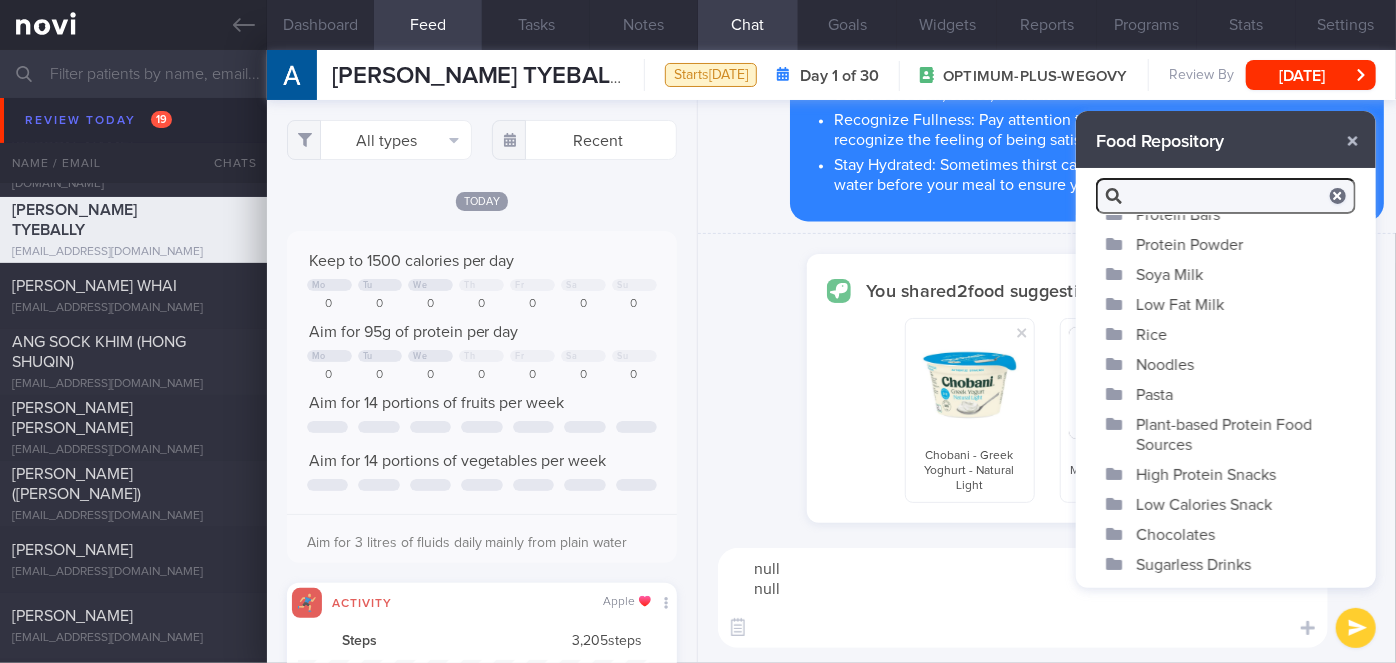 click on "High Protein Snacks" at bounding box center [1226, 474] 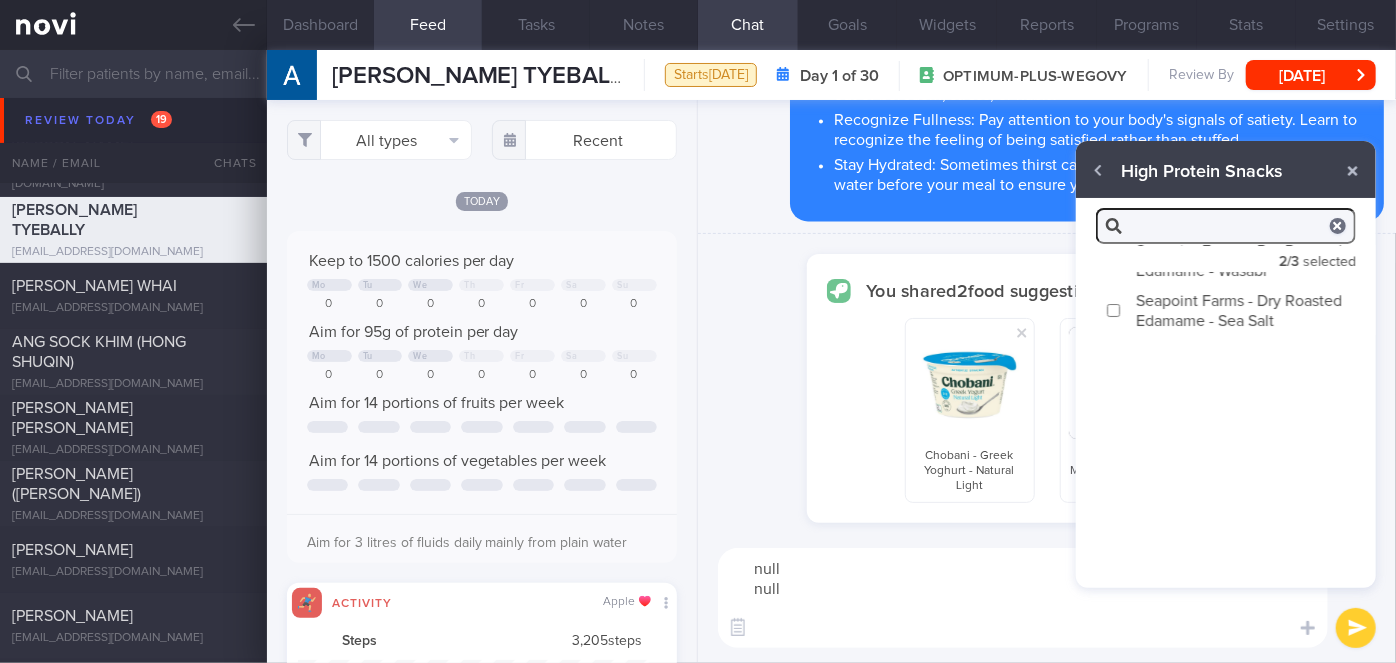 scroll, scrollTop: 0, scrollLeft: 0, axis: both 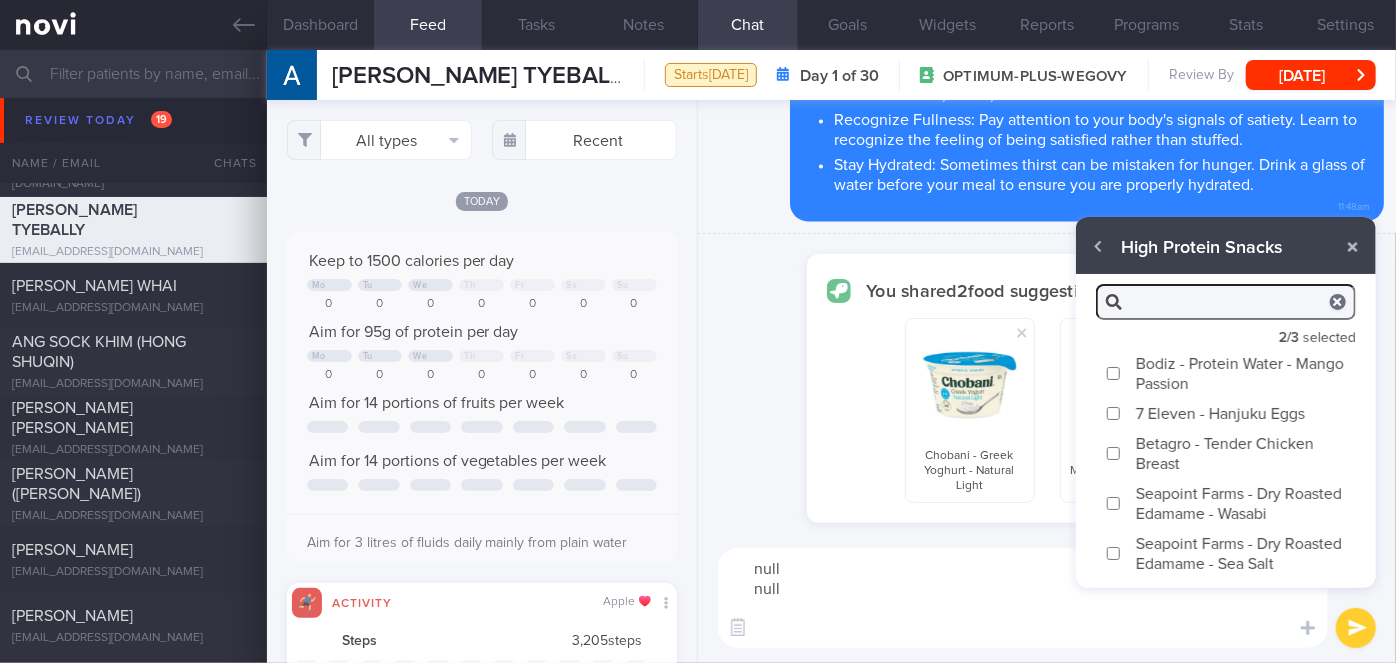 click on "Bodiz - Protein Water - Mango Passion" at bounding box center [1113, 373] 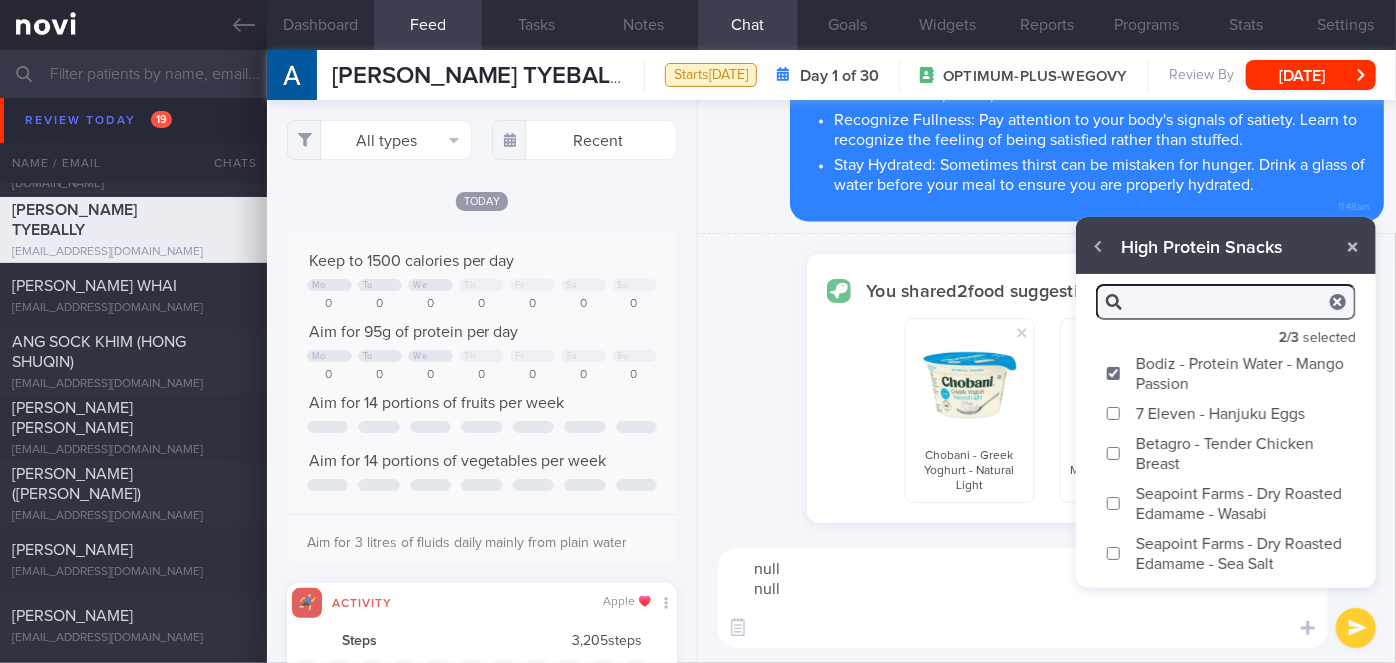 type on "null
null
null" 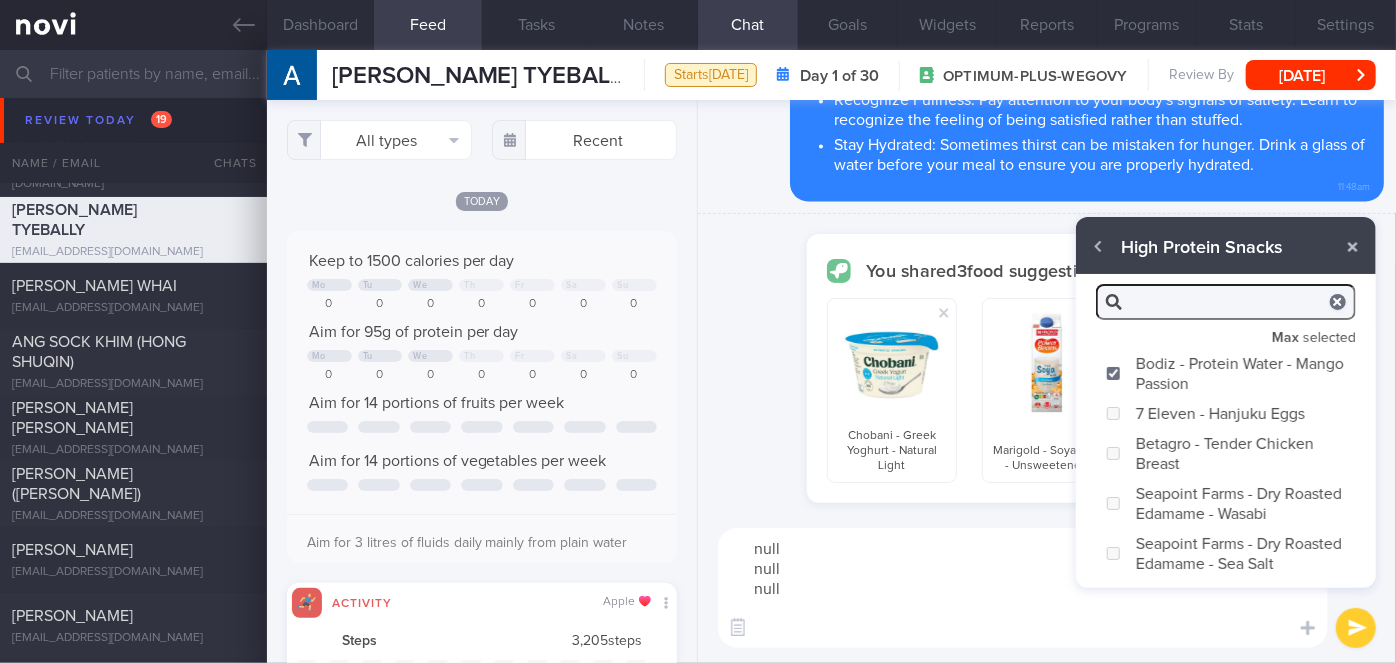 drag, startPoint x: 800, startPoint y: 622, endPoint x: 754, endPoint y: 572, distance: 67.941154 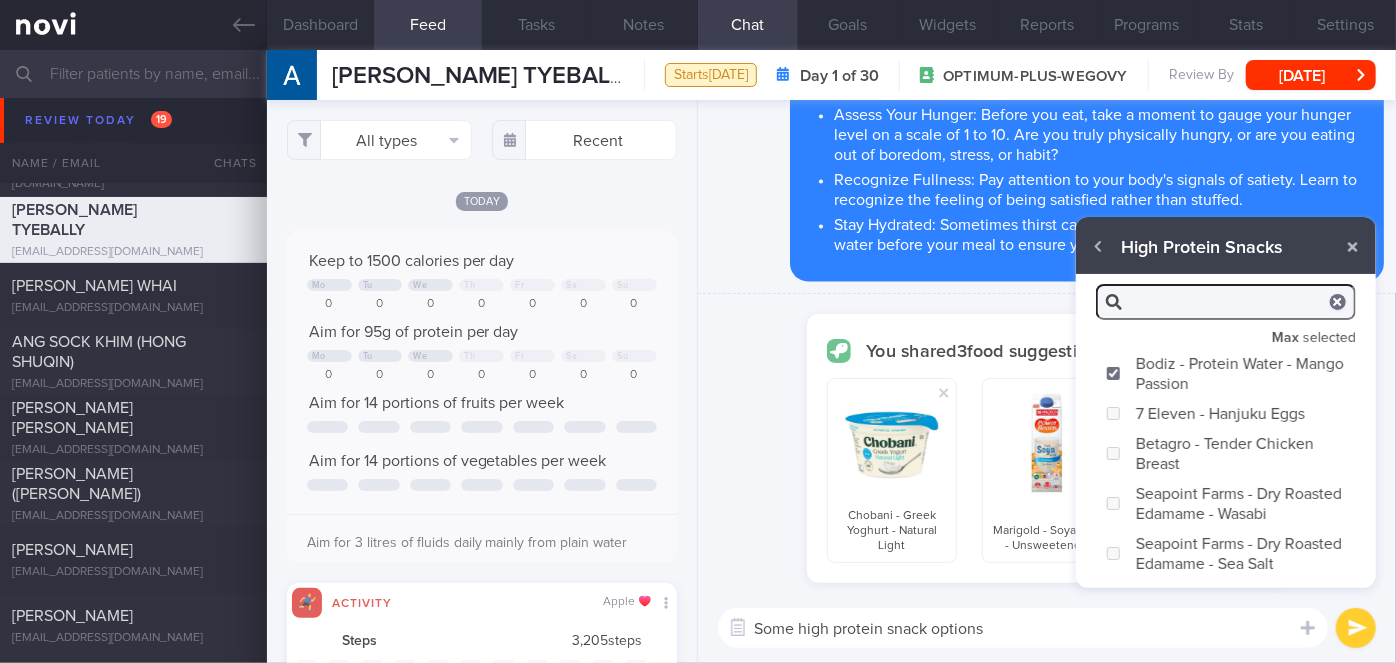 type on "Some high protein snack options:" 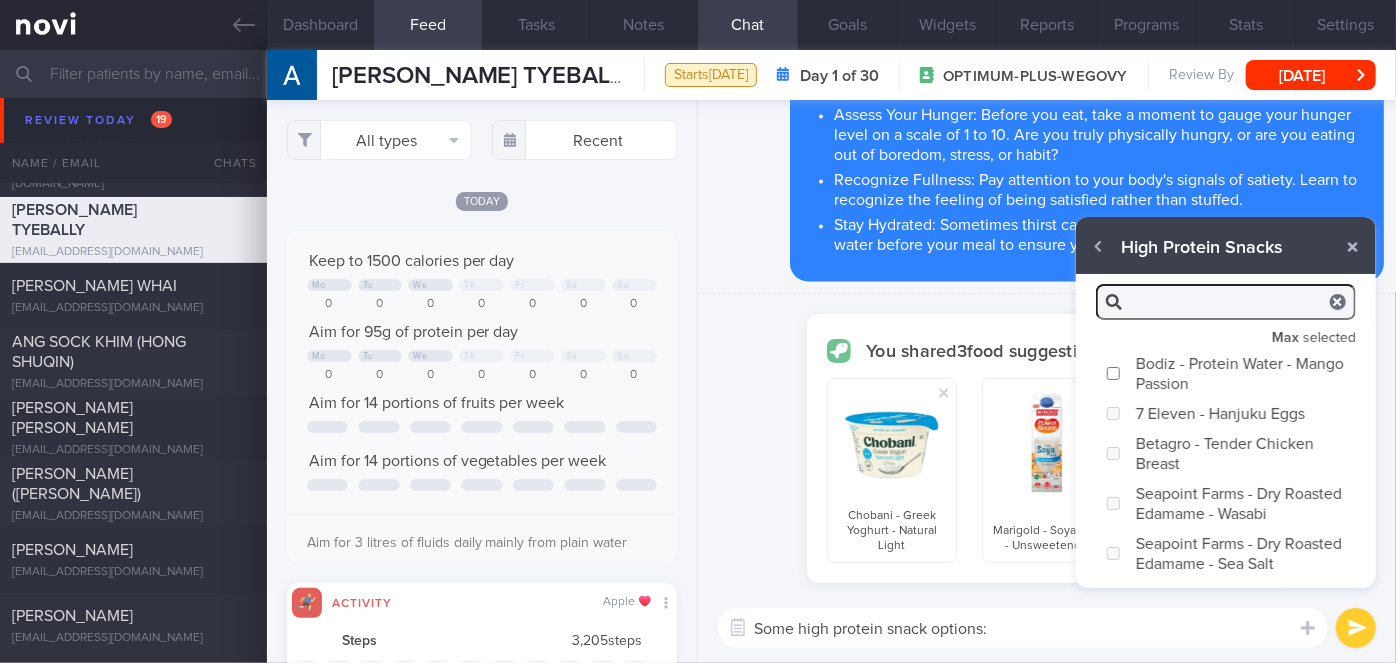 checkbox on "false" 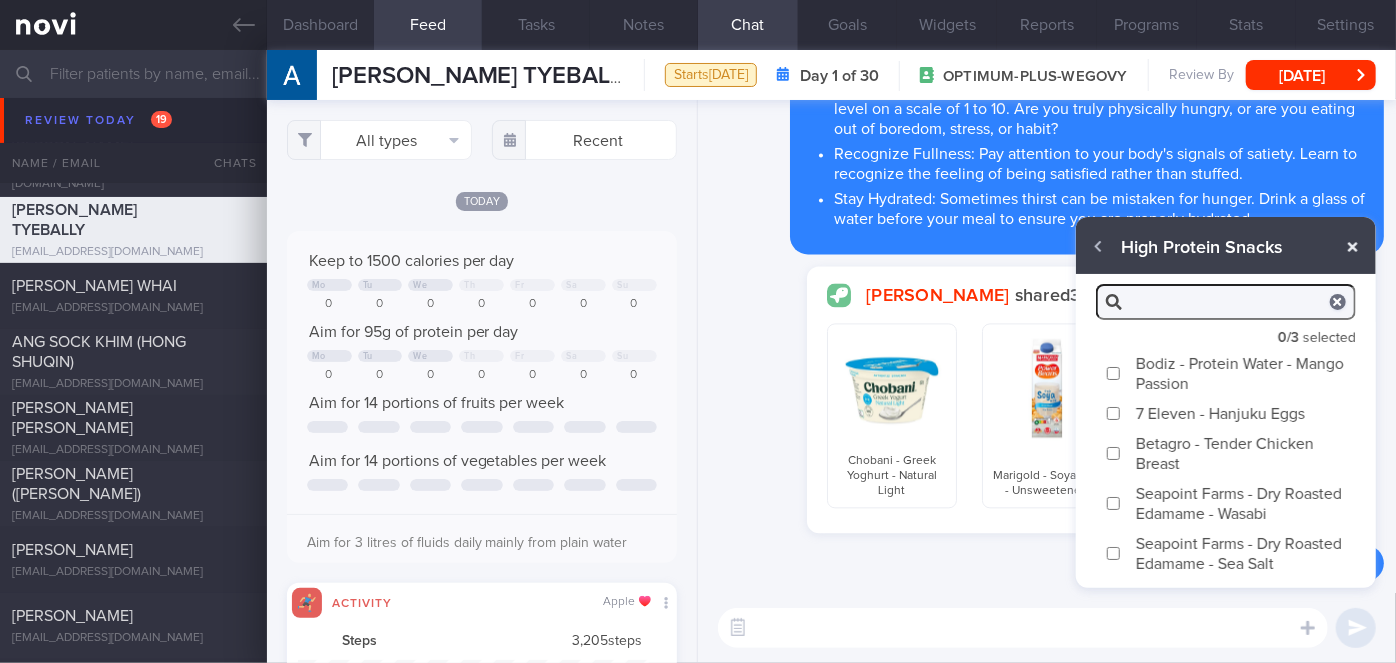 type 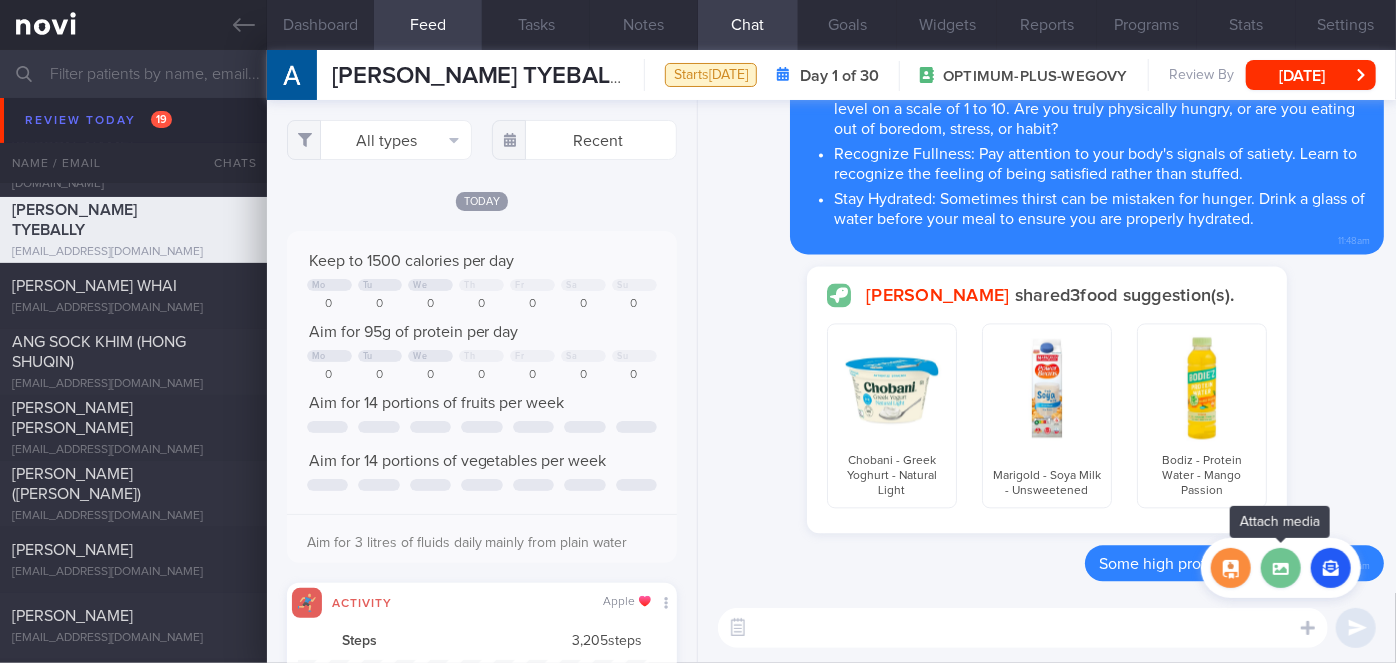 click at bounding box center (1281, 568) 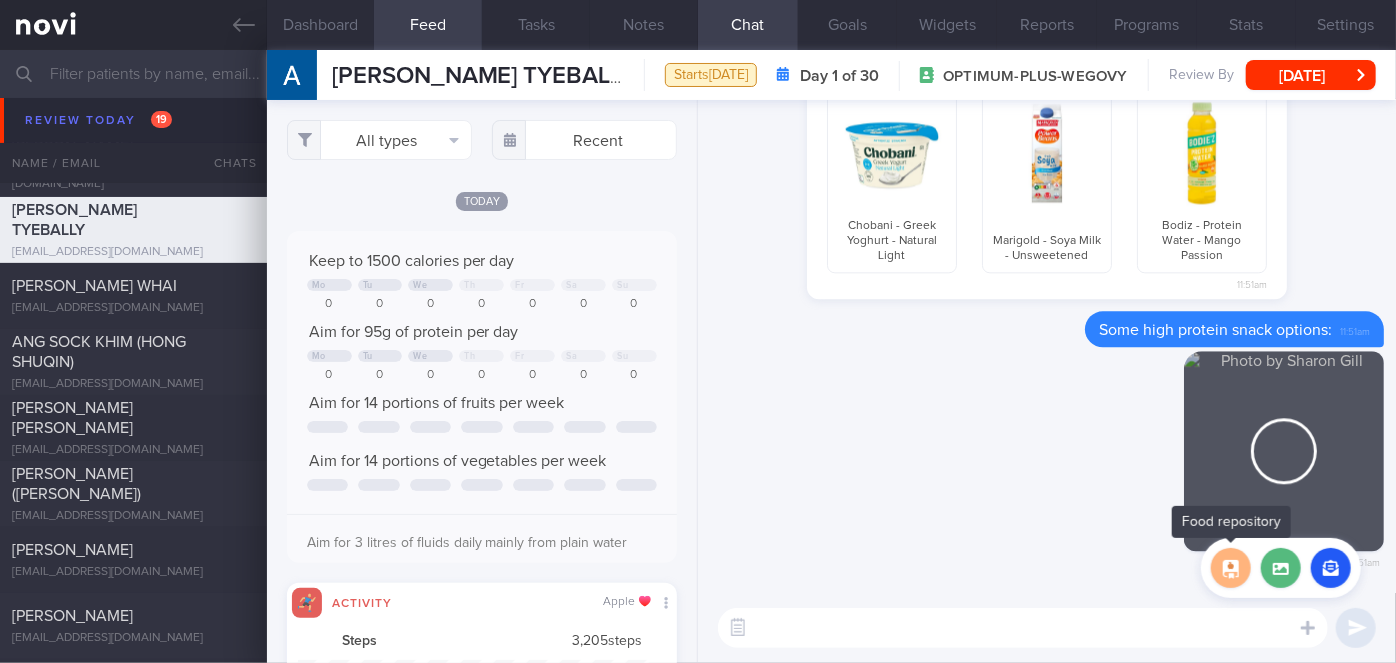click at bounding box center (1231, 568) 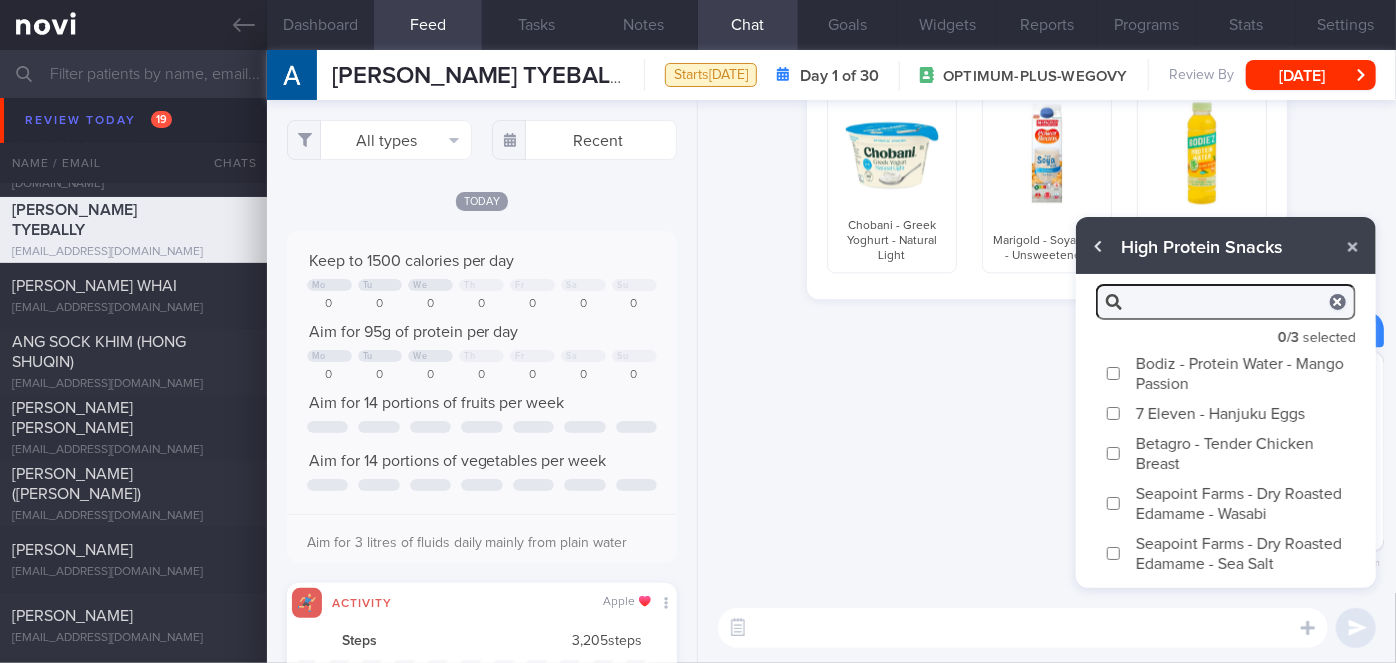 click at bounding box center (1099, 247) 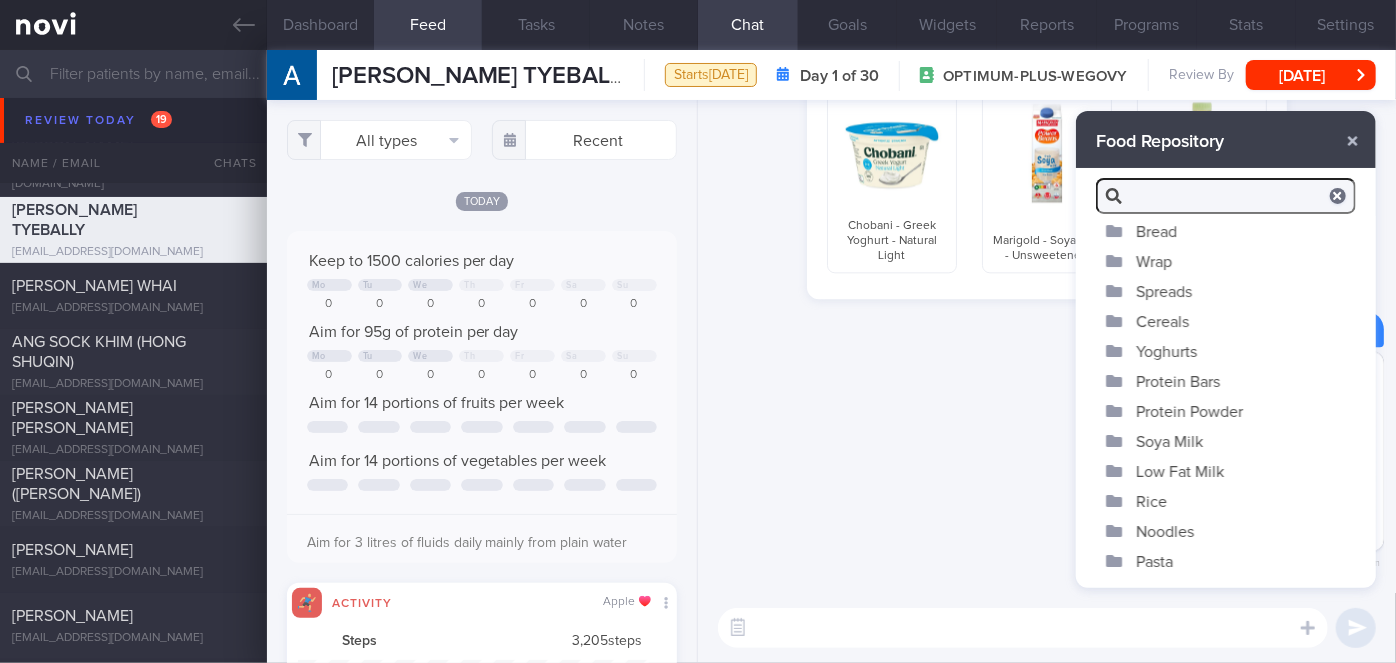 click on "Delete
11:51am" at bounding box center [1047, 472] 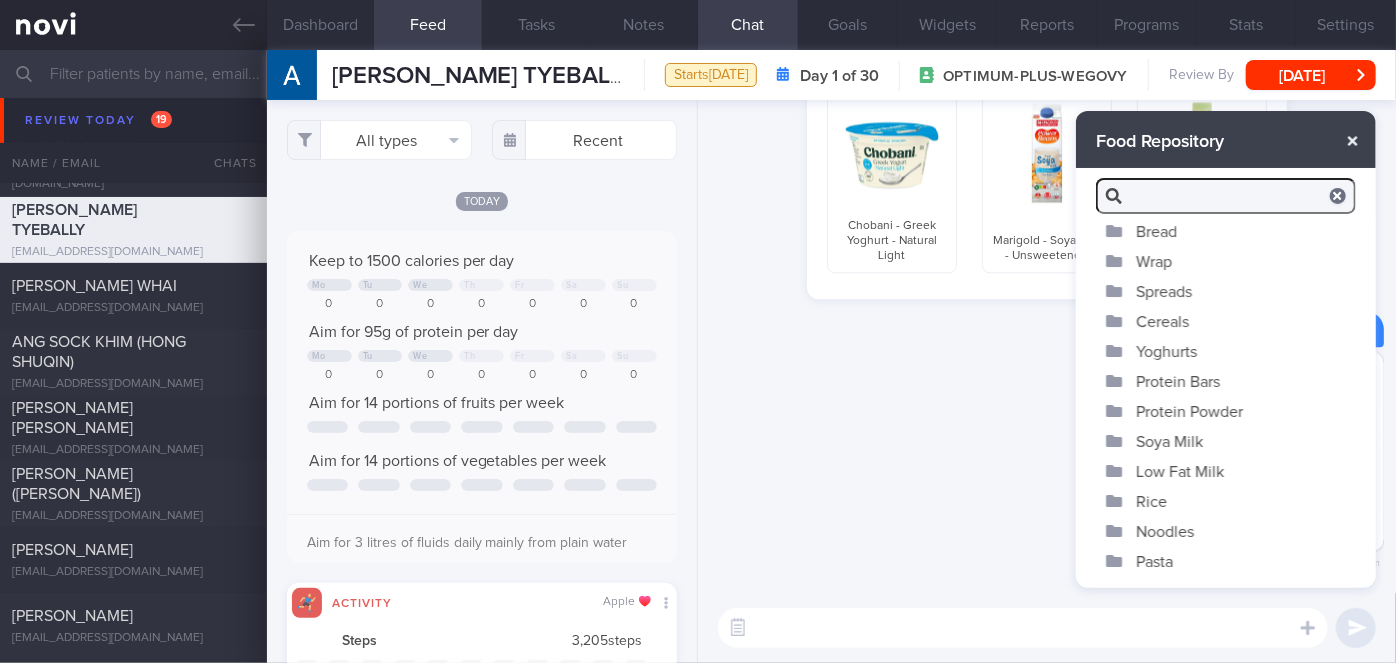 click at bounding box center [1353, 141] 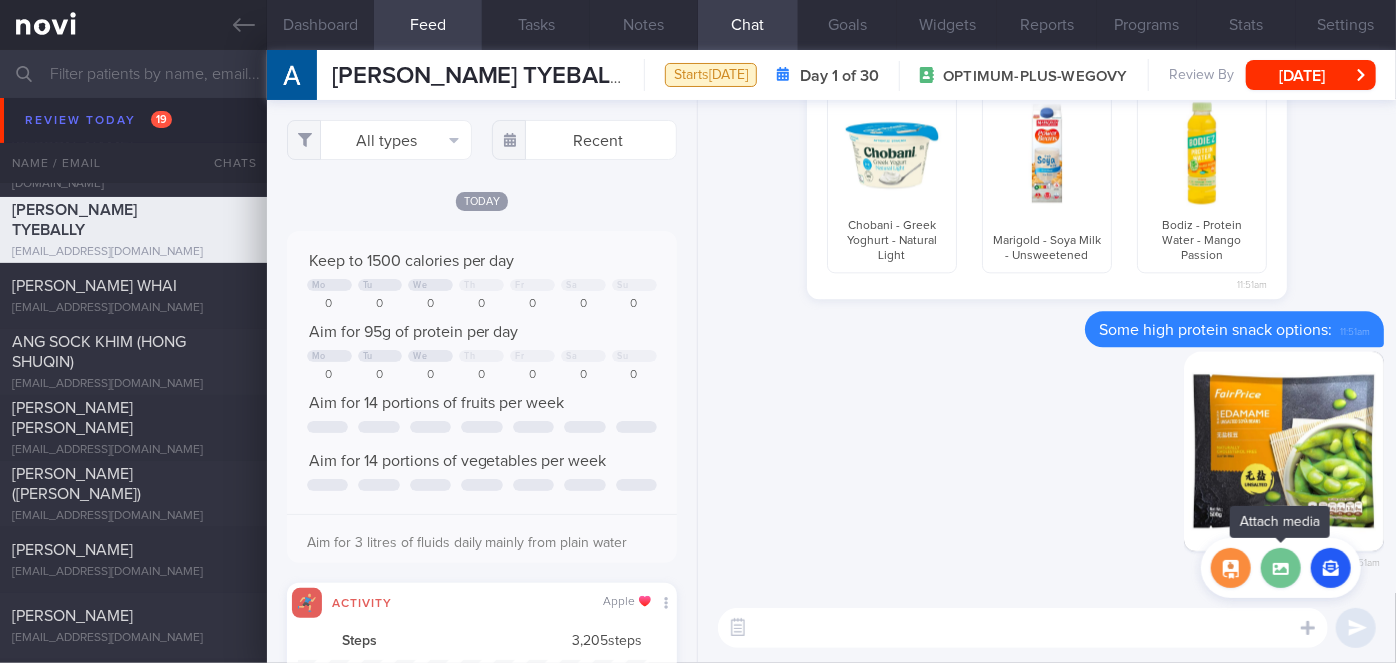 click at bounding box center [1281, 568] 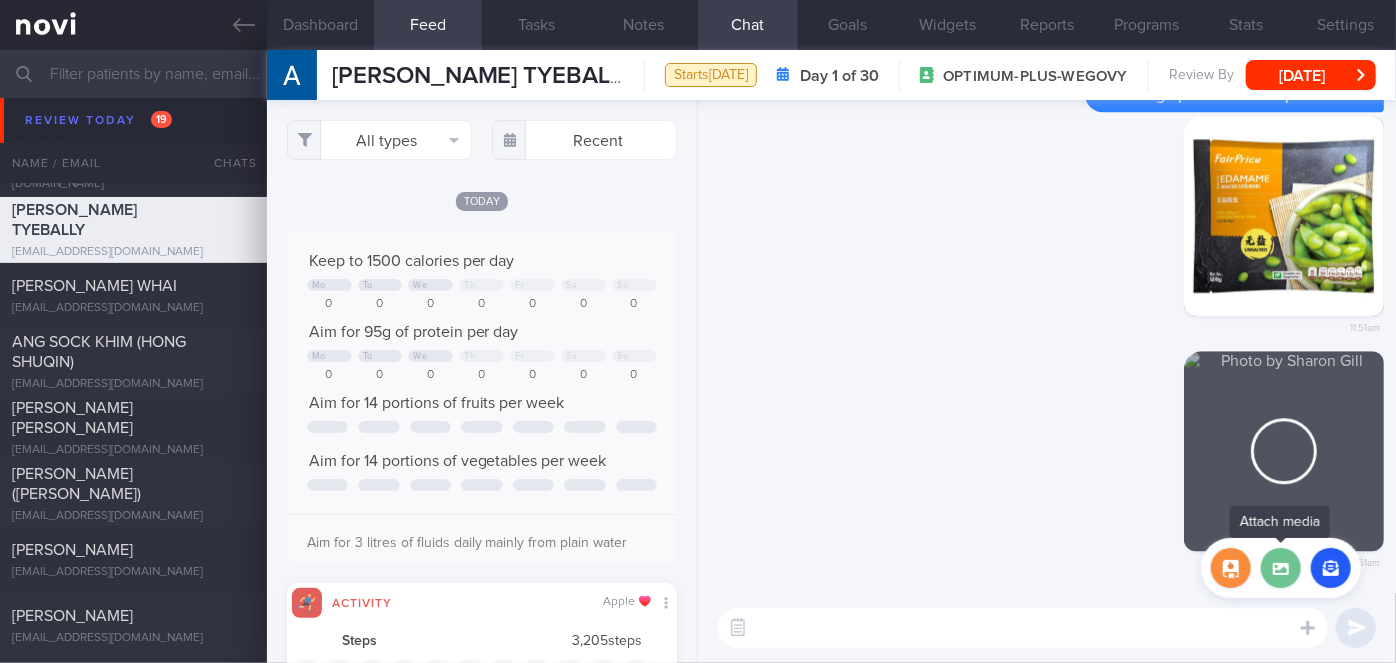 click at bounding box center (1281, 568) 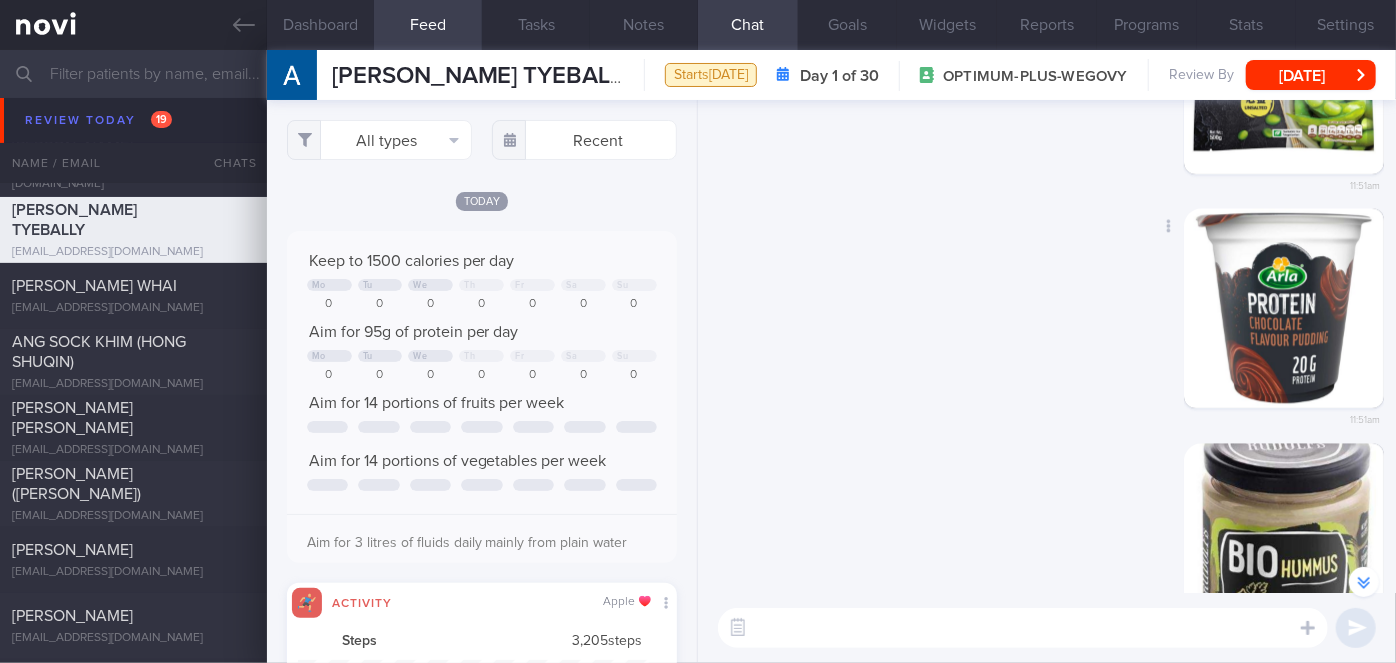 scroll, scrollTop: 0, scrollLeft: 0, axis: both 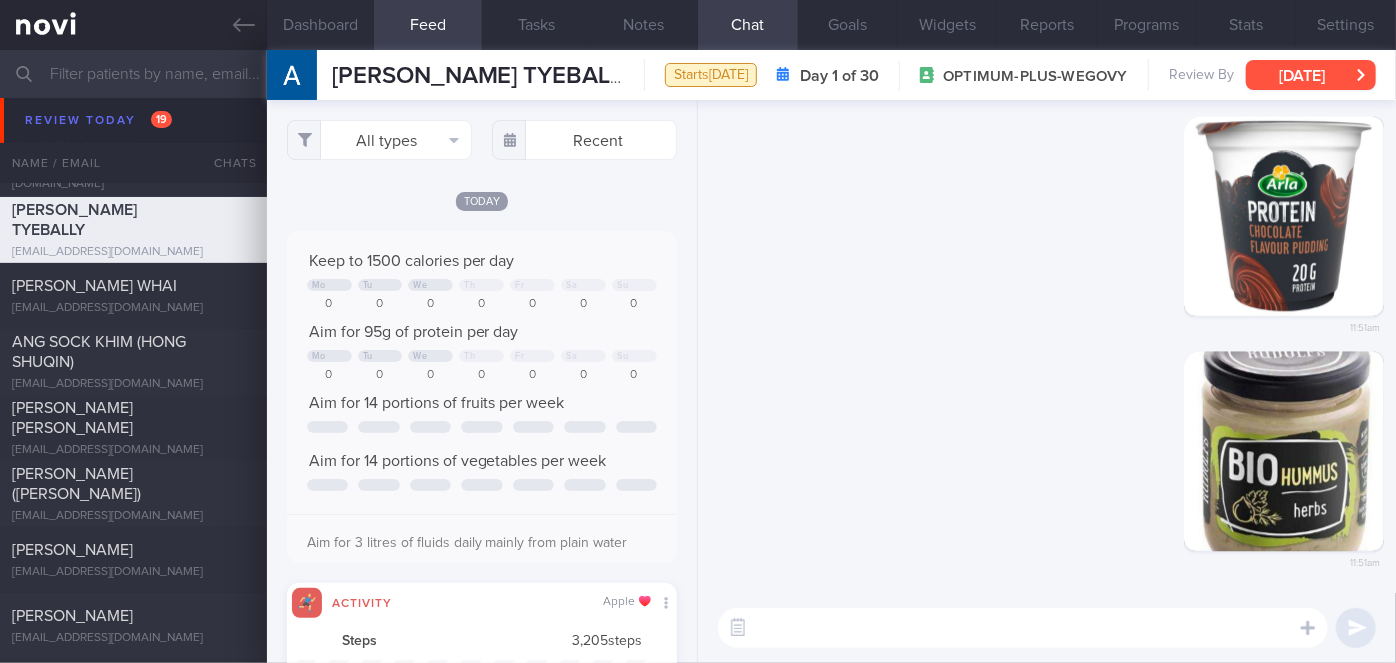 click on "[DATE]" at bounding box center [1311, 75] 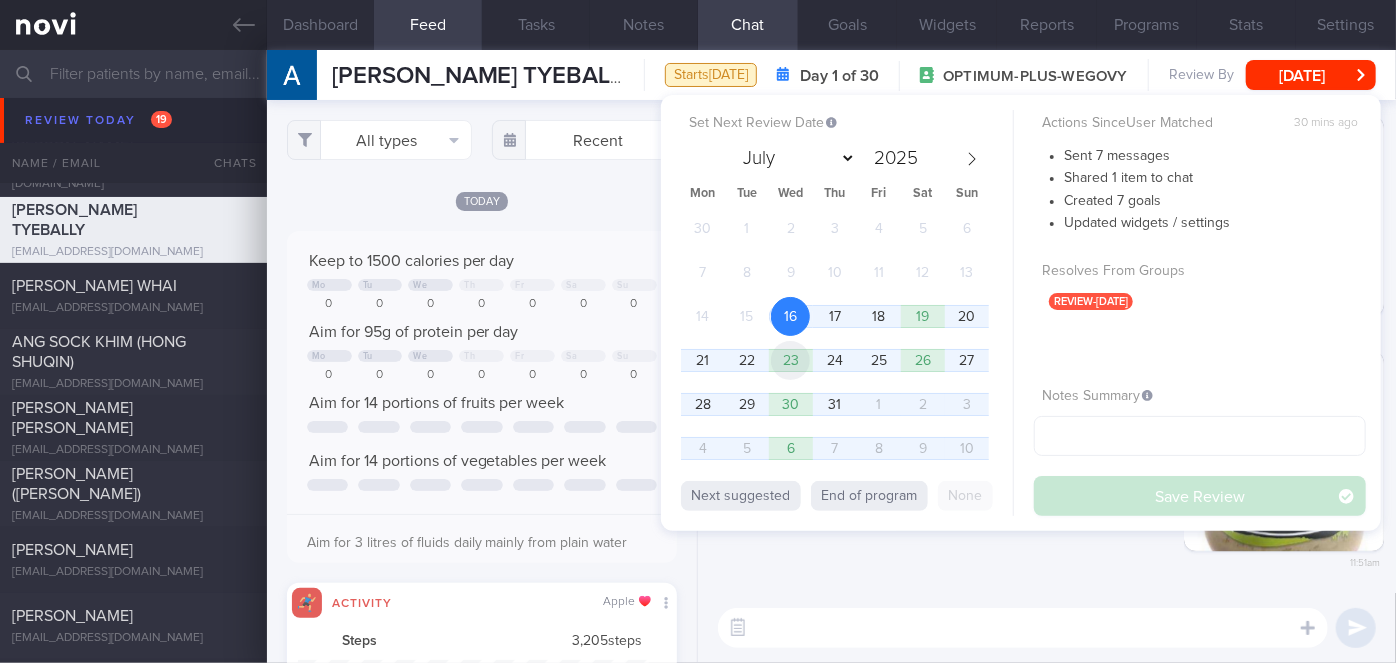 click on "23" at bounding box center (790, 360) 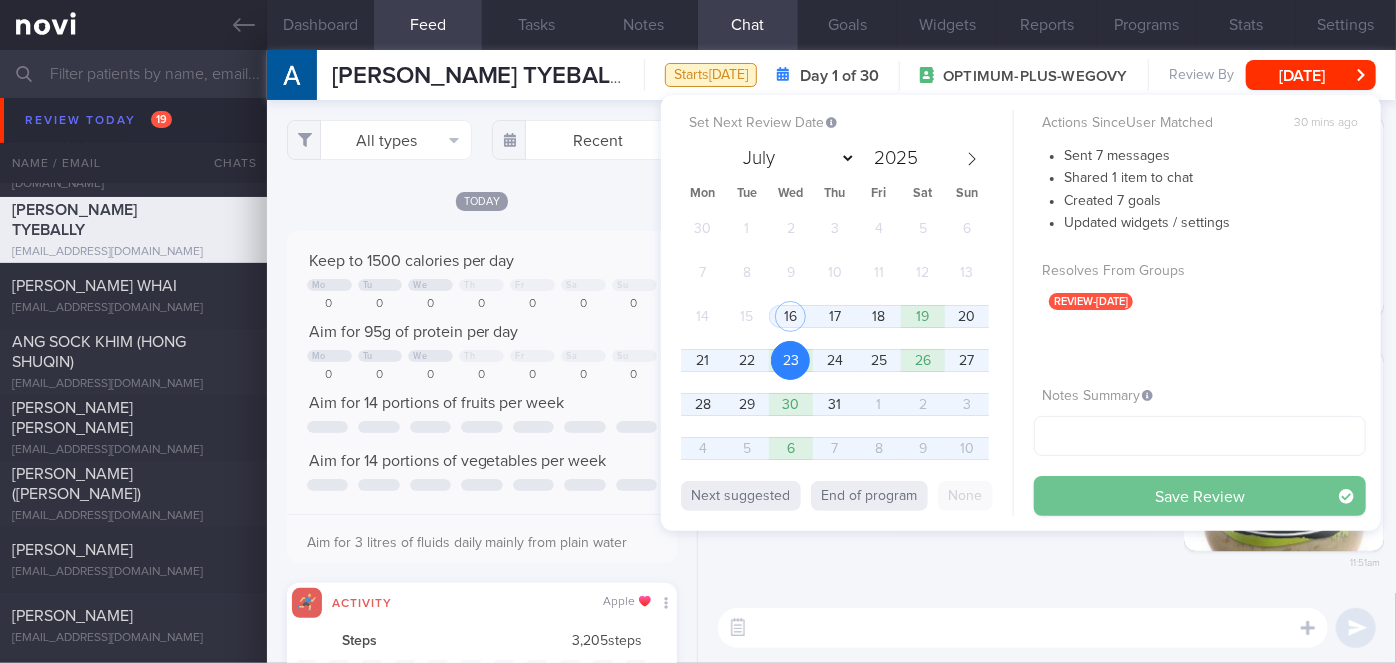 click on "Save Review" at bounding box center (1200, 496) 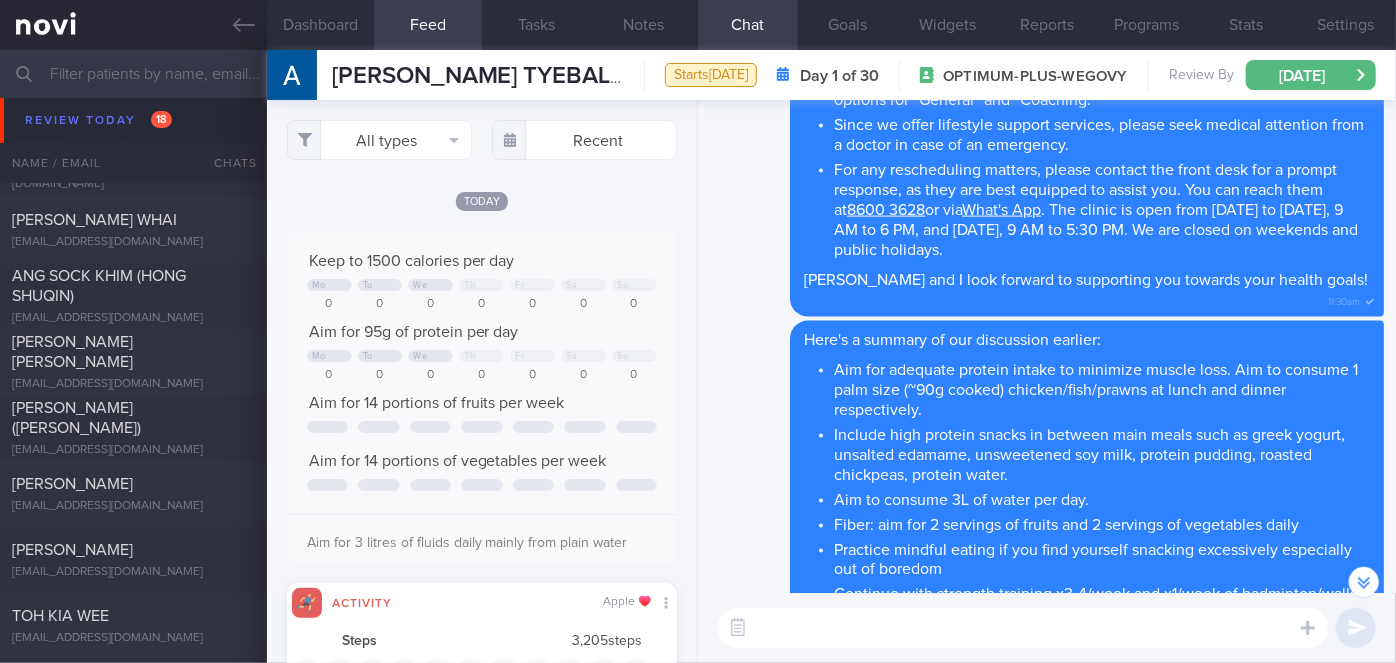 scroll, scrollTop: -1184, scrollLeft: 0, axis: vertical 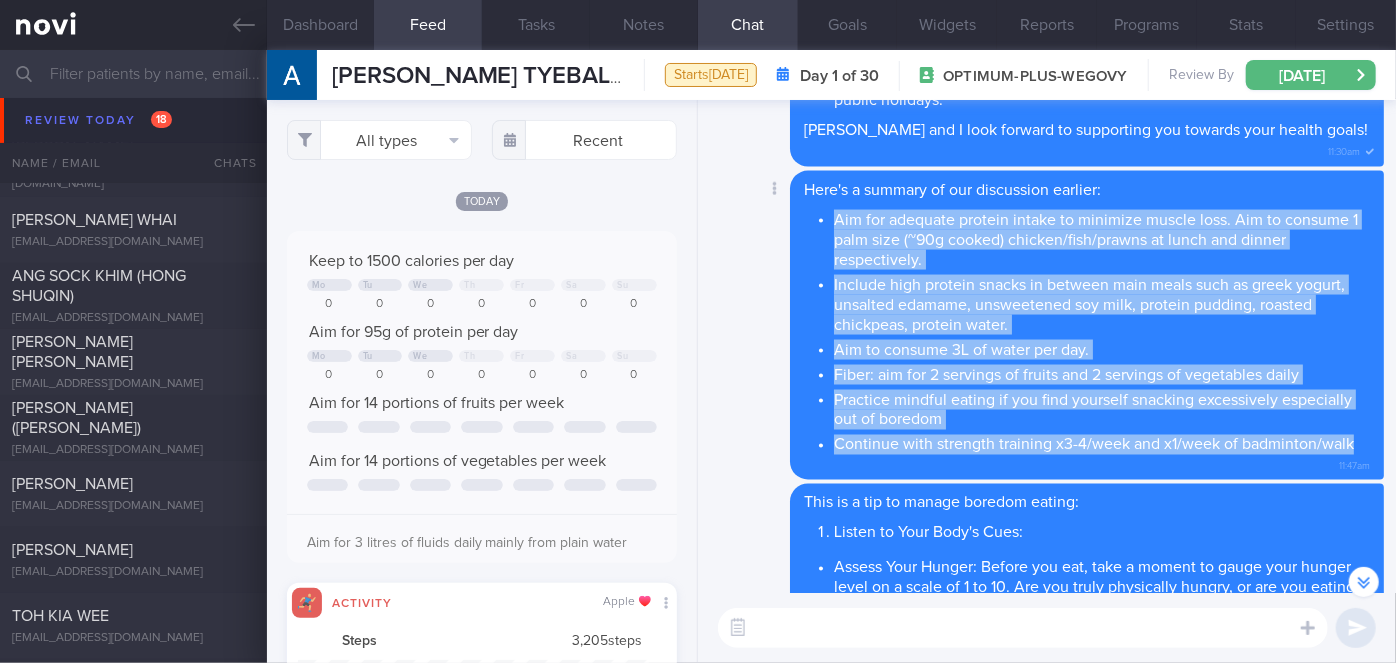drag, startPoint x: 834, startPoint y: 214, endPoint x: 1349, endPoint y: 435, distance: 560.4159 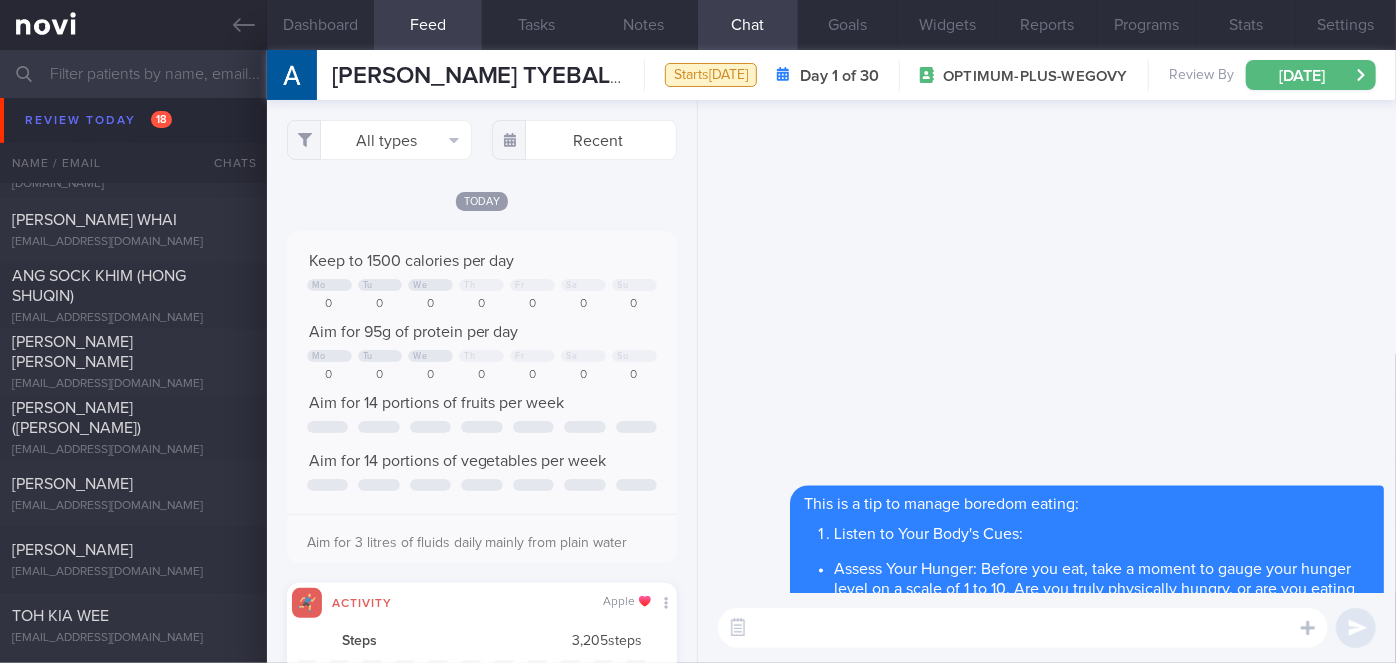 scroll, scrollTop: 0, scrollLeft: 0, axis: both 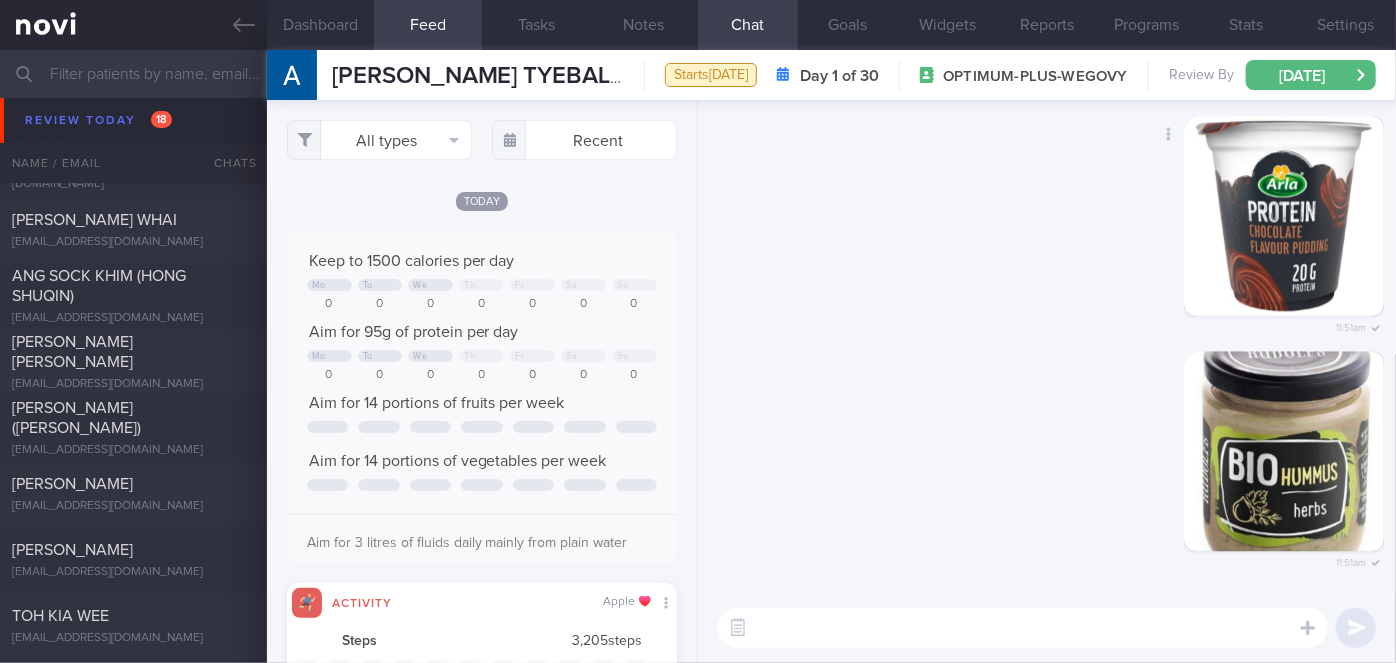click on "Delete
11:51am" at bounding box center [1047, 233] 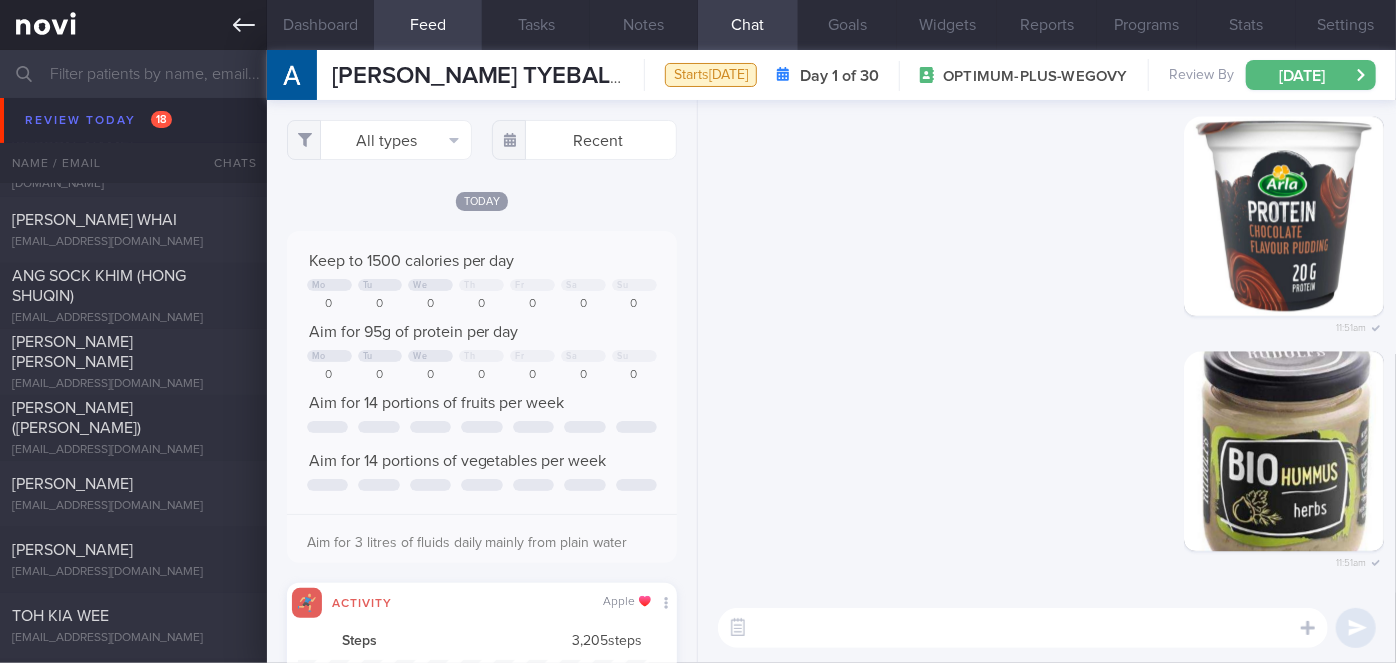 click 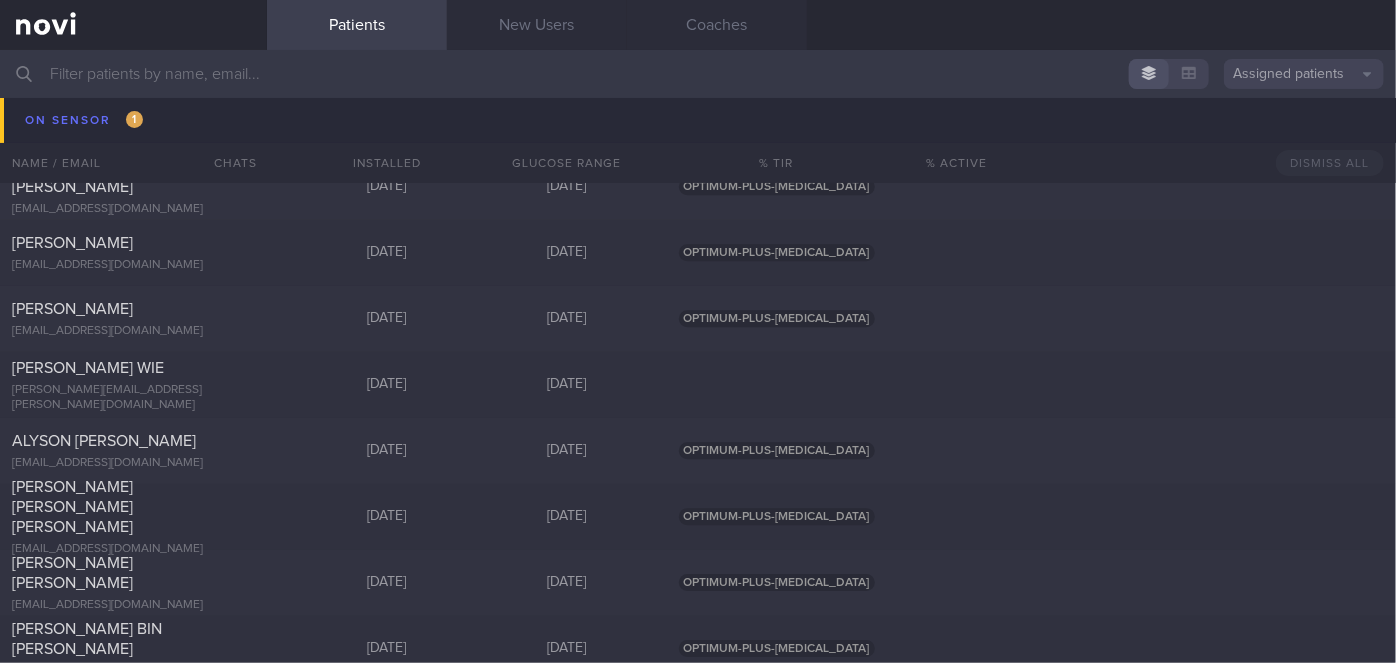 scroll, scrollTop: 6120, scrollLeft: 0, axis: vertical 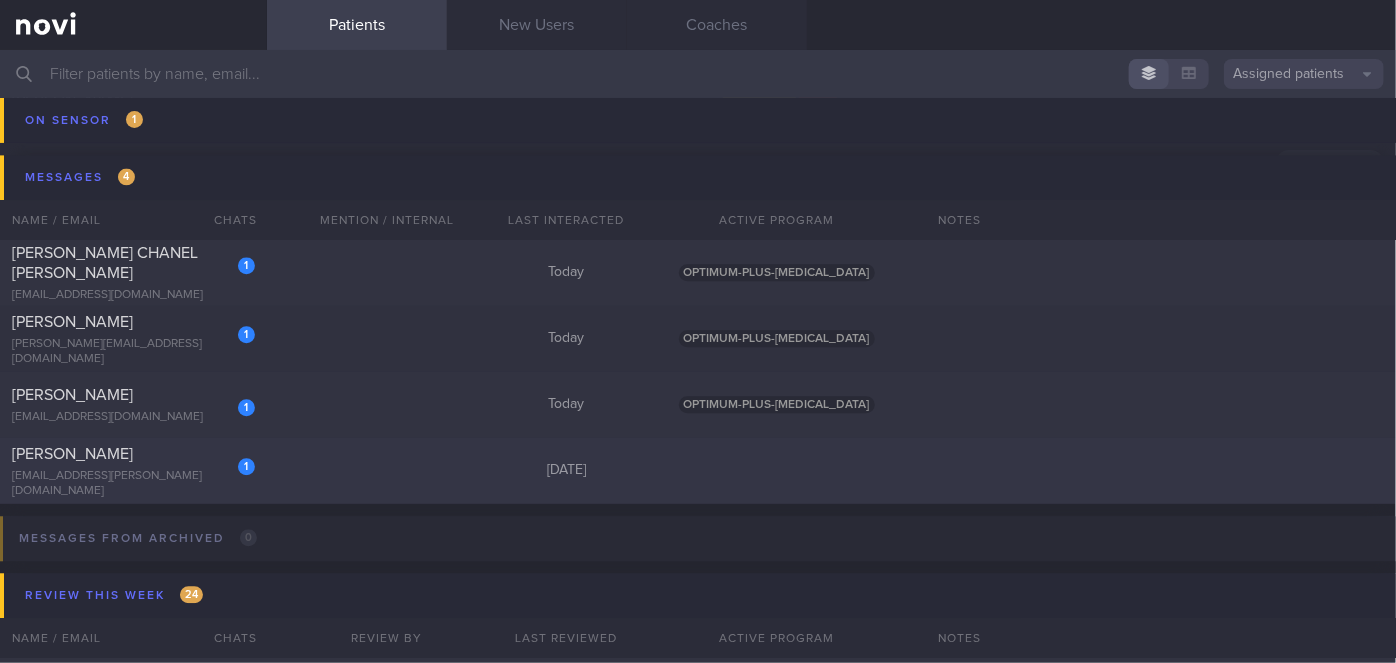 click on "1
[PERSON_NAME]
[EMAIL_ADDRESS][PERSON_NAME][DOMAIN_NAME]
[DATE]" 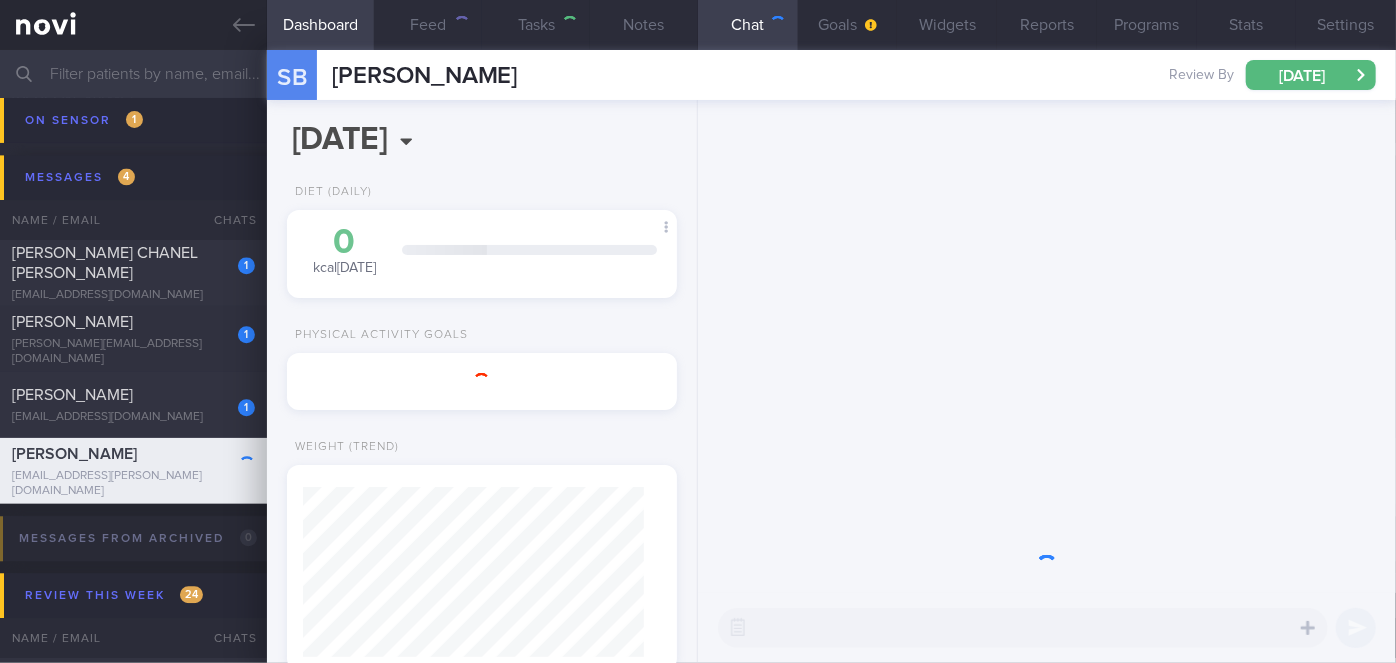 scroll, scrollTop: 999800, scrollLeft: 999658, axis: both 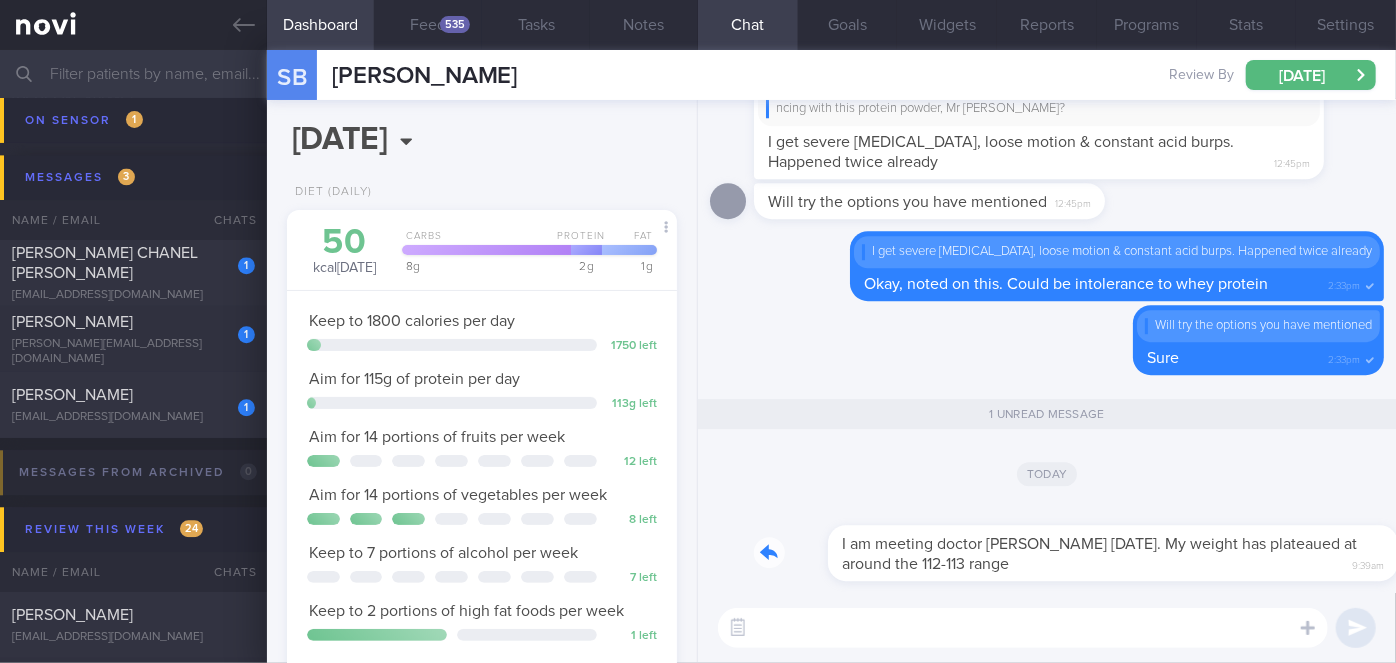 drag, startPoint x: 909, startPoint y: 577, endPoint x: 1041, endPoint y: 562, distance: 132.84953 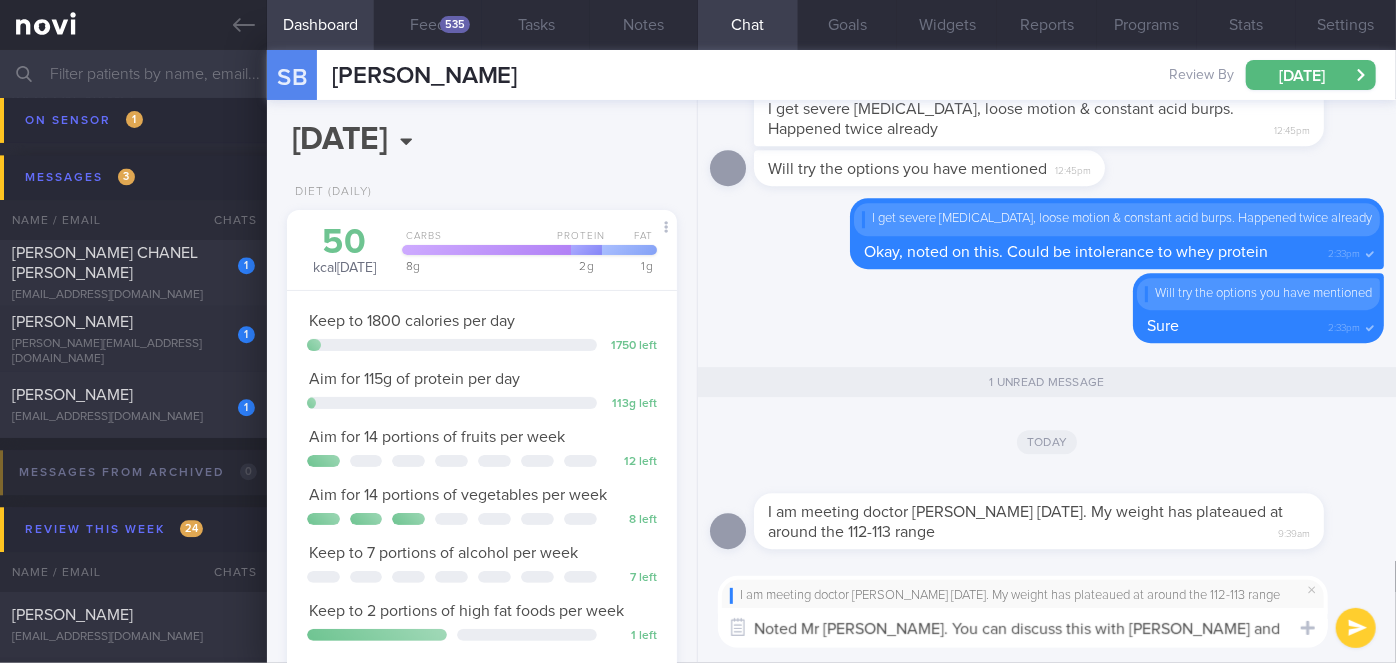 scroll, scrollTop: 0, scrollLeft: 0, axis: both 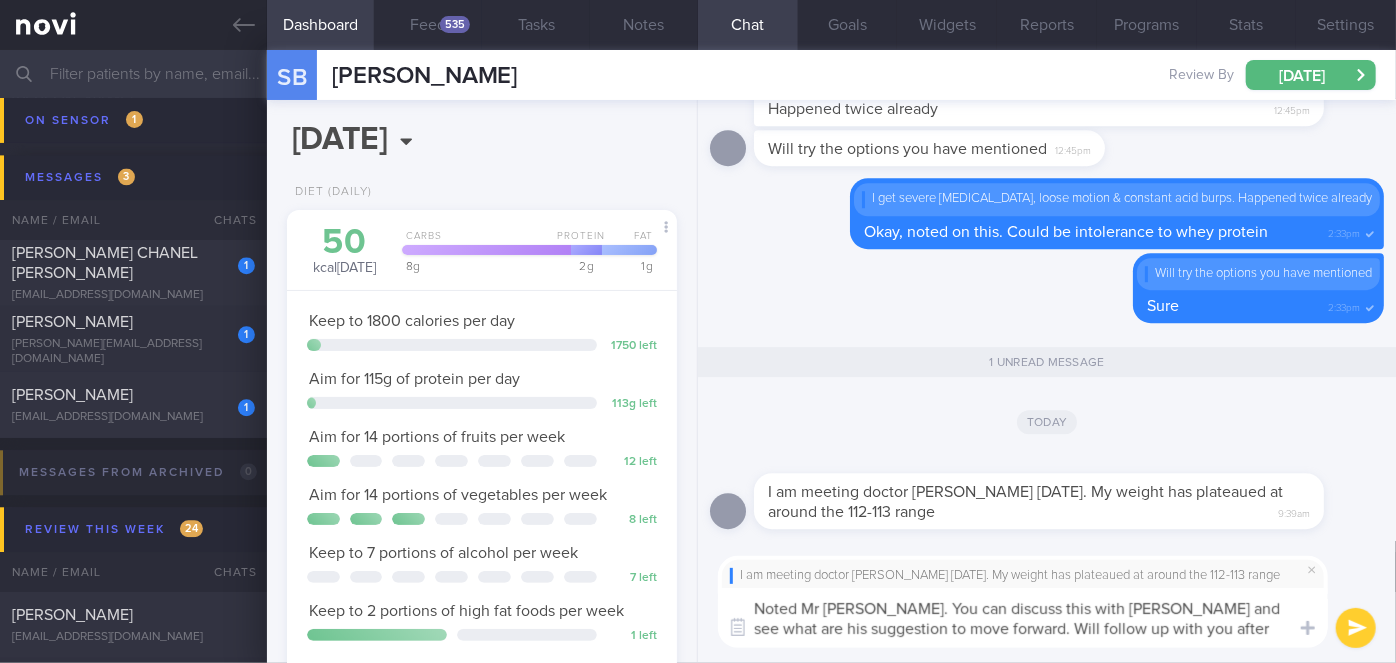 click on "Noted Mr [PERSON_NAME]. You can discuss this with [PERSON_NAME] and see what are his suggestion to move forward. Will follow up with you after the consult [DATE]." at bounding box center [1023, 618] 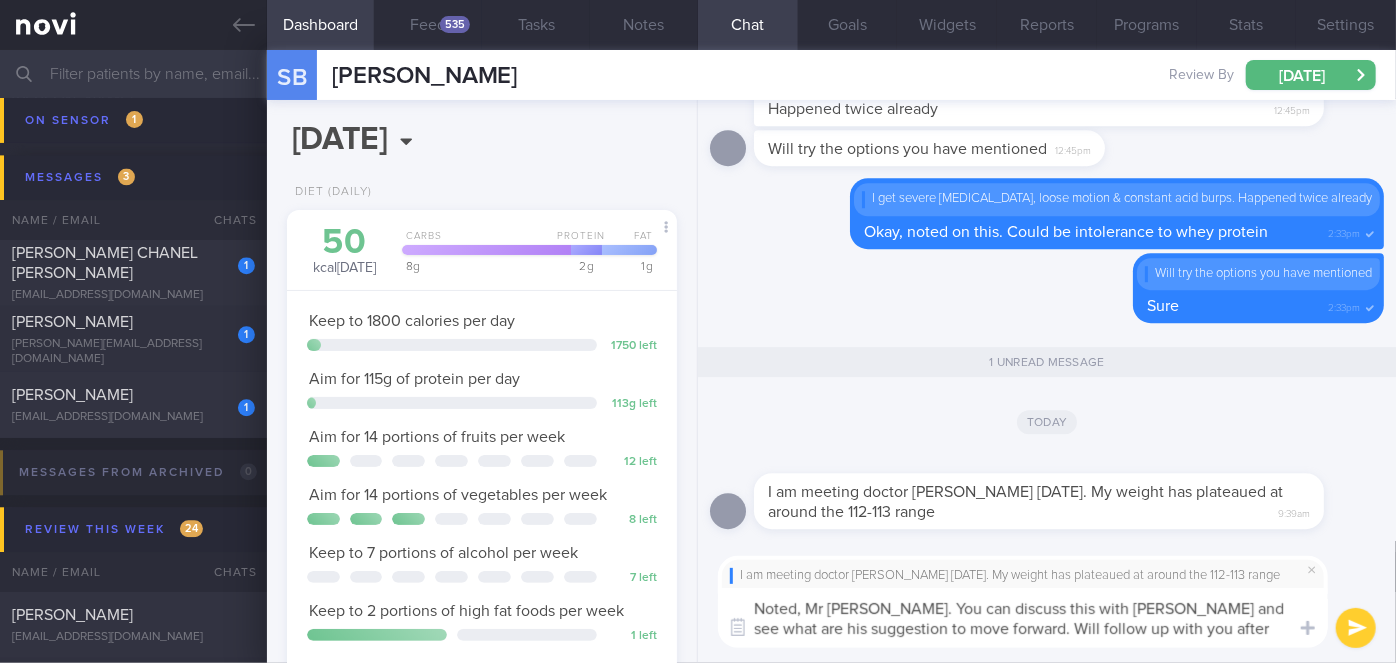 click on "Noted, Mr [PERSON_NAME]. You can discuss this with [PERSON_NAME] and see what are his suggestion to move forward. Will follow up with you after the consult [DATE]." at bounding box center [1023, 618] 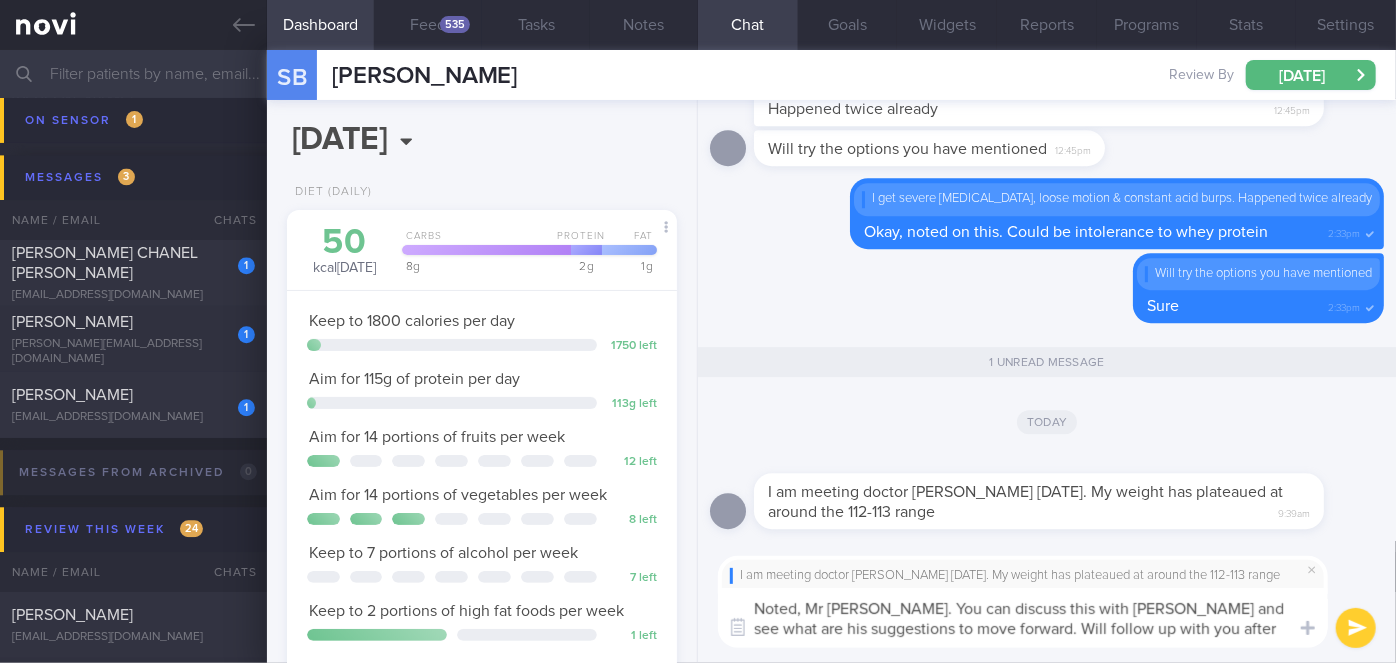 type on "Noted, Mr [PERSON_NAME]. You can discuss this with [PERSON_NAME] and see what are his suggestions to move forward. Will follow up with you after the consult [DATE]." 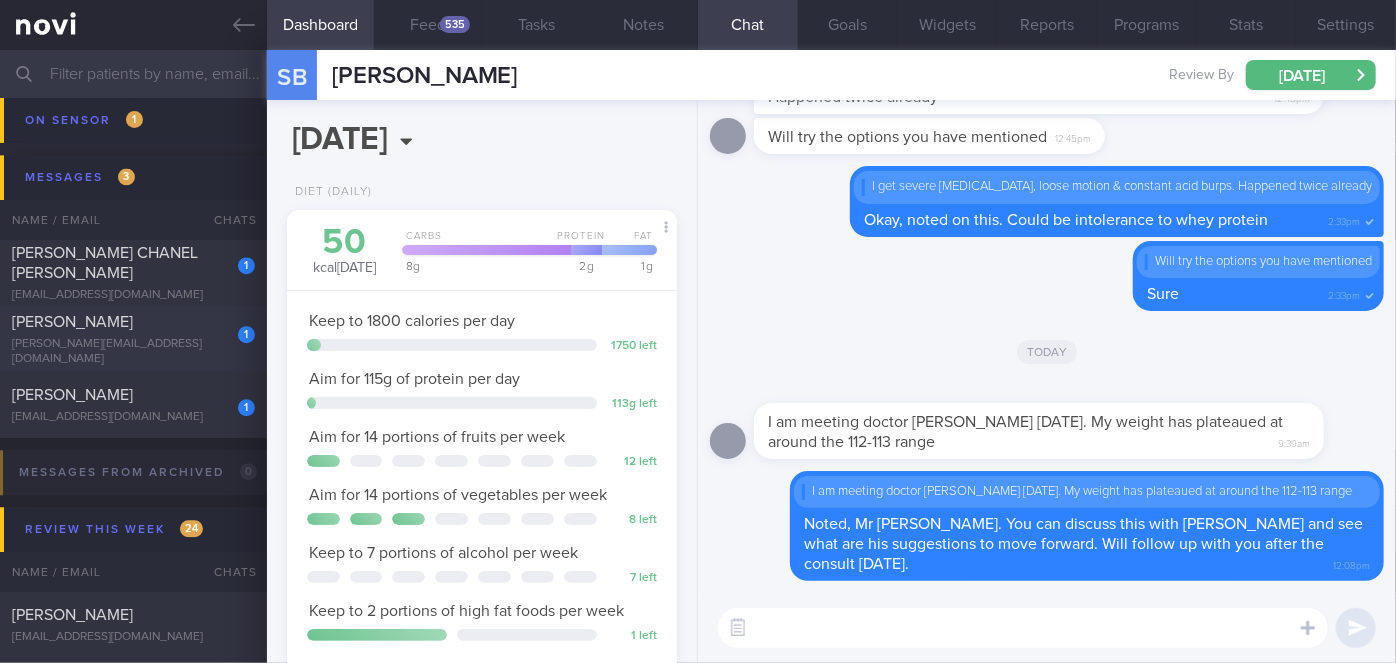 click on "1
[PERSON_NAME]
[PERSON_NAME][EMAIL_ADDRESS][DOMAIN_NAME]
[DATE]
OPTIMUM-PLUS-[MEDICAL_DATA]" 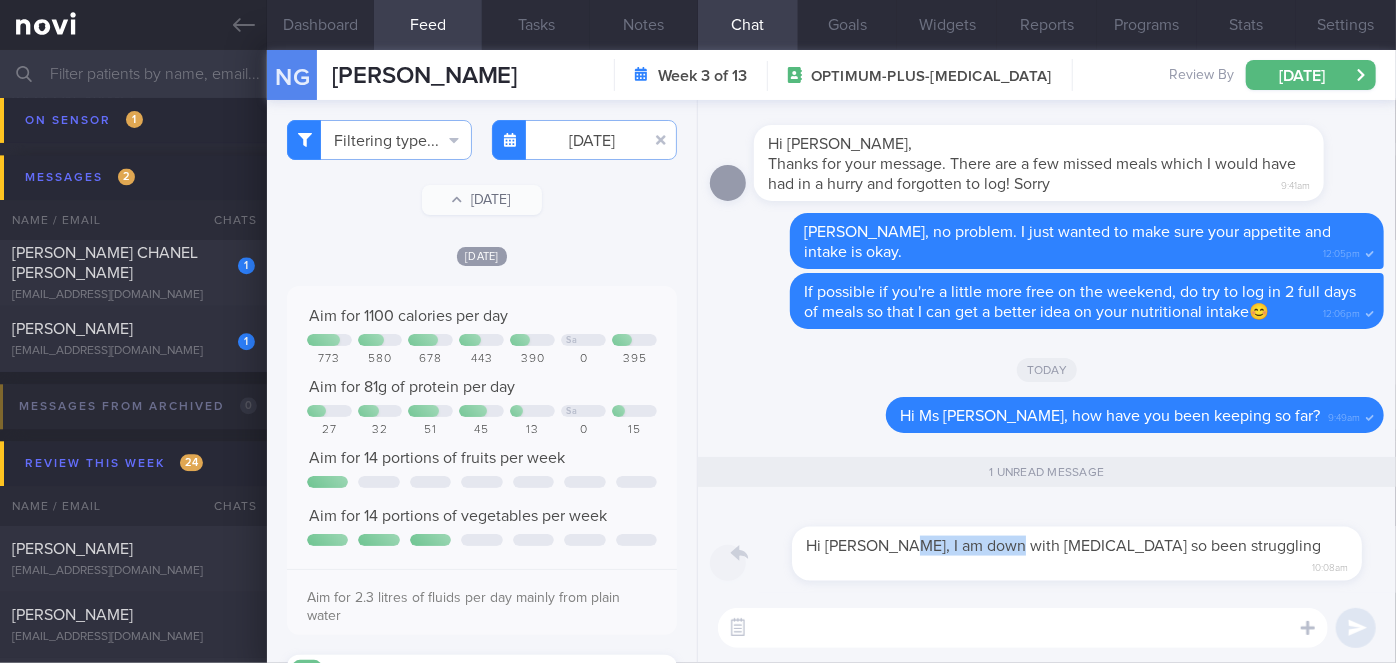 drag, startPoint x: 856, startPoint y: 579, endPoint x: 962, endPoint y: 580, distance: 106.004715 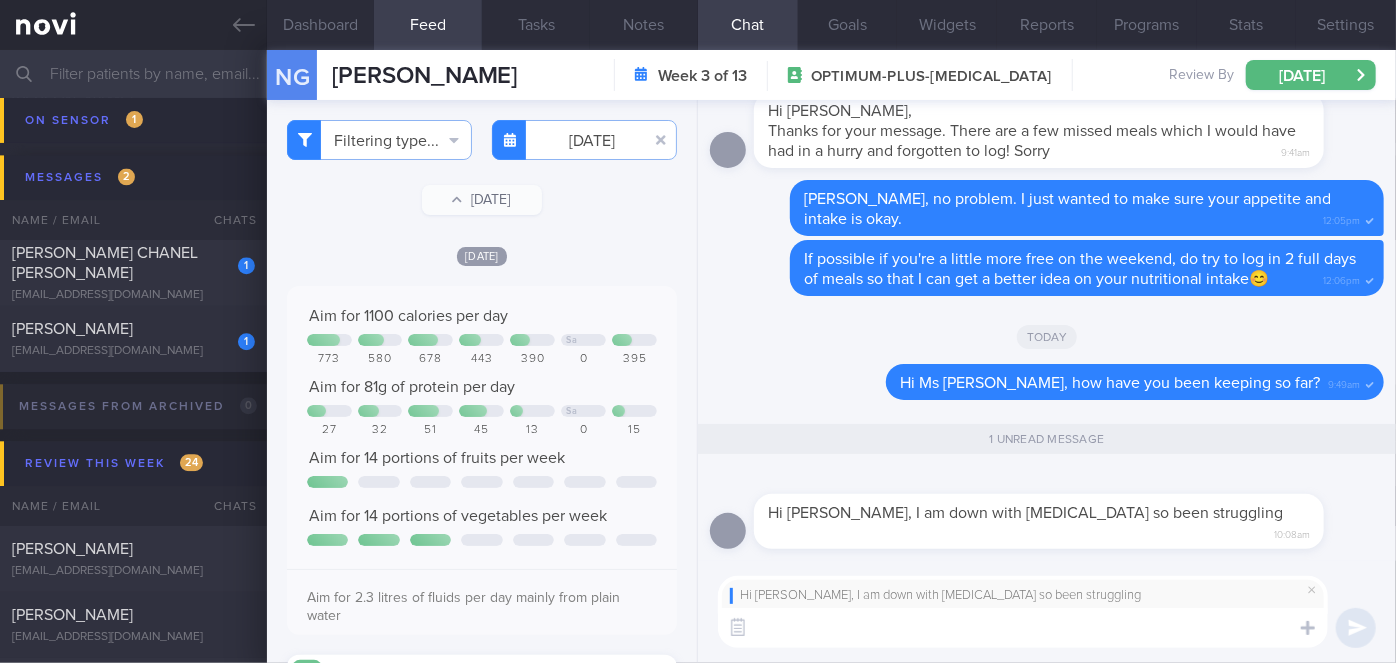 scroll, scrollTop: 0, scrollLeft: 0, axis: both 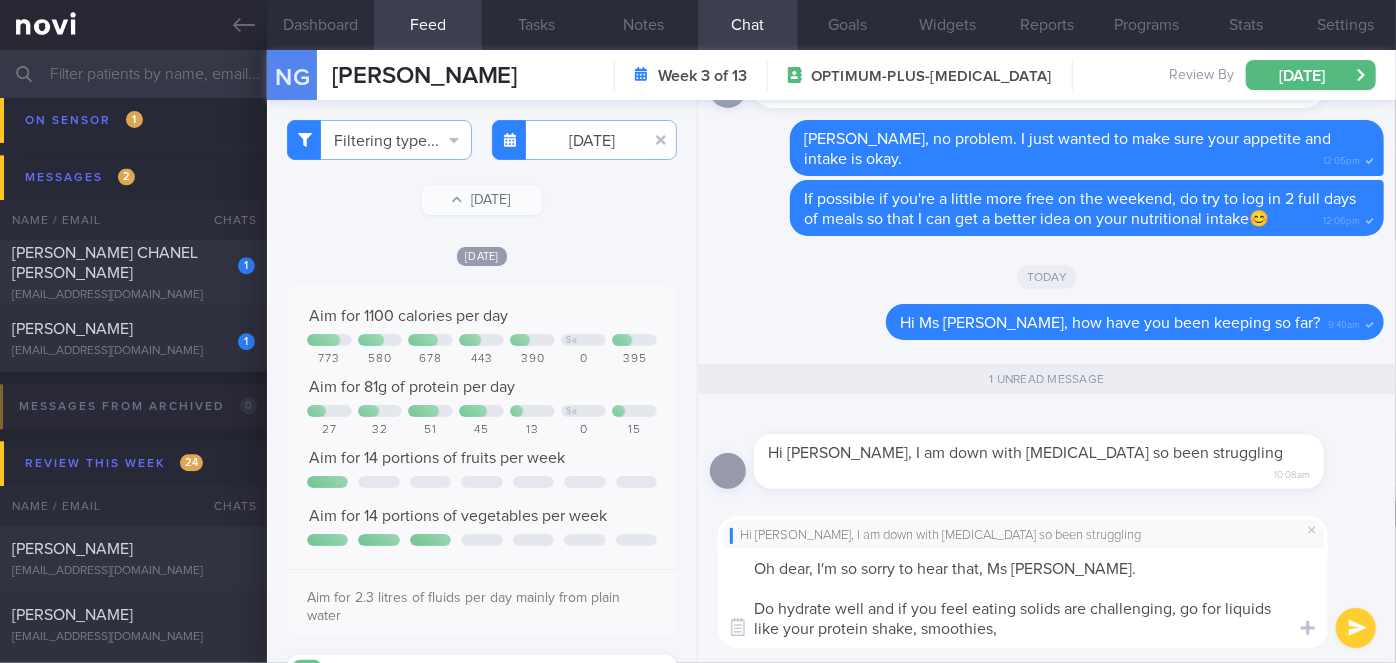 type on "Oh dear, I'm so sorry to hear that, Ms [PERSON_NAME].
Do hydrate well and if you feel eating solids are challenging, go for liquids like your protein shake, smoothies," 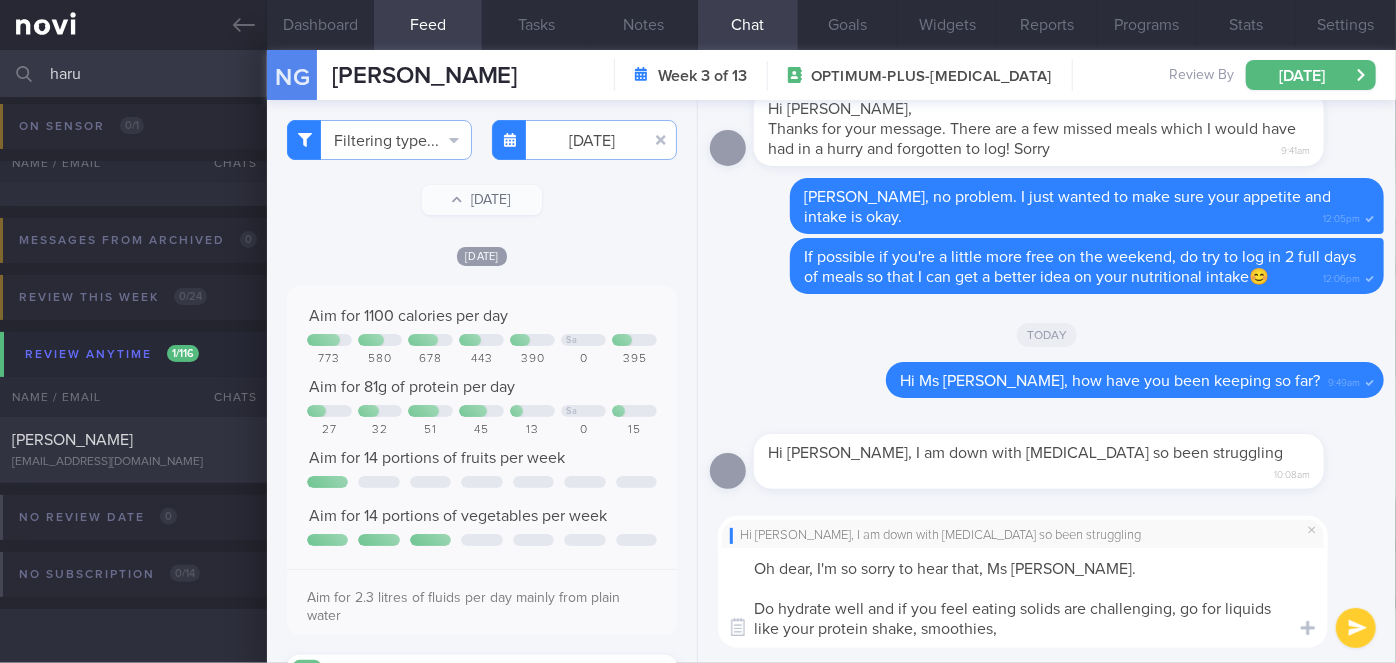 scroll, scrollTop: 120, scrollLeft: 0, axis: vertical 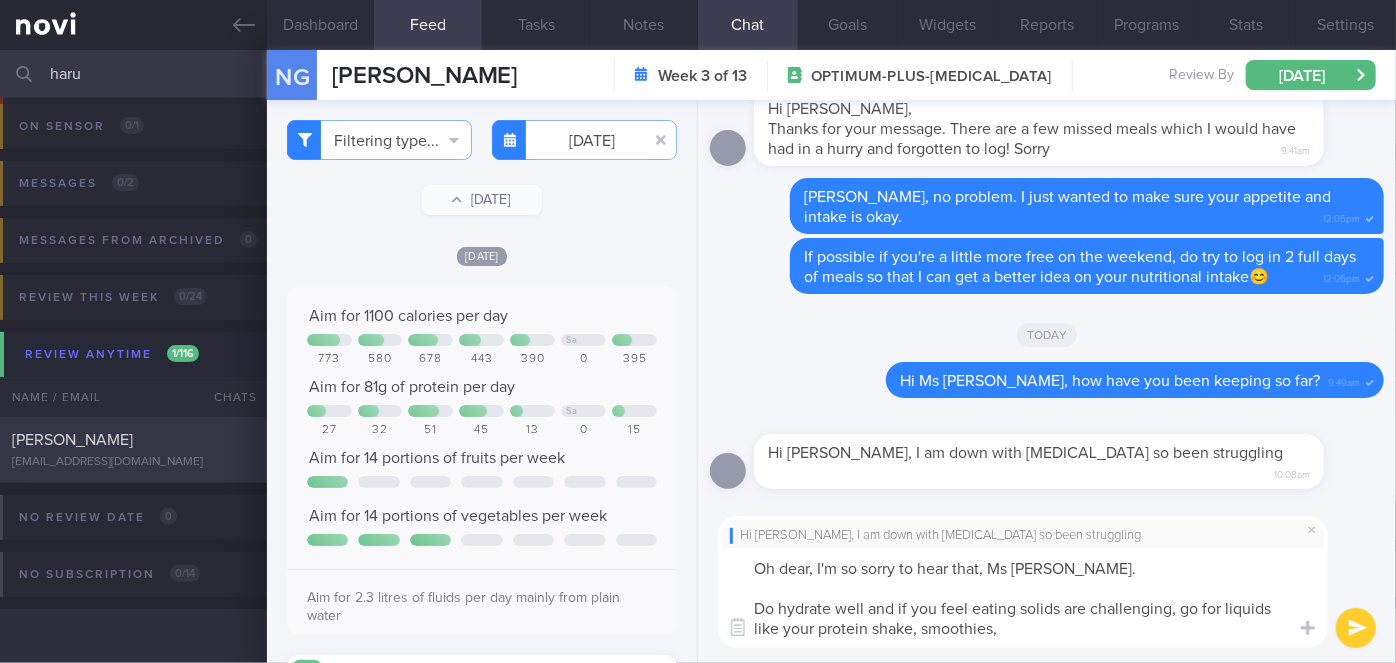 type on "haru" 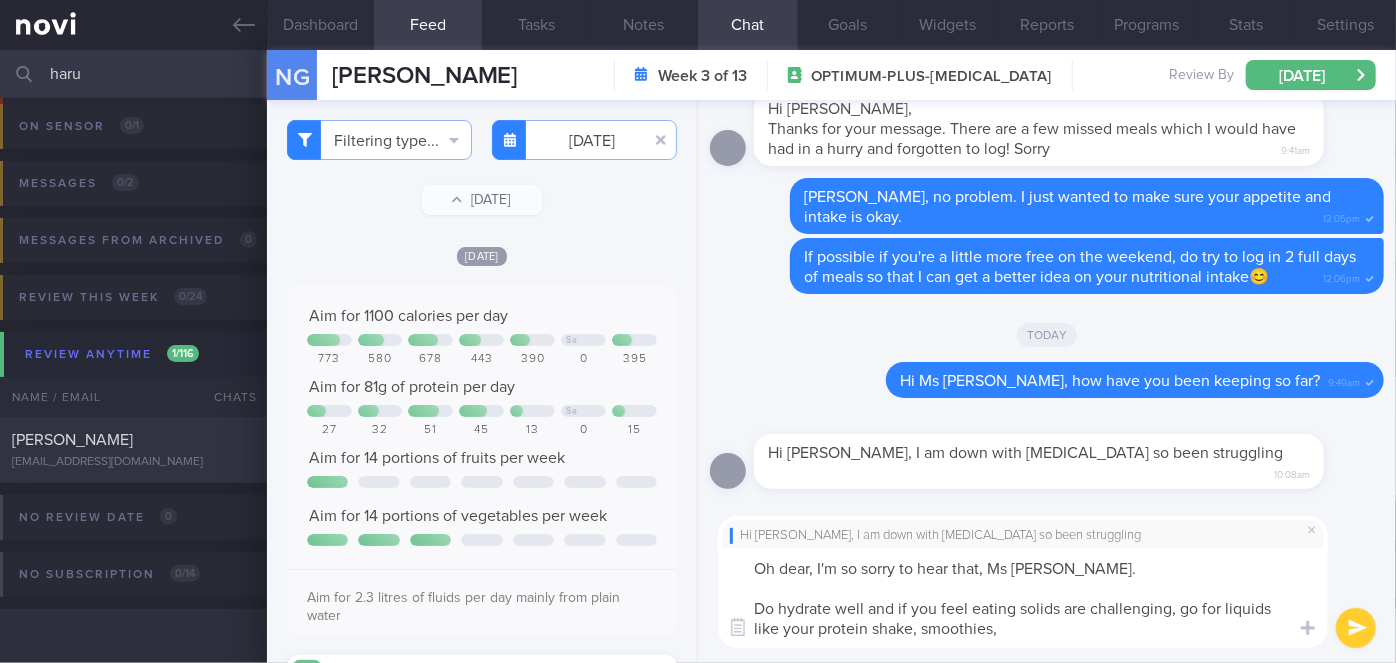 type 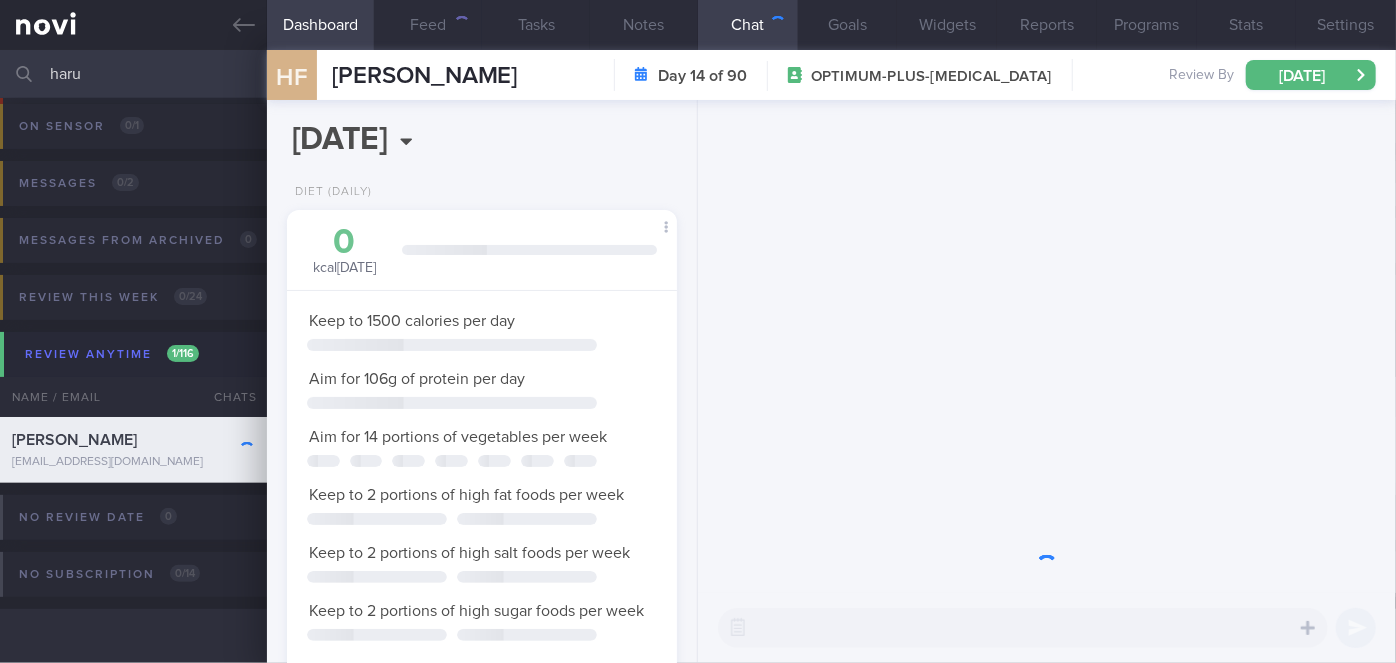 scroll, scrollTop: 999829, scrollLeft: 999658, axis: both 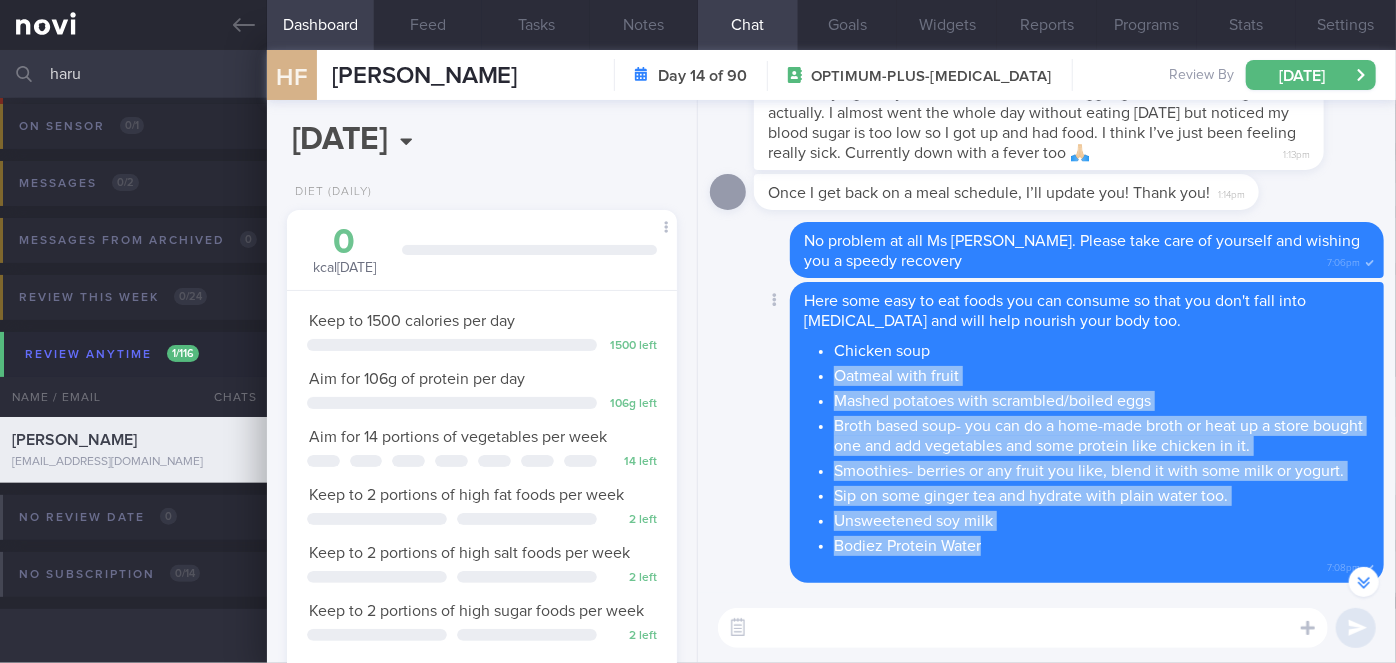 drag, startPoint x: 835, startPoint y: 371, endPoint x: 1006, endPoint y: 532, distance: 234.86592 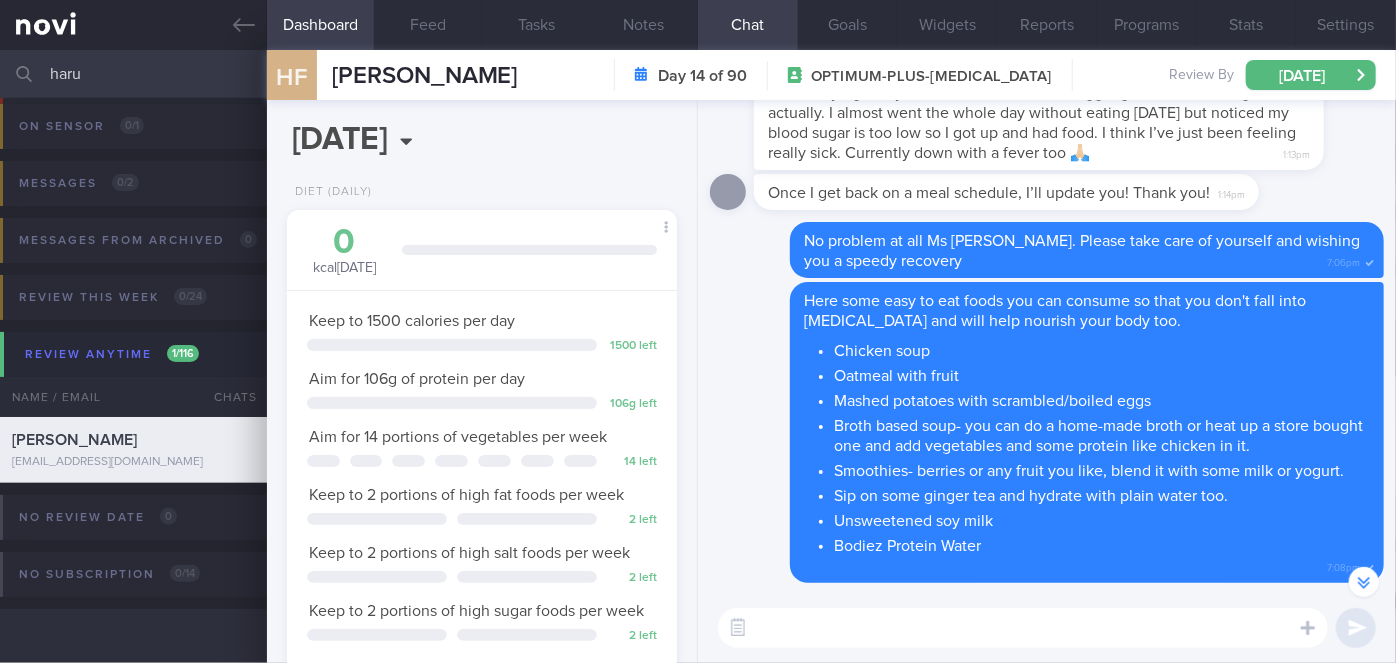 click on "haru" at bounding box center [698, 74] 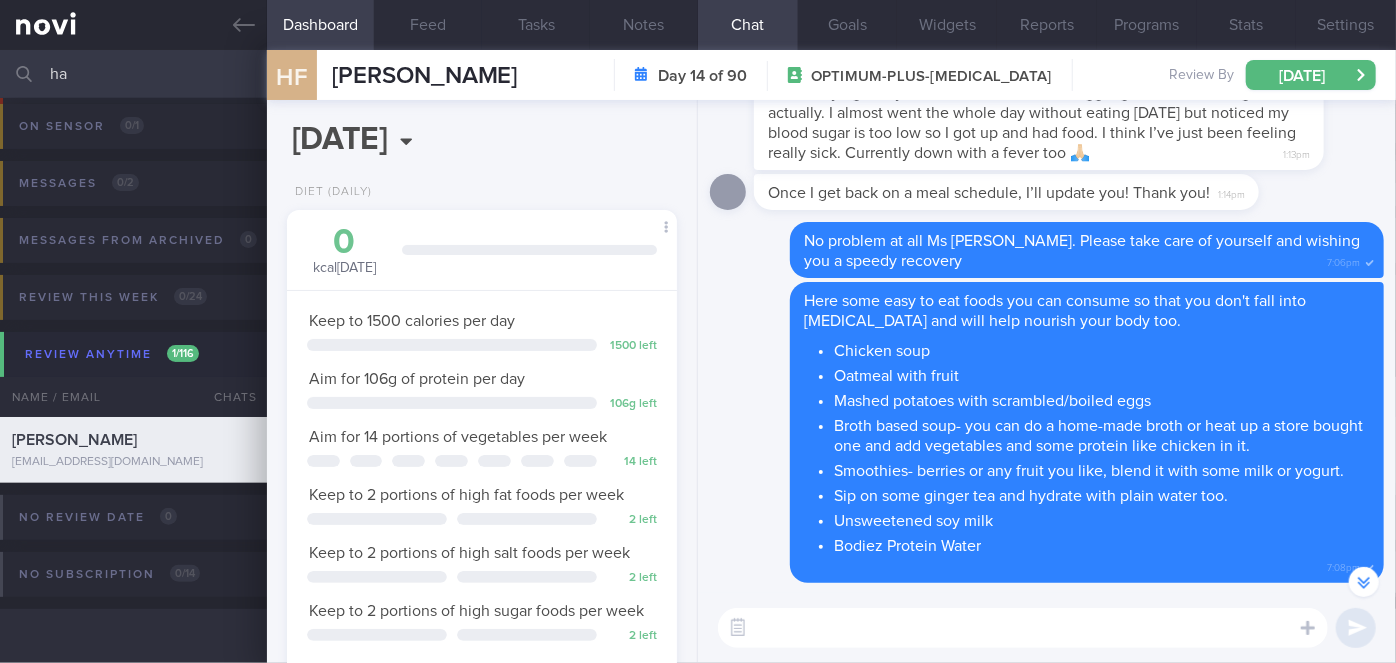 type on "h" 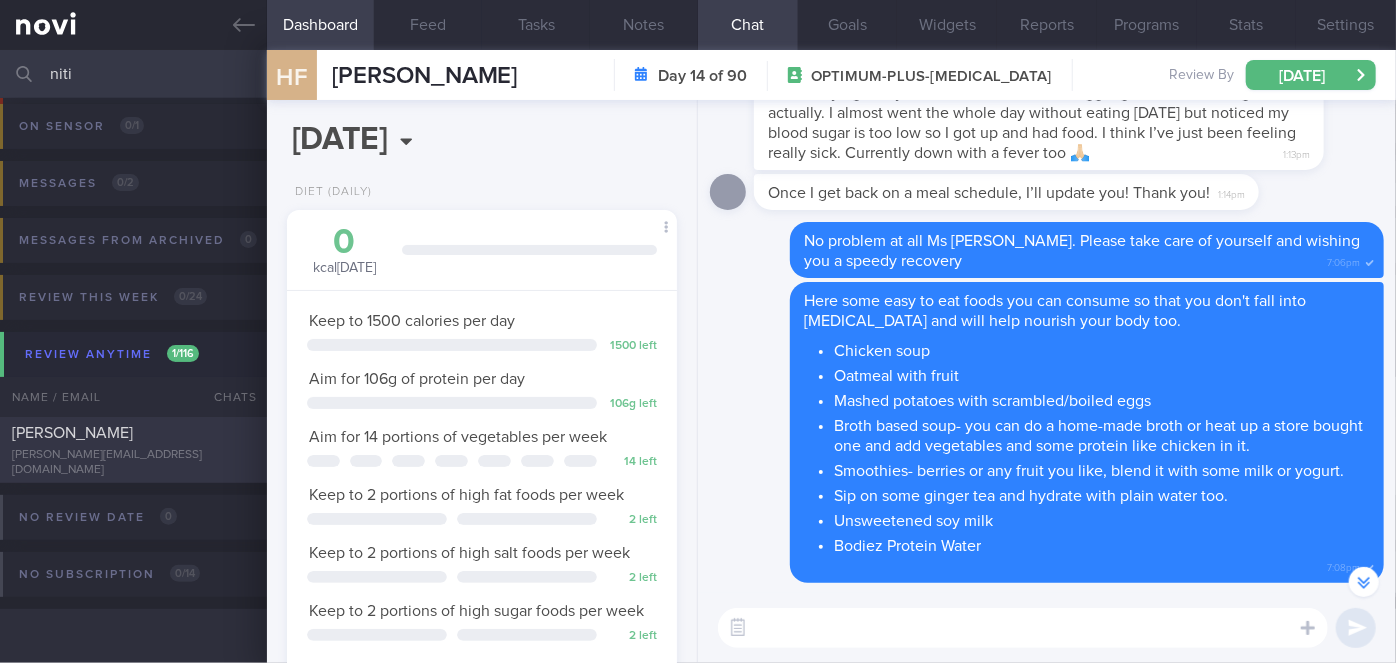 type on "niti" 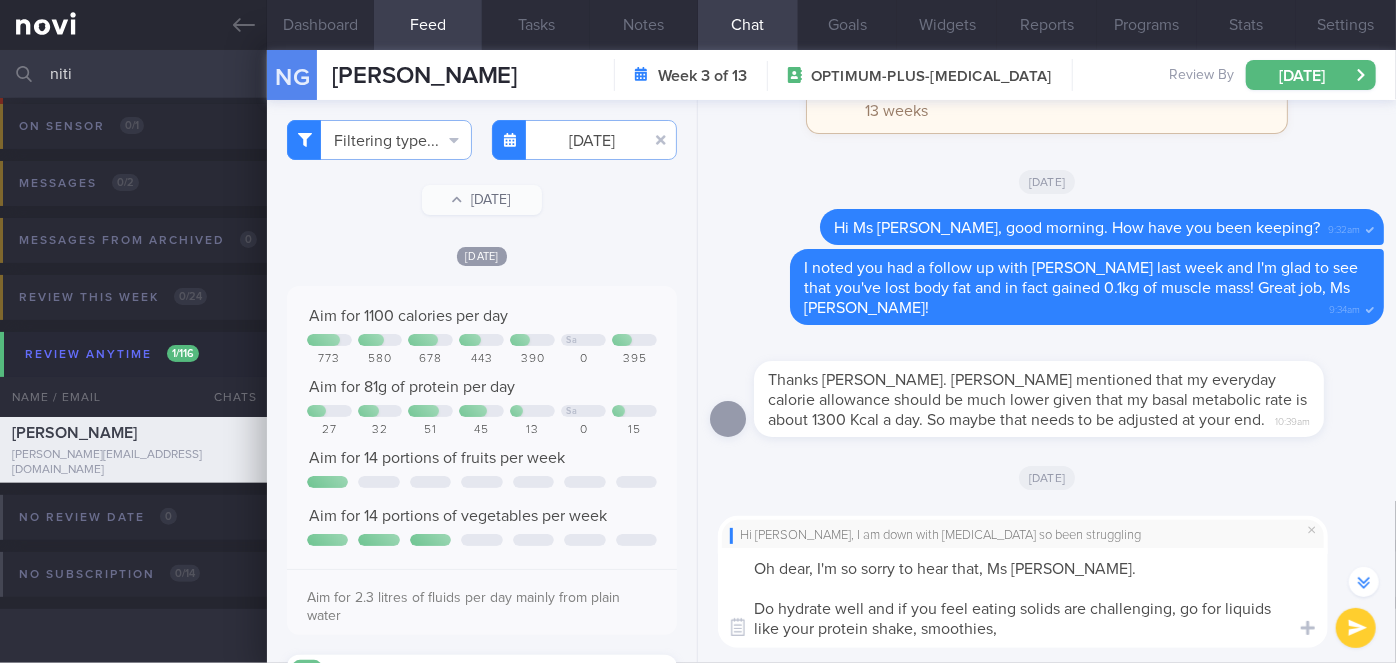 scroll, scrollTop: -1302, scrollLeft: 0, axis: vertical 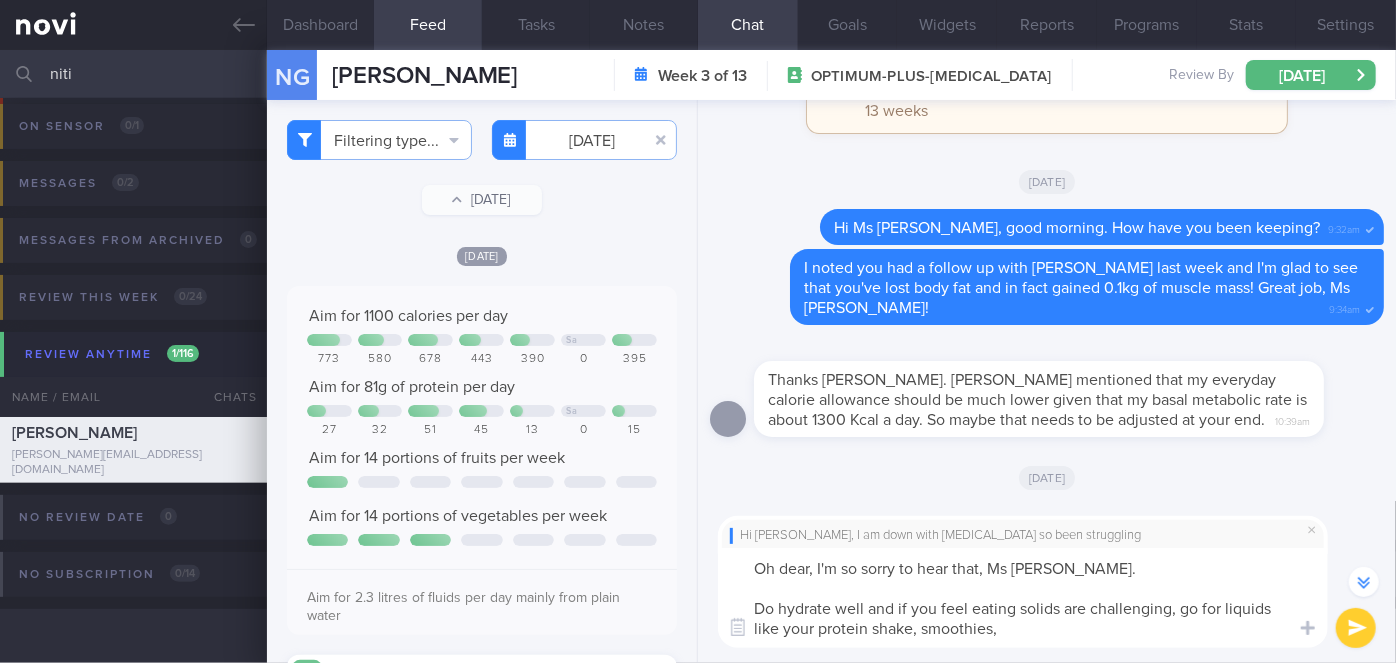 drag, startPoint x: 1010, startPoint y: 629, endPoint x: 782, endPoint y: 624, distance: 228.05482 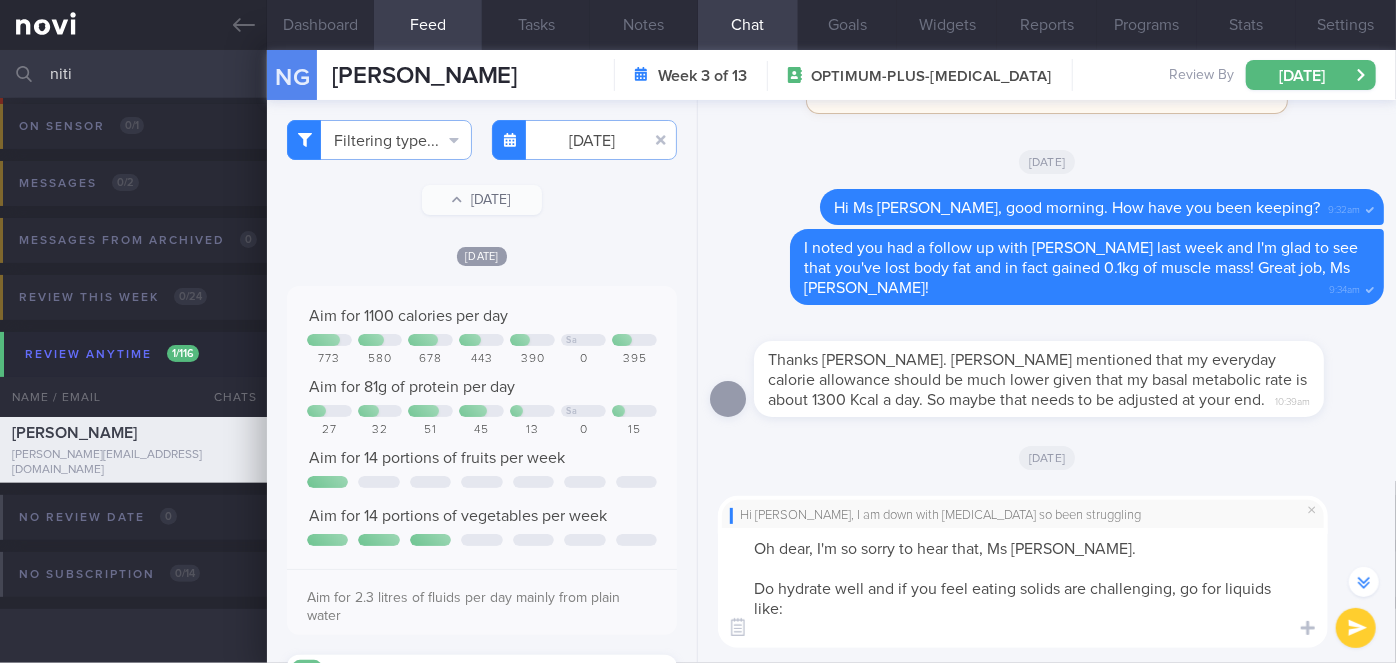 scroll, scrollTop: 0, scrollLeft: 0, axis: both 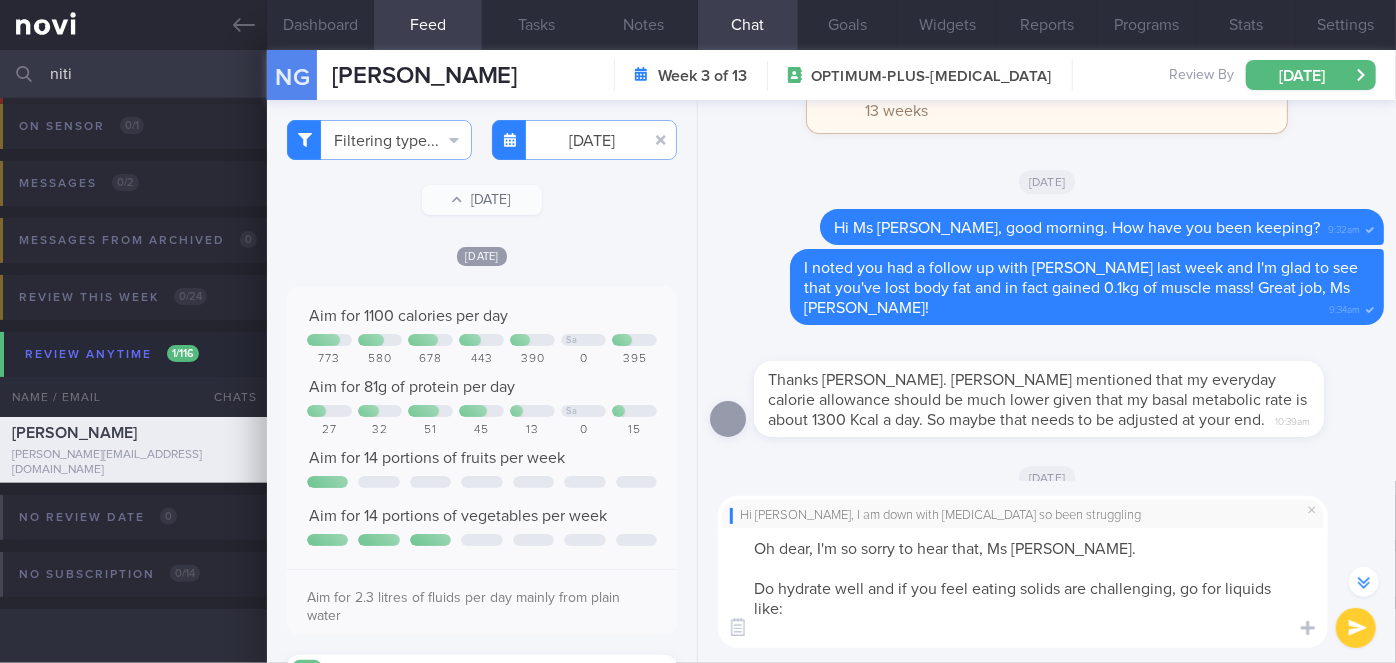 paste on "Oatmeal with fruit
Mashed potatoes with scrambled/boiled eggs
Broth based soup- you can do a home-made broth or heat up a store bought one and add vegetables and some protein like chicken in it.
Smoothies- berries or any fruit you like, blend it with some milk or yogurt.
Sip on some ginger tea and hydrate with plain water too.
Unsweetened soy milk
Bodiez Protein Water" 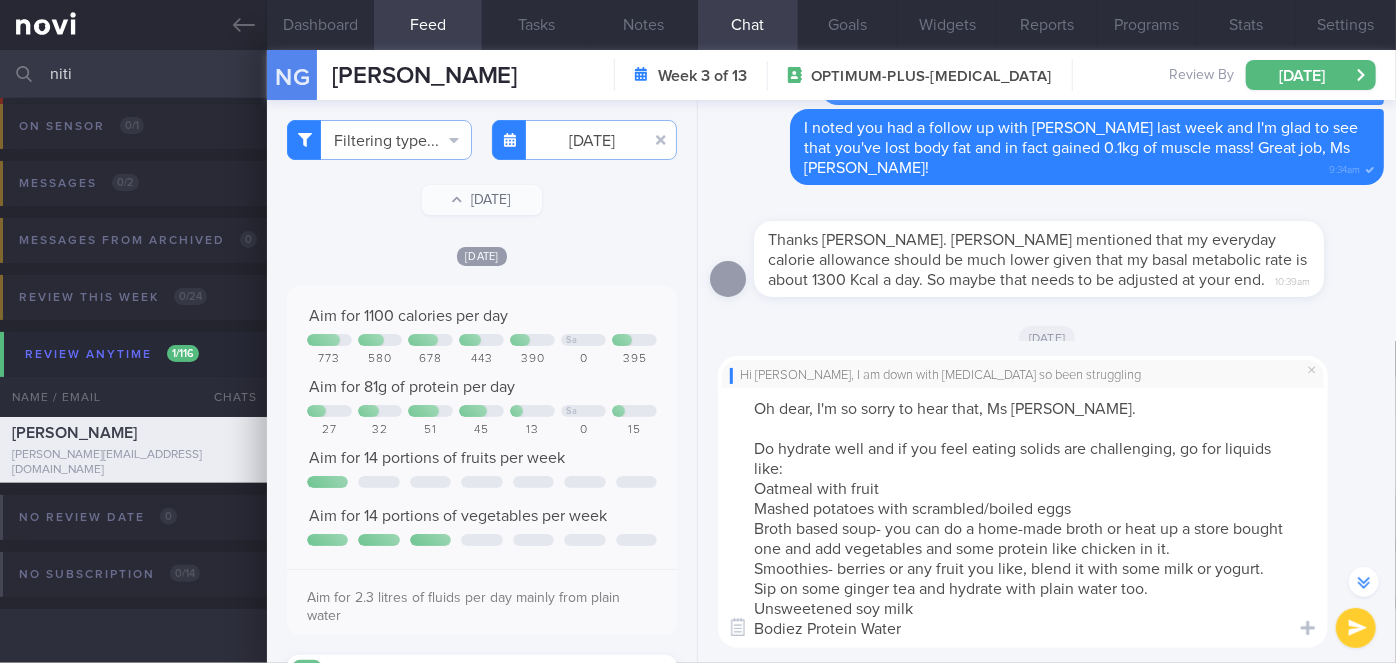 scroll, scrollTop: 0, scrollLeft: 0, axis: both 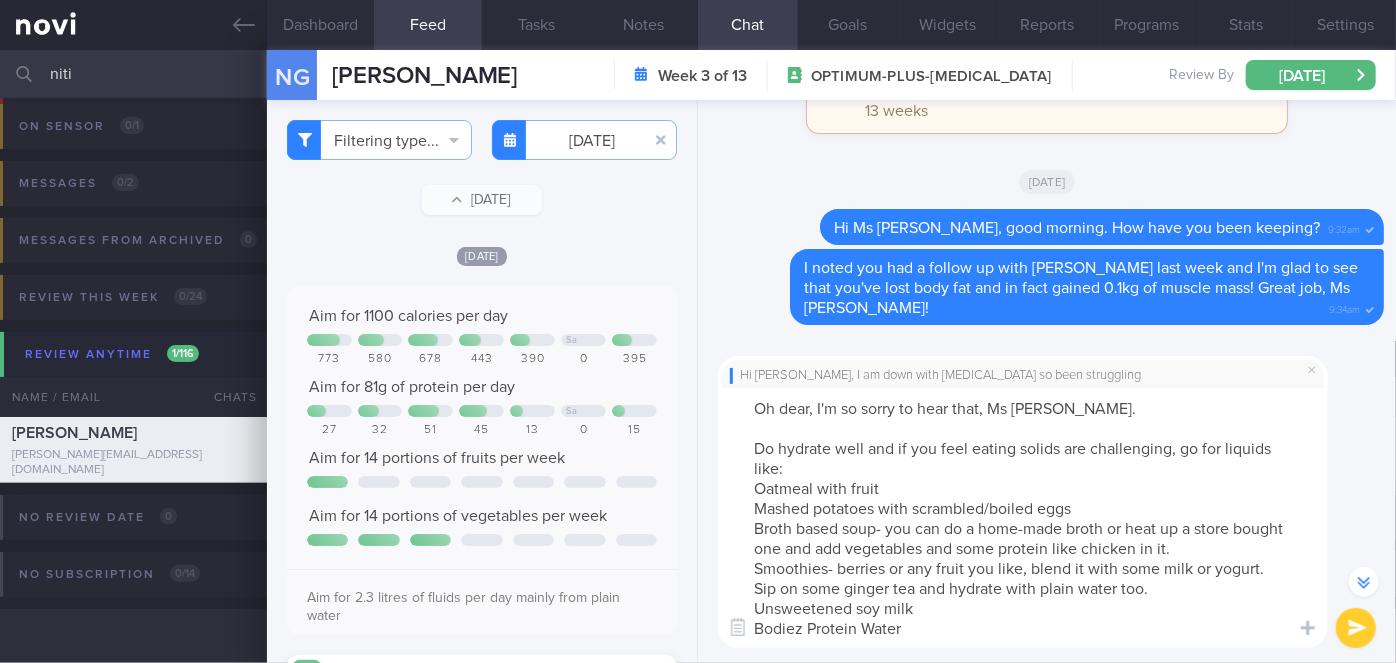 click on "Oh dear, I'm so sorry to hear that, Ms [PERSON_NAME].
Do hydrate well and if you feel eating solids are challenging, go for liquids like:
Oatmeal with fruit
Mashed potatoes with scrambled/boiled eggs
Broth based soup- you can do a home-made broth or heat up a store bought one and add vegetables and some protein like chicken in it.
Smoothies- berries or any fruit you like, blend it with some milk or yogurt.
Sip on some ginger tea and hydrate with plain water too.
Unsweetened soy milk
Bodiez Protein Water" at bounding box center [1023, 518] 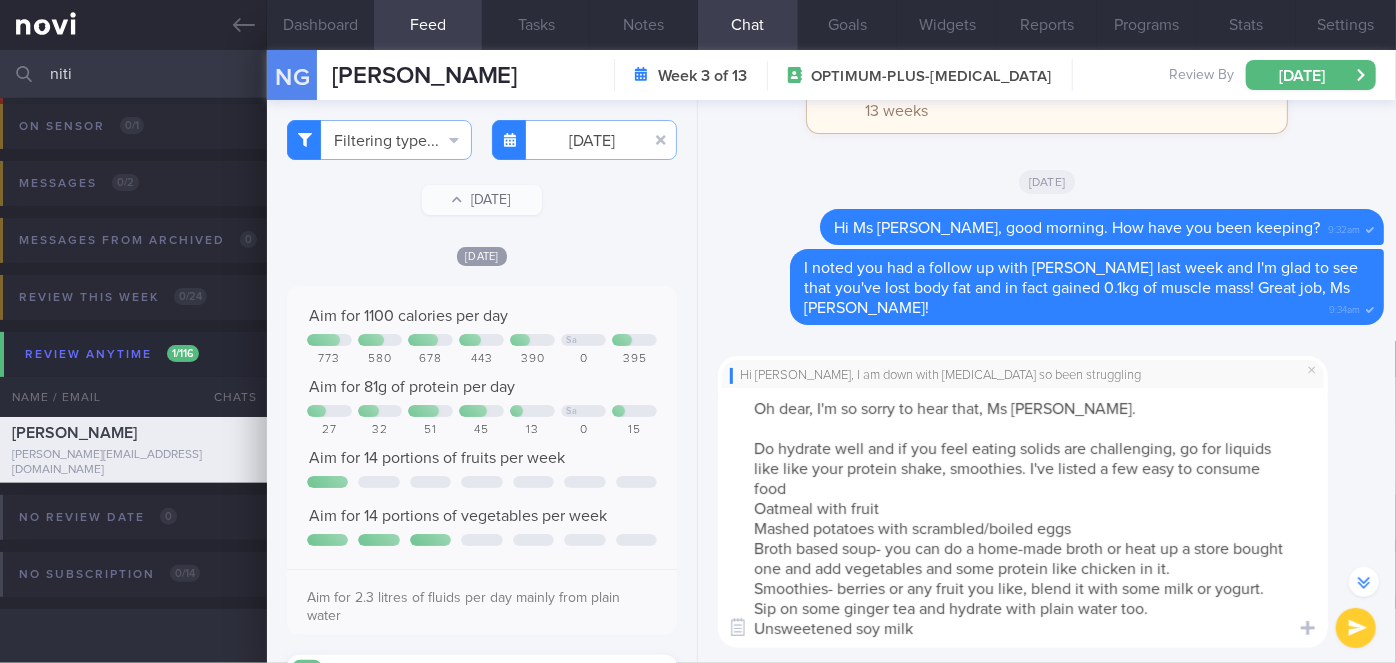 scroll, scrollTop: -1482, scrollLeft: 0, axis: vertical 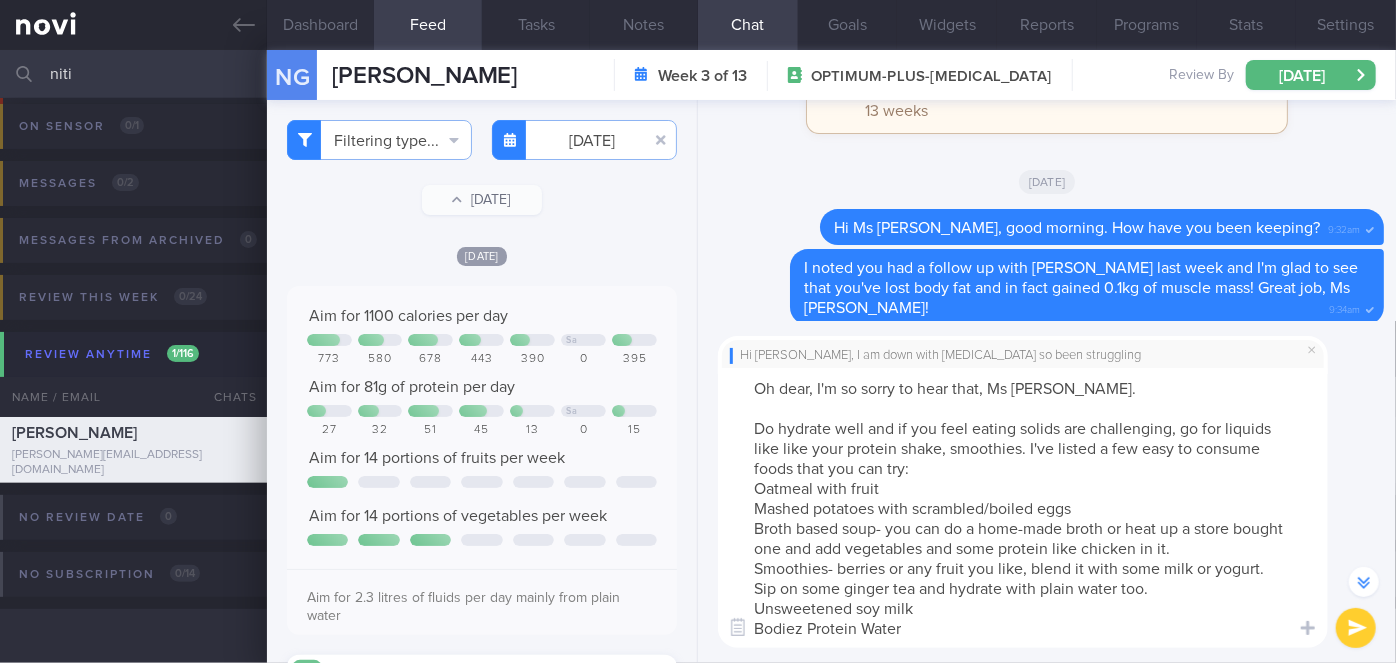 click on "Oh dear, I'm so sorry to hear that, Ms [PERSON_NAME].
Do hydrate well and if you feel eating solids are challenging, go for liquids like like your protein shake, smoothies. I've listed a few easy to consume foods that you can try:
Oatmeal with fruit
Mashed potatoes with scrambled/boiled eggs
Broth based soup- you can do a home-made broth or heat up a store bought one and add vegetables and some protein like chicken in it.
Smoothies- berries or any fruit you like, blend it with some milk or yogurt.
Sip on some ginger tea and hydrate with plain water too.
Unsweetened soy milk
Bodiez Protein Water" at bounding box center (1023, 508) 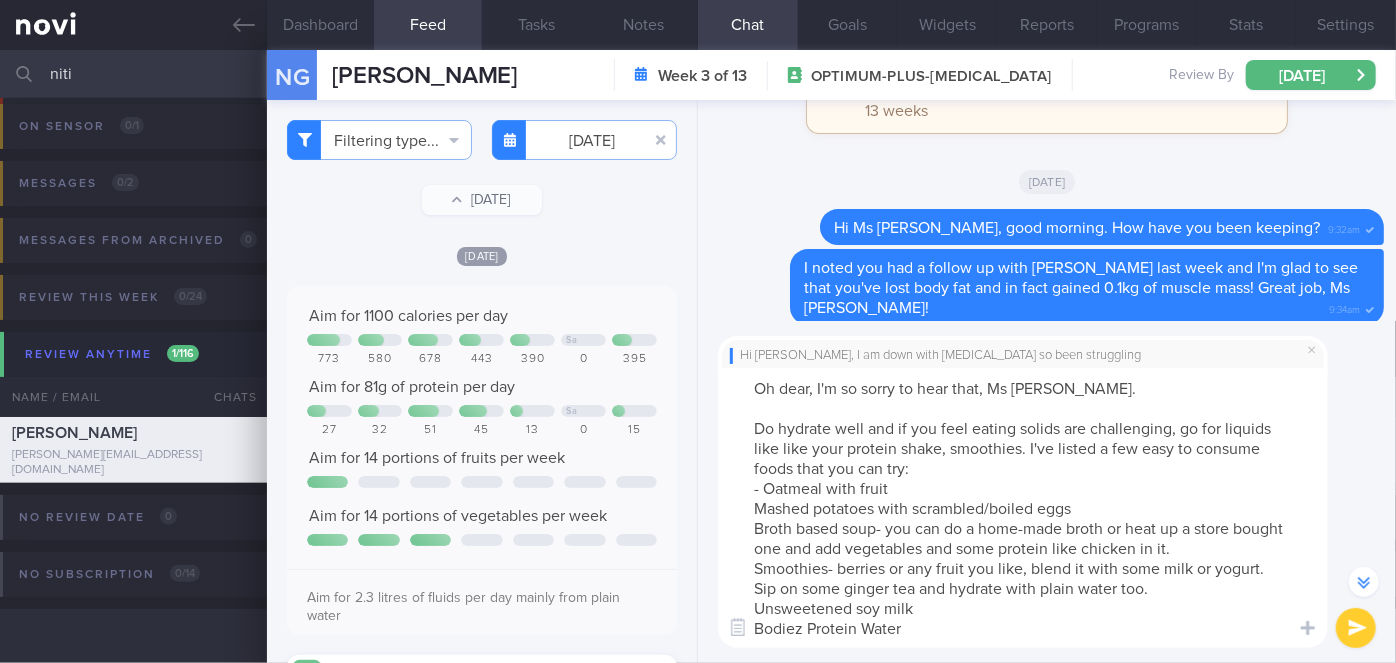 click on "Oh dear, I'm so sorry to hear that, Ms [PERSON_NAME].
Do hydrate well and if you feel eating solids are challenging, go for liquids like like your protein shake, smoothies. I've listed a few easy to consume foods that you can try:
- Oatmeal with fruit
Mashed potatoes with scrambled/boiled eggs
Broth based soup- you can do a home-made broth or heat up a store bought one and add vegetables and some protein like chicken in it.
Smoothies- berries or any fruit you like, blend it with some milk or yogurt.
Sip on some ginger tea and hydrate with plain water too.
Unsweetened soy milk
Bodiez Protein Water" at bounding box center [1023, 508] 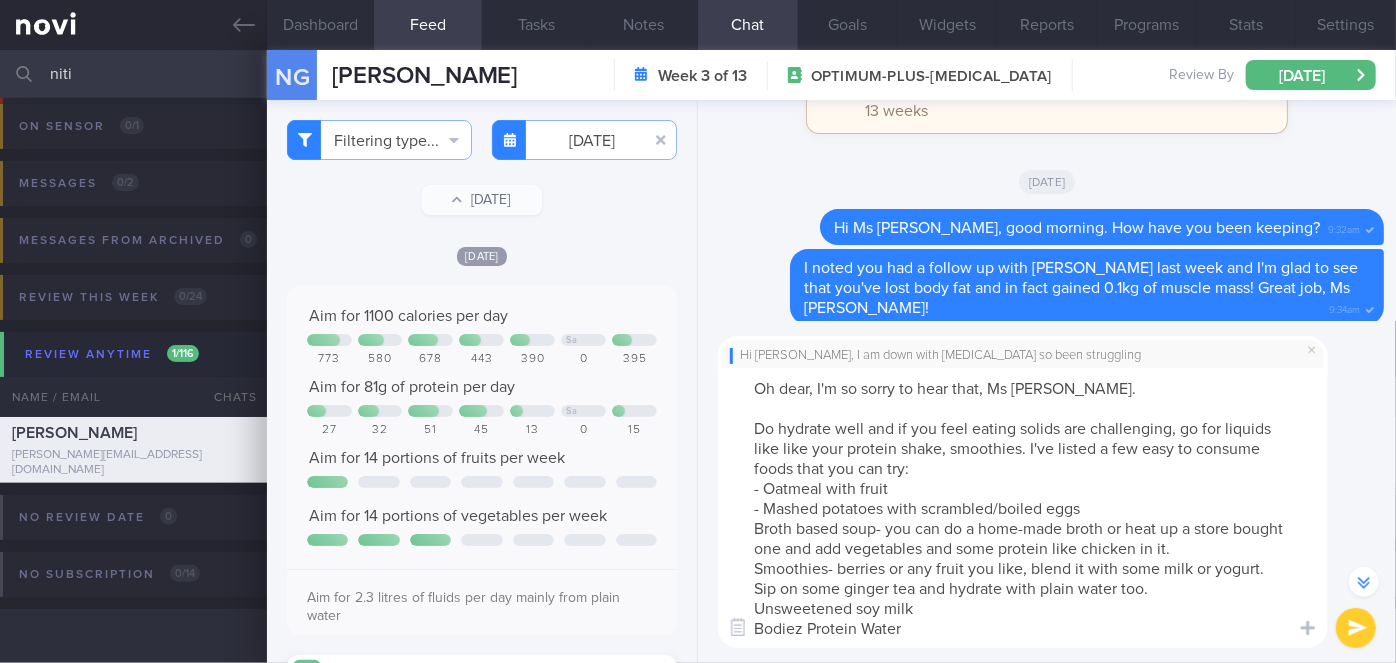 click on "Oh dear, I'm so sorry to hear that, Ms [PERSON_NAME].
Do hydrate well and if you feel eating solids are challenging, go for liquids like like your protein shake, smoothies. I've listed a few easy to consume foods that you can try:
- Oatmeal with fruit
- Mashed potatoes with scrambled/boiled eggs
Broth based soup- you can do a home-made broth or heat up a store bought one and add vegetables and some protein like chicken in it.
Smoothies- berries or any fruit you like, blend it with some milk or yogurt.
Sip on some ginger tea and hydrate with plain water too.
Unsweetened soy milk
Bodiez Protein Water" at bounding box center (1023, 508) 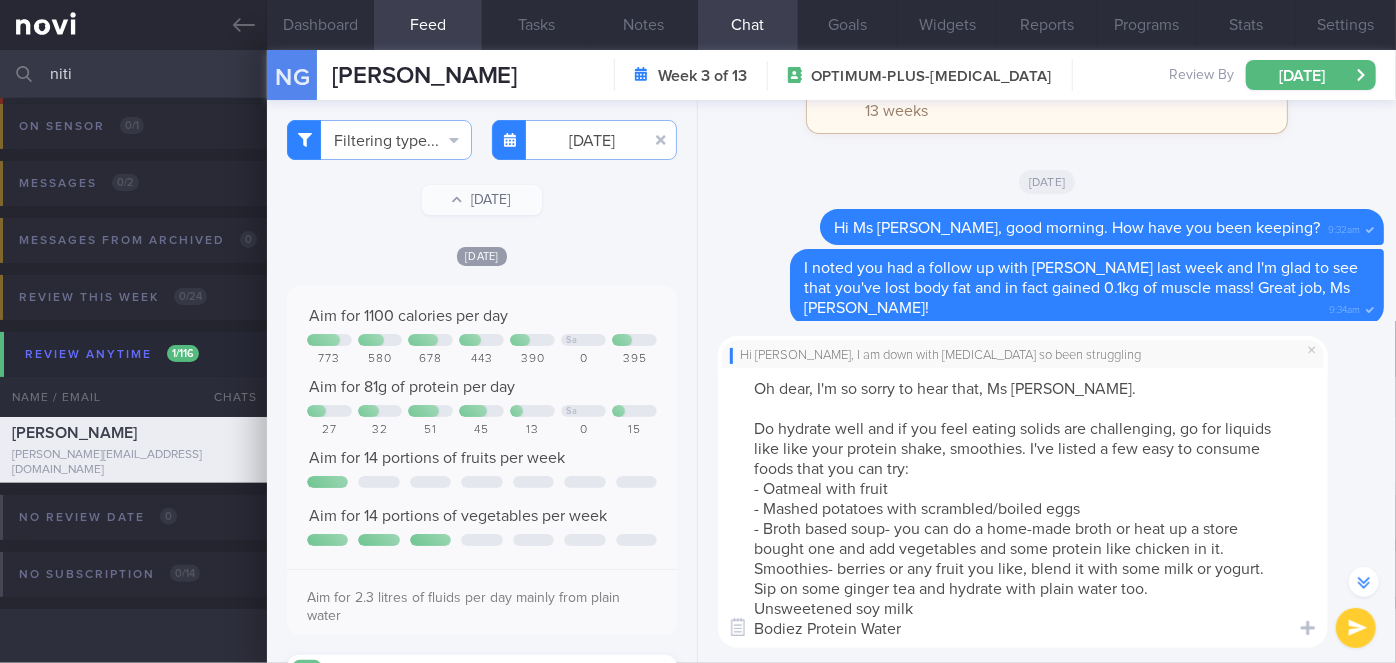 click on "Oh dear, I'm so sorry to hear that, Ms [PERSON_NAME].
Do hydrate well and if you feel eating solids are challenging, go for liquids like like your protein shake, smoothies. I've listed a few easy to consume foods that you can try:
- Oatmeal with fruit
- Mashed potatoes with scrambled/boiled eggs
- Broth based soup- you can do a home-made broth or heat up a store bought one and add vegetables and some protein like chicken in it.
Smoothies- berries or any fruit you like, blend it with some milk or yogurt.
Sip on some ginger tea and hydrate with plain water too.
Unsweetened soy milk
Bodiez Protein Water" at bounding box center (1023, 508) 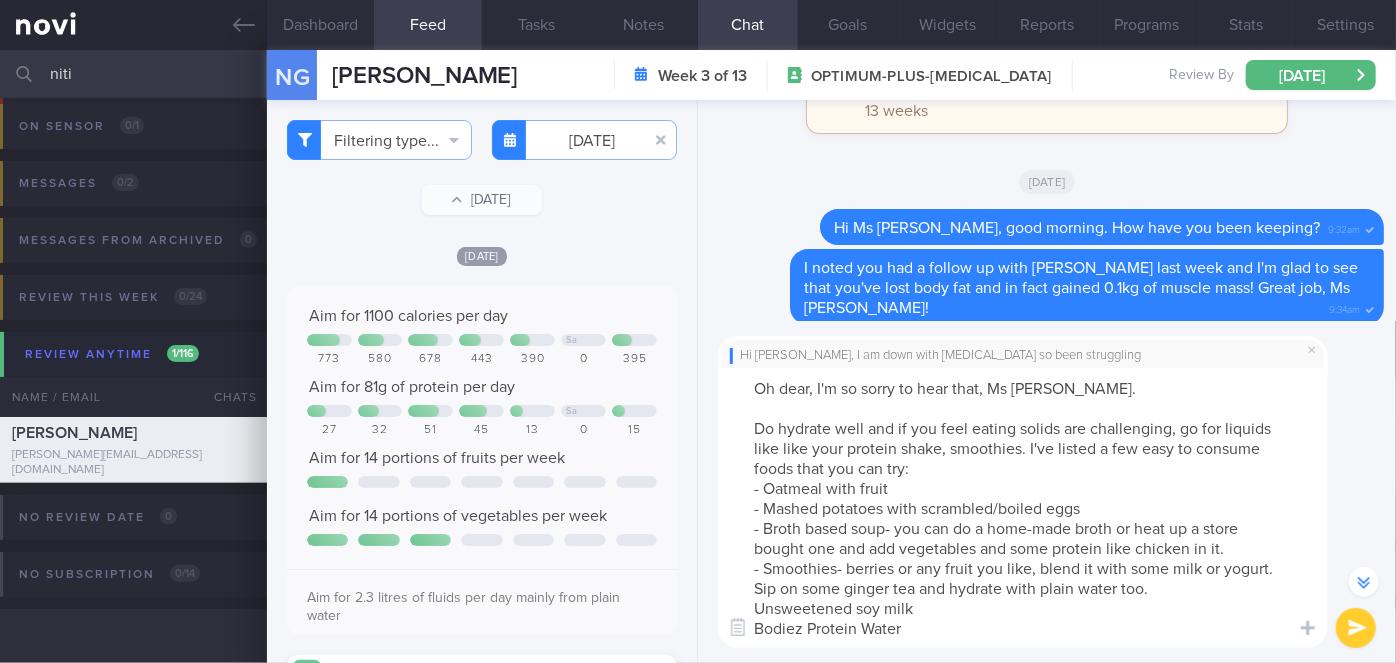 click on "Oh dear, I'm so sorry to hear that, Ms [PERSON_NAME].
Do hydrate well and if you feel eating solids are challenging, go for liquids like like your protein shake, smoothies. I've listed a few easy to consume foods that you can try:
- Oatmeal with fruit
- Mashed potatoes with scrambled/boiled eggs
- Broth based soup- you can do a home-made broth or heat up a store bought one and add vegetables and some protein like chicken in it.
- Smoothies- berries or any fruit you like, blend it with some milk or yogurt.
Sip on some ginger tea and hydrate with plain water too.
Unsweetened soy milk
Bodiez Protein Water" at bounding box center (1023, 508) 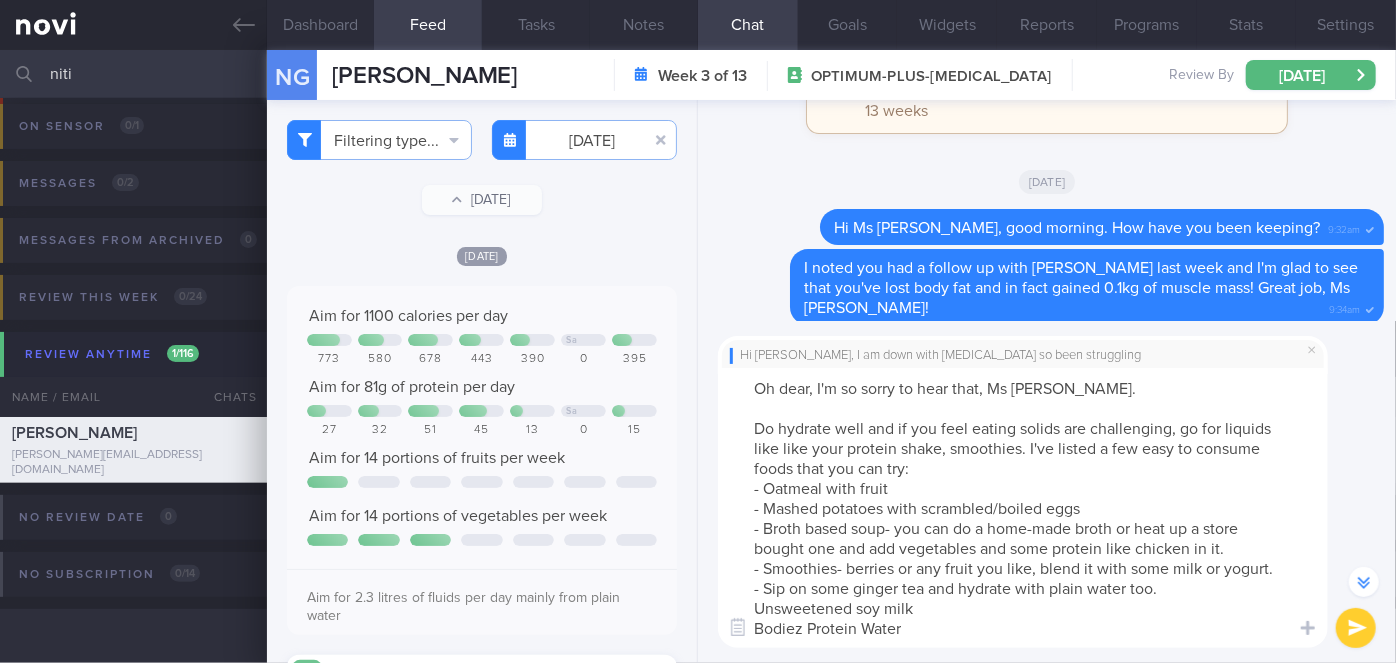 click on "Oh dear, I'm so sorry to hear that, Ms [PERSON_NAME].
Do hydrate well and if you feel eating solids are challenging, go for liquids like like your protein shake, smoothies. I've listed a few easy to consume foods that you can try:
- Oatmeal with fruit
- Mashed potatoes with scrambled/boiled eggs
- Broth based soup- you can do a home-made broth or heat up a store bought one and add vegetables and some protein like chicken in it.
- Smoothies- berries or any fruit you like, blend it with some milk or yogurt.
- Sip on some ginger tea and hydrate with plain water too.
Unsweetened soy milk
Bodiez Protein Water" at bounding box center [1023, 508] 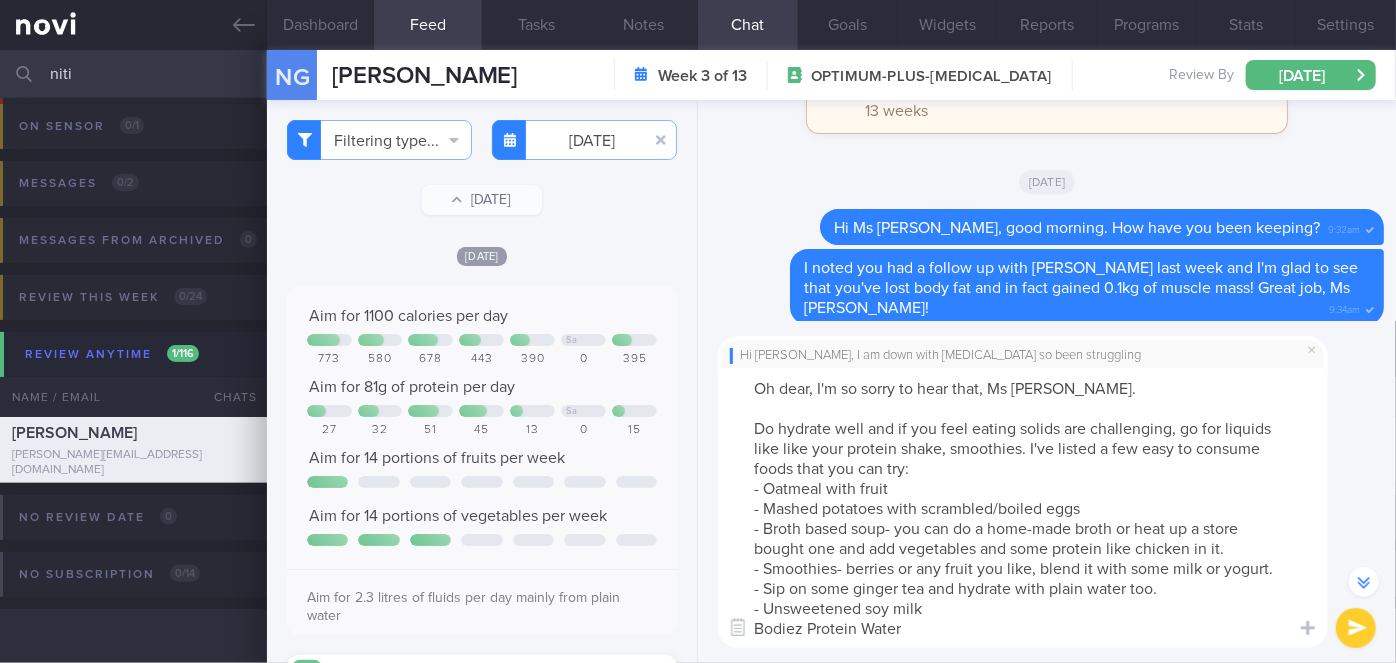 click on "Oh dear, I'm so sorry to hear that, Ms [PERSON_NAME].
Do hydrate well and if you feel eating solids are challenging, go for liquids like like your protein shake, smoothies. I've listed a few easy to consume foods that you can try:
- Oatmeal with fruit
- Mashed potatoes with scrambled/boiled eggs
- Broth based soup- you can do a home-made broth or heat up a store bought one and add vegetables and some protein like chicken in it.
- Smoothies- berries or any fruit you like, blend it with some milk or yogurt.
- Sip on some ginger tea and hydrate with plain water too.
- Unsweetened soy milk
Bodiez Protein Water" at bounding box center (1023, 508) 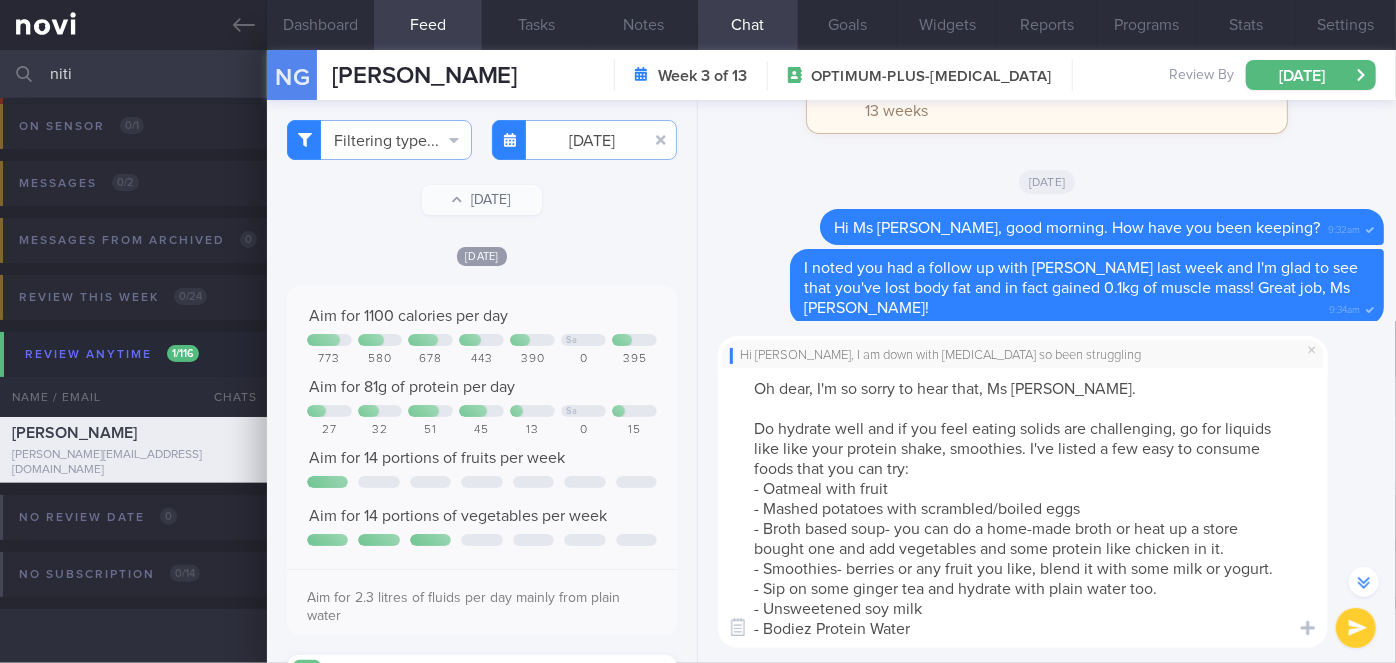 click on "Oh dear, I'm so sorry to hear that, Ms [PERSON_NAME].
Do hydrate well and if you feel eating solids are challenging, go for liquids like like your protein shake, smoothies. I've listed a few easy to consume foods that you can try:
- Oatmeal with fruit
- Mashed potatoes with scrambled/boiled eggs
- Broth based soup- you can do a home-made broth or heat up a store bought one and add vegetables and some protein like chicken in it.
- Smoothies- berries or any fruit you like, blend it with some milk or yogurt.
- Sip on some ginger tea and hydrate with plain water too.
- Unsweetened soy milk
- Bodiez Protein Water" at bounding box center (1023, 508) 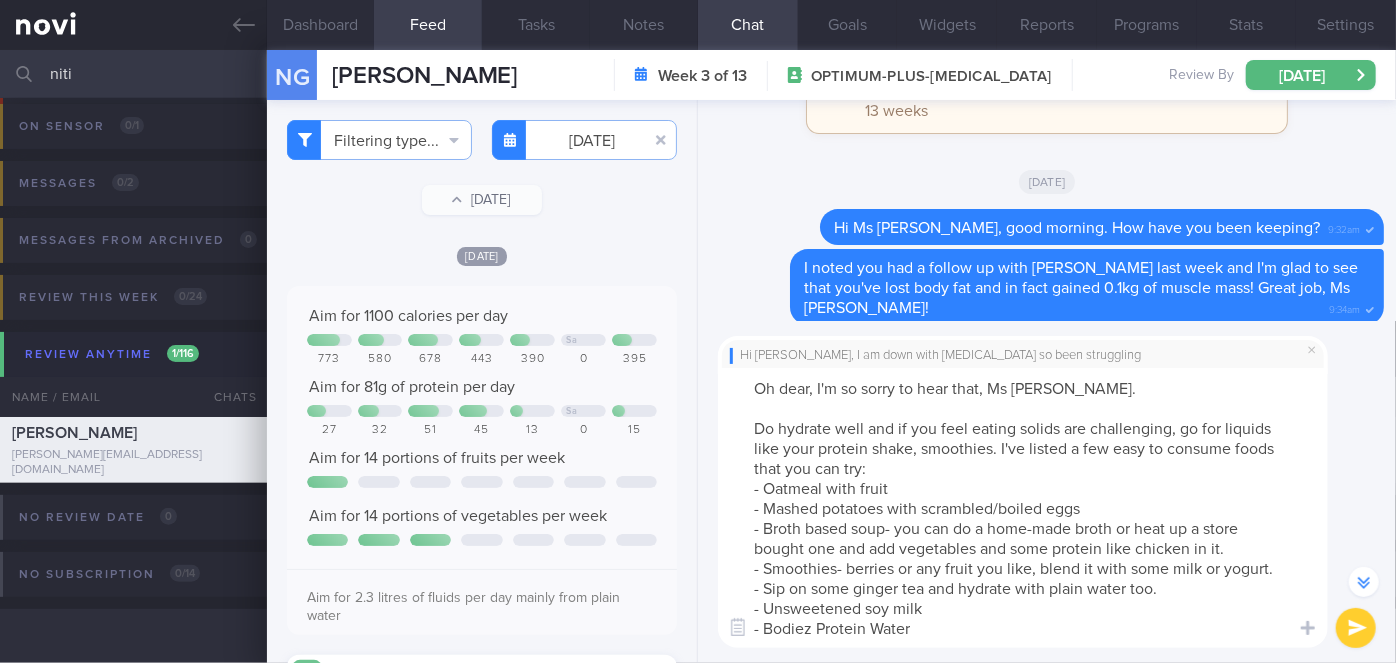 drag, startPoint x: 1230, startPoint y: 548, endPoint x: 1113, endPoint y: 552, distance: 117.06836 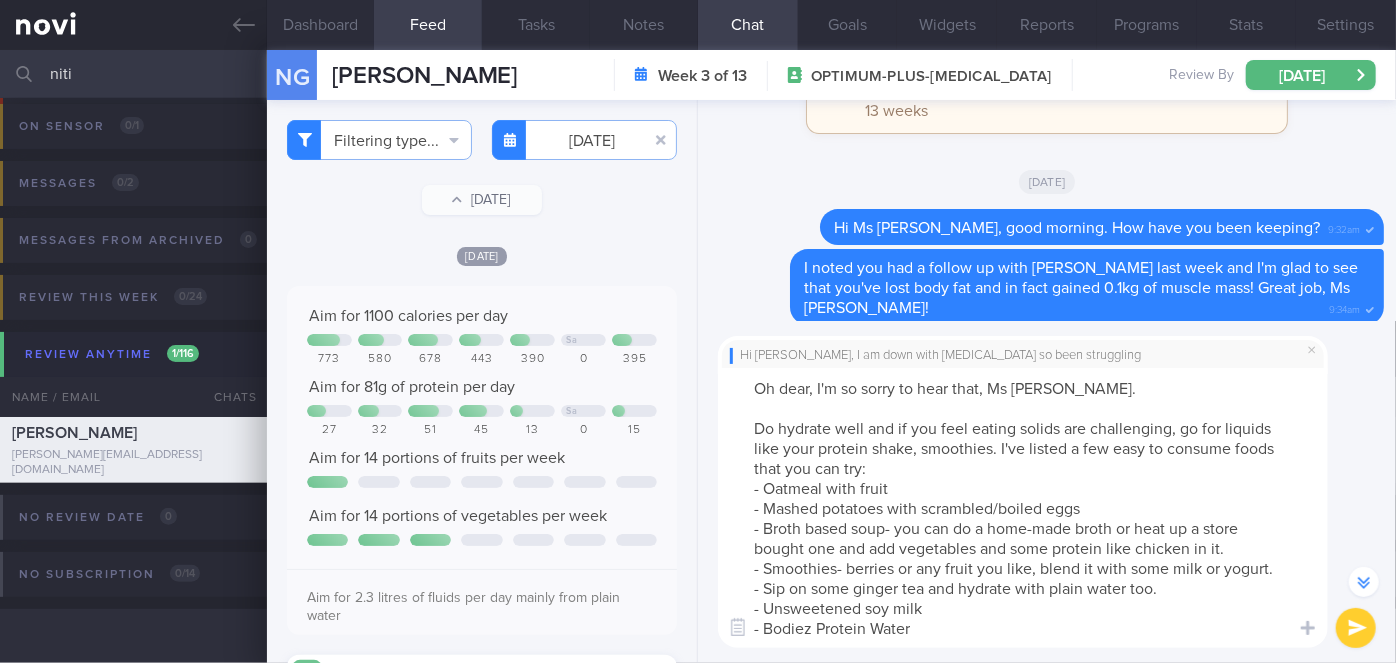 drag, startPoint x: 1224, startPoint y: 544, endPoint x: 1138, endPoint y: 548, distance: 86.09297 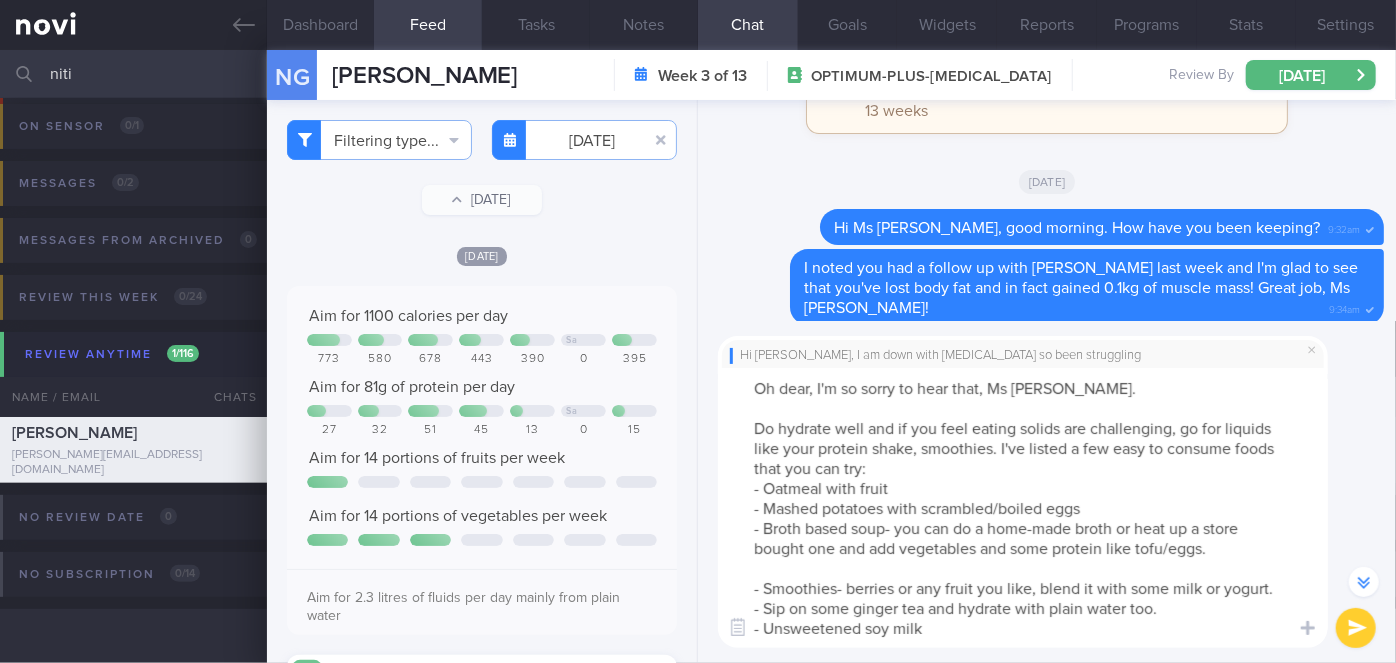 scroll, scrollTop: -1502, scrollLeft: 0, axis: vertical 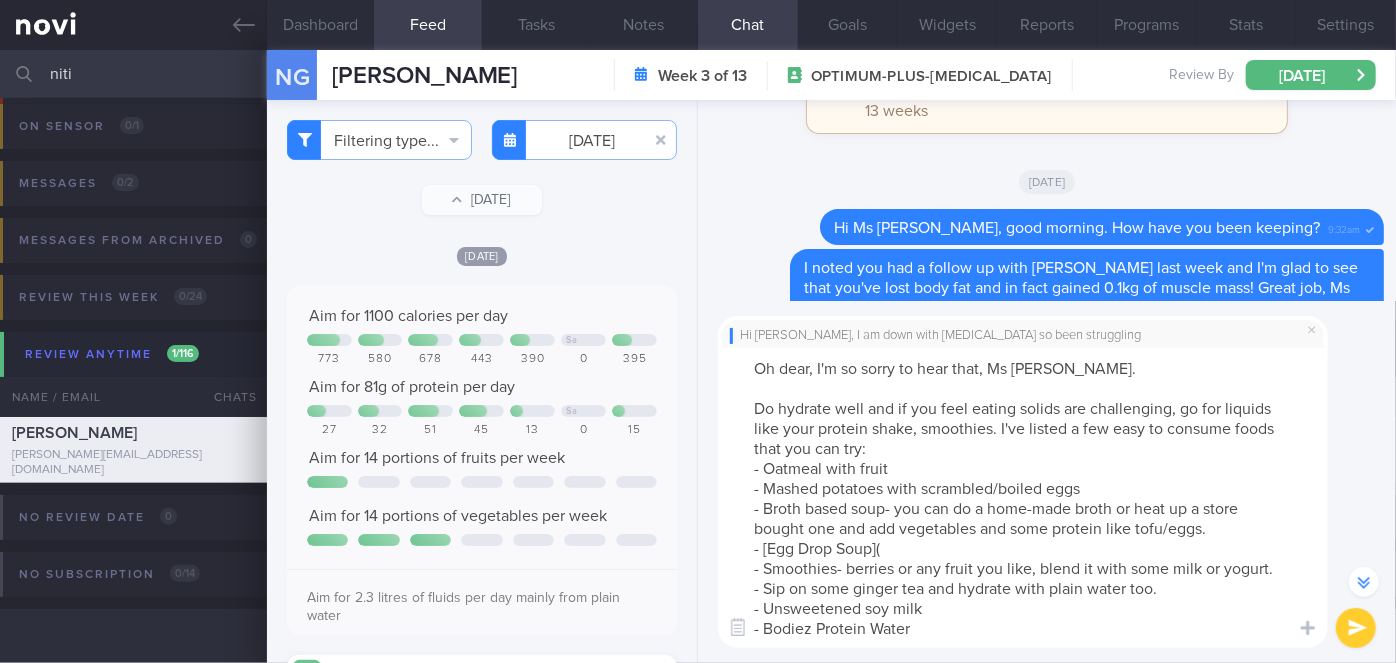 paste on "[URL][DOMAIN_NAME]" 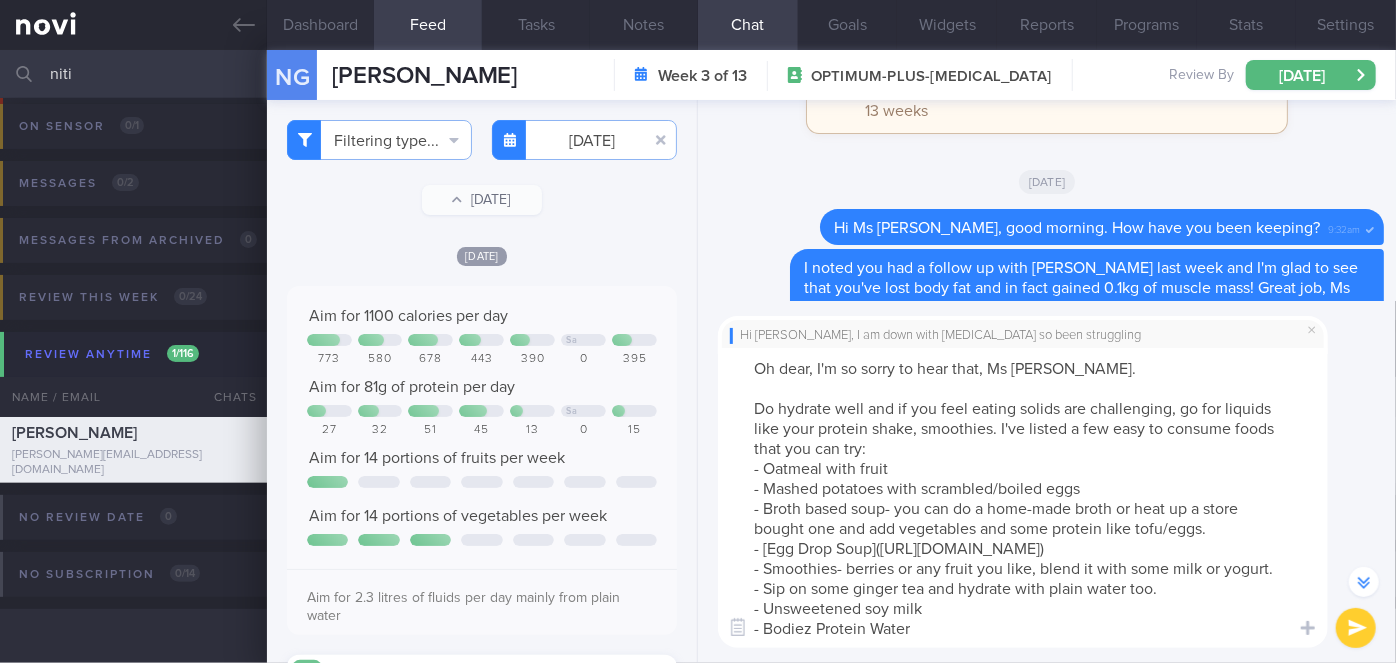 click on "Oh dear, I'm so sorry to hear that, Ms [PERSON_NAME].
Do hydrate well and if you feel eating solids are challenging, go for liquids like your protein shake, smoothies. I've listed a few easy to consume foods that you can try:
- Oatmeal with fruit
- Mashed potatoes with scrambled/boiled eggs
- Broth based soup- you can do a home-made broth or heat up a store bought one and add vegetables and some protein like tofu/eggs.
- [Egg Drop Soup]([URL][DOMAIN_NAME])
- Smoothies- berries or any fruit you like, blend it with some milk or yogurt.
- Sip on some ginger tea and hydrate with plain water too.
- Unsweetened soy milk
- Bodiez Protein Water" at bounding box center (1023, 498) 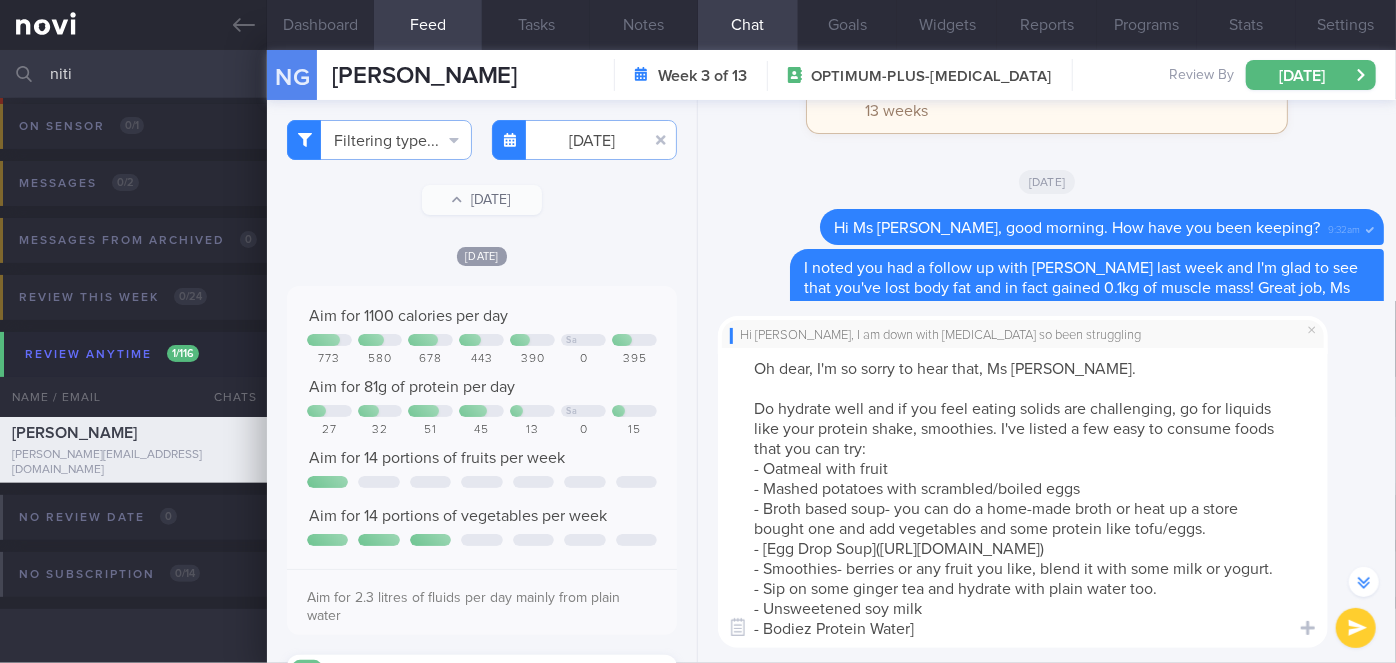 click on "Oh dear, I'm so sorry to hear that, Ms [PERSON_NAME].
Do hydrate well and if you feel eating solids are challenging, go for liquids like your protein shake, smoothies. I've listed a few easy to consume foods that you can try:
- Oatmeal with fruit
- Mashed potatoes with scrambled/boiled eggs
- Broth based soup- you can do a home-made broth or heat up a store bought one and add vegetables and some protein like tofu/eggs.
- [Egg Drop Soup]([URL][DOMAIN_NAME])
- Smoothies- berries or any fruit you like, blend it with some milk or yogurt.
- Sip on some ginger tea and hydrate with plain water too.
- Unsweetened soy milk
- Bodiez Protein Water]" at bounding box center (1023, 498) 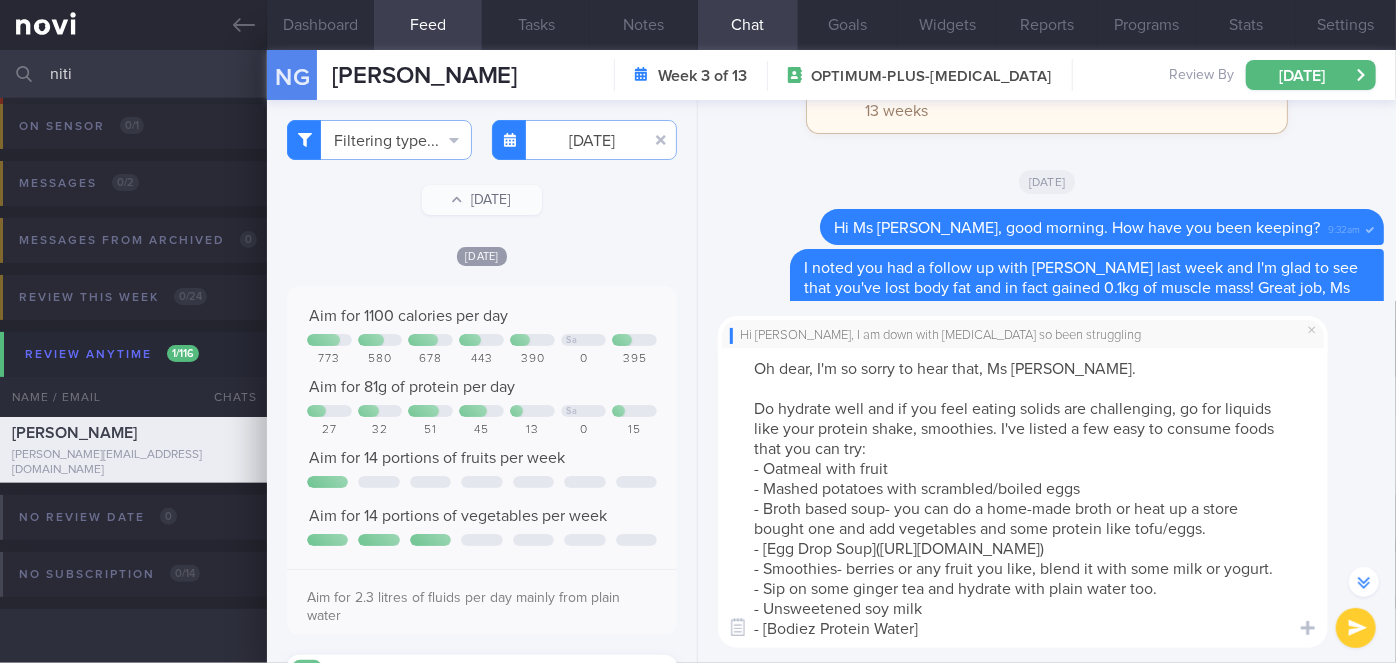 click on "Oh dear, I'm so sorry to hear that, Ms [PERSON_NAME].
Do hydrate well and if you feel eating solids are challenging, go for liquids like your protein shake, smoothies. I've listed a few easy to consume foods that you can try:
- Oatmeal with fruit
- Mashed potatoes with scrambled/boiled eggs
- Broth based soup- you can do a home-made broth or heat up a store bought one and add vegetables and some protein like tofu/eggs.
- [Egg Drop Soup]([URL][DOMAIN_NAME])
- Smoothies- berries or any fruit you like, blend it with some milk or yogurt.
- Sip on some ginger tea and hydrate with plain water too.
- Unsweetened soy milk
- [Bodiez Protein Water]" at bounding box center (1023, 498) 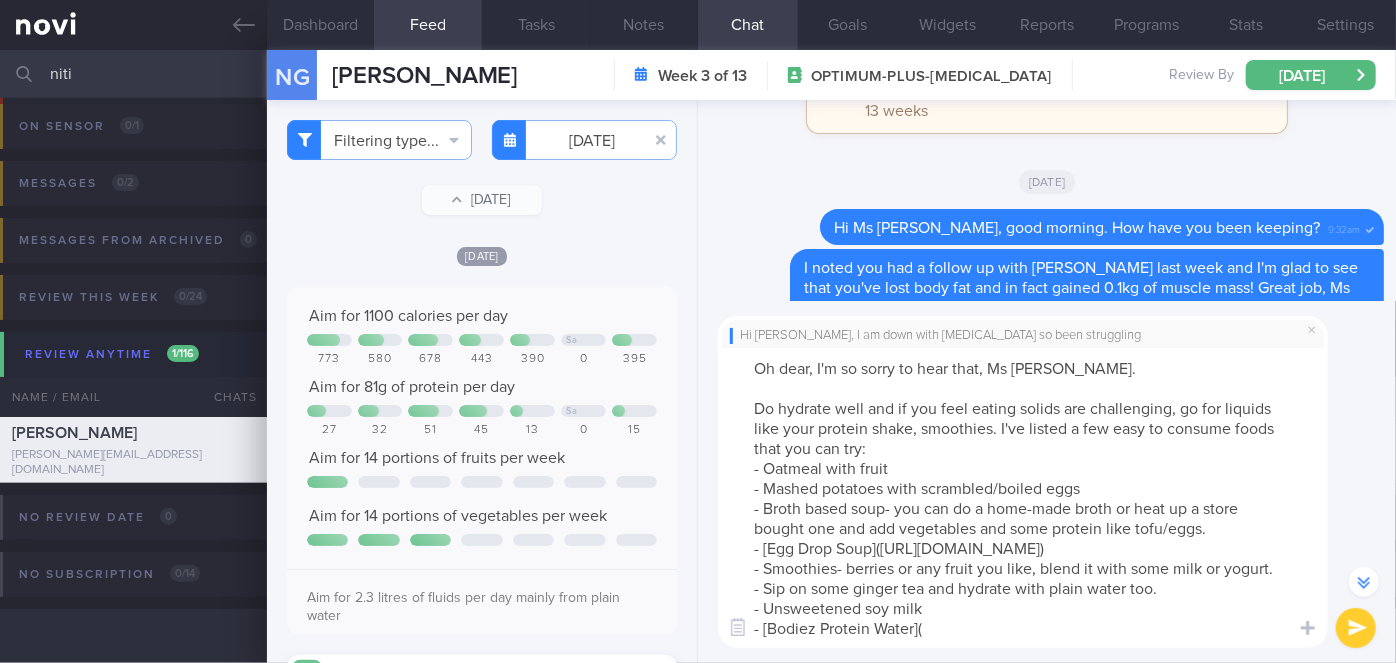 paste on "[URL][DOMAIN_NAME][PERSON_NAME]" 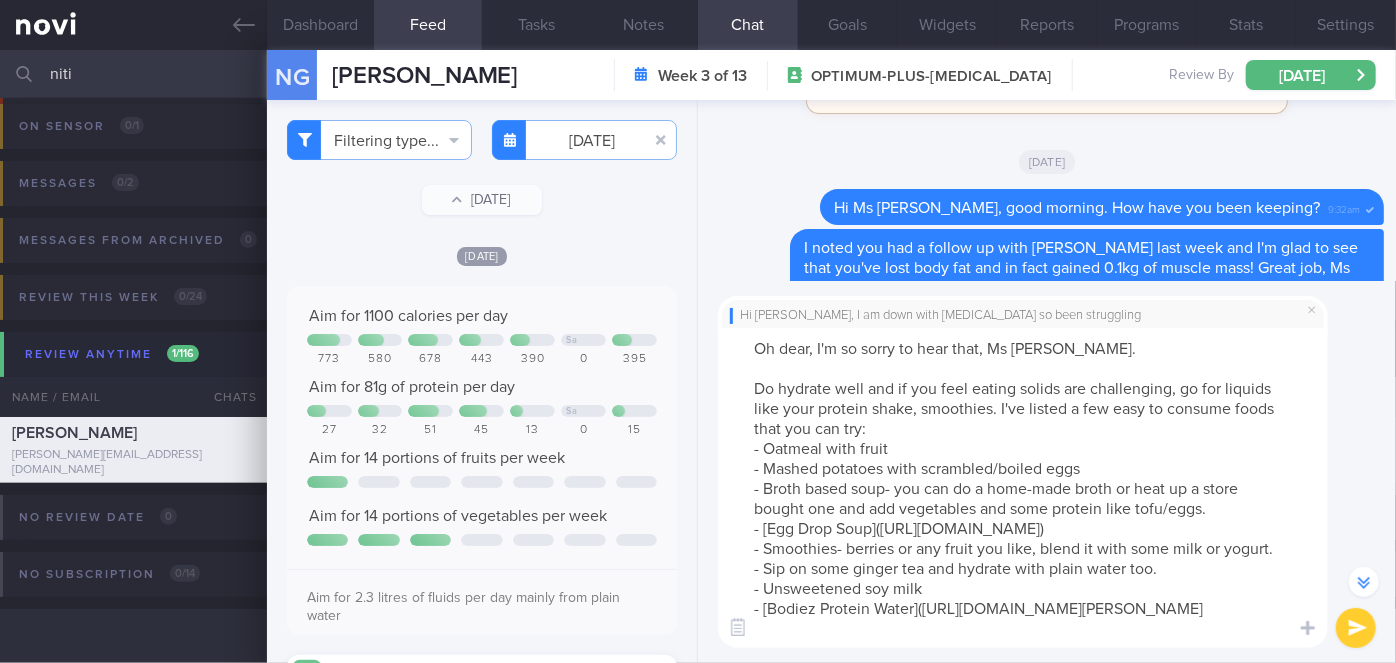 scroll, scrollTop: 19, scrollLeft: 0, axis: vertical 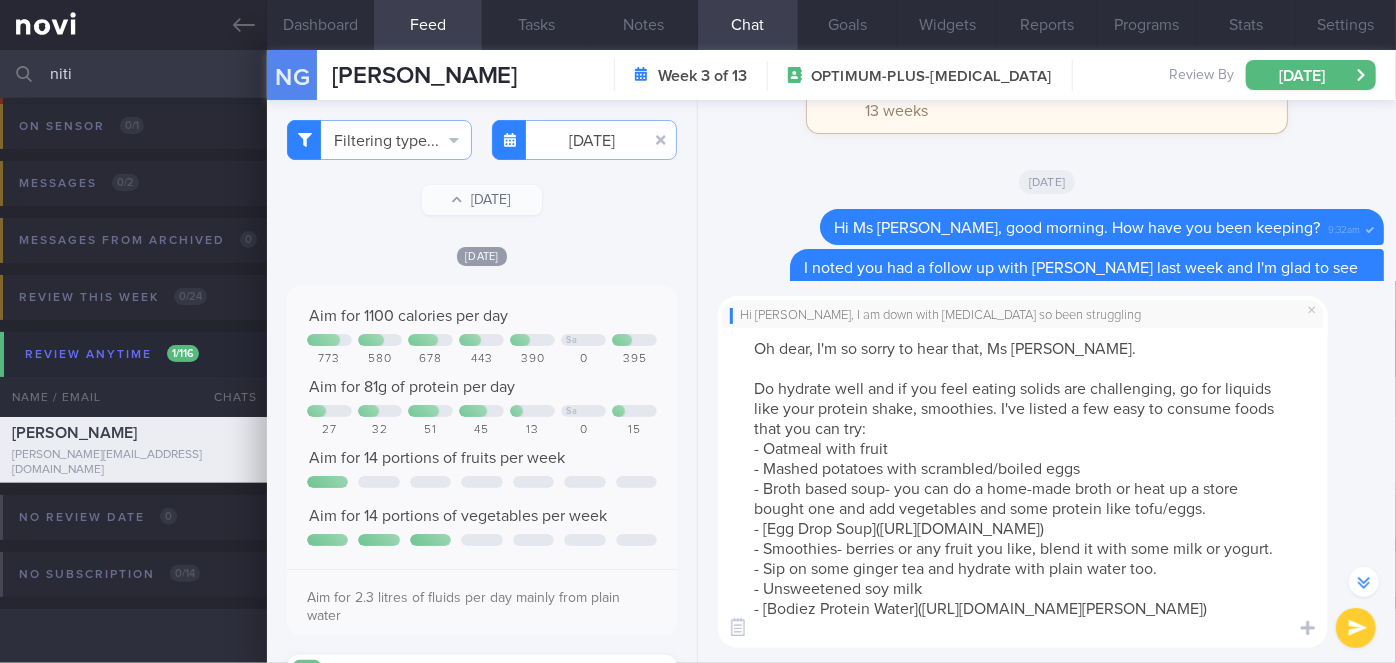 click on "Oh dear, I'm so sorry to hear that, Ms [PERSON_NAME].
Do hydrate well and if you feel eating solids are challenging, go for liquids like your protein shake, smoothies. I've listed a few easy to consume foods that you can try:
- Oatmeal with fruit
- Mashed potatoes with scrambled/boiled eggs
- Broth based soup- you can do a home-made broth or heat up a store bought one and add vegetables and some protein like tofu/eggs.
- [Egg Drop Soup]([URL][DOMAIN_NAME])
- Smoothies- berries or any fruit you like, blend it with some milk or yogurt.
- Sip on some ginger tea and hydrate with plain water too.
- Unsweetened soy milk
- [Bodiez Protein Water]([URL][DOMAIN_NAME][PERSON_NAME])" at bounding box center (1023, 488) 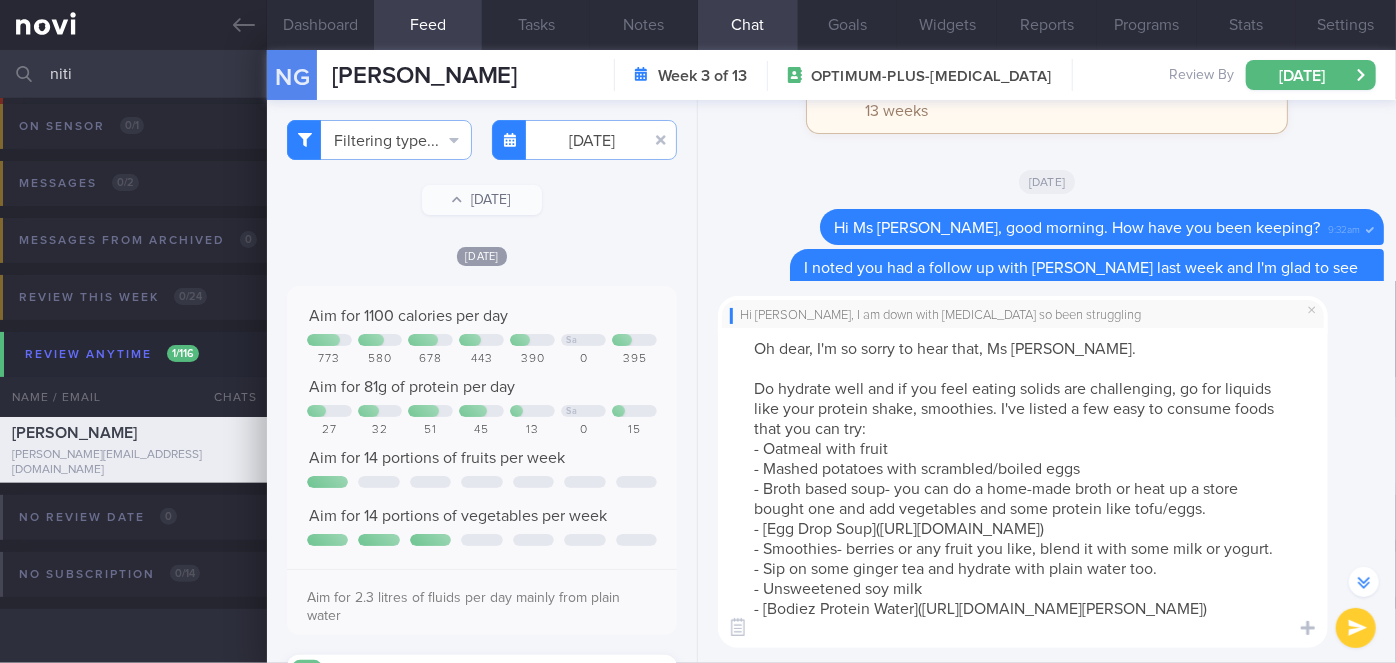 scroll, scrollTop: 19, scrollLeft: 0, axis: vertical 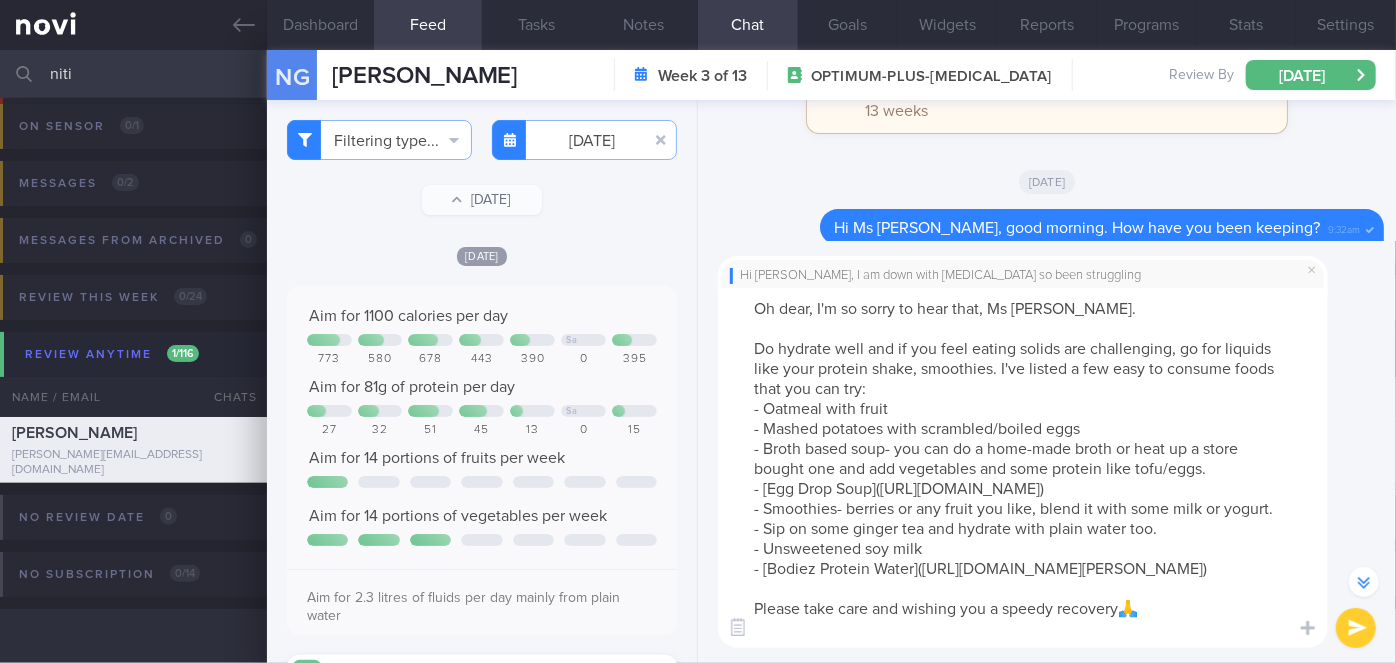 type on "Oh dear, I'm so sorry to hear that, Ms [PERSON_NAME].
Do hydrate well and if you feel eating solids are challenging, go for liquids like your protein shake, smoothies. I've listed a few easy to consume foods that you can try:
- Oatmeal with fruit
- Mashed potatoes with scrambled/boiled eggs
- Broth based soup- you can do a home-made broth or heat up a store bought one and add vegetables and some protein like tofu/eggs.
- [Egg Drop Soup]([URL][DOMAIN_NAME])
- Smoothies- berries or any fruit you like, blend it with some milk or yogurt.
- Sip on some ginger tea and hydrate with plain water too.
- Unsweetened soy milk
- [Bodiez Protein Water]([URL][DOMAIN_NAME][PERSON_NAME])
Please take care and wishing you a speedy recovery🙏" 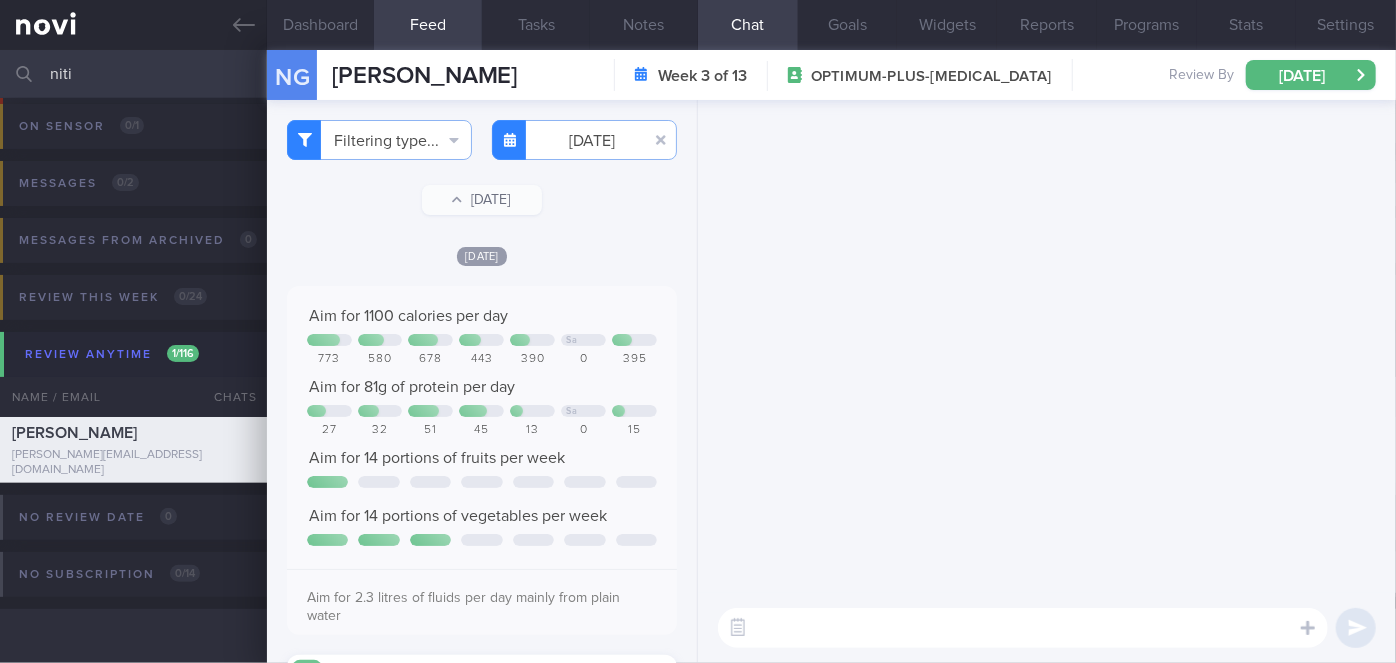 scroll, scrollTop: 0, scrollLeft: 0, axis: both 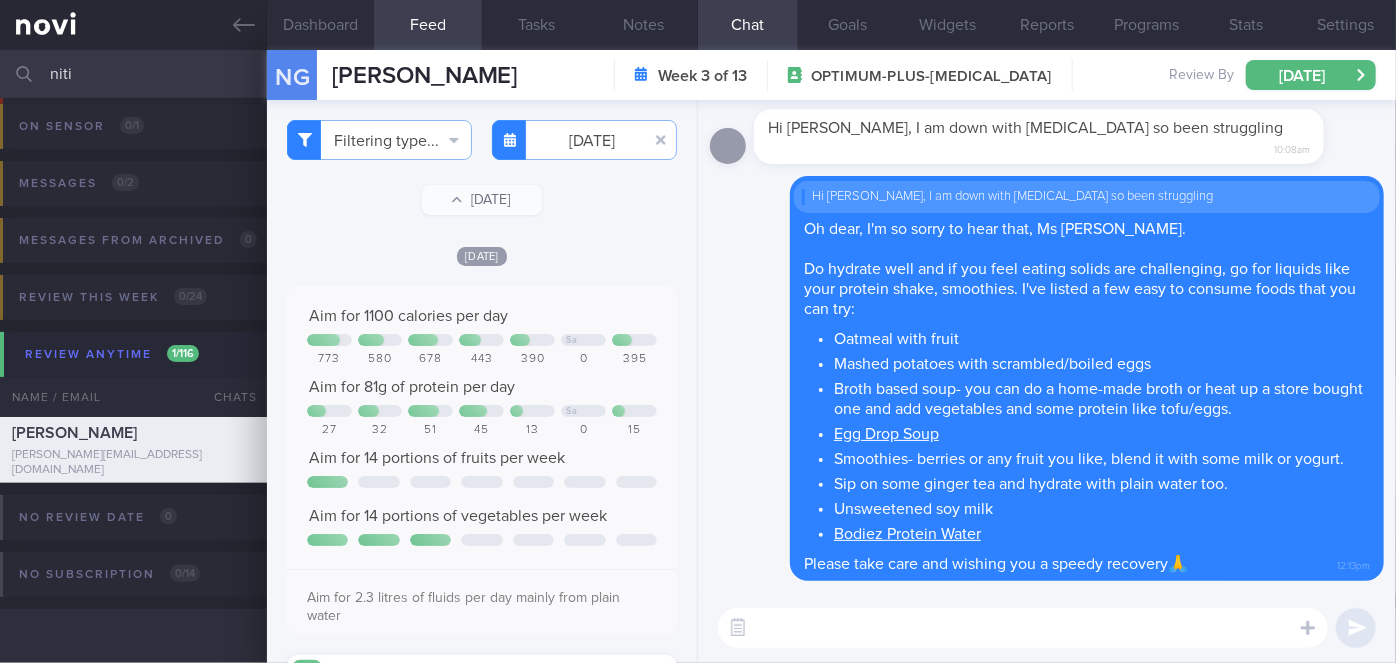 click on "niti" at bounding box center (698, 74) 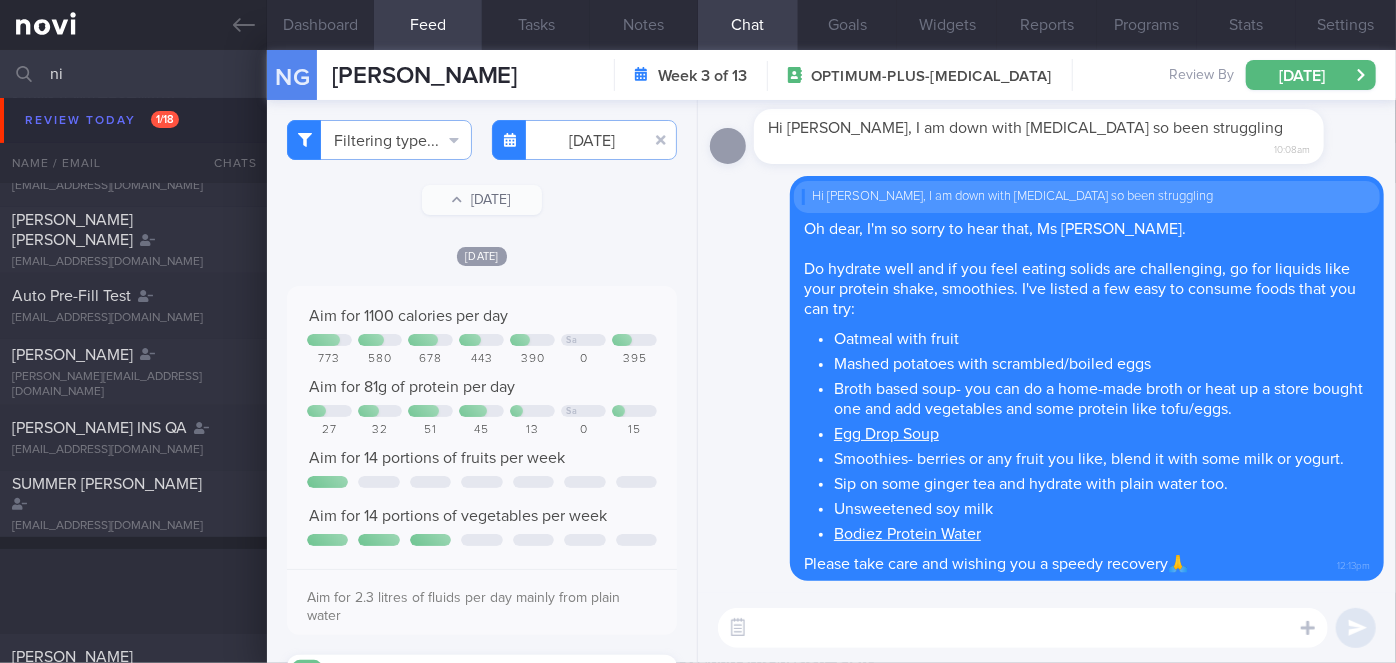 type on "n" 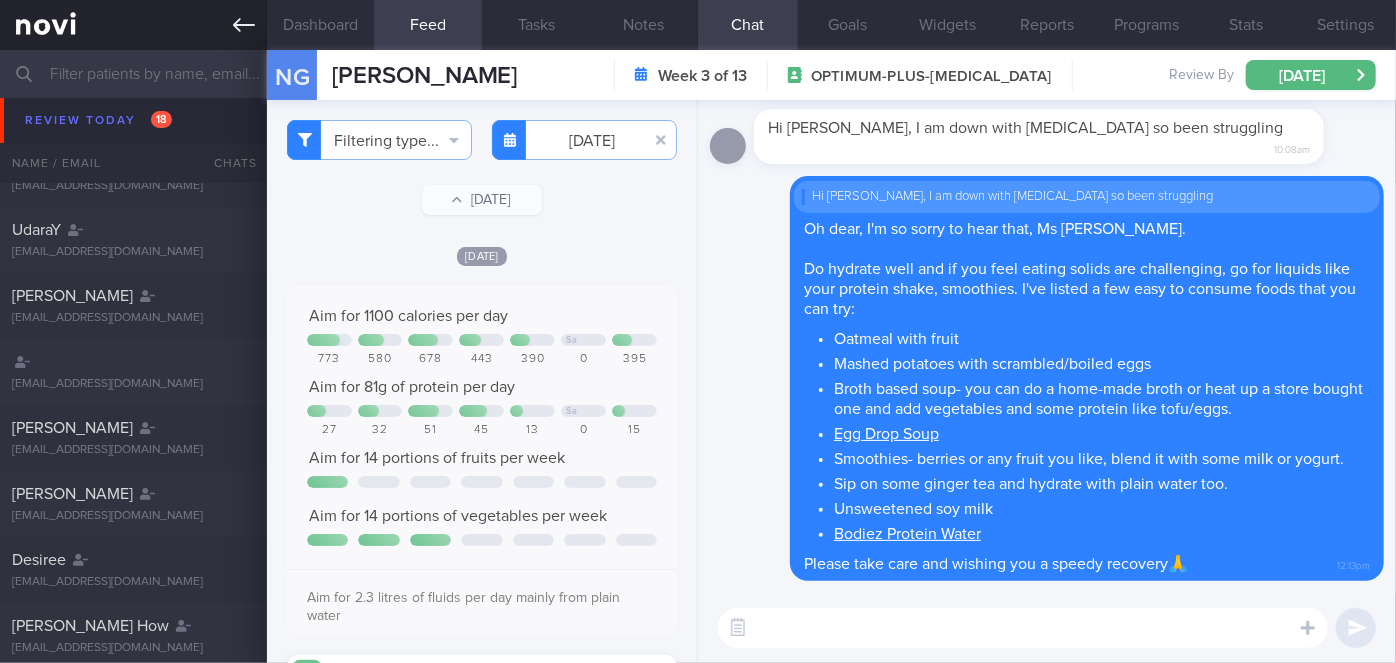 type 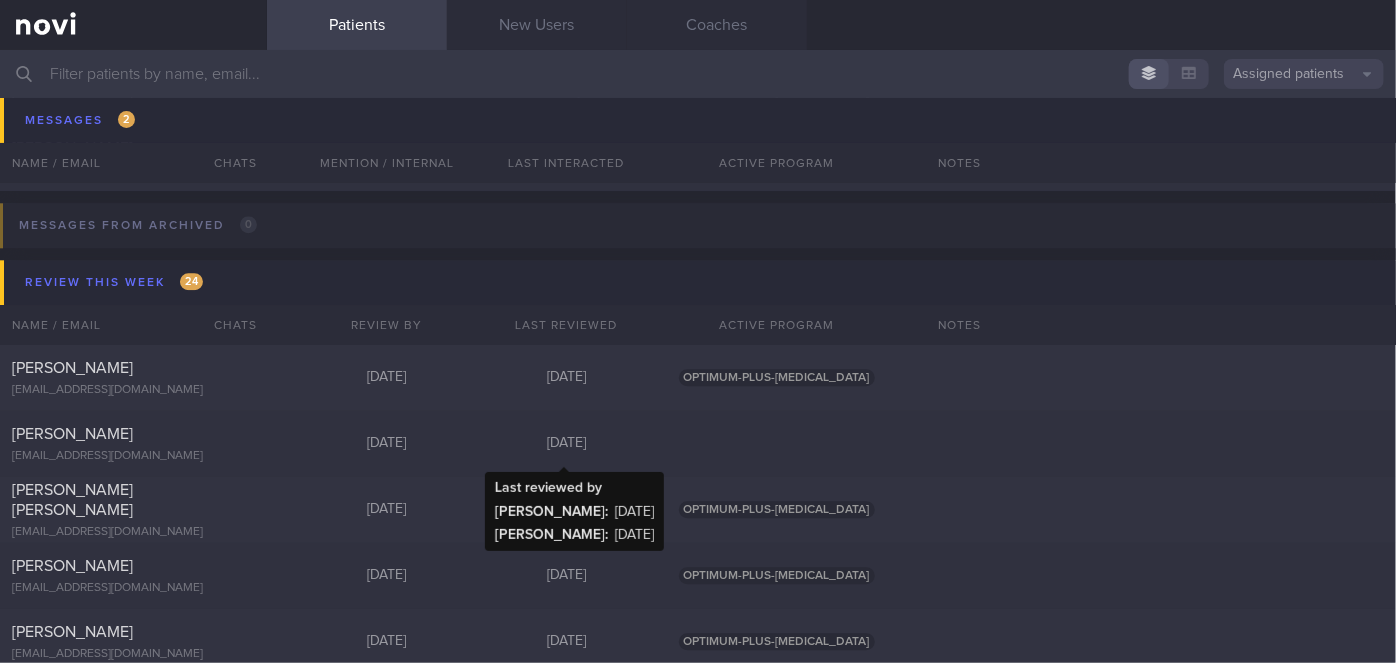 scroll, scrollTop: 6120, scrollLeft: 0, axis: vertical 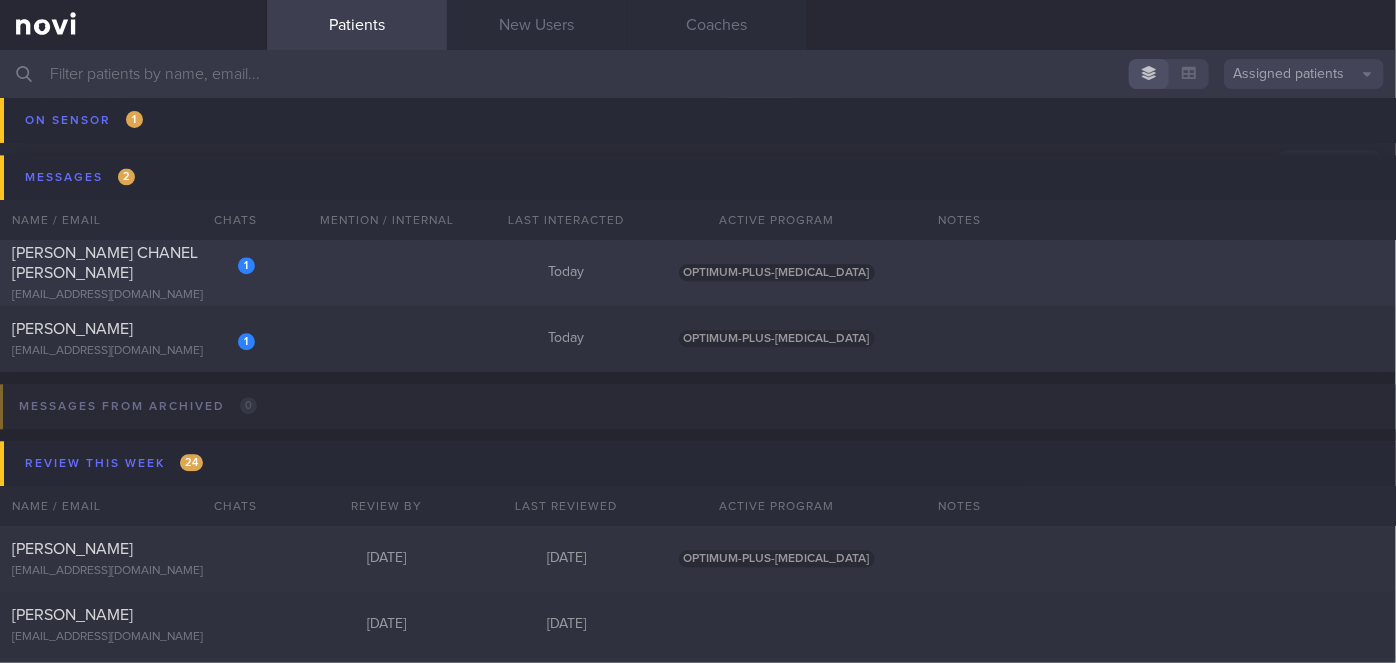 click on "1
[PERSON_NAME] CHANEL [PERSON_NAME]
[EMAIL_ADDRESS][DOMAIN_NAME]
[DATE]
OPTIMUM-PLUS-[MEDICAL_DATA]" 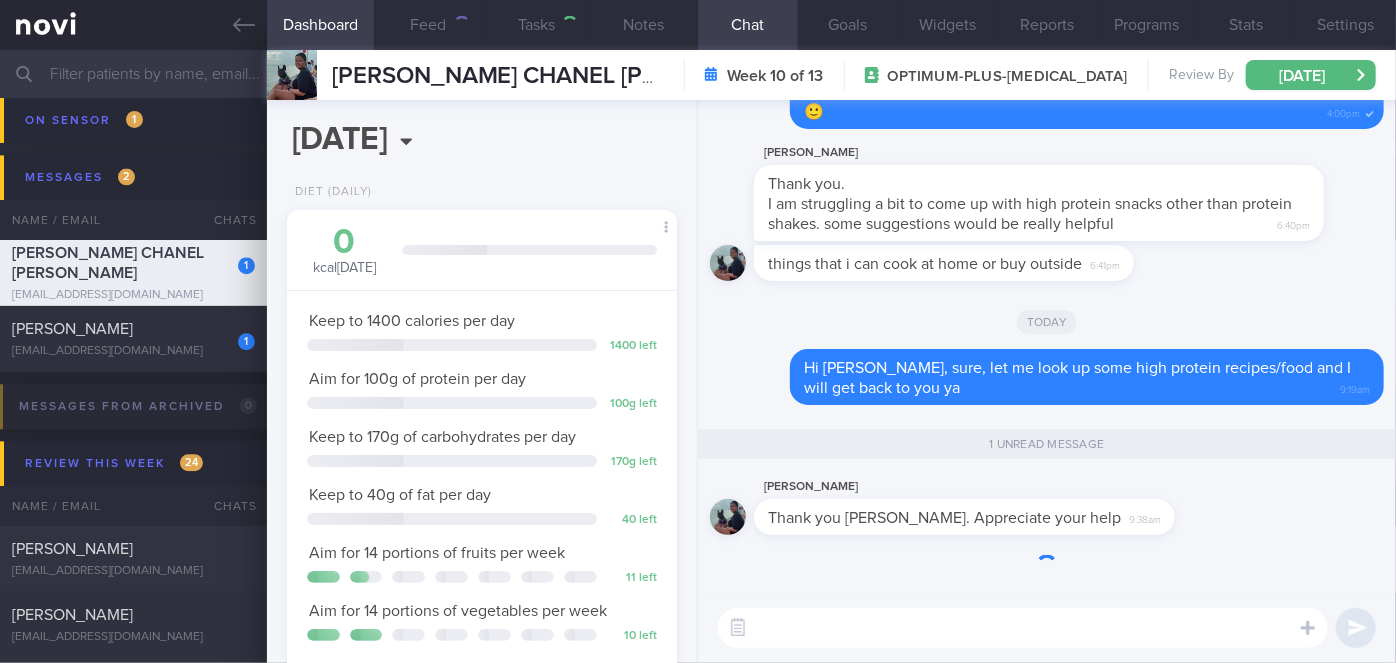 scroll, scrollTop: 999800, scrollLeft: 999658, axis: both 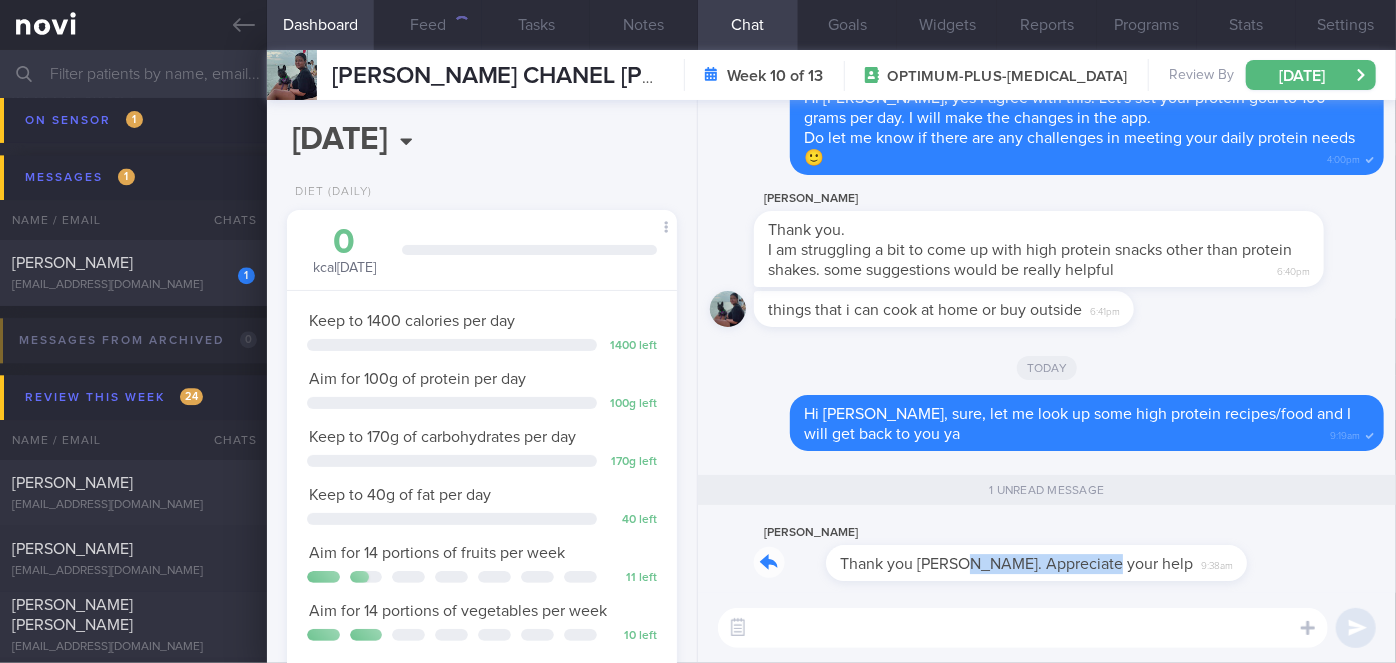 drag, startPoint x: 893, startPoint y: 576, endPoint x: 1039, endPoint y: 582, distance: 146.12323 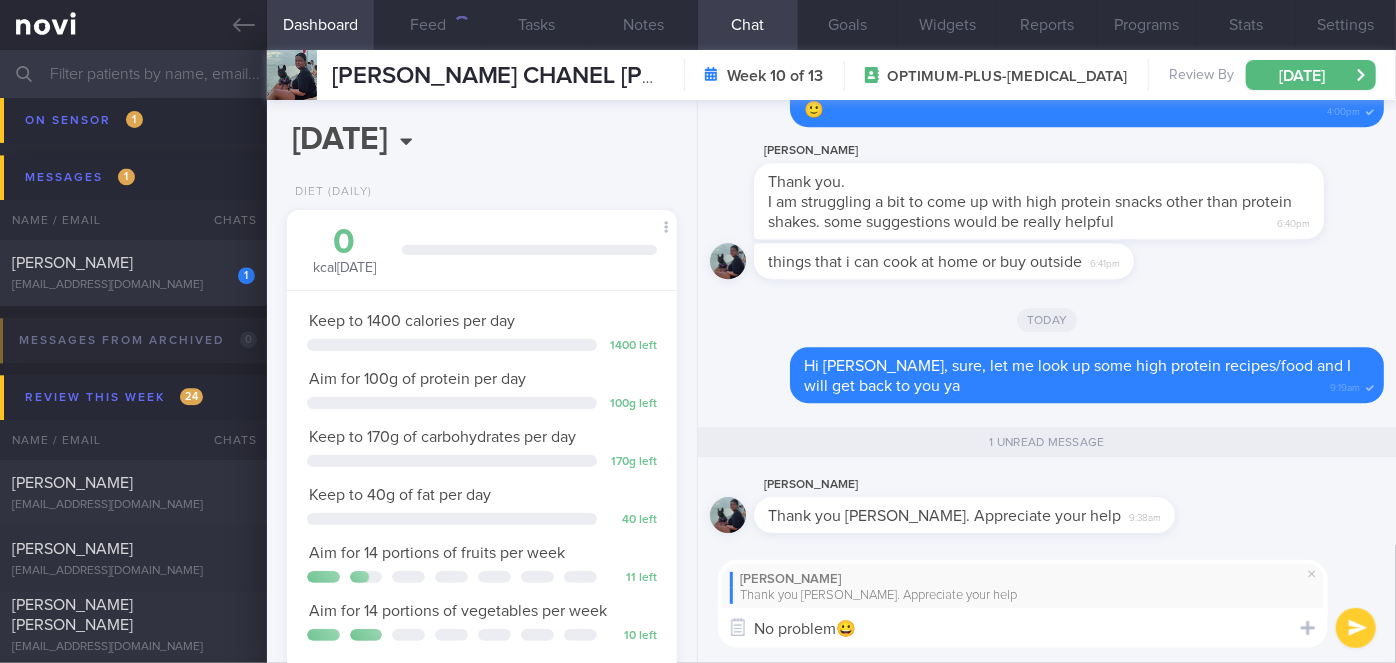 type on "No problem😀" 